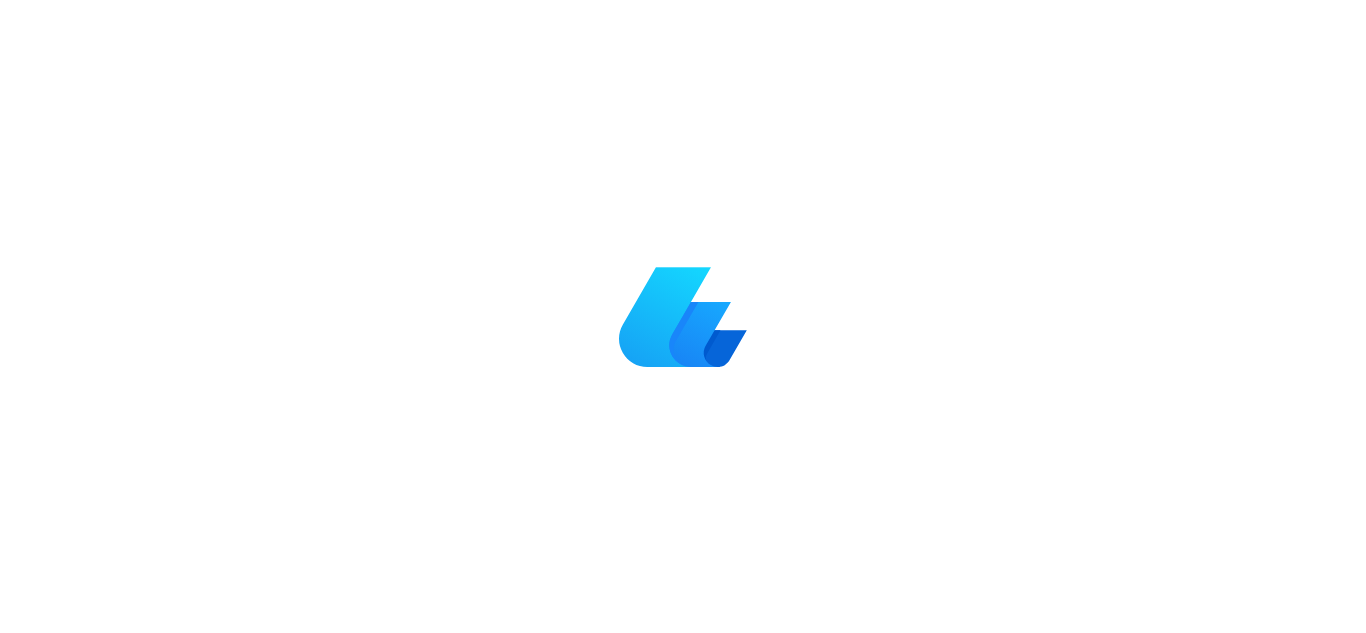 scroll, scrollTop: 0, scrollLeft: 0, axis: both 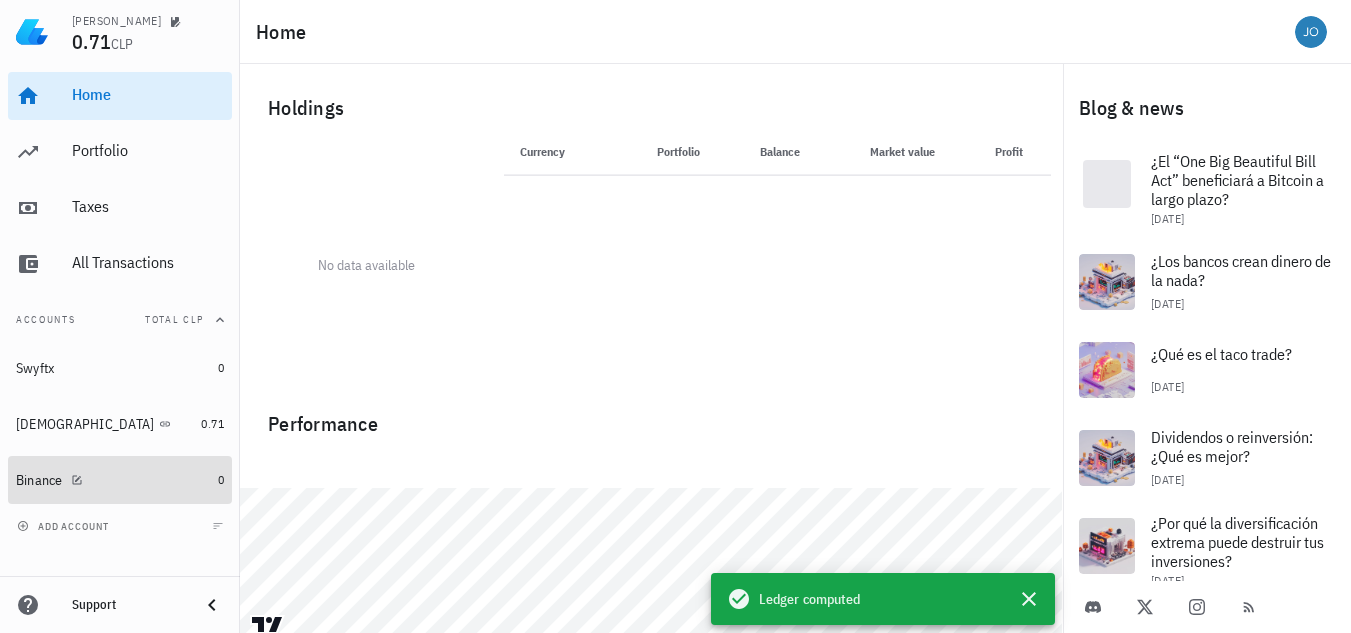 click on "Binance" at bounding box center [113, 480] 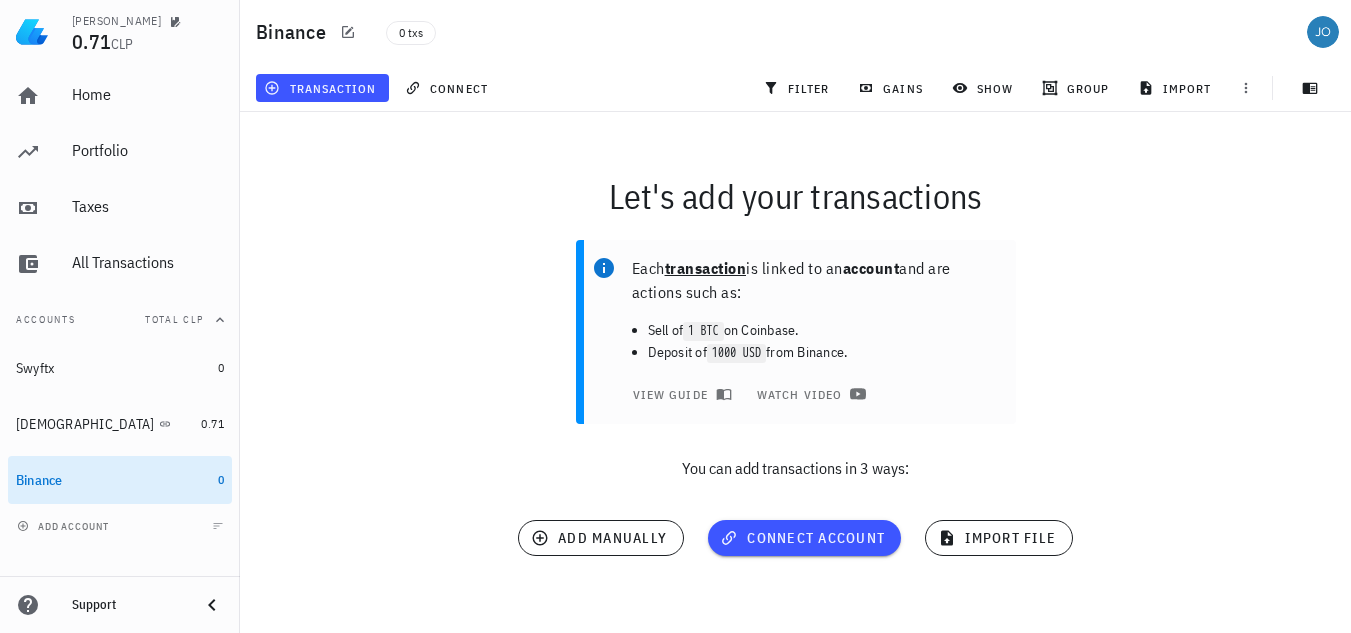 click on "Let's add your transactions" at bounding box center [795, 196] 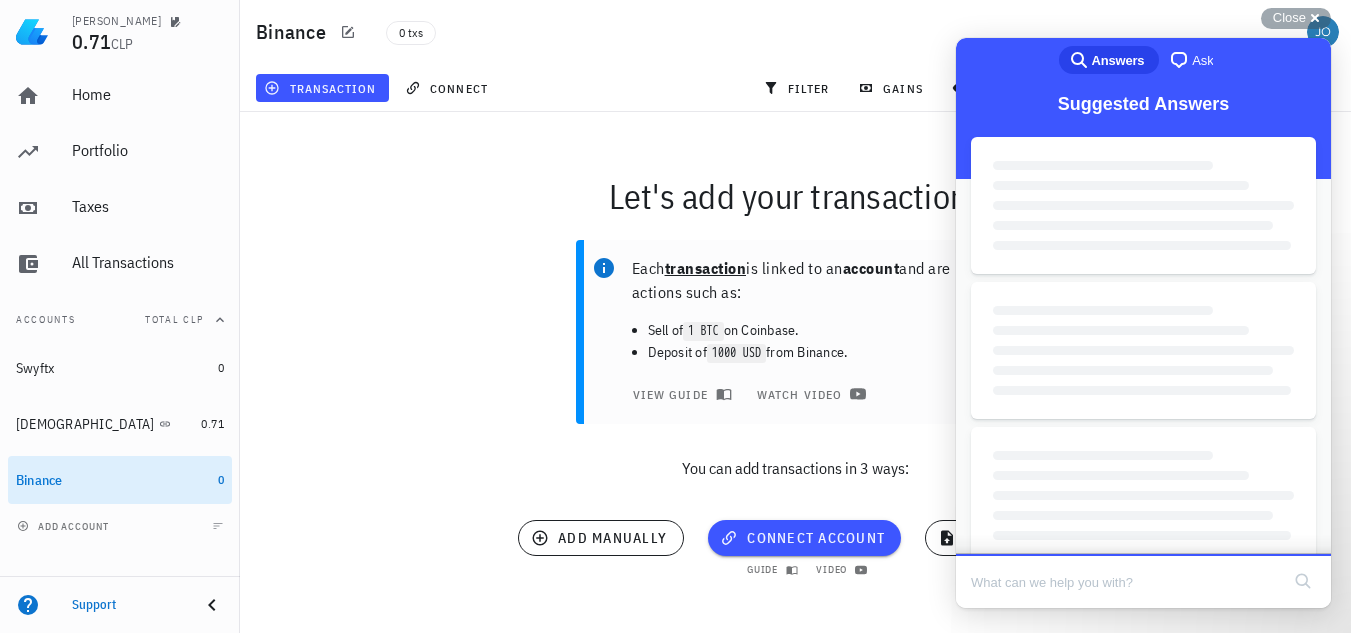 scroll, scrollTop: 0, scrollLeft: 0, axis: both 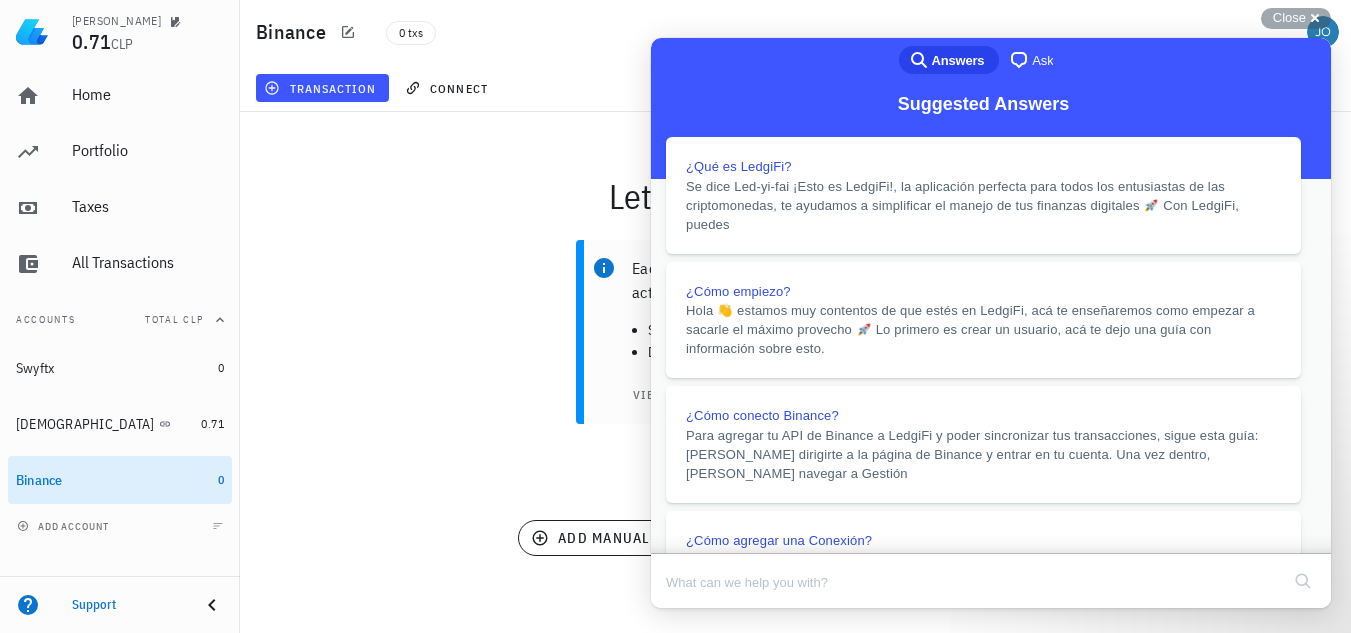 click on "Close" at bounding box center [670, 622] 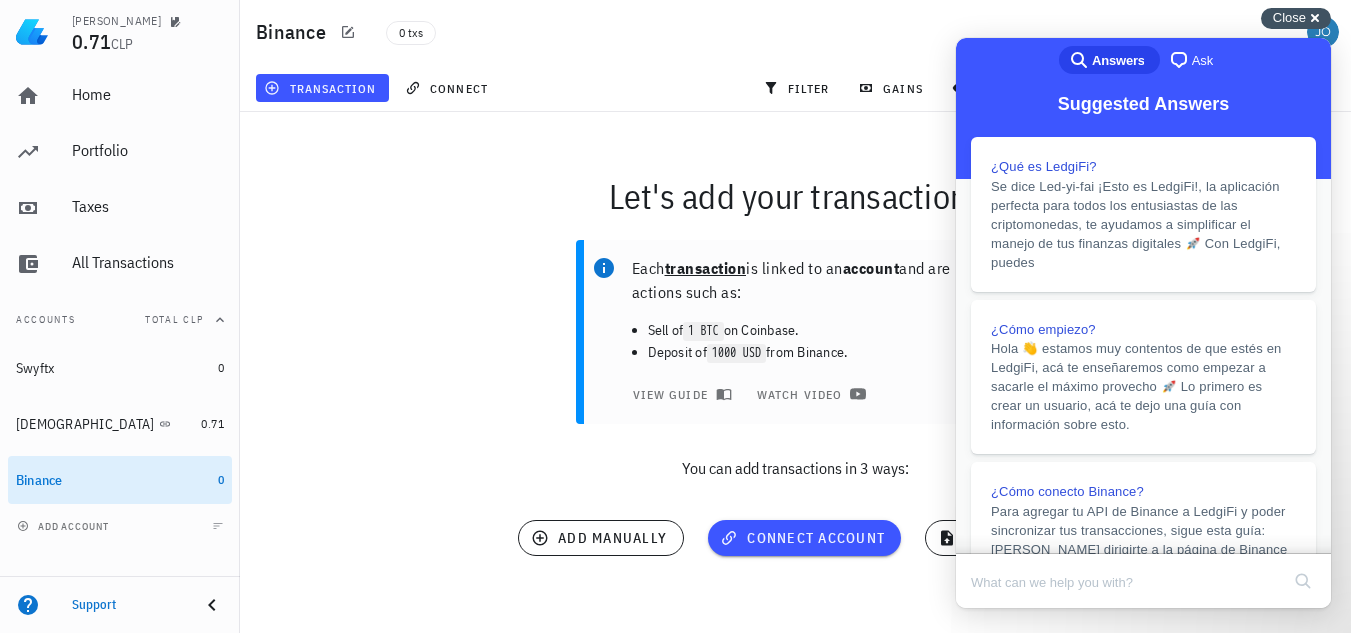 click on "Close" at bounding box center [1289, 17] 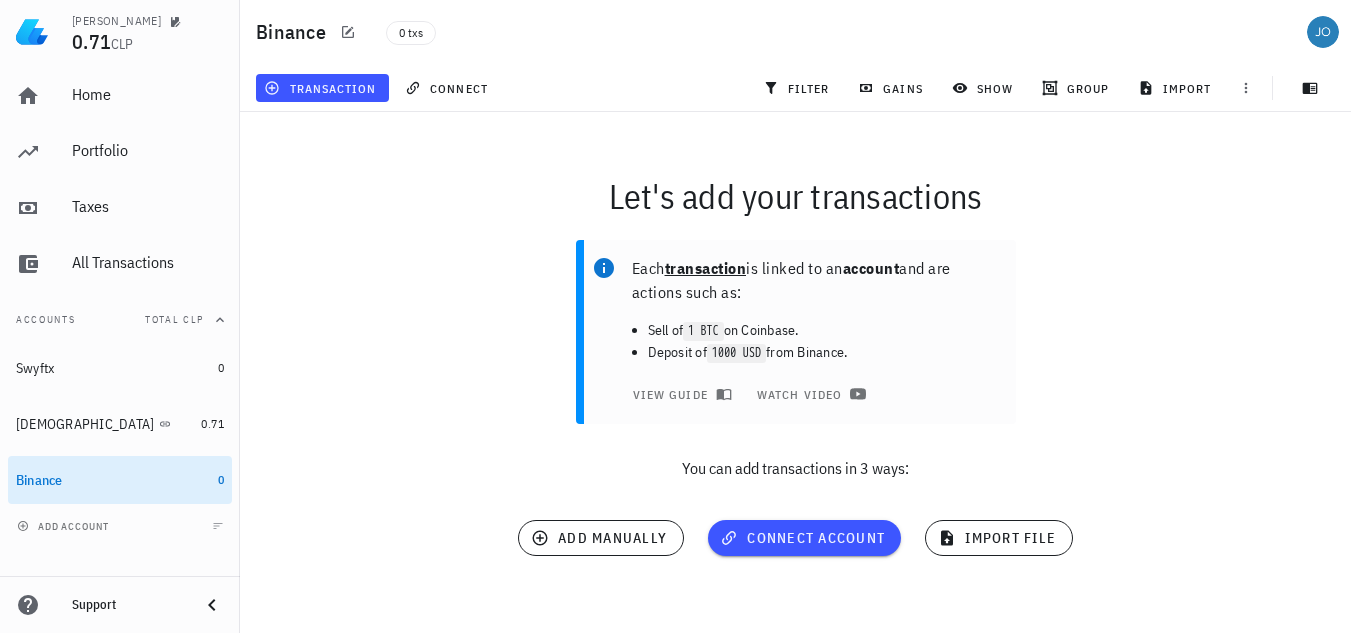 scroll, scrollTop: 9, scrollLeft: 0, axis: vertical 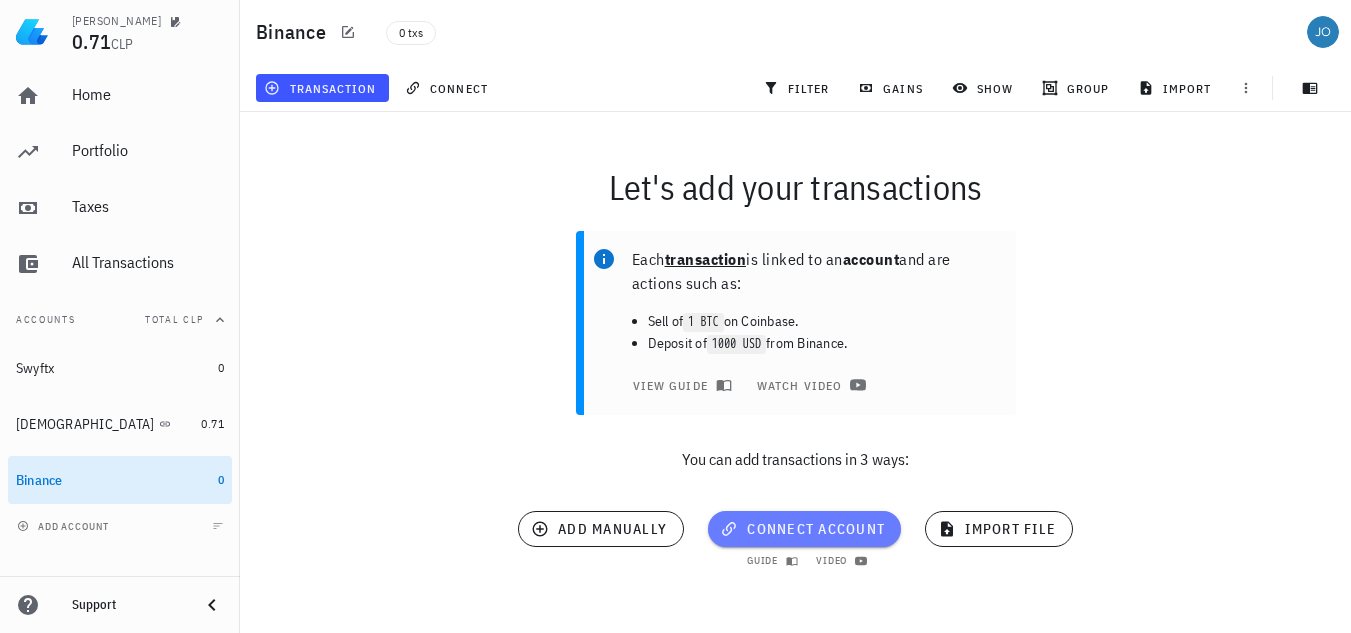 click on "connect account" at bounding box center [804, 529] 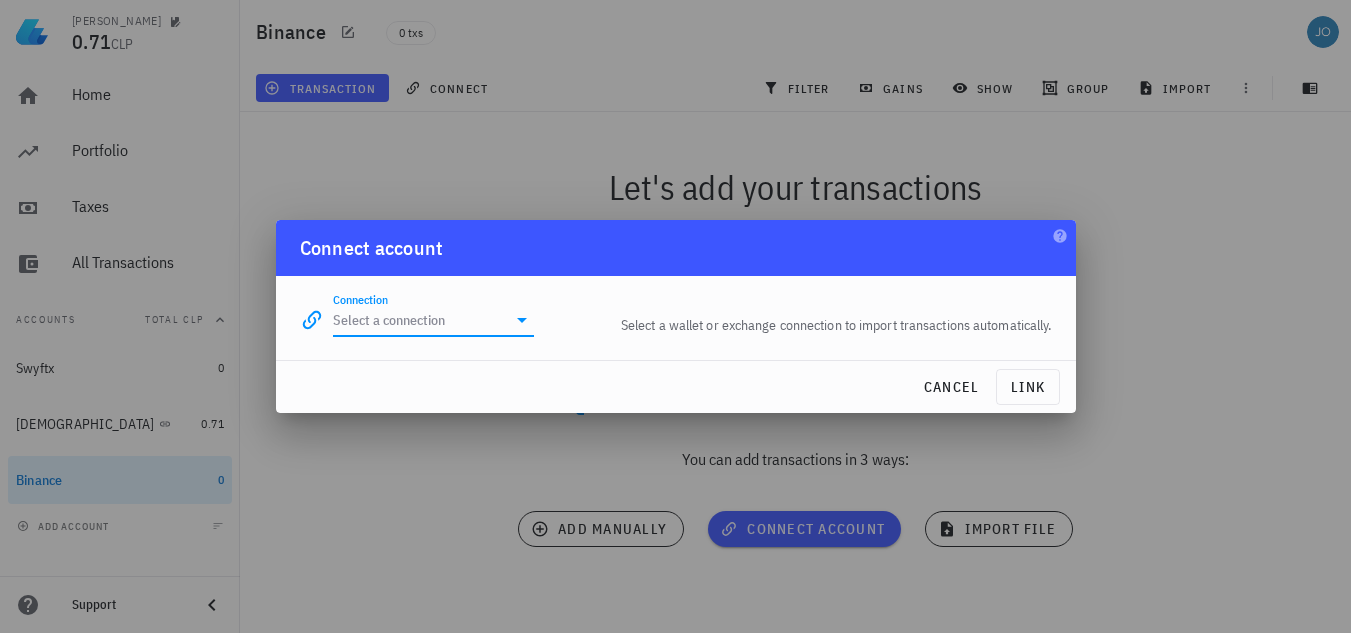 click on "Connection" at bounding box center (420, 320) 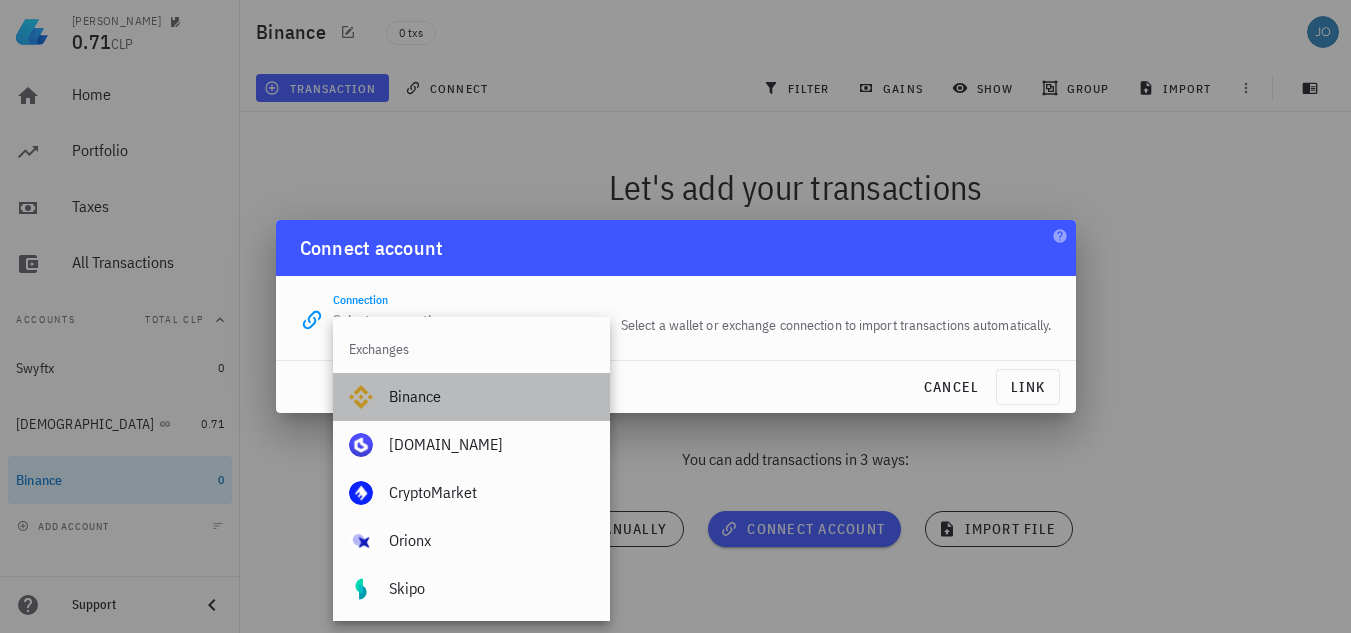 click on "Binance" at bounding box center [491, 396] 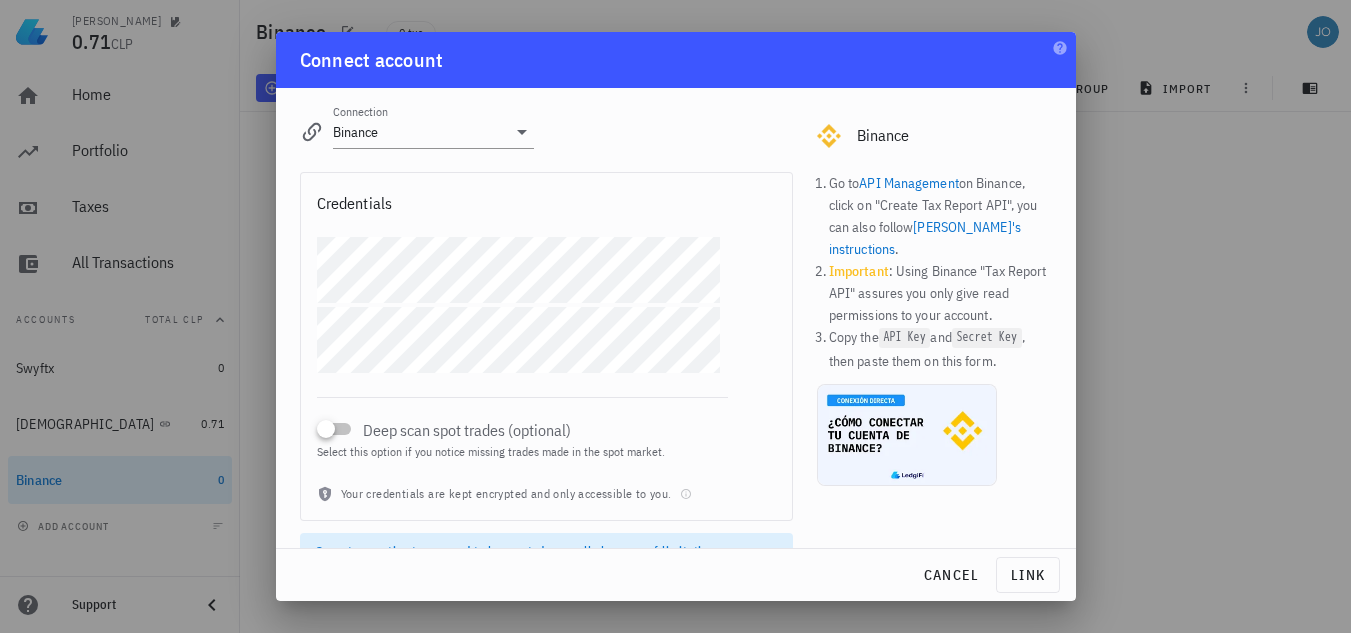 click on "Go to  API Management  on Binance, click on "Create Tax Report API", you can also follow  [PERSON_NAME]'s instructions .   Important : Using Binance "Tax Report API" assures you only give read permissions to your account.   Copy the  API Key  and  Secret Key , then paste them on this form.     Credentials         Deep scan spot trades (optional) Select this option if you notice missing trades made in the spot market.      Your credentials are kept encrypted and only accessible to you.
Some transaction types need to be created manually because of limitations on Binance's API.
Check limitations" at bounding box center (676, 380) 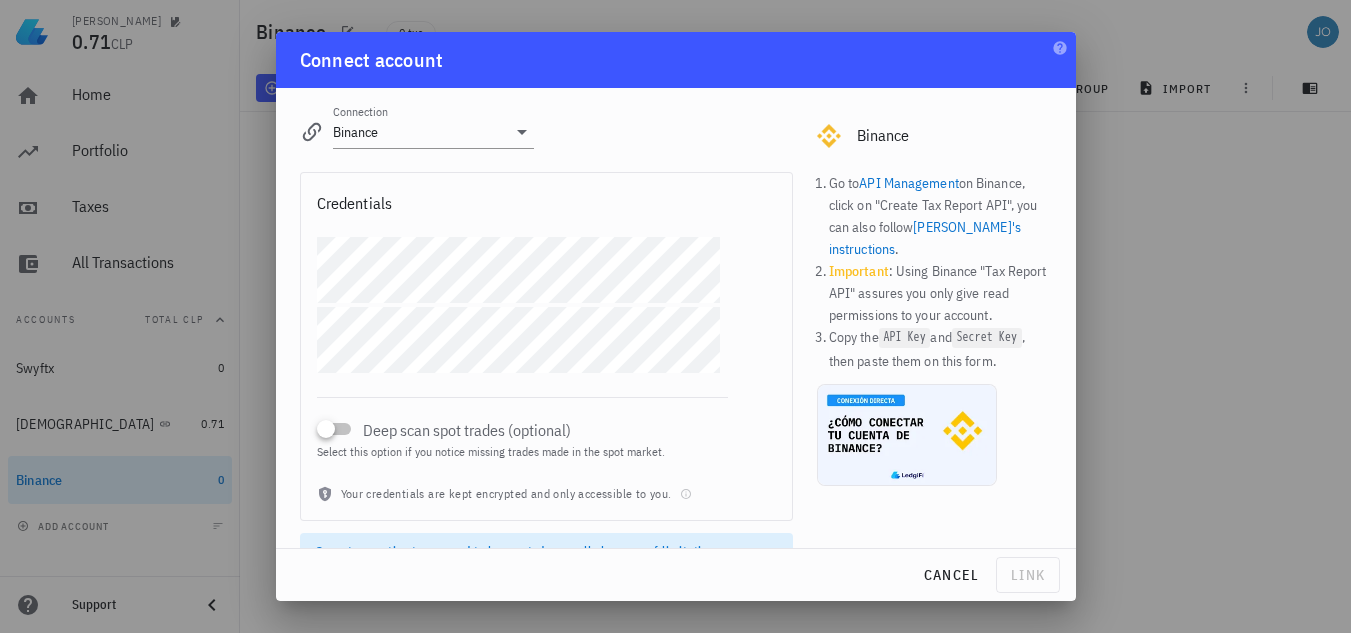 click on "Go to  API Management  on Binance, click on "Create Tax Report API", you can also follow  [PERSON_NAME]'s instructions .   Important : Using Binance "Tax Report API" assures you only give read permissions to your account.   Copy the  API Key  and  Secret Key , then paste them on this form.     Credentials         Deep scan spot trades (optional) Select this option if you notice missing trades made in the spot market.      Your credentials are kept encrypted and only accessible to you.
Some transaction types need to be created manually because of limitations on Binance's API.
Check limitations" at bounding box center (676, 380) 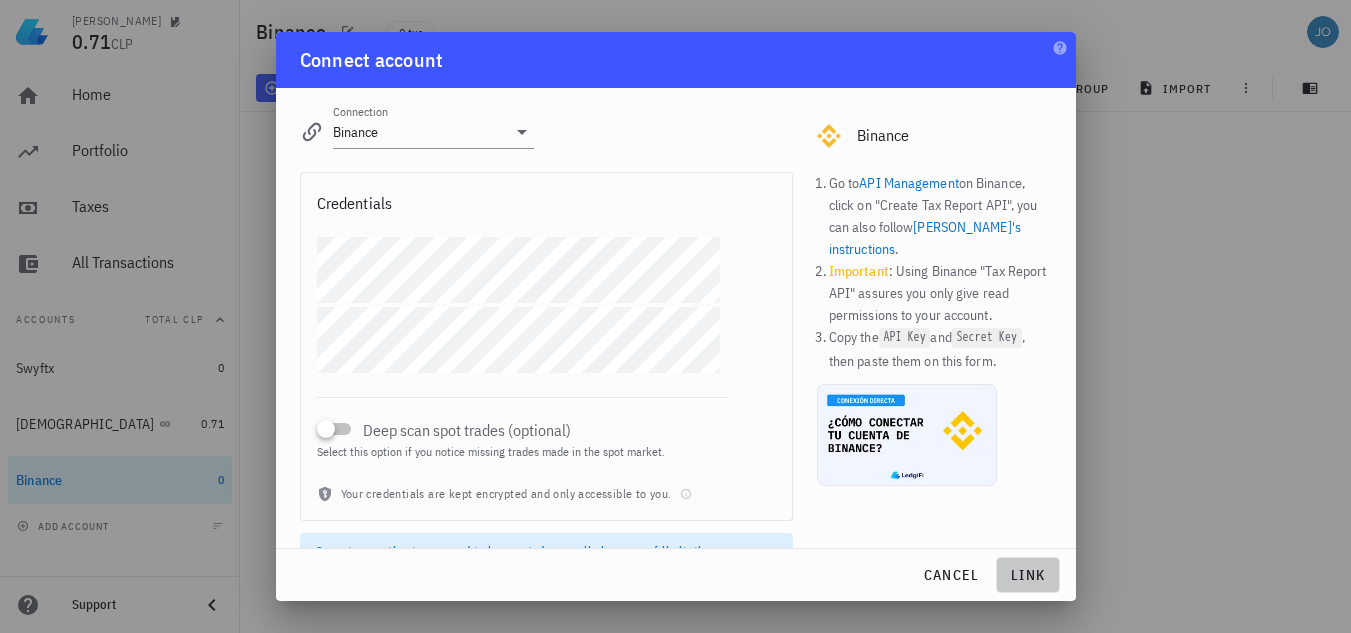 click on "link" at bounding box center (1028, 575) 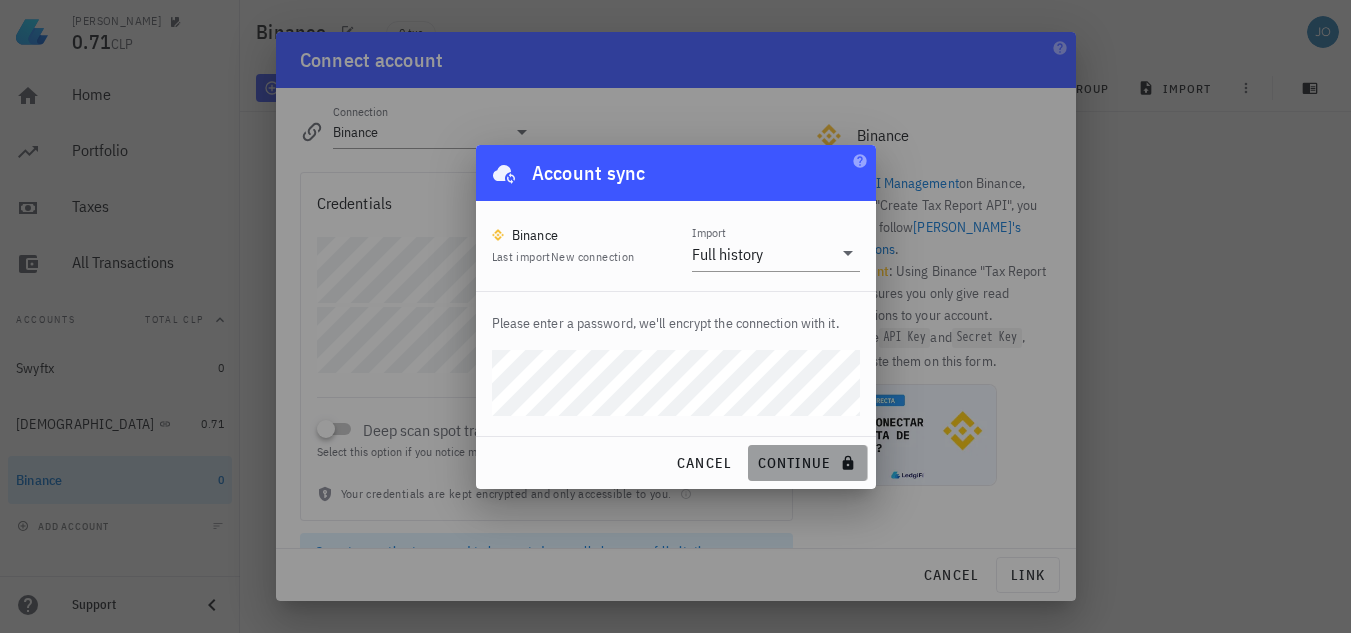 click on "continue" at bounding box center [807, 463] 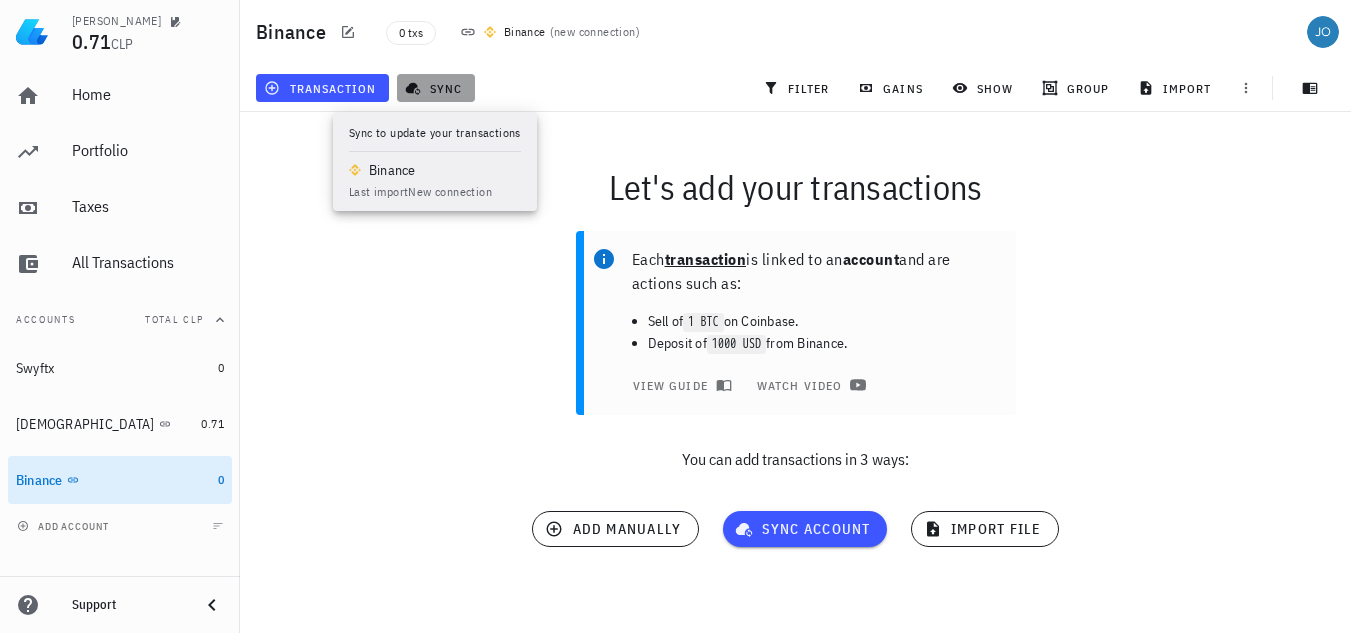 click on "sync" at bounding box center [435, 88] 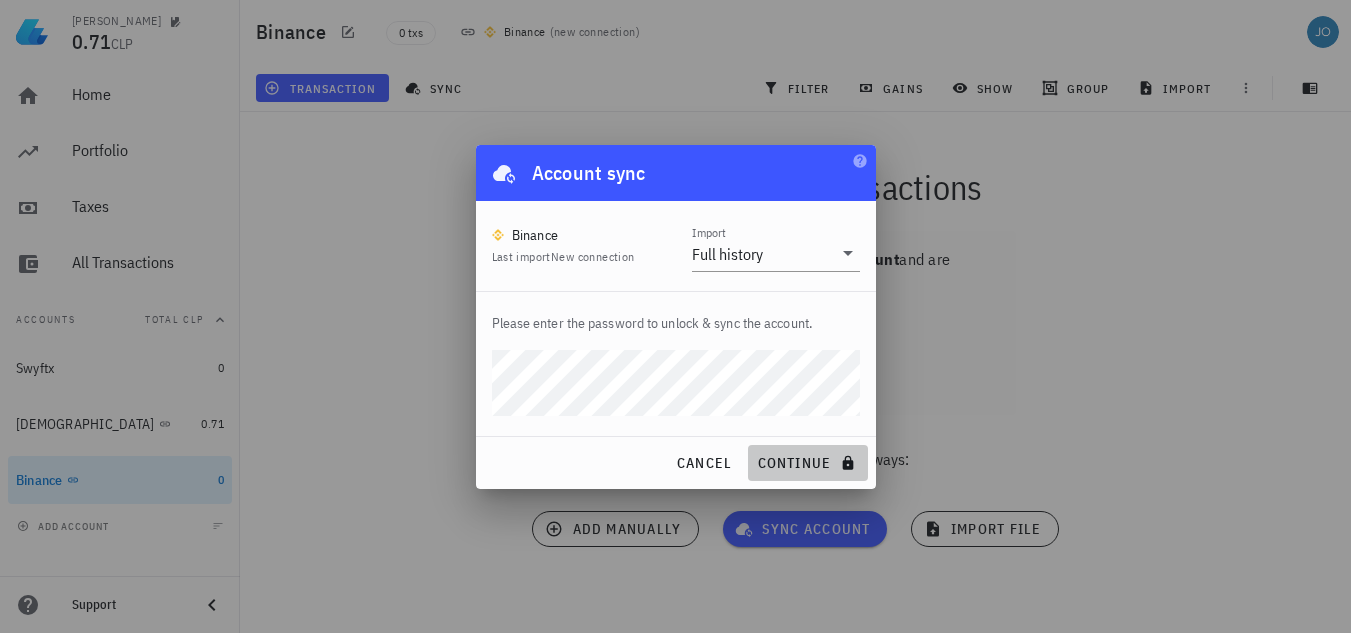 click on "continue" at bounding box center [807, 463] 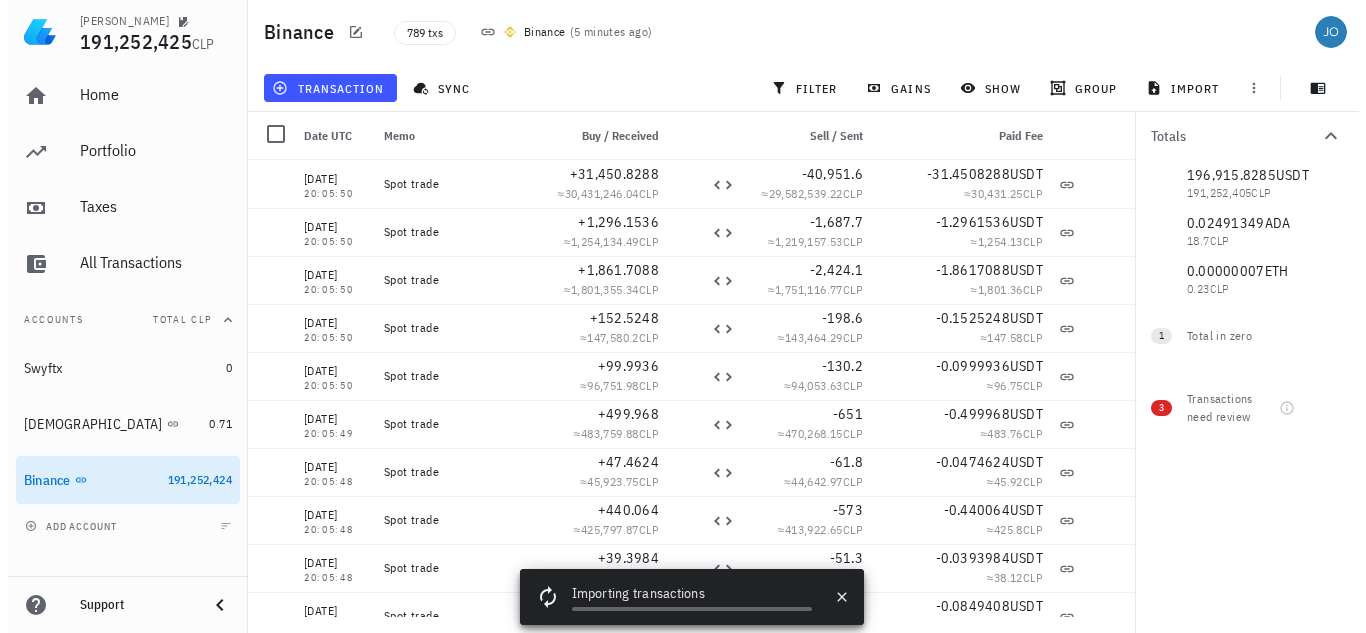 scroll, scrollTop: 0, scrollLeft: 0, axis: both 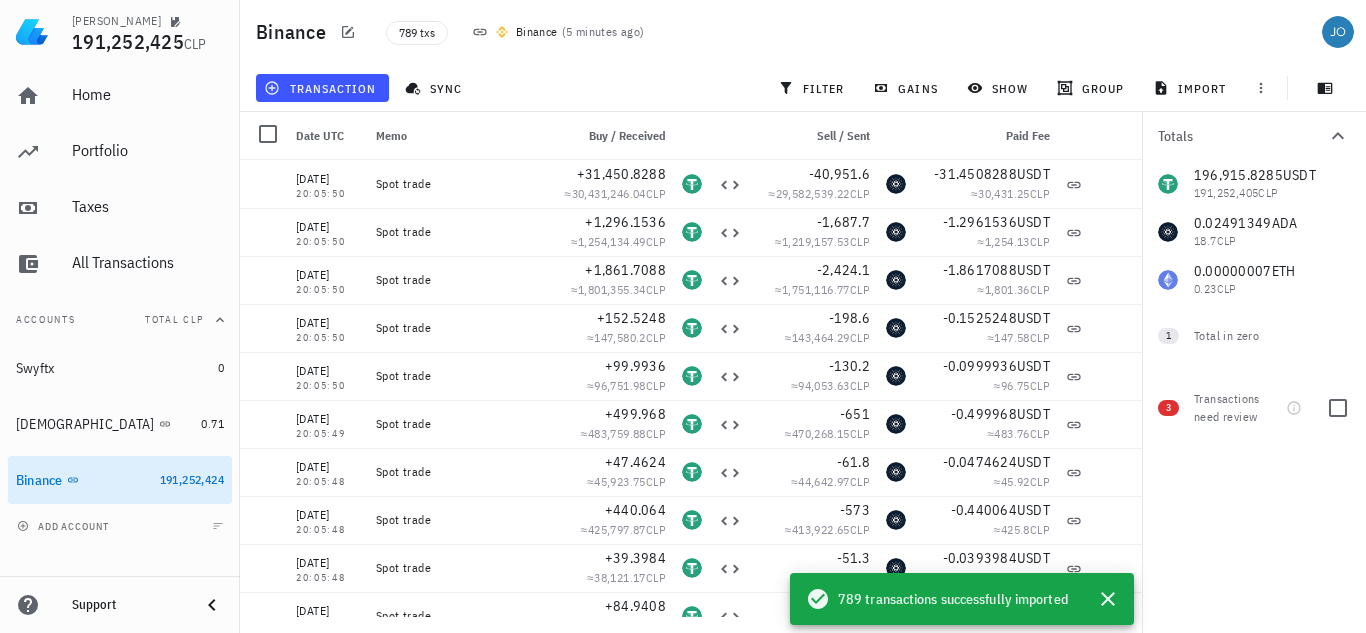 click on "3" at bounding box center [1168, 408] 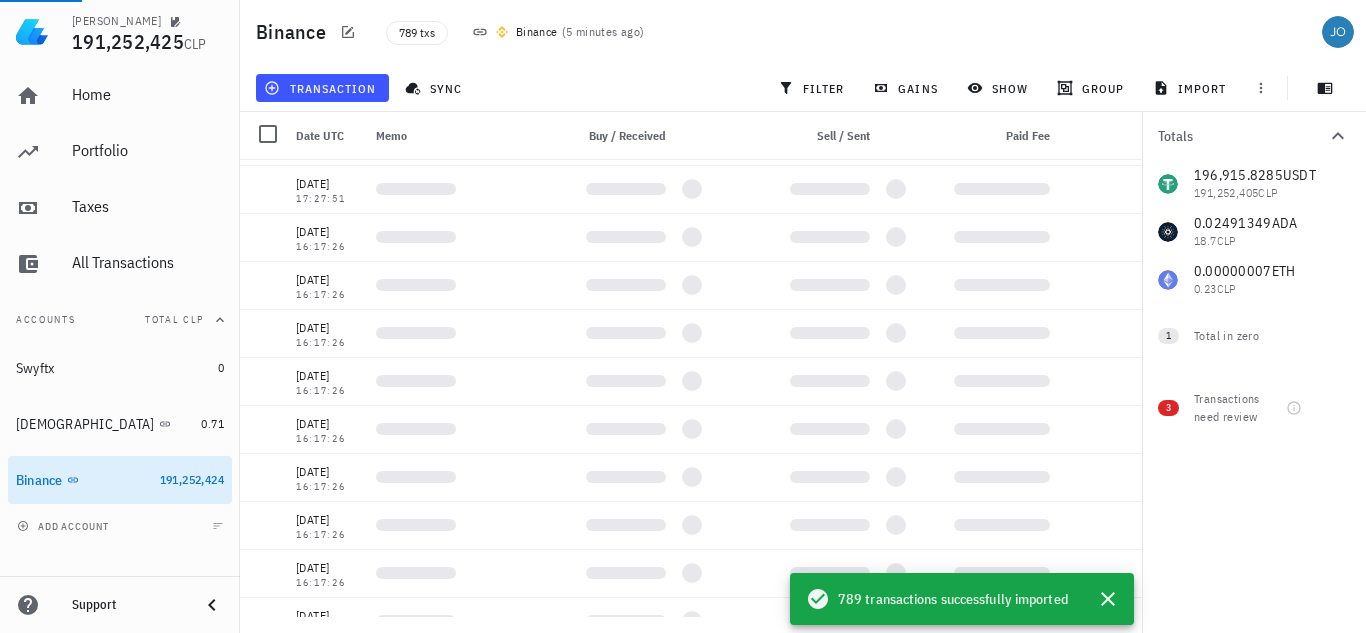 scroll, scrollTop: 0, scrollLeft: 0, axis: both 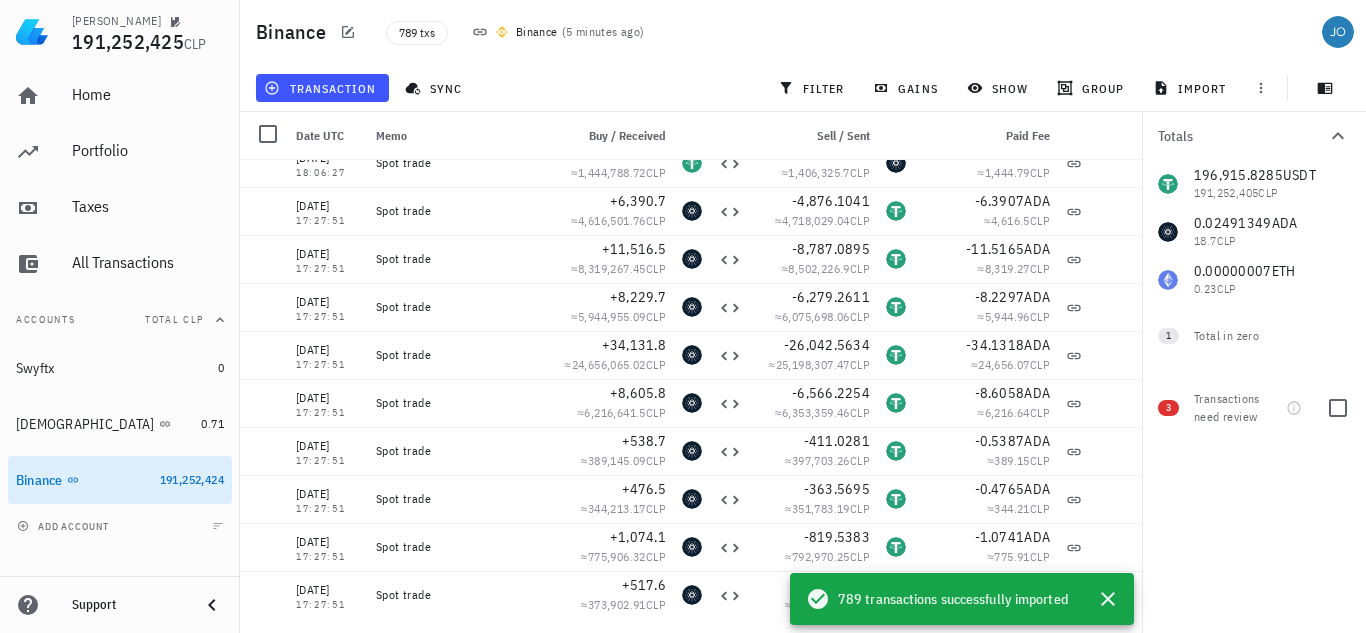 click on "3" at bounding box center [1168, 408] 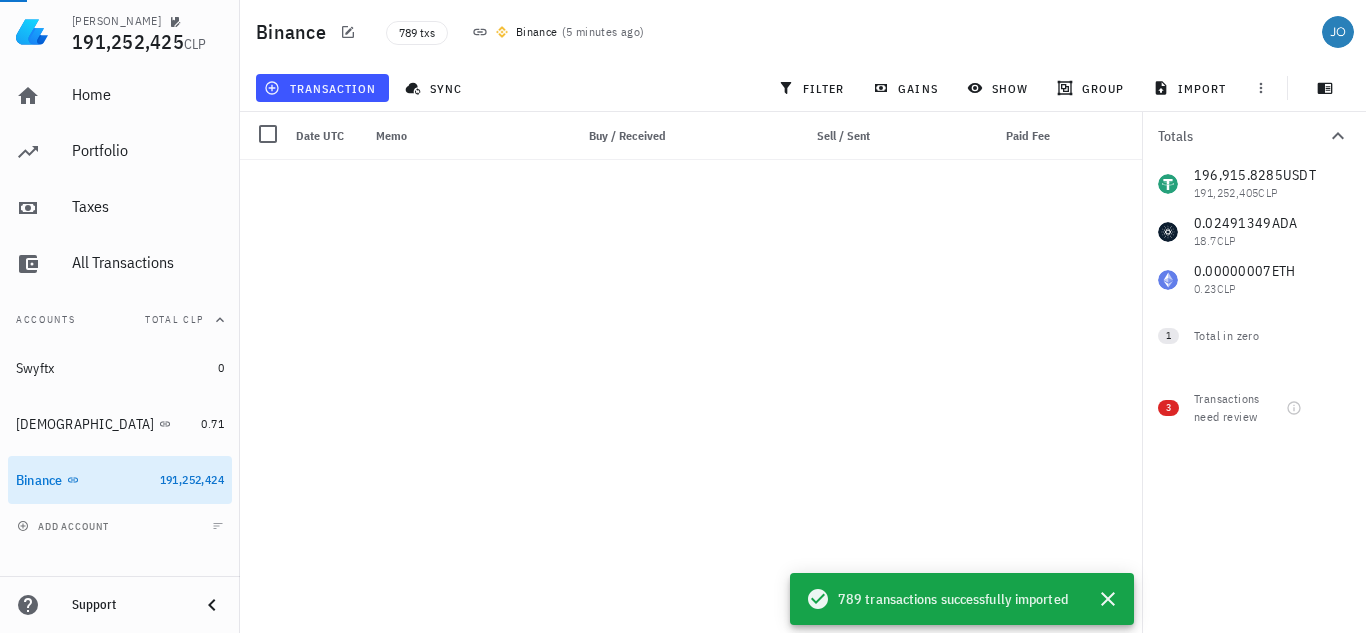 scroll, scrollTop: 35269, scrollLeft: 0, axis: vertical 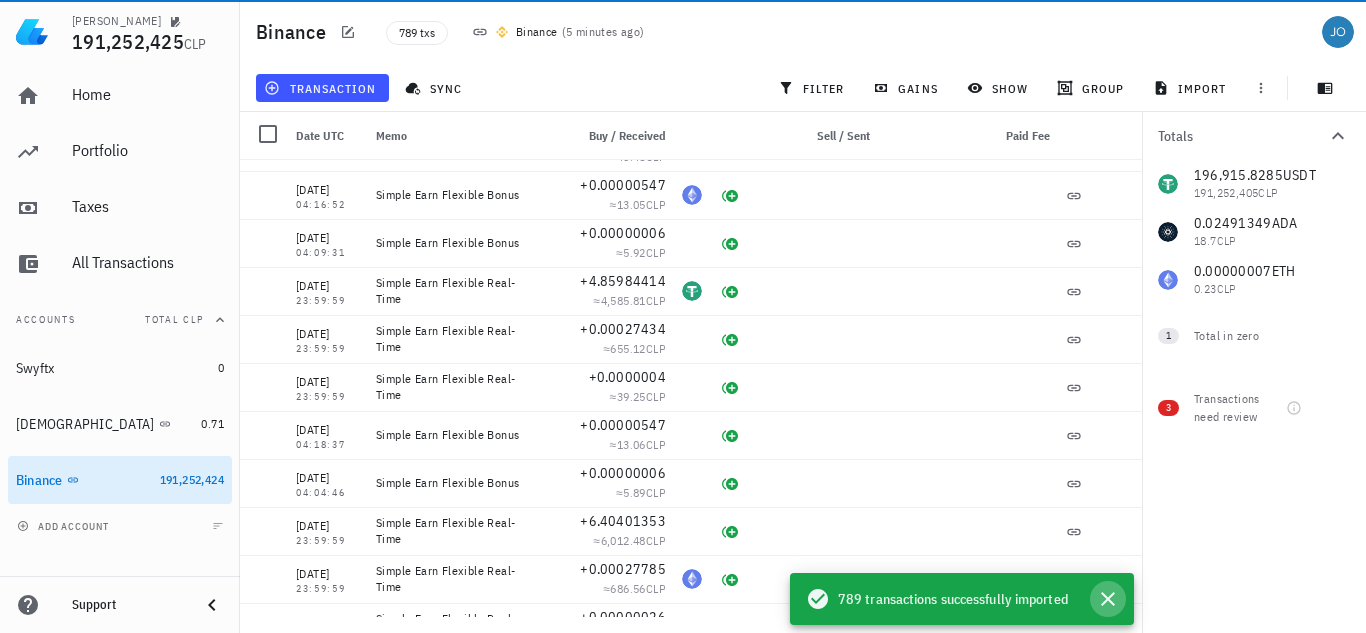 click 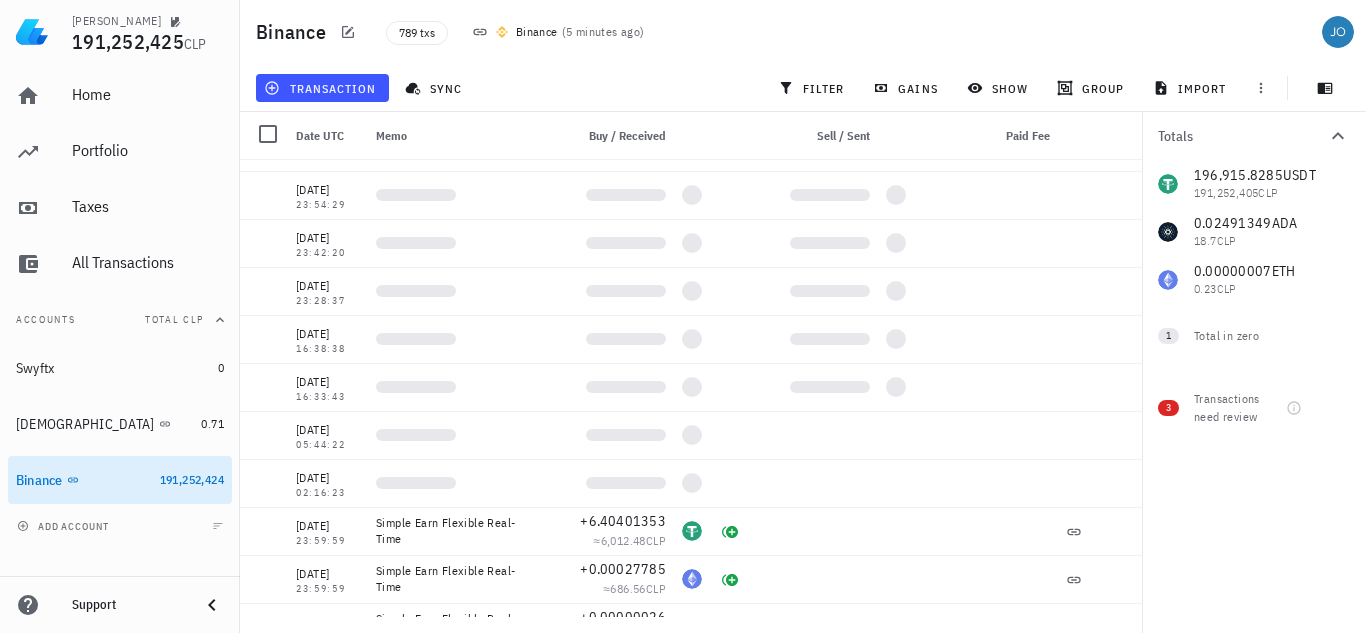 scroll, scrollTop: 37415, scrollLeft: 0, axis: vertical 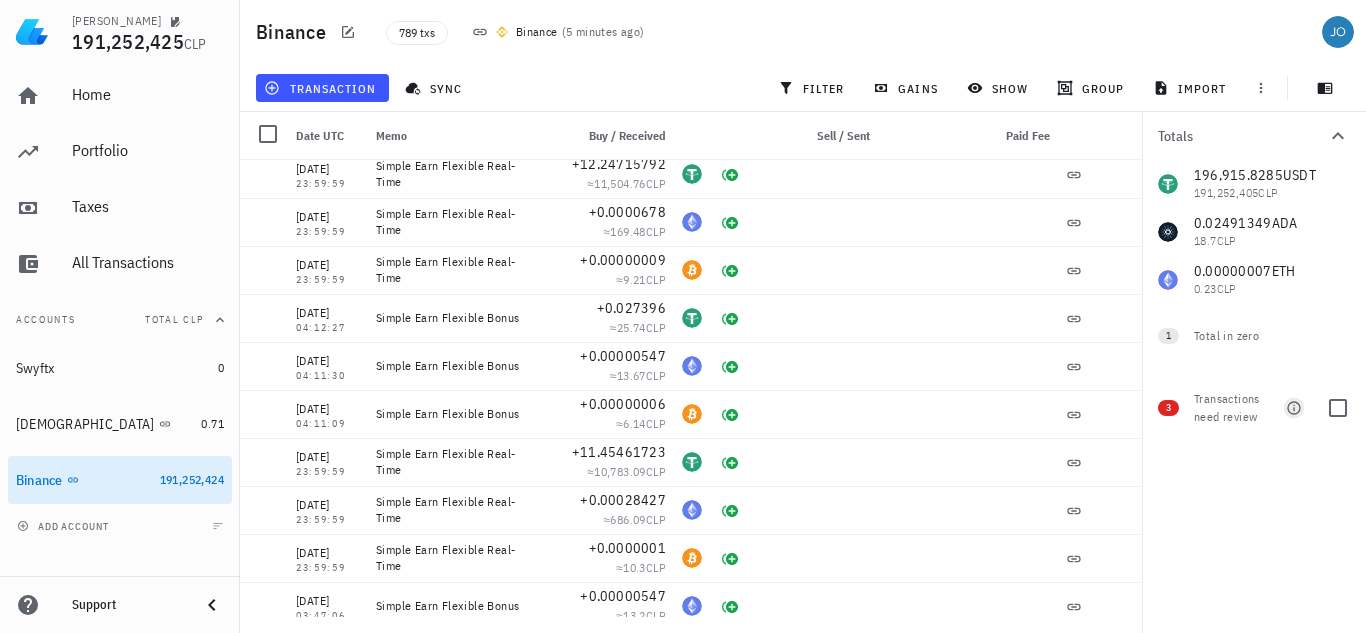 click 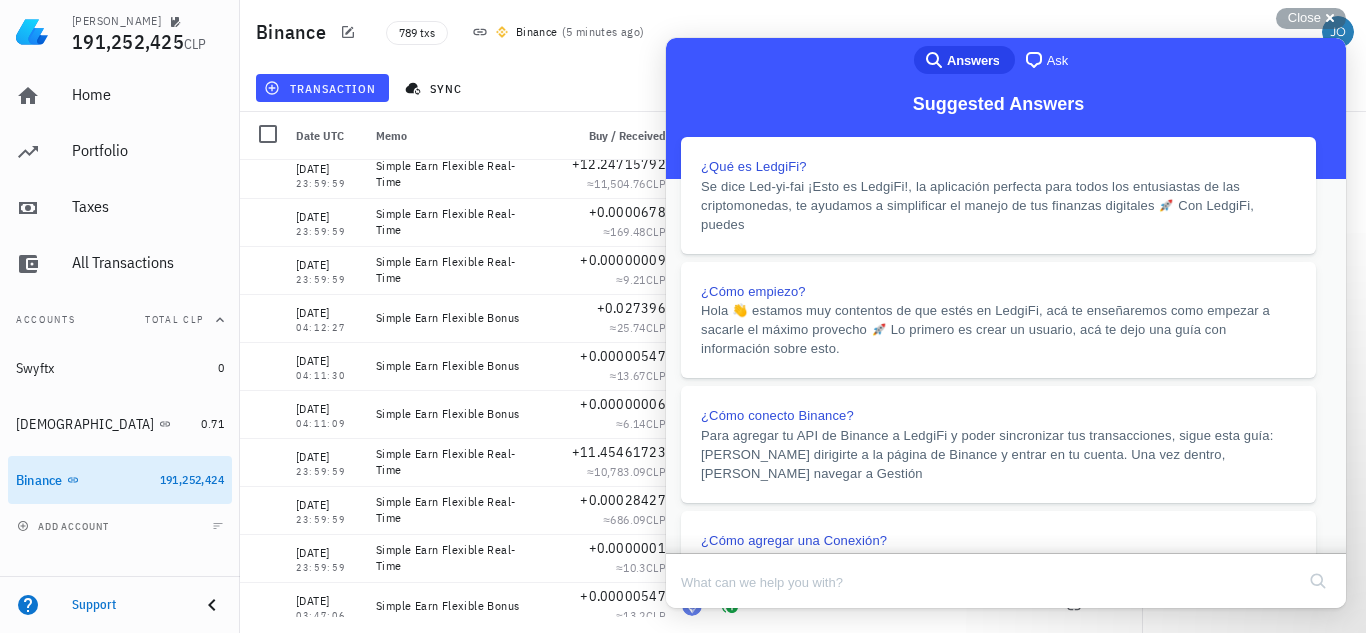 click on "Close" at bounding box center (685, 622) 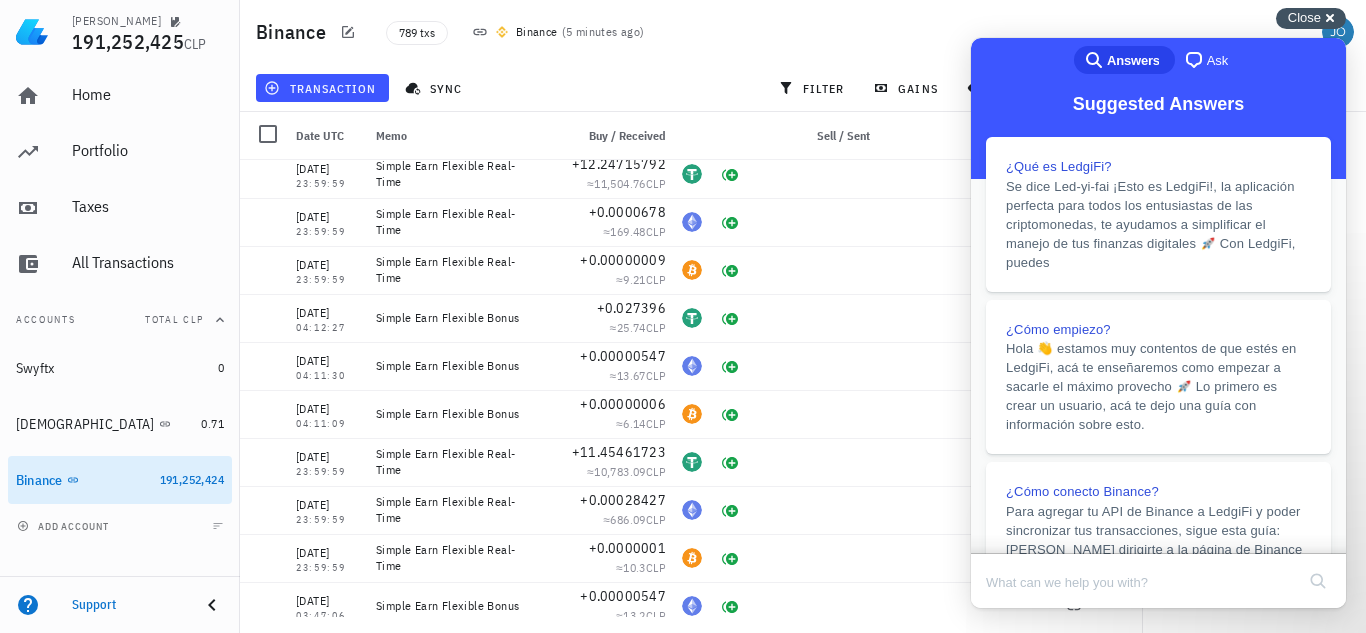 click on "Close" at bounding box center (1304, 17) 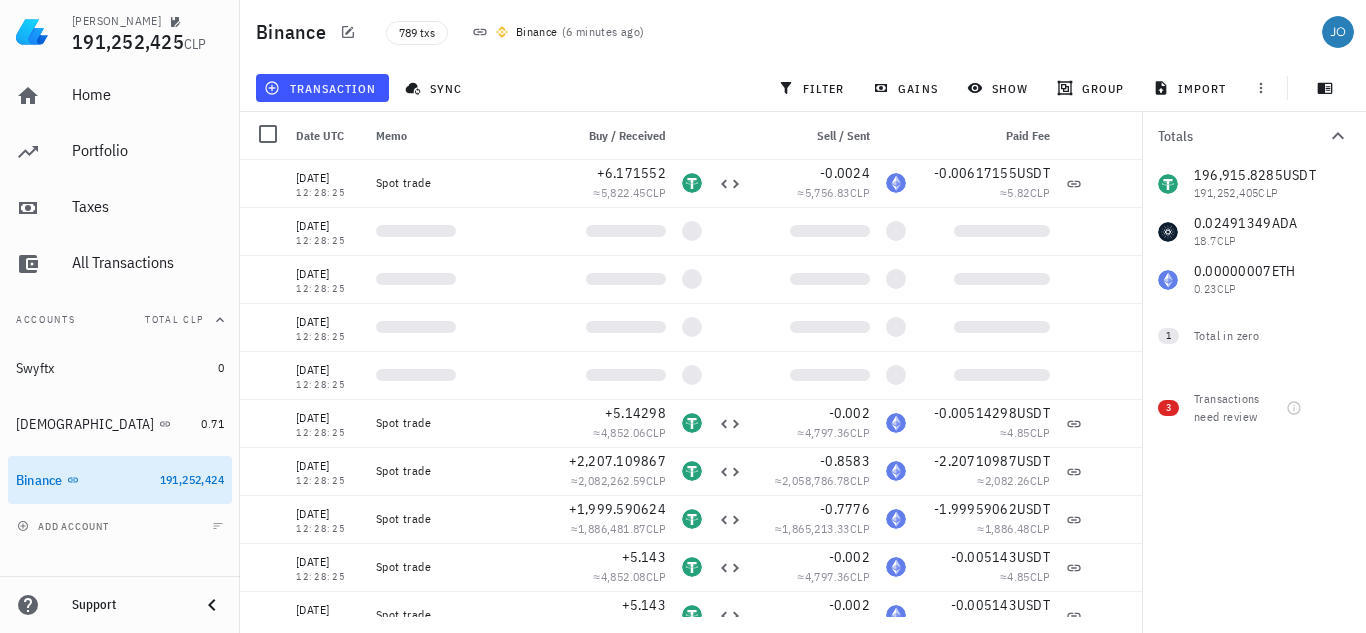 scroll, scrollTop: 23140, scrollLeft: 0, axis: vertical 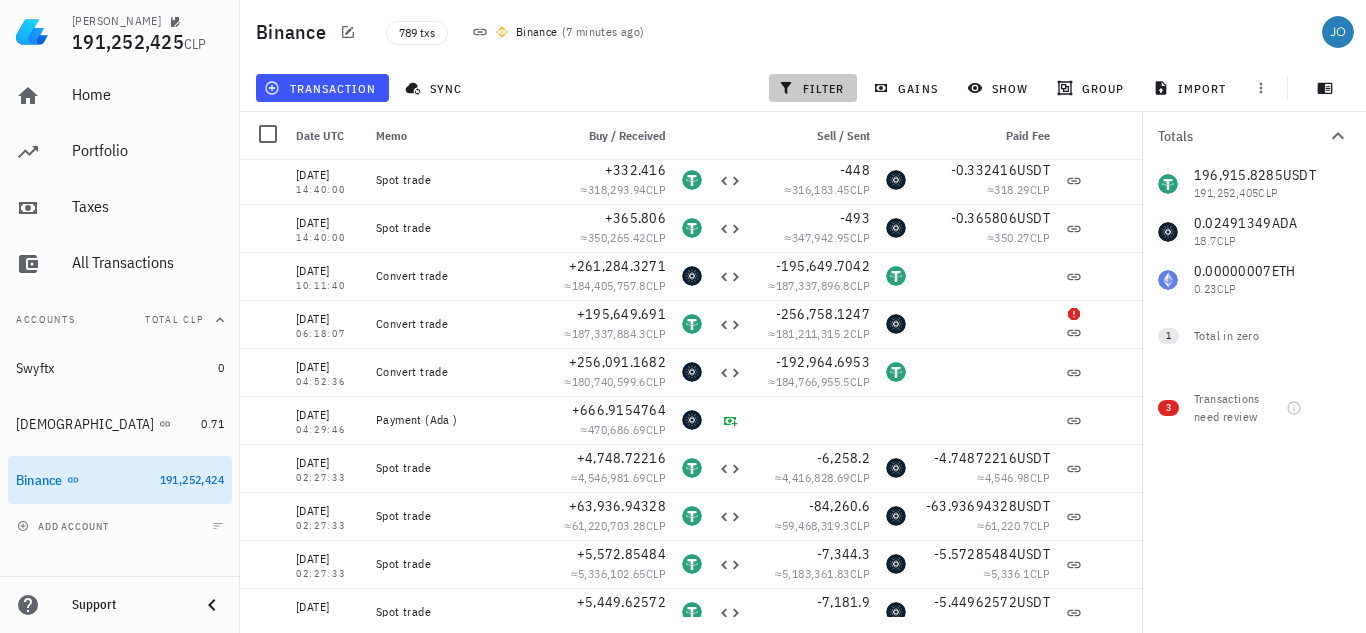 click on "filter" at bounding box center [813, 88] 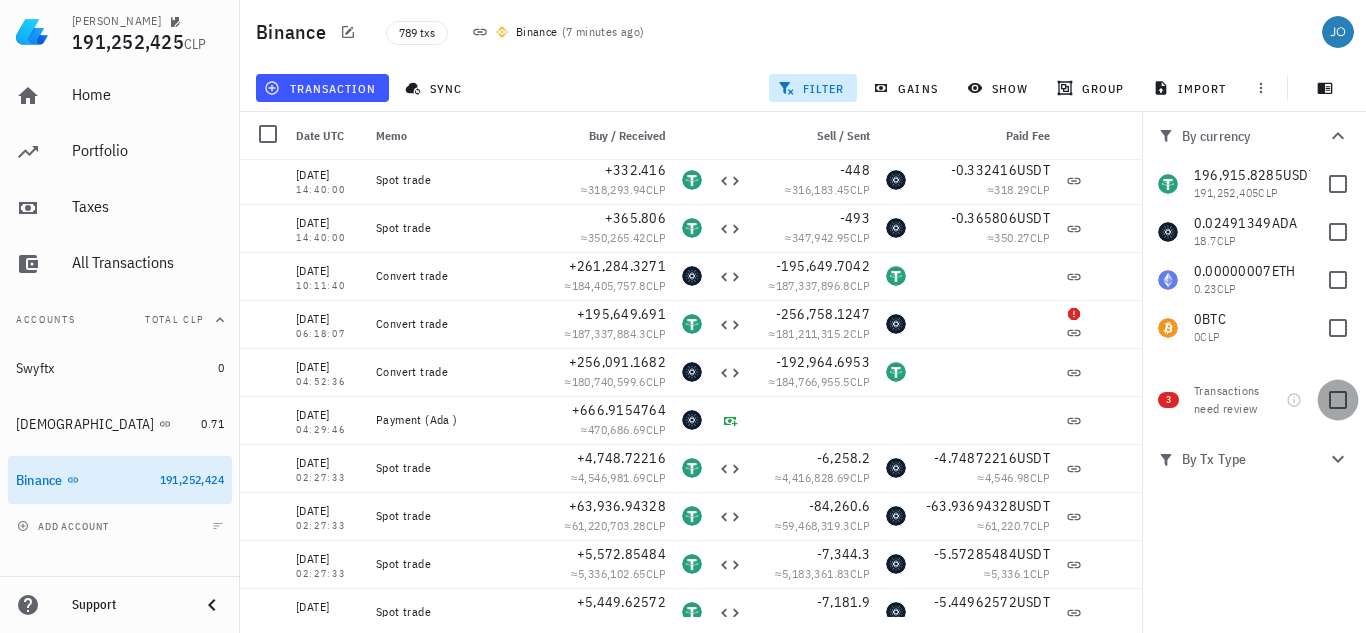 click at bounding box center (1338, 400) 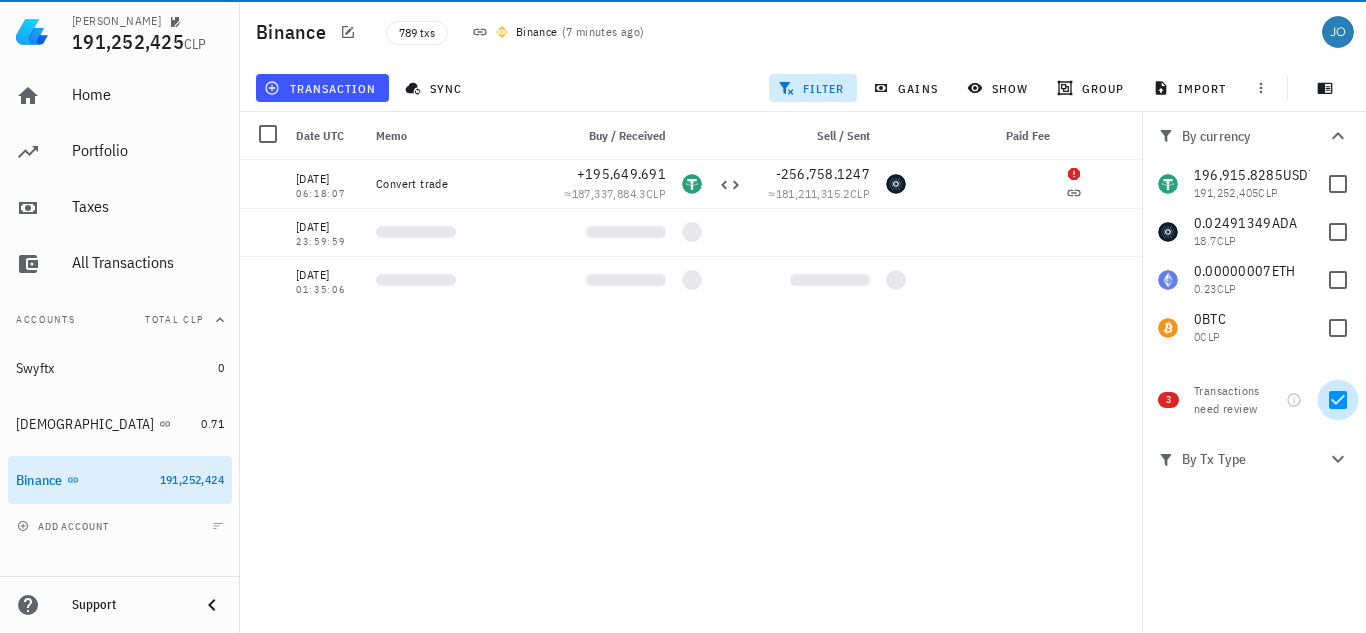 scroll, scrollTop: 0, scrollLeft: 0, axis: both 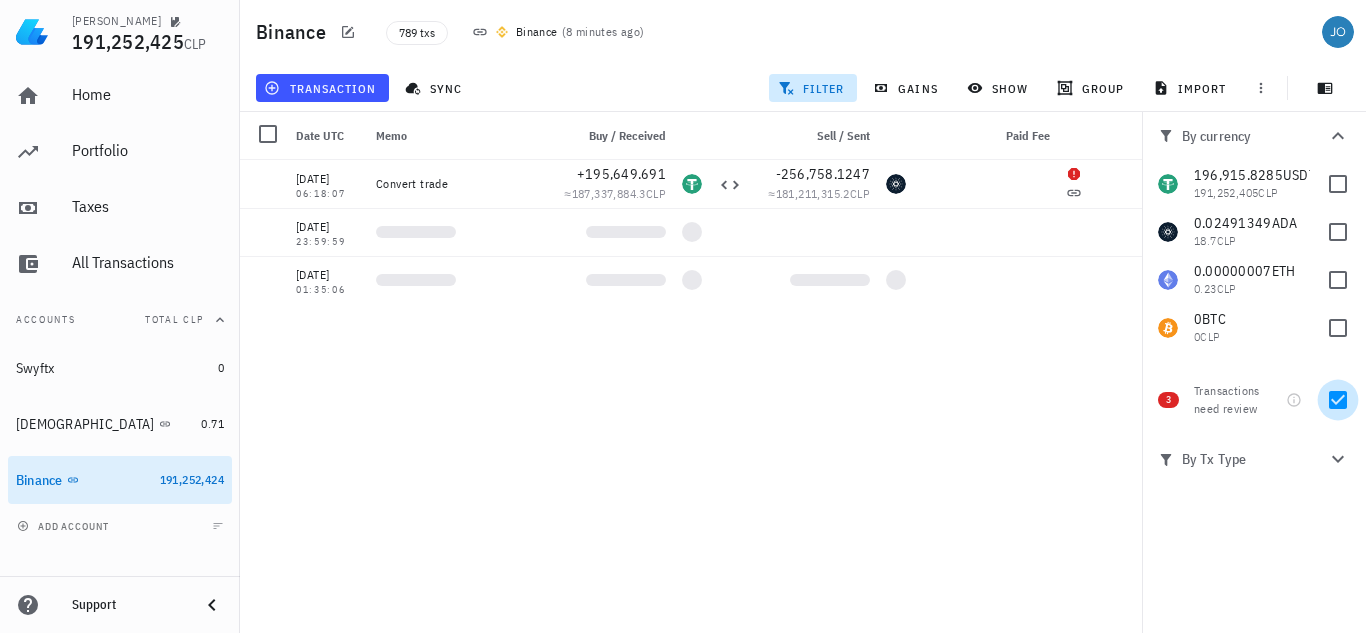 click at bounding box center [1338, 400] 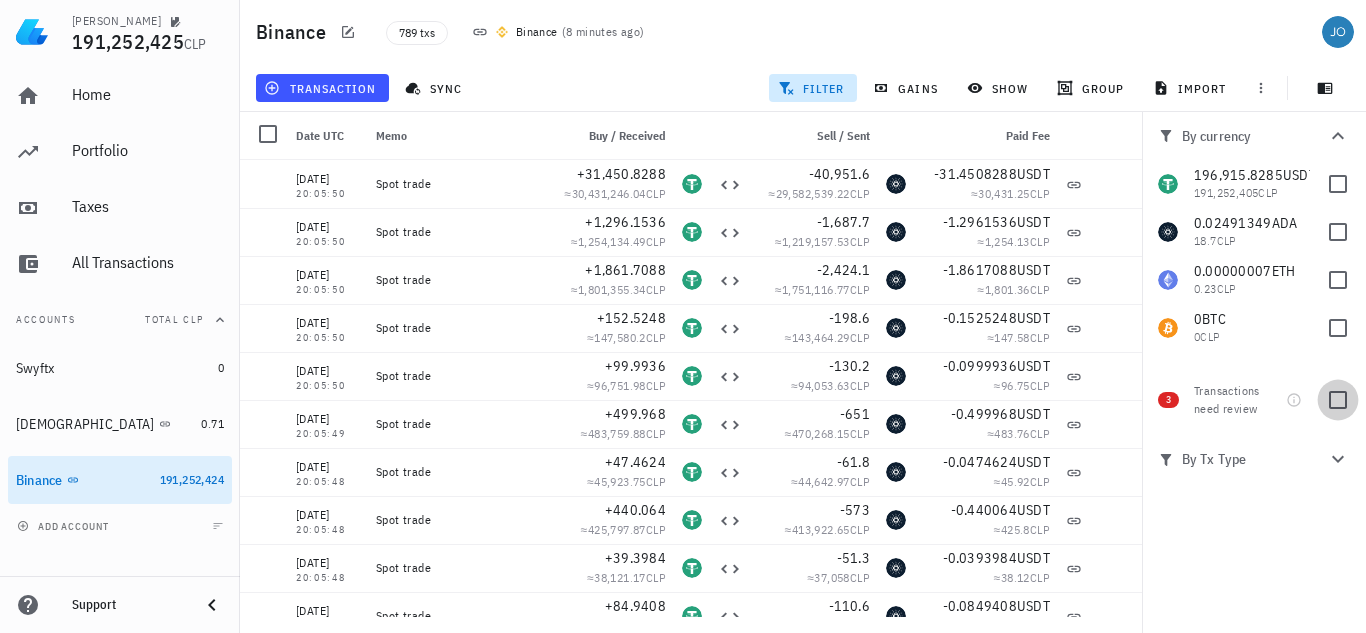 click at bounding box center [1338, 400] 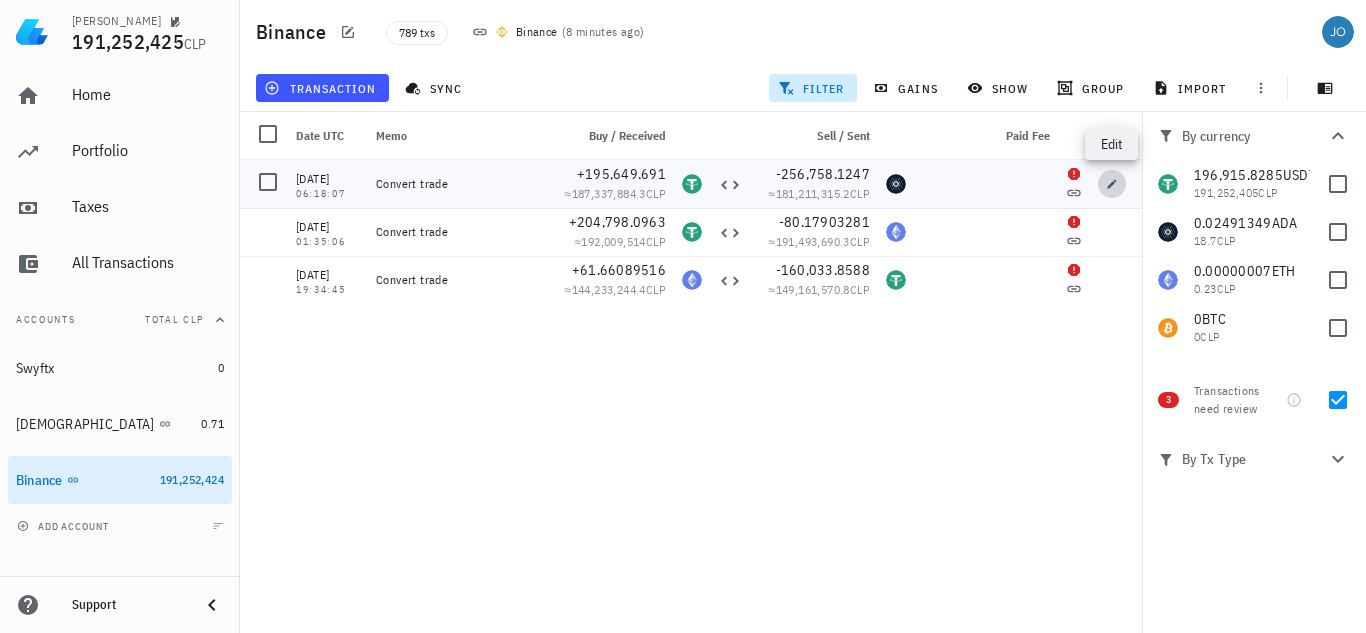 click at bounding box center (1112, 184) 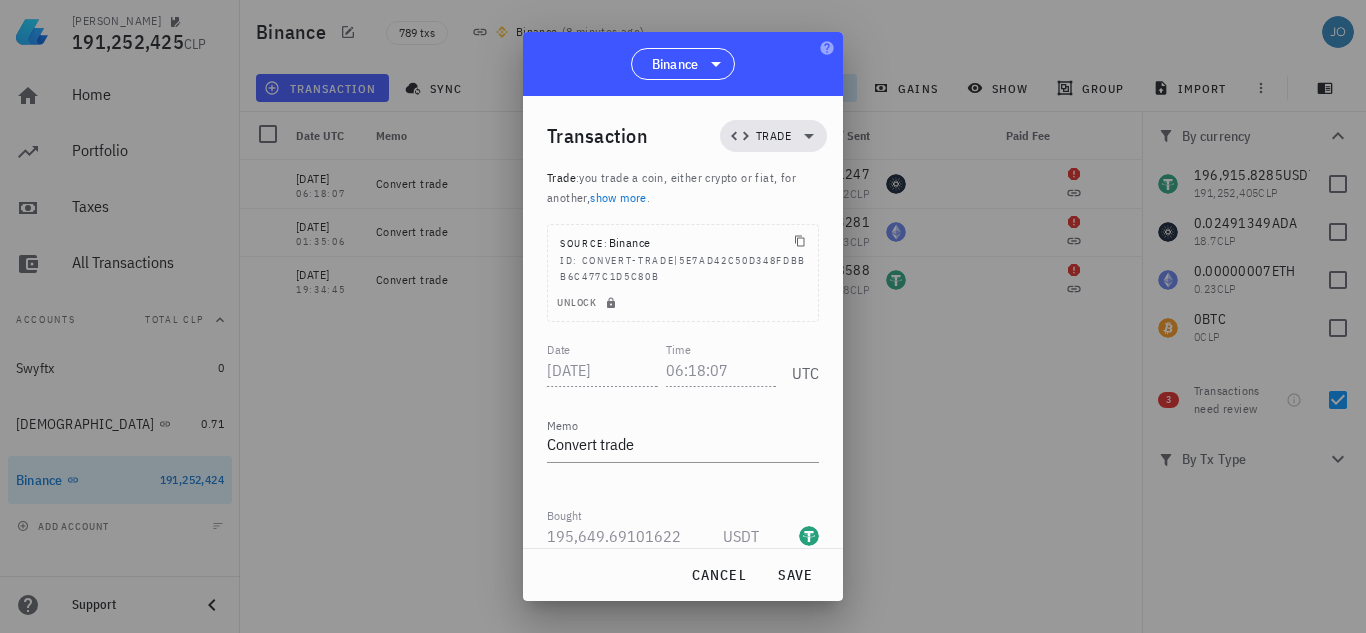 click at bounding box center (683, 316) 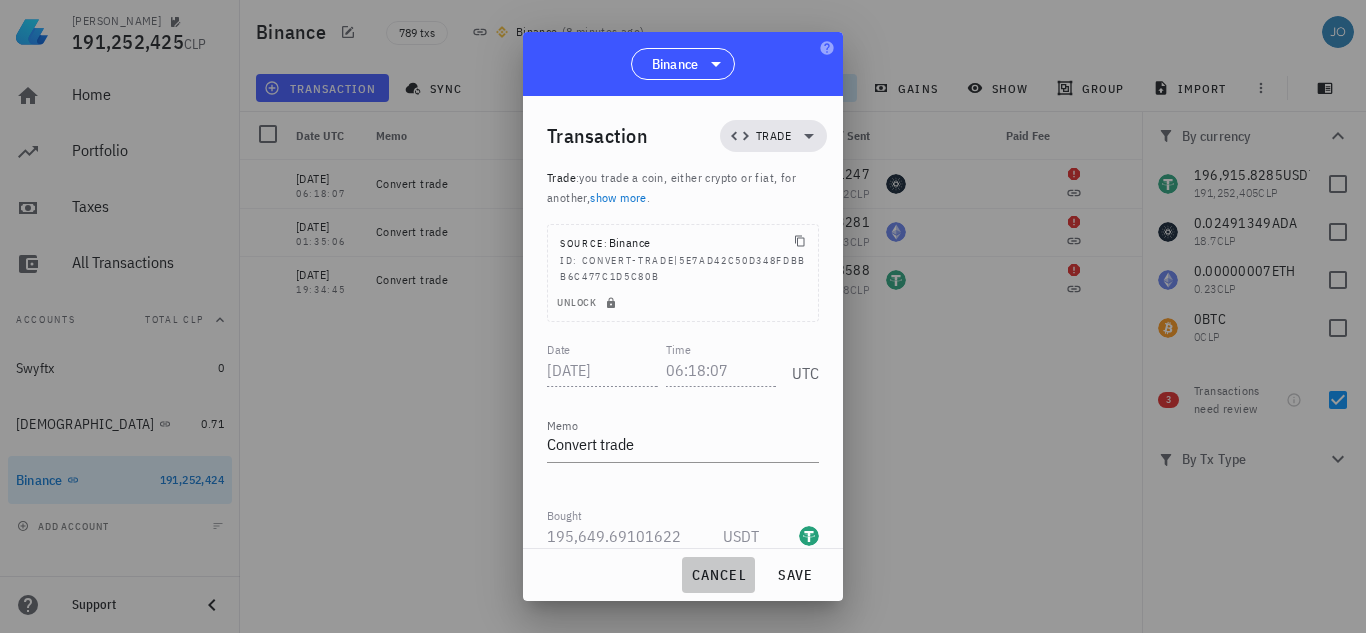 click on "cancel" at bounding box center (718, 575) 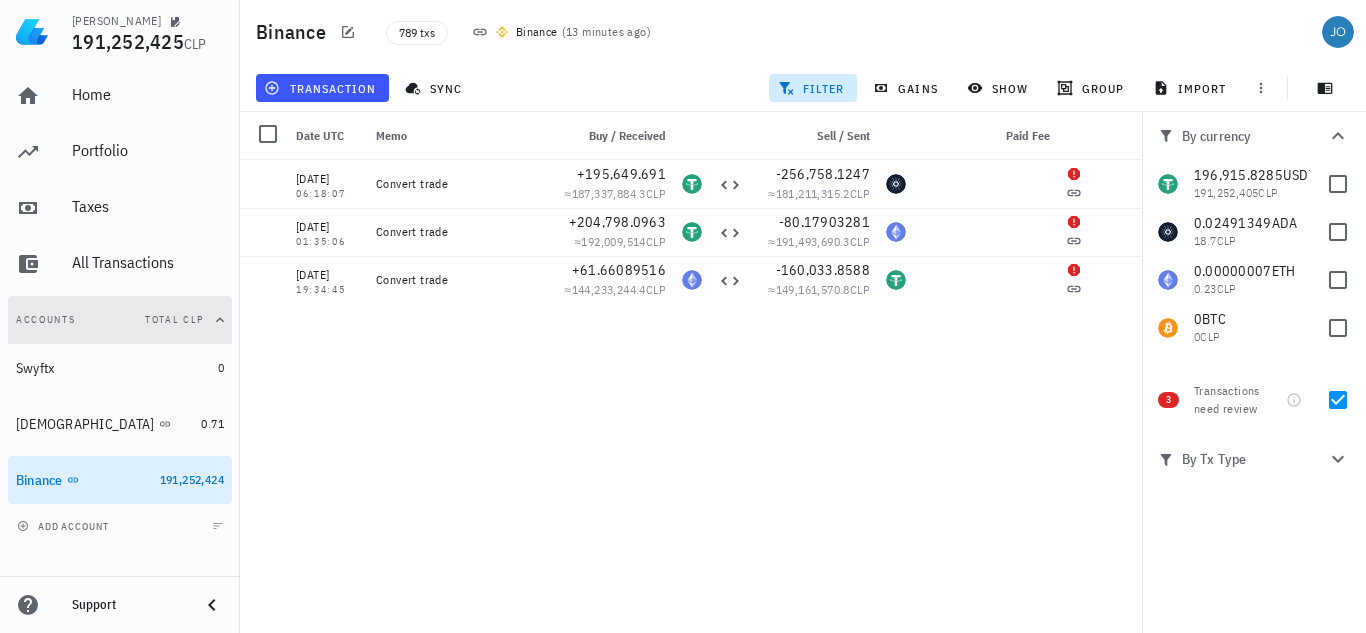 click on "Total
CLP" at bounding box center [174, 319] 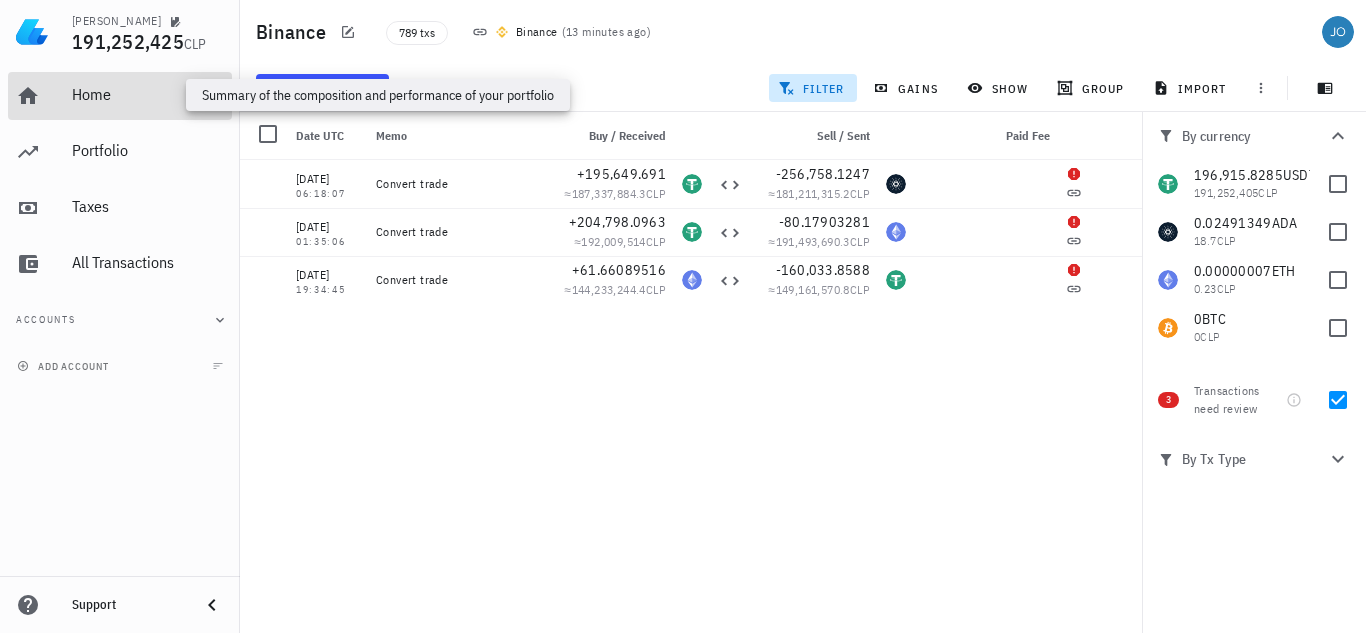 click on "Home" at bounding box center [148, 94] 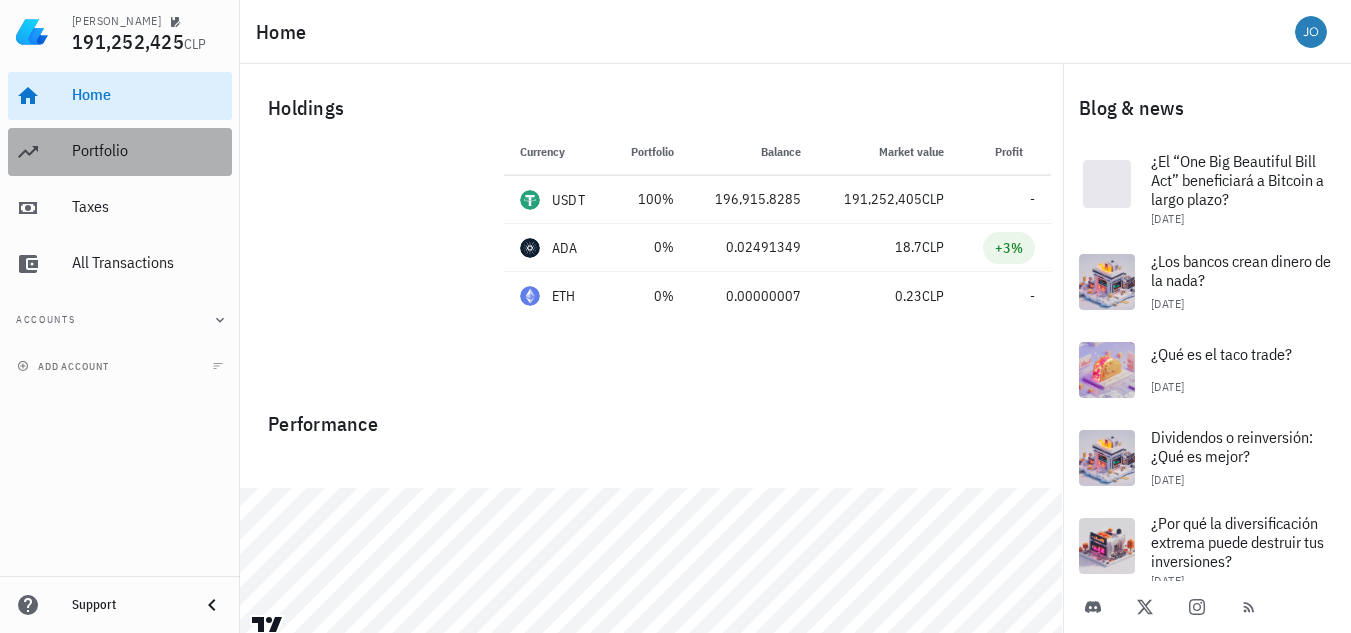 click on "Portfolio" at bounding box center (148, 151) 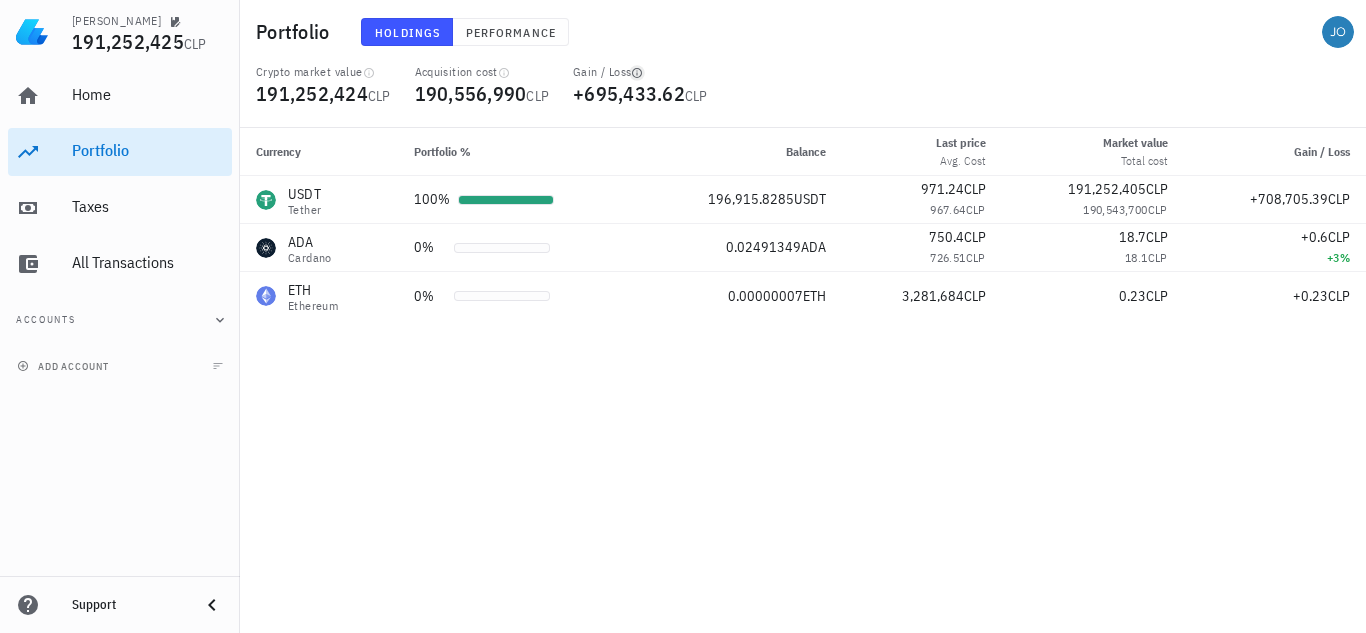 click 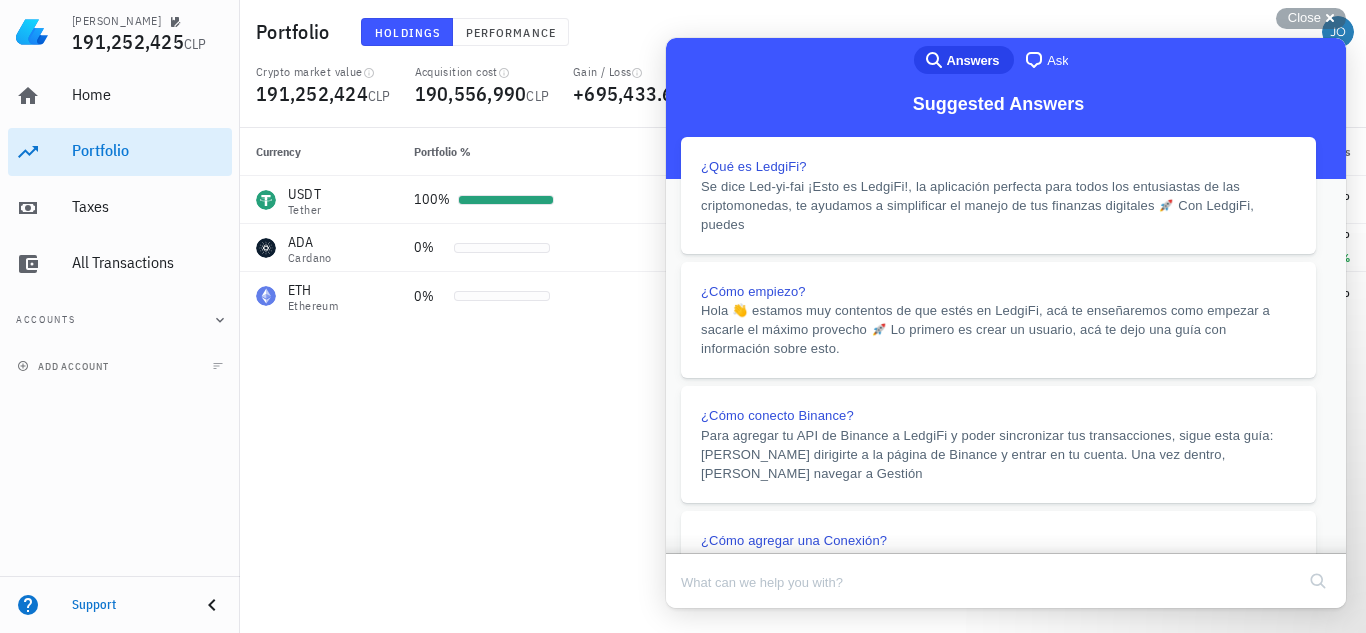 click on "Close" at bounding box center (685, 622) 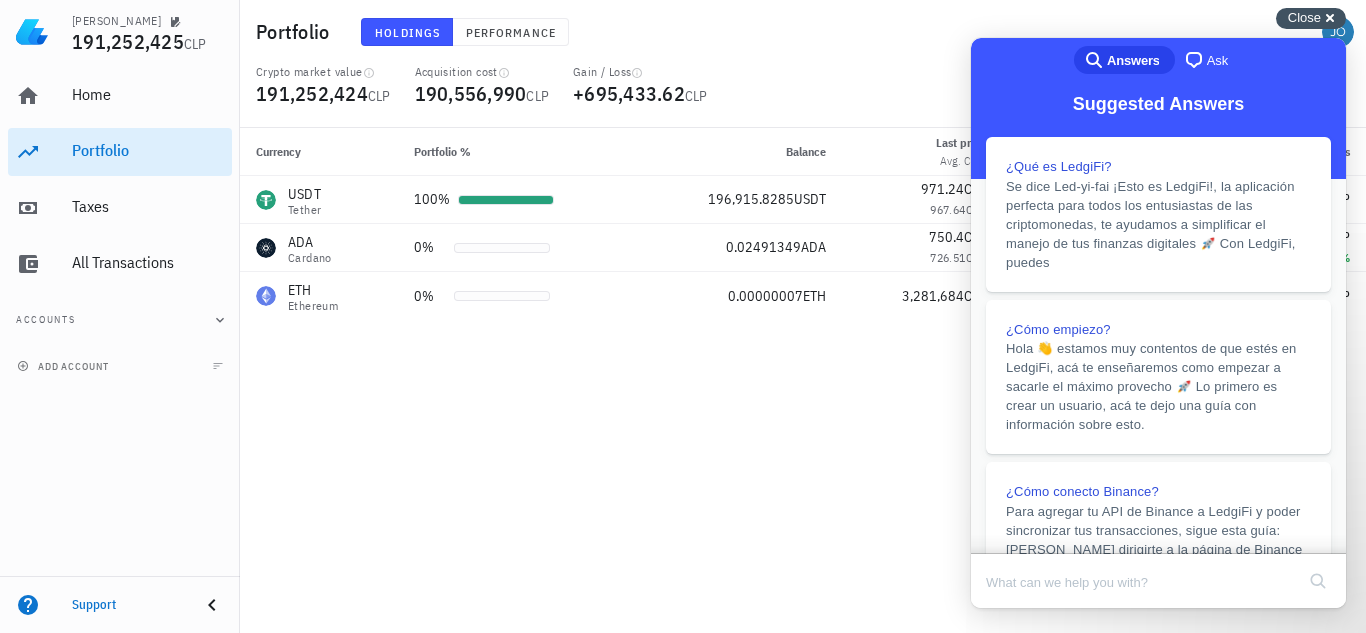 click on "Close" at bounding box center (1304, 17) 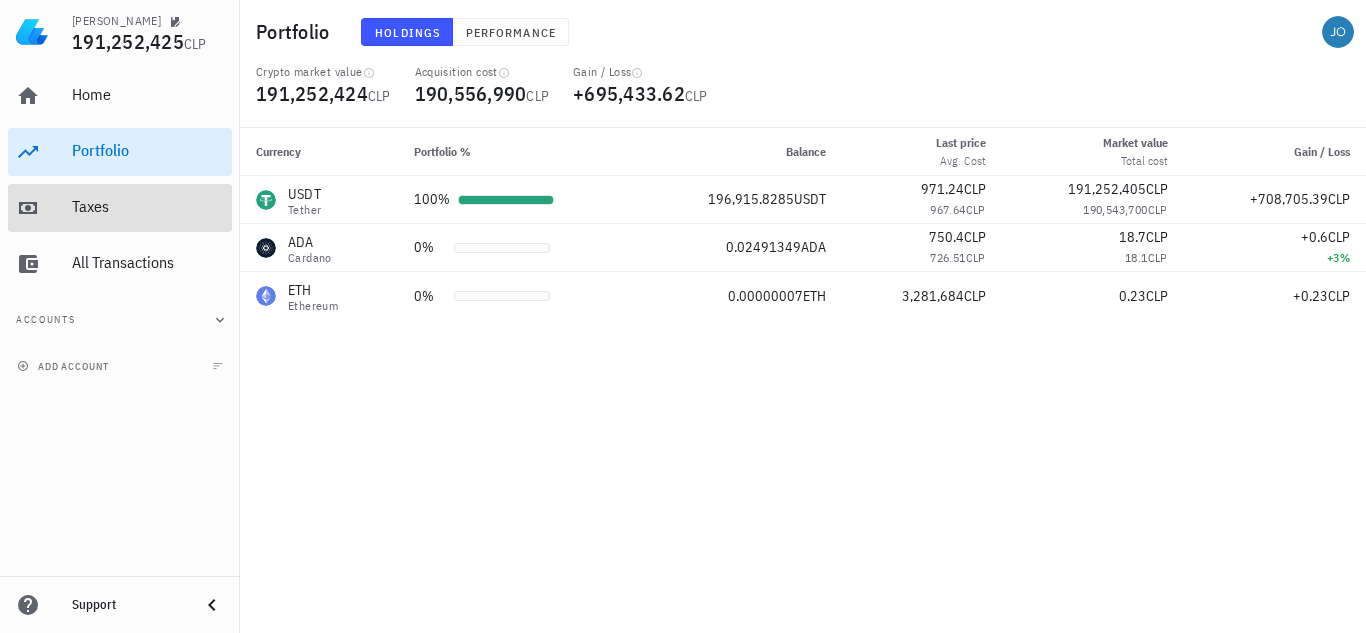 click on "Taxes" at bounding box center (148, 206) 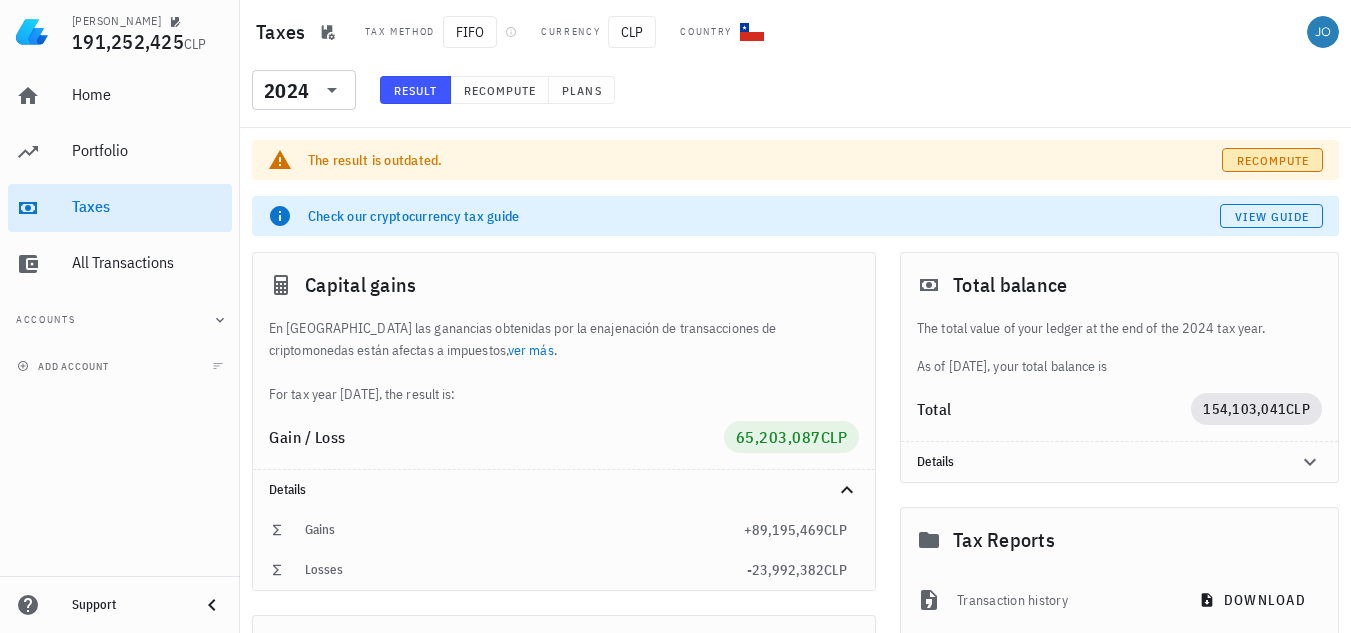 click on "Recompute" at bounding box center [1273, 160] 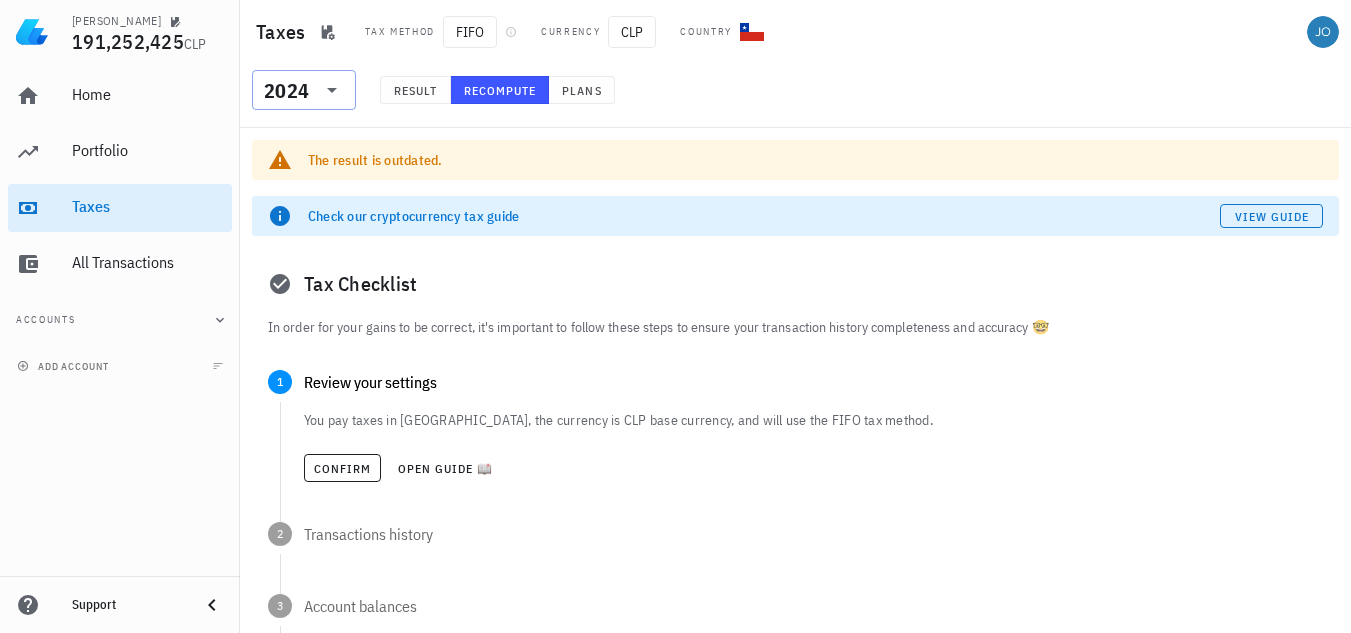 click 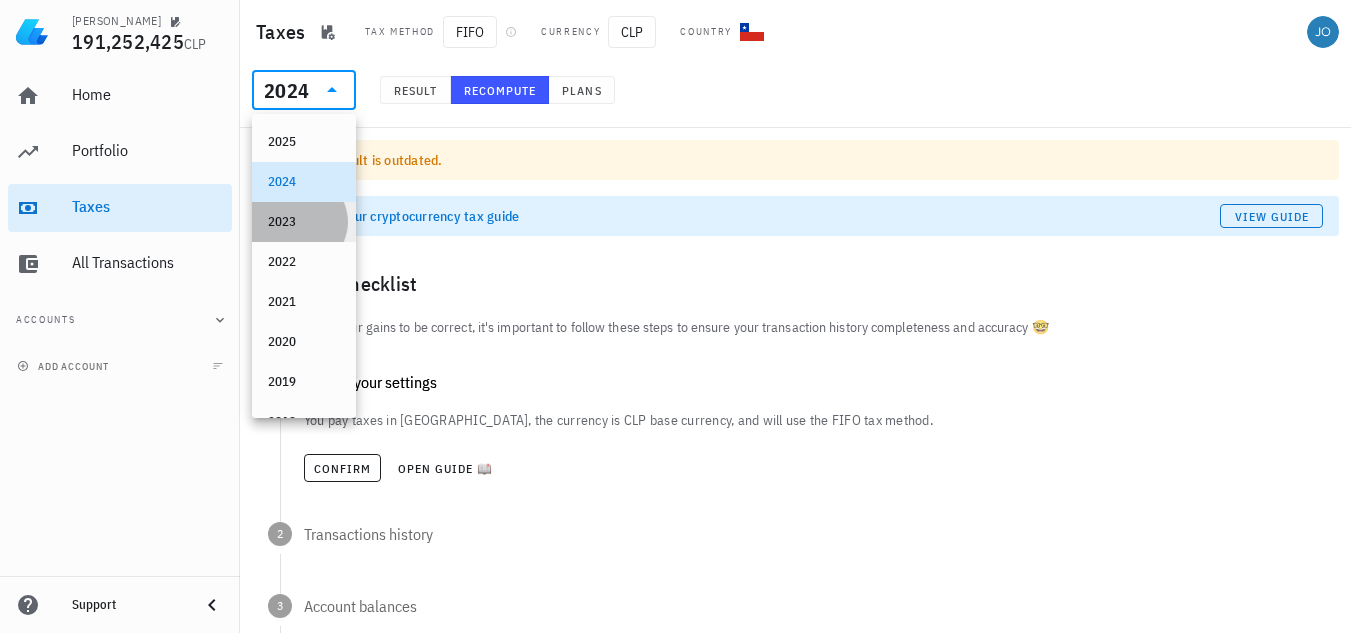 click on "2023" at bounding box center [304, 222] 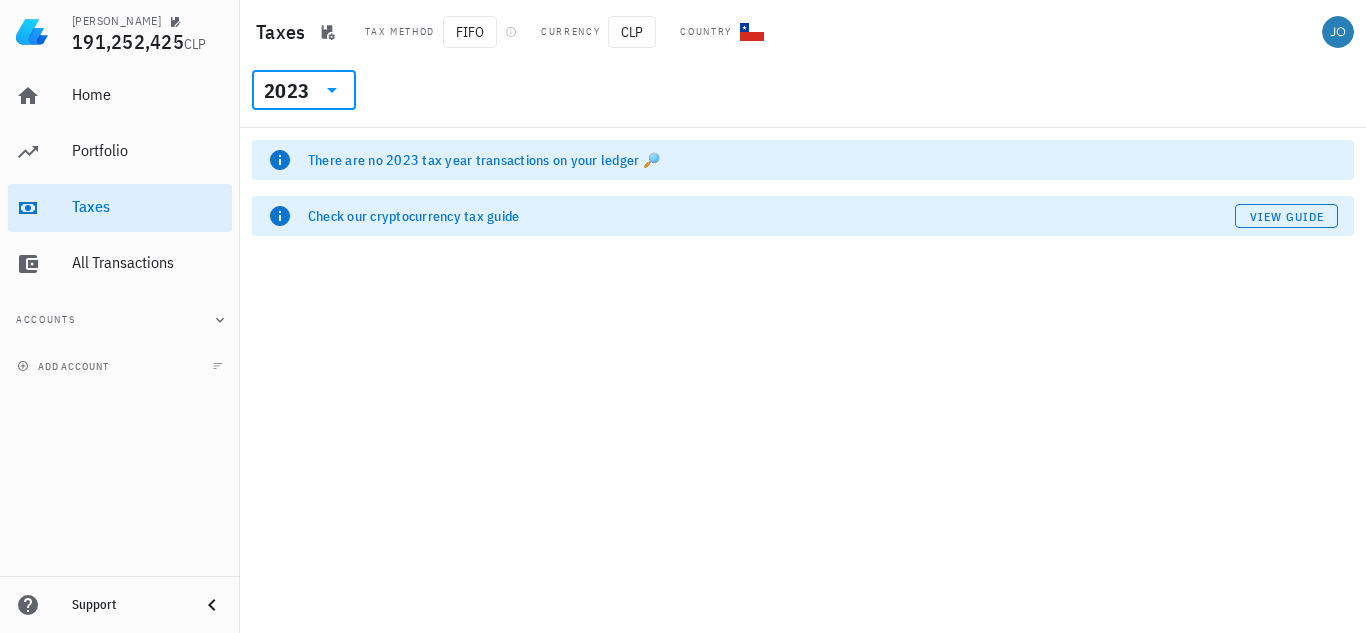 click on "2023" at bounding box center (290, 90) 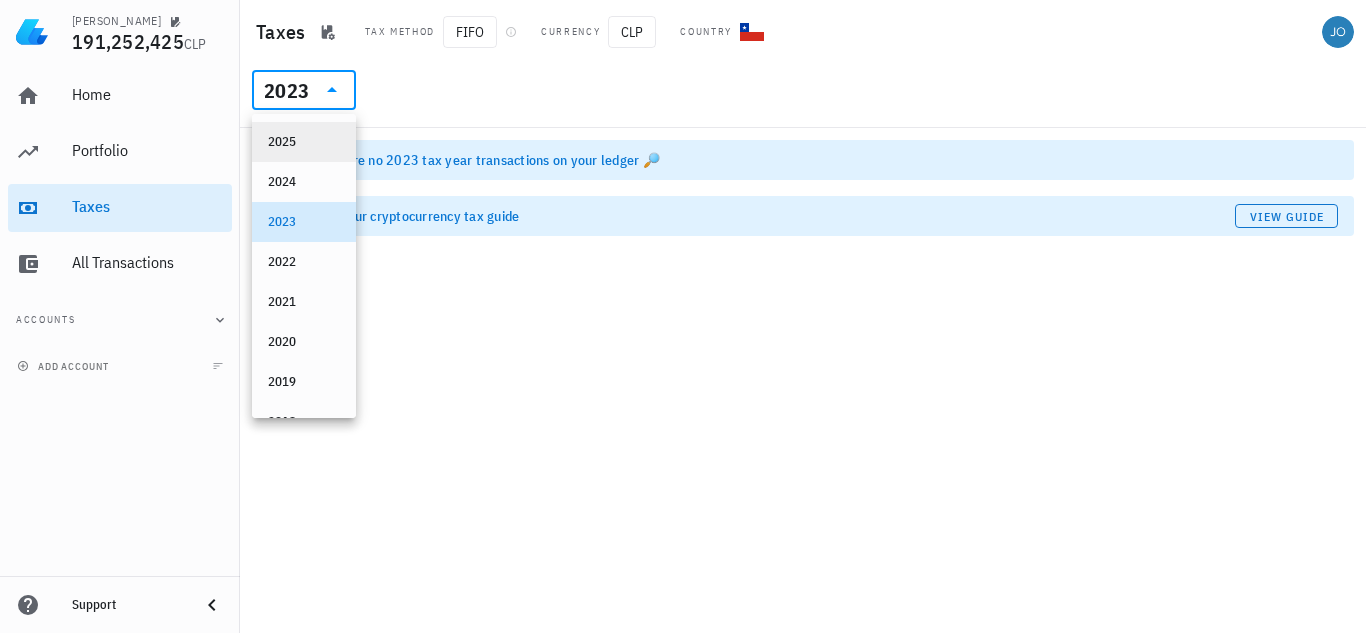 click on "2025" at bounding box center (304, 142) 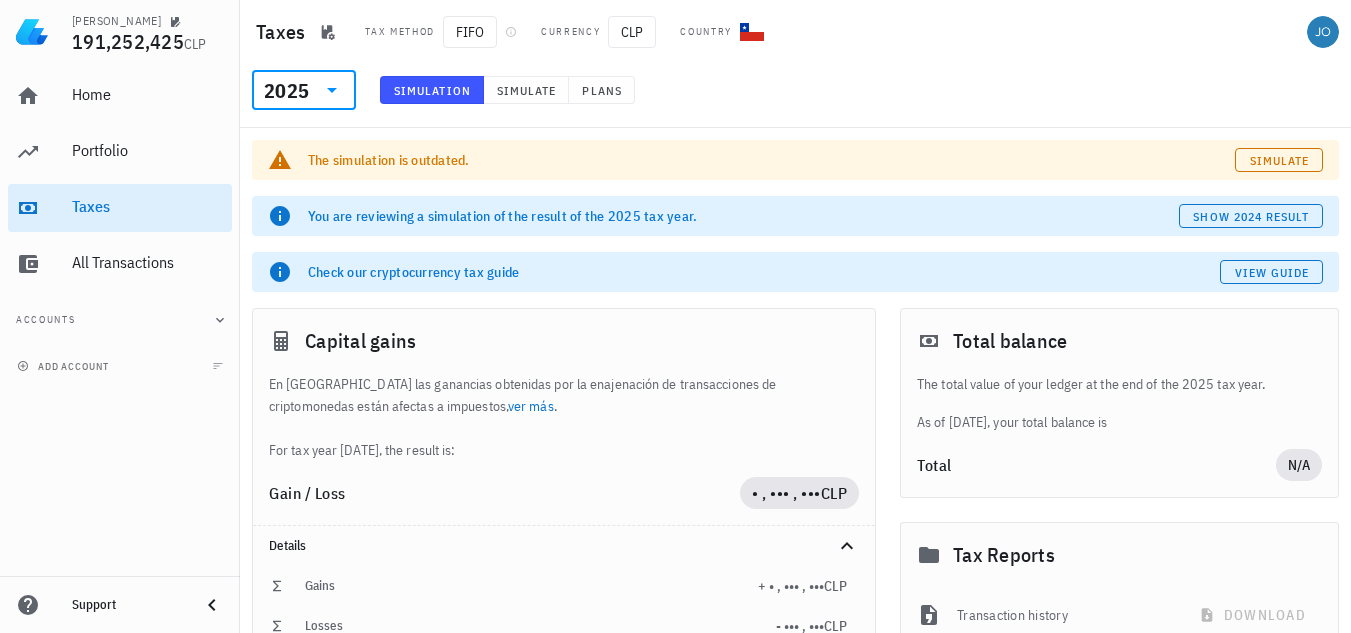 click 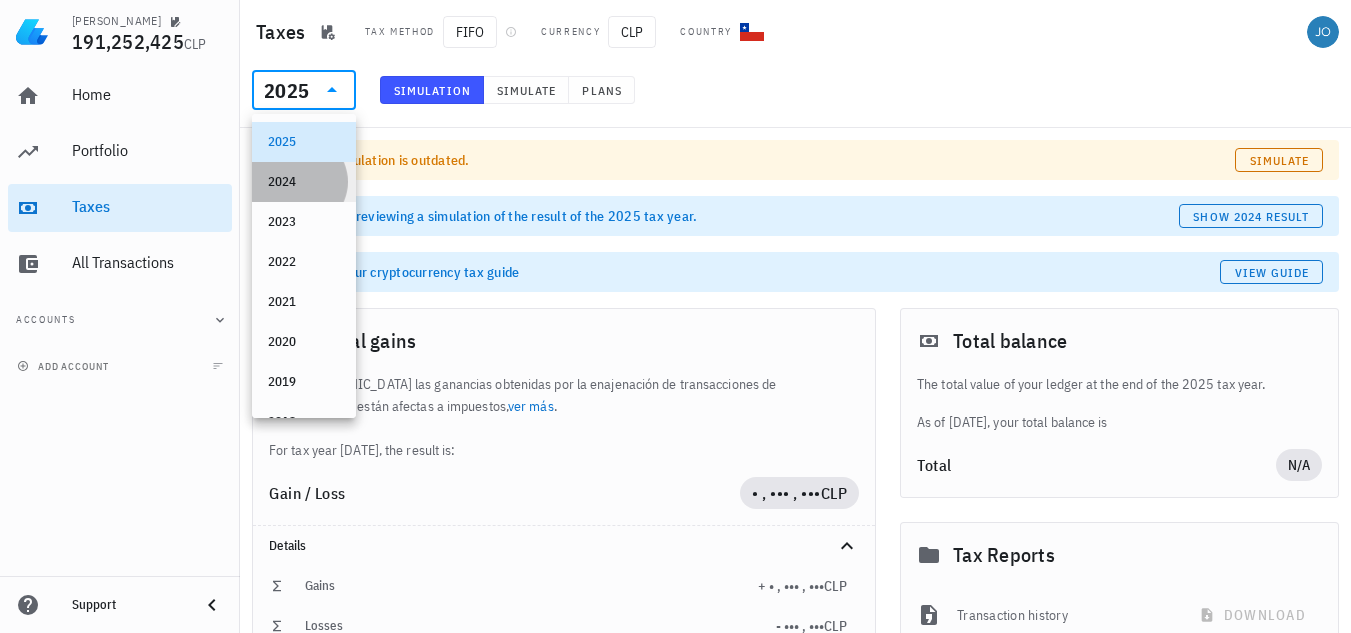 click on "2024" at bounding box center (304, 182) 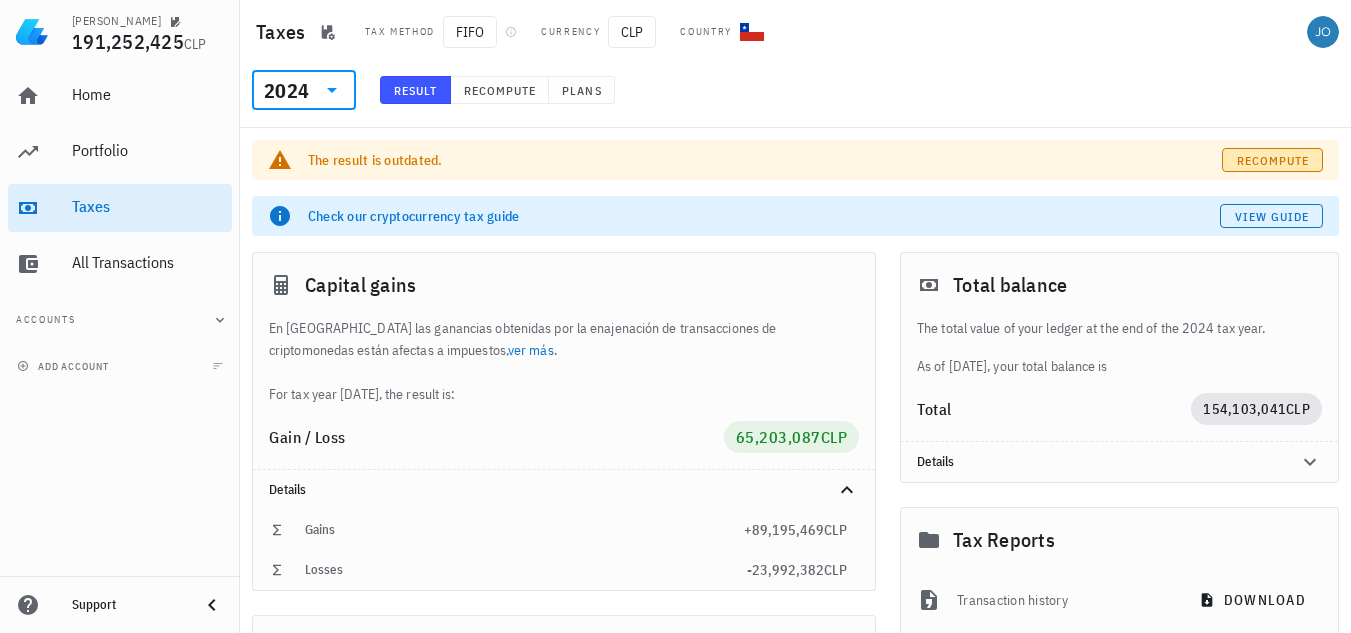 click on "Recompute" at bounding box center (1273, 160) 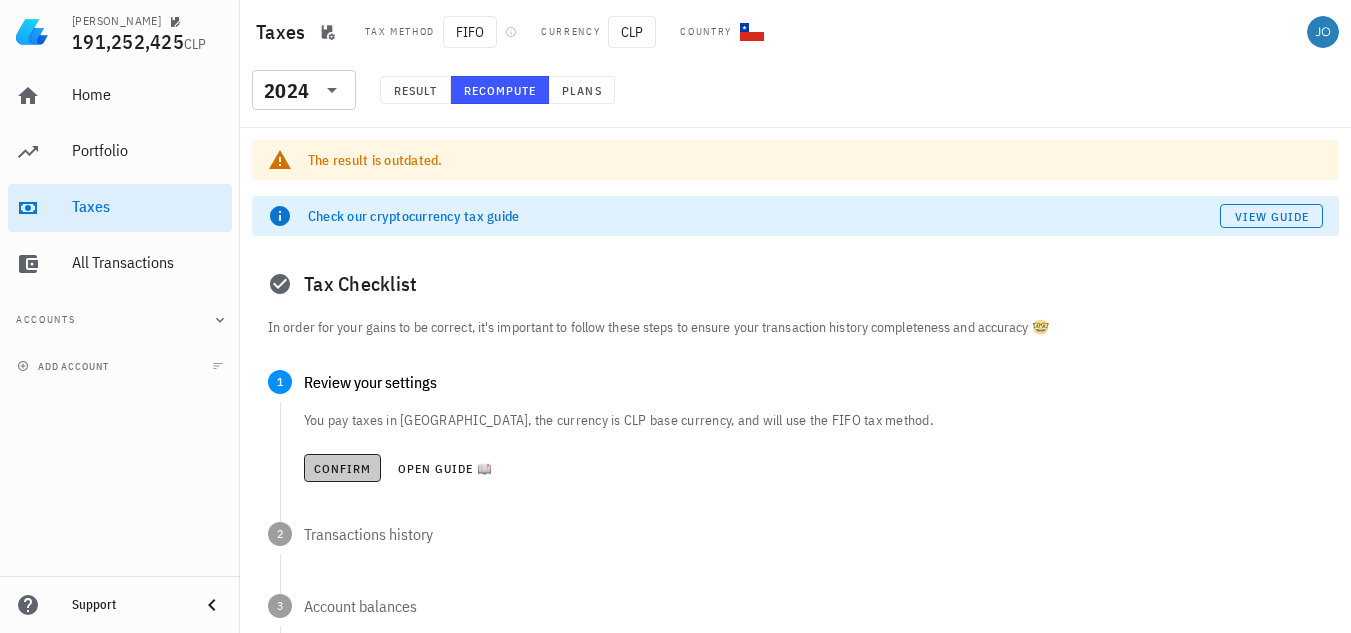 click on "Confirm" at bounding box center (342, 468) 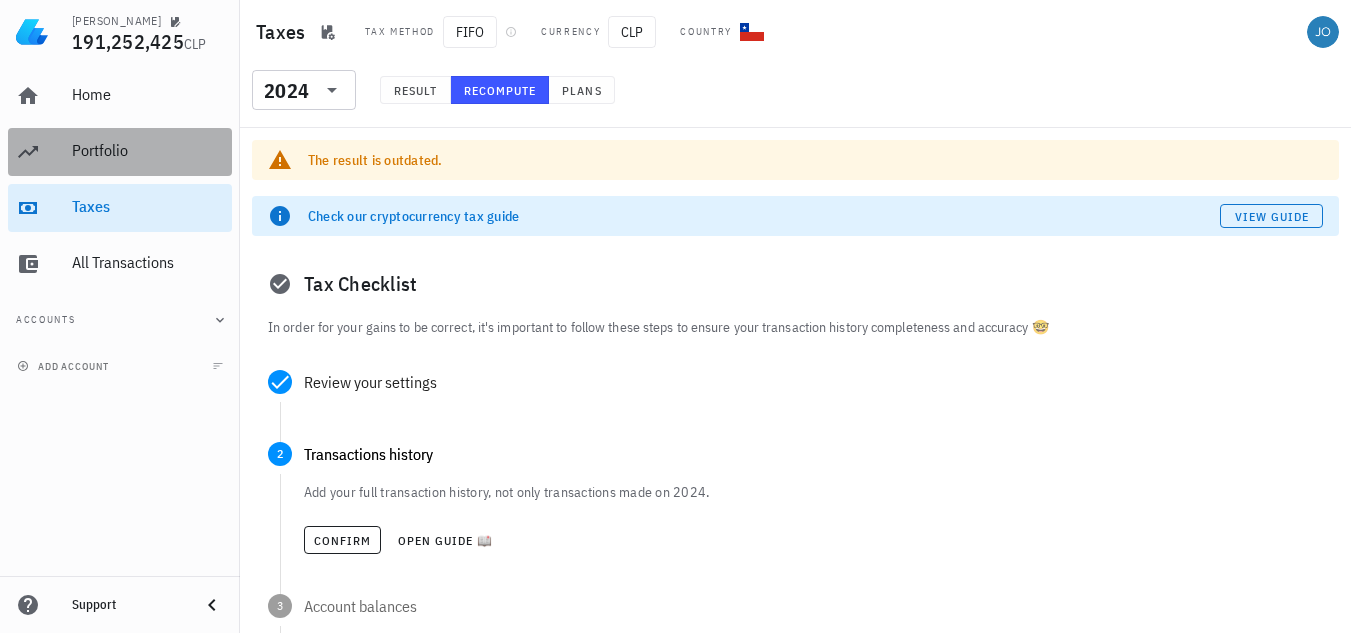 click on "Portfolio" at bounding box center [148, 150] 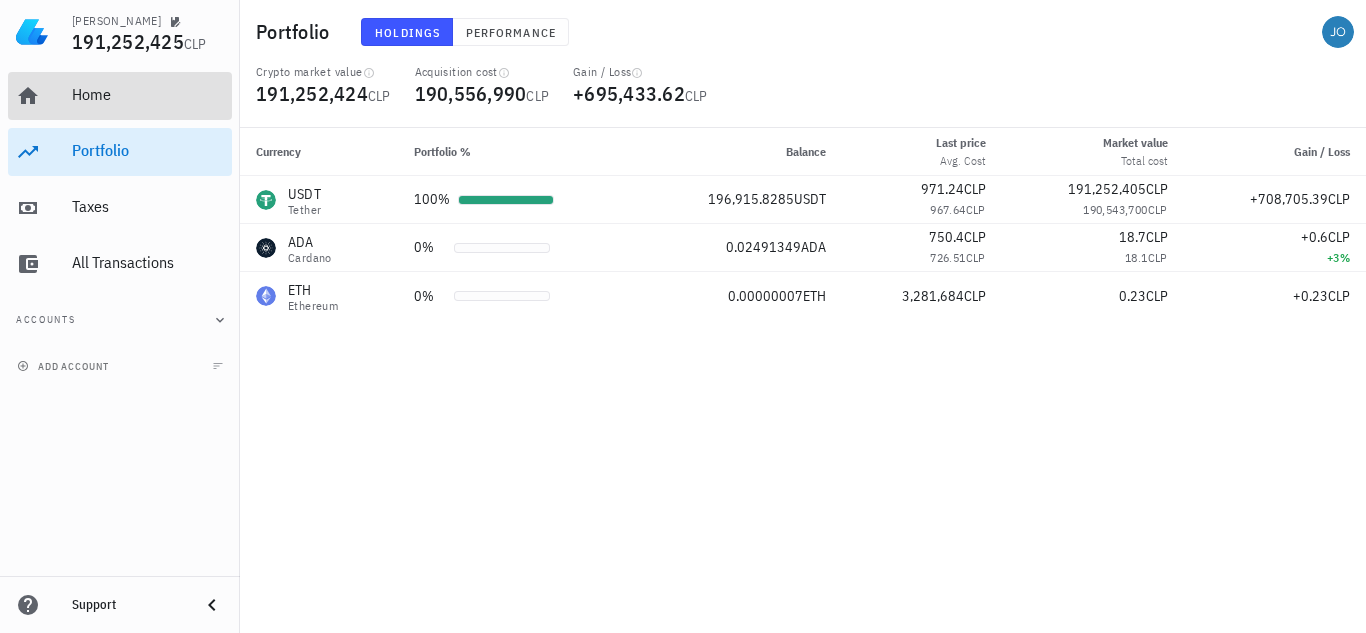click on "Home" at bounding box center [148, 95] 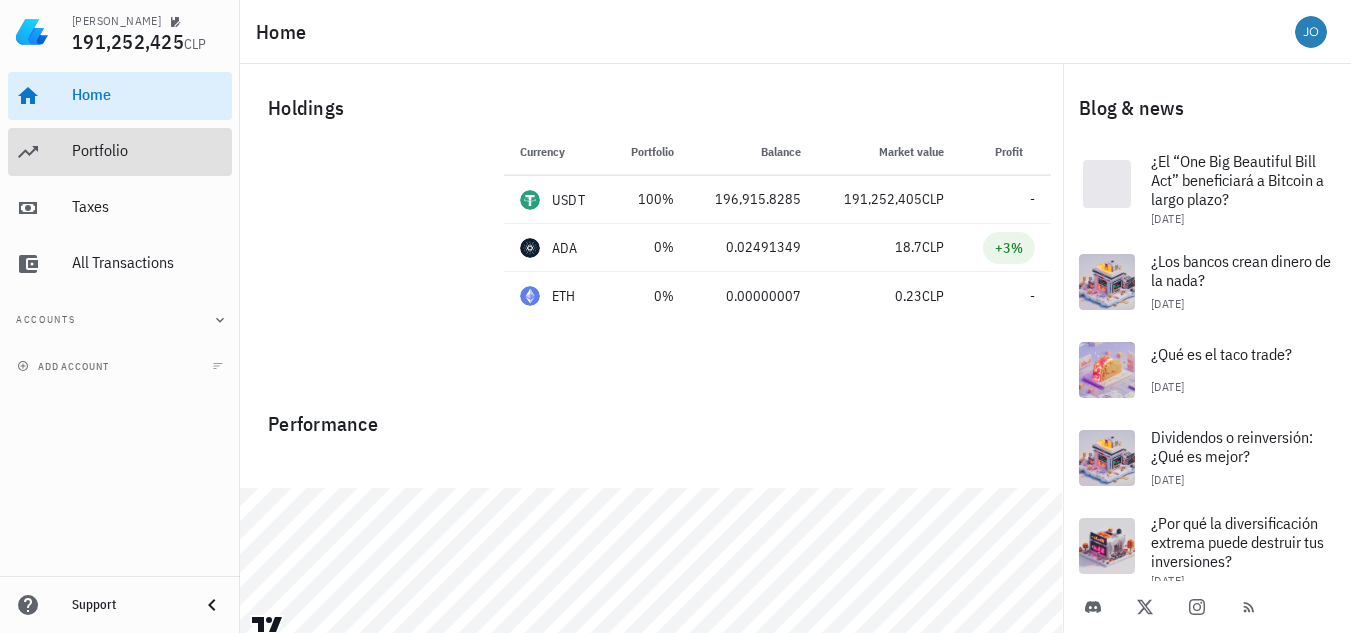 click on "Portfolio" at bounding box center [148, 150] 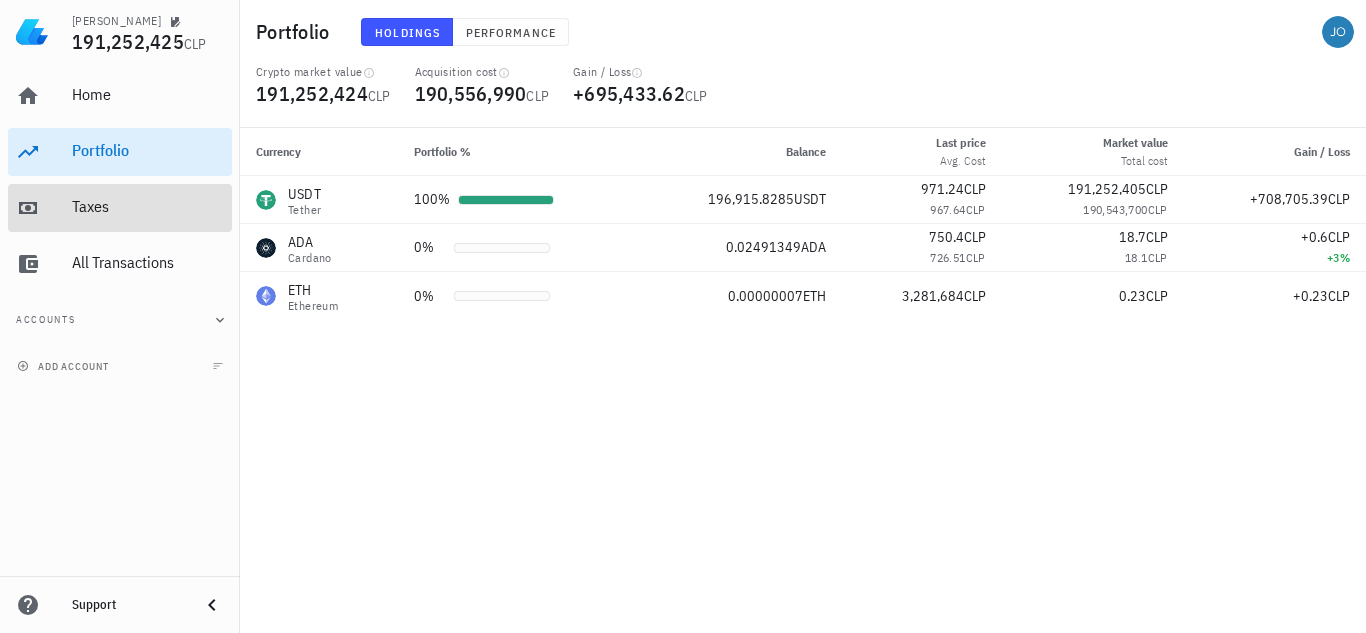 click on "Taxes" at bounding box center (148, 206) 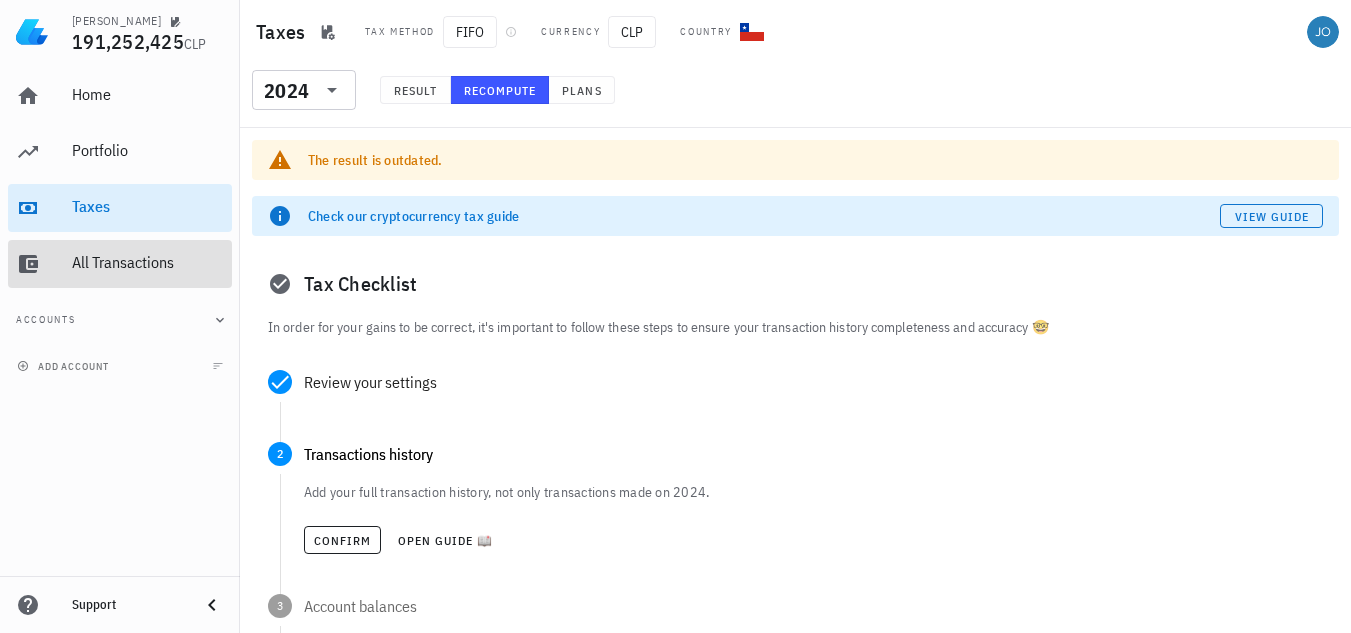 click on "All Transactions" at bounding box center (148, 262) 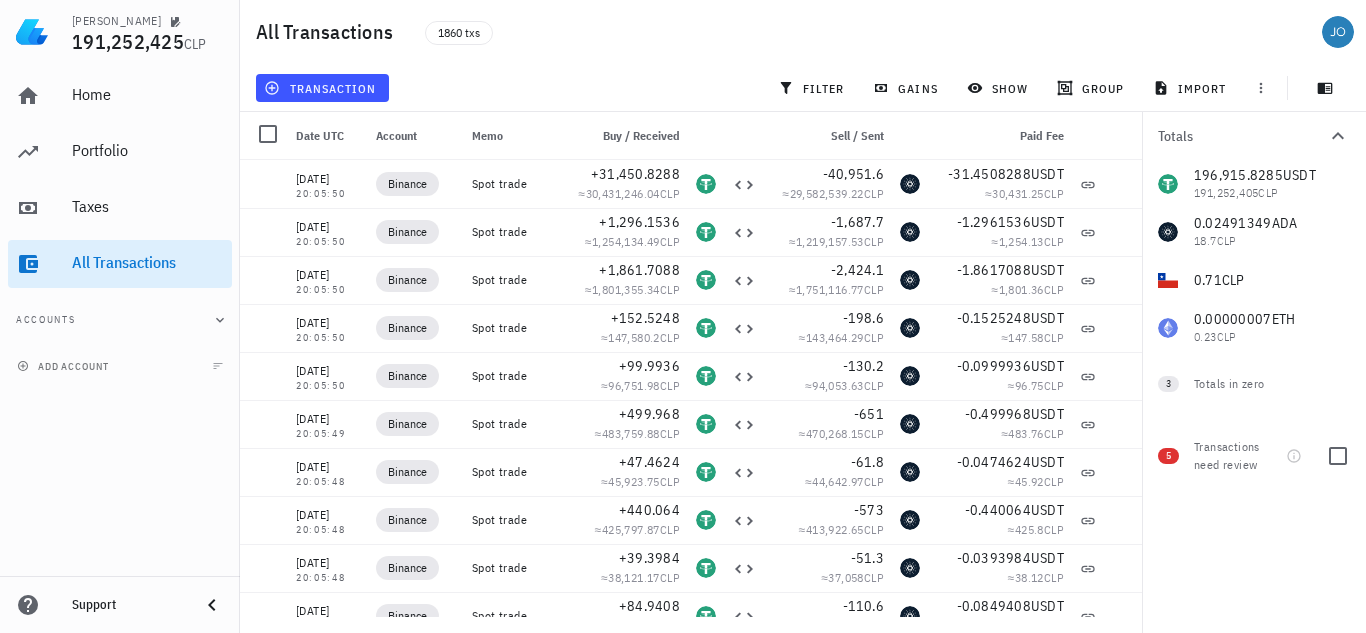 click on "5" at bounding box center (1168, 456) 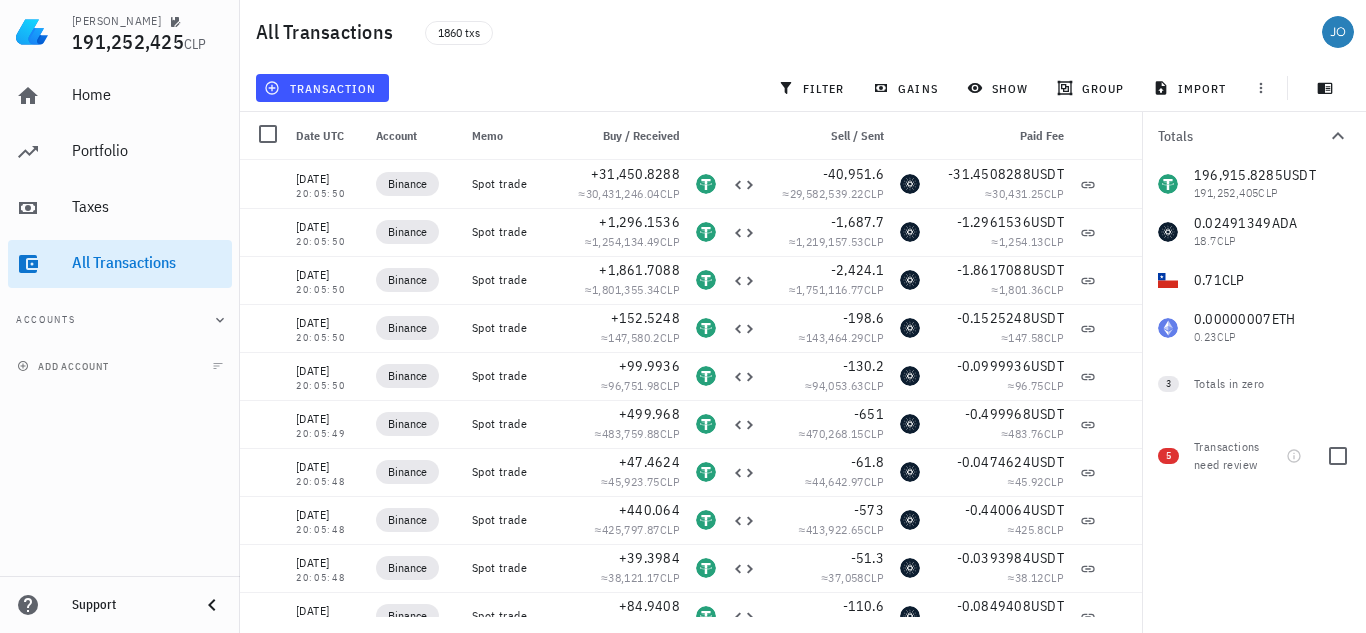 click on "5" at bounding box center [1168, 456] 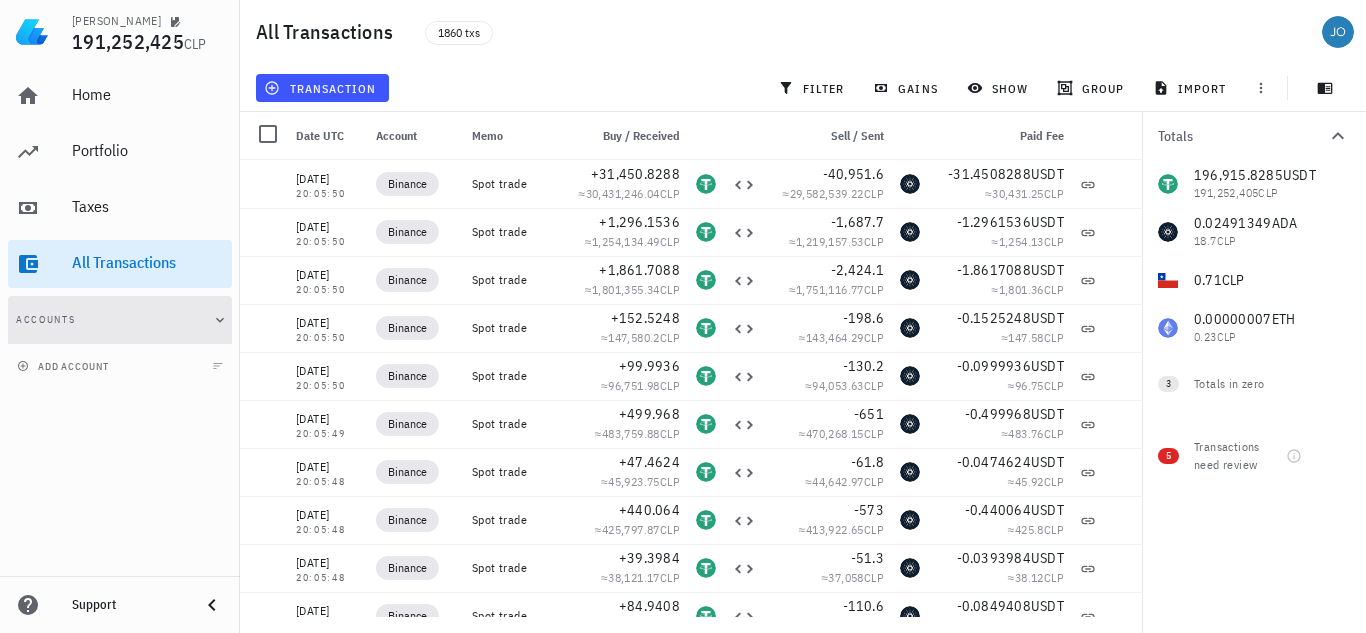 click on "Accounts" at bounding box center [120, 320] 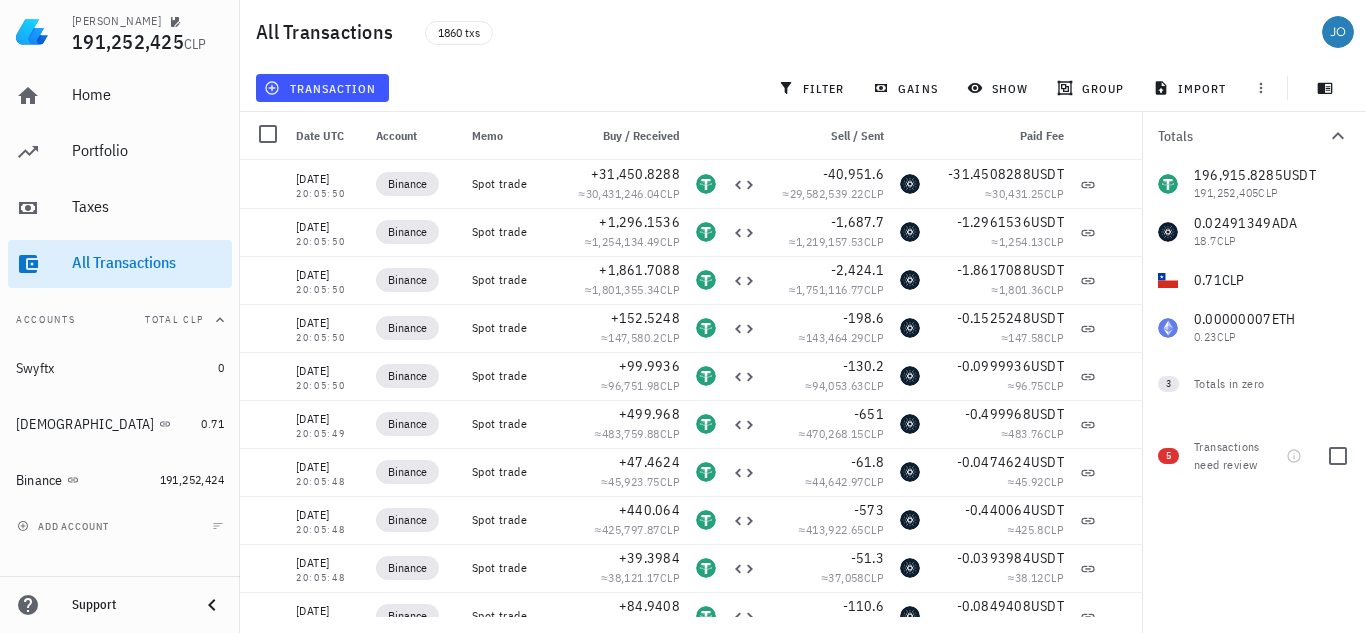 click on "5" at bounding box center [1168, 456] 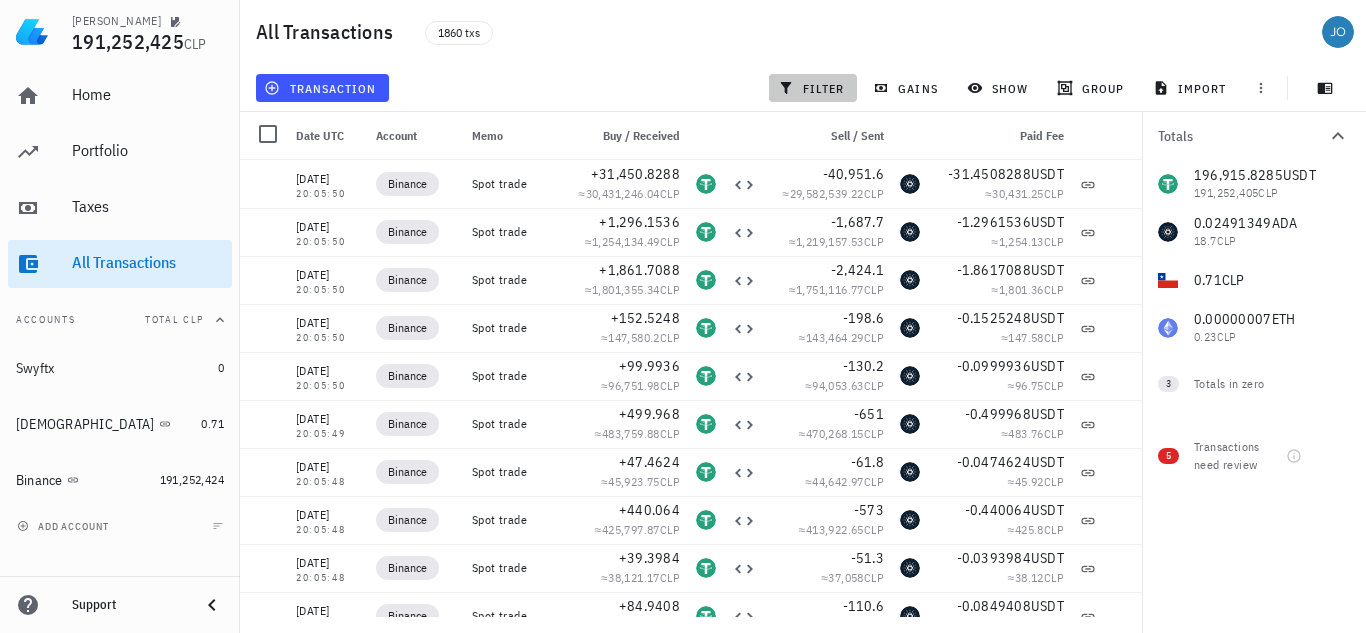click on "filter" at bounding box center (813, 88) 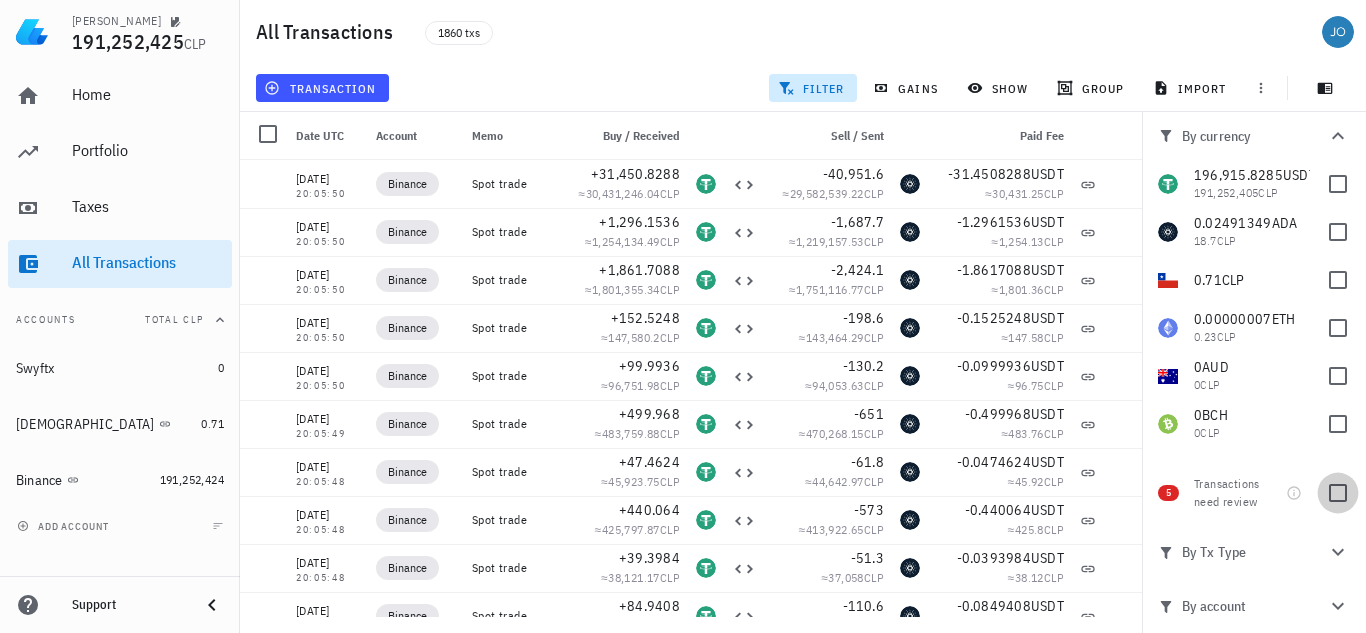 click at bounding box center (1338, 493) 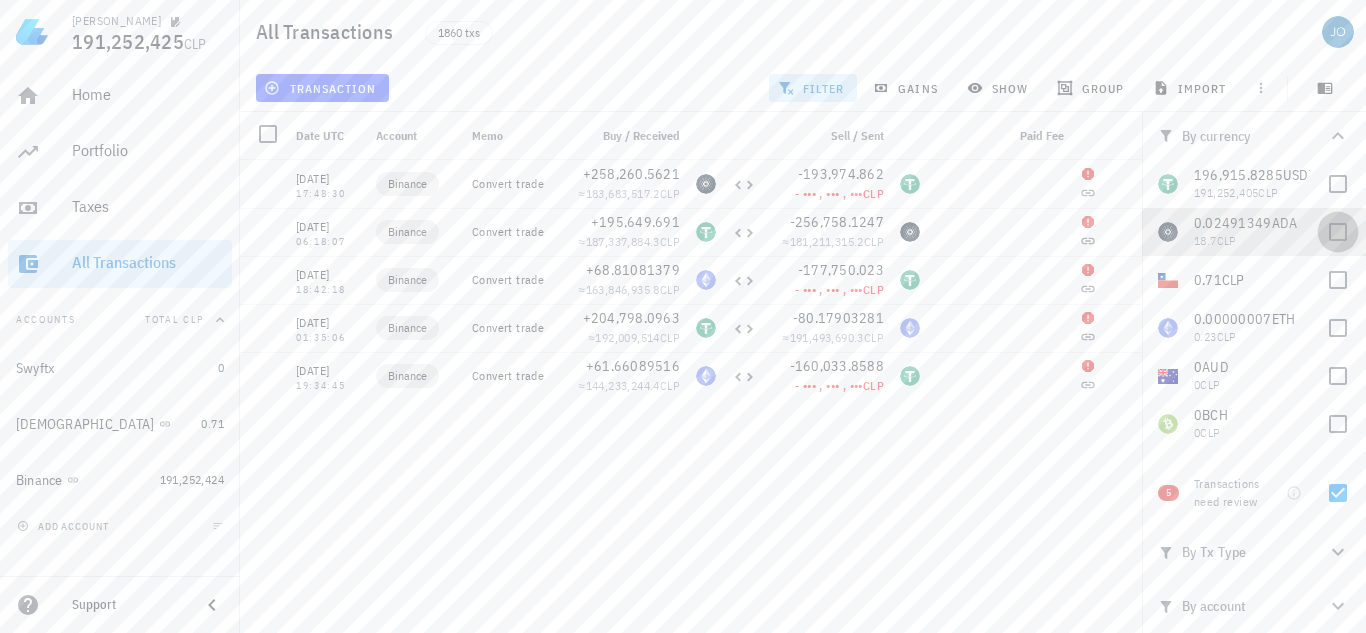 click at bounding box center (1338, 232) 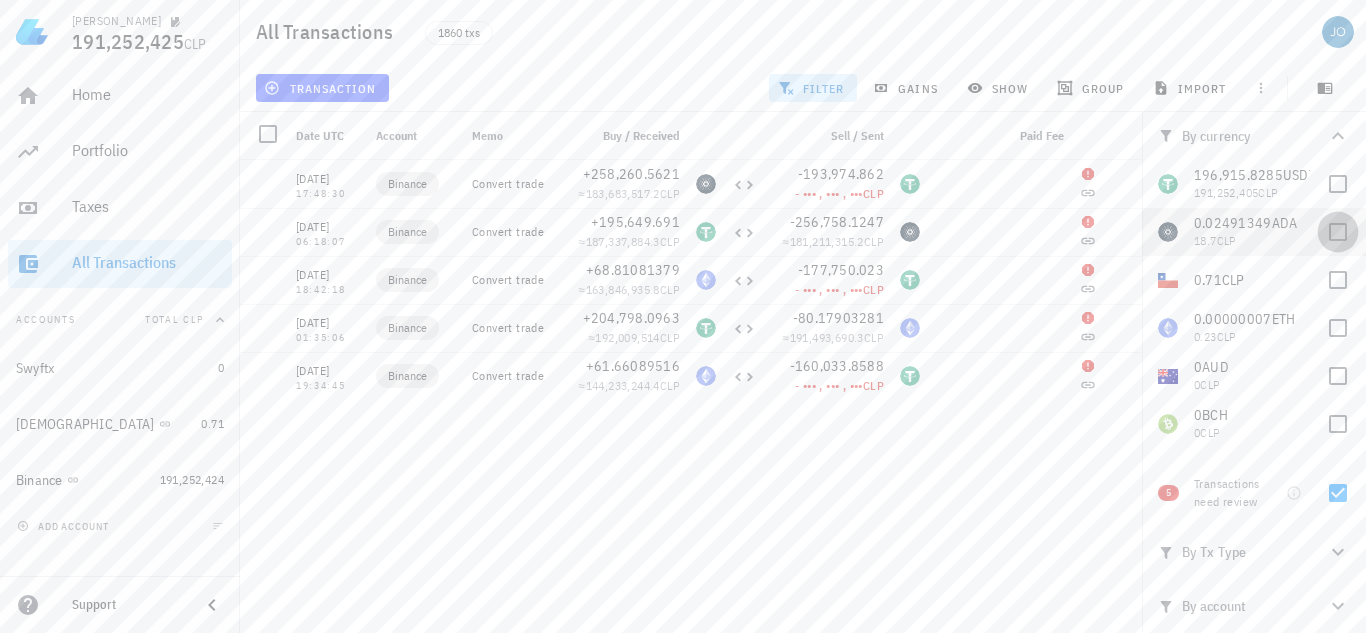checkbox on "true" 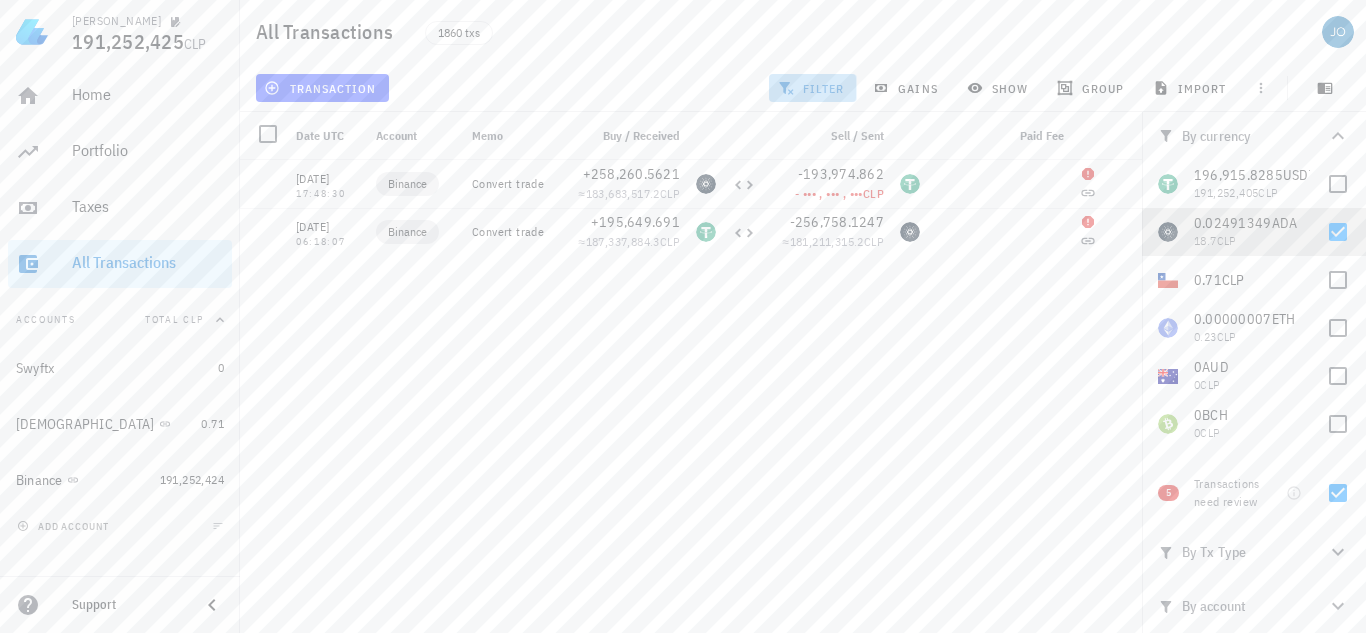 click on "filter" at bounding box center [813, 88] 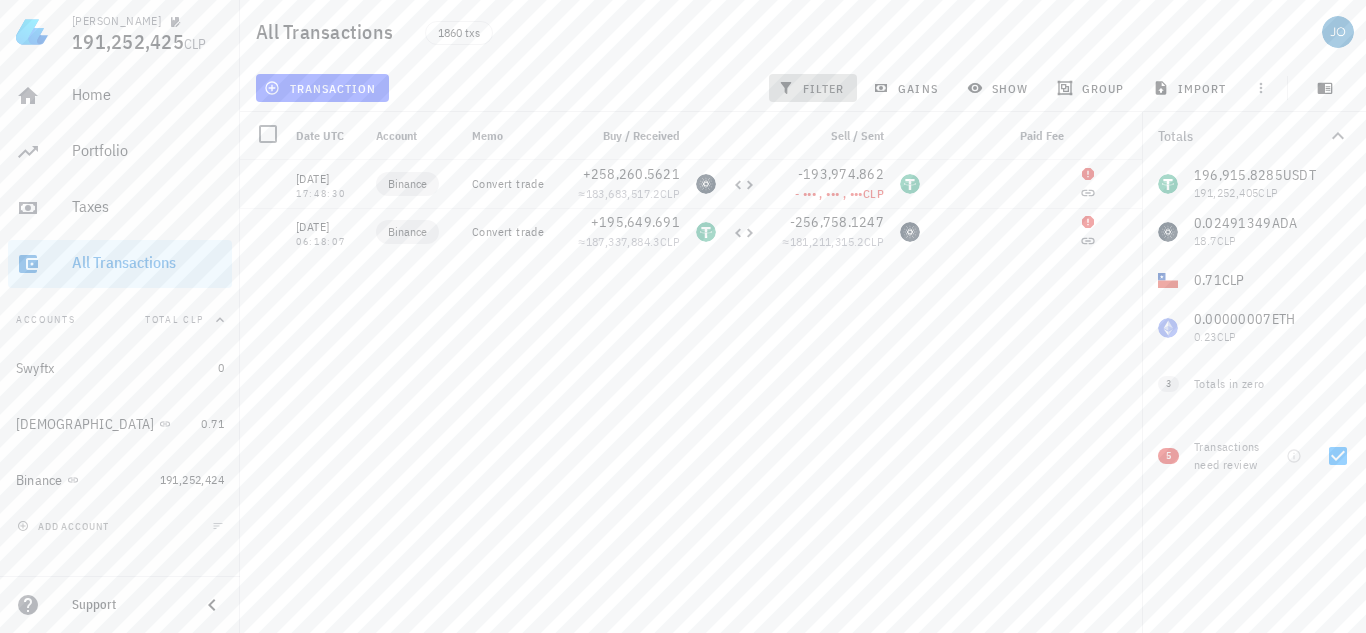 click on "filter" at bounding box center [813, 88] 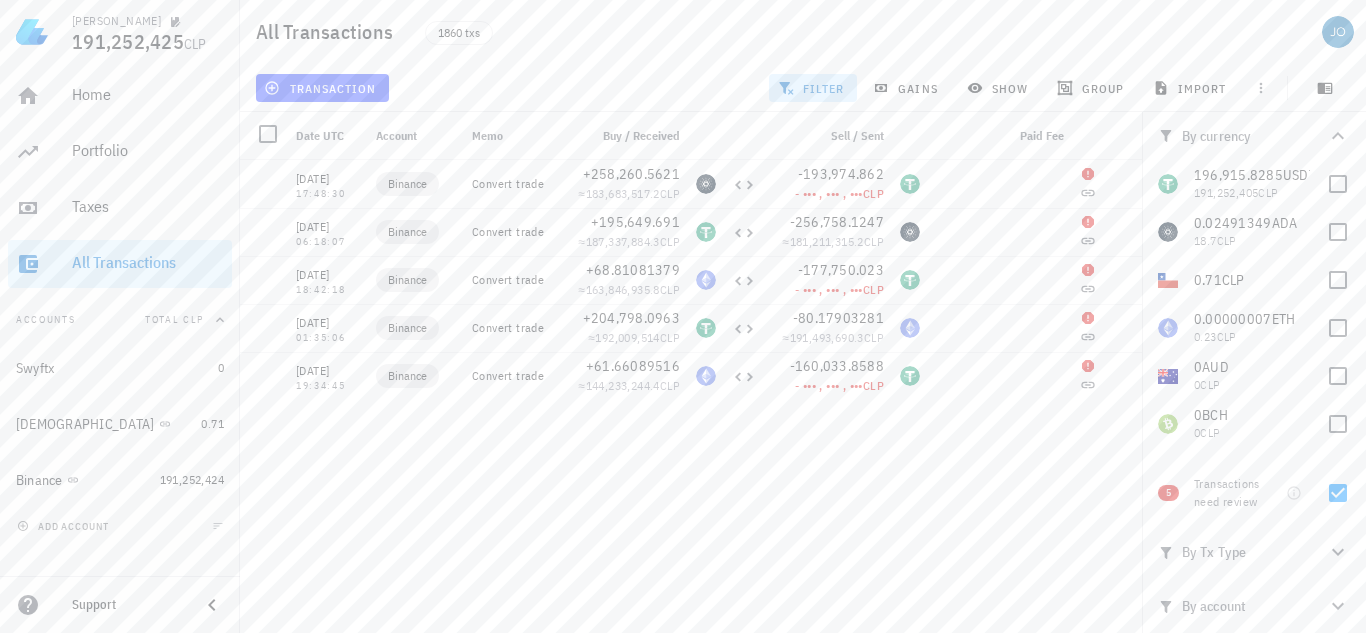 click 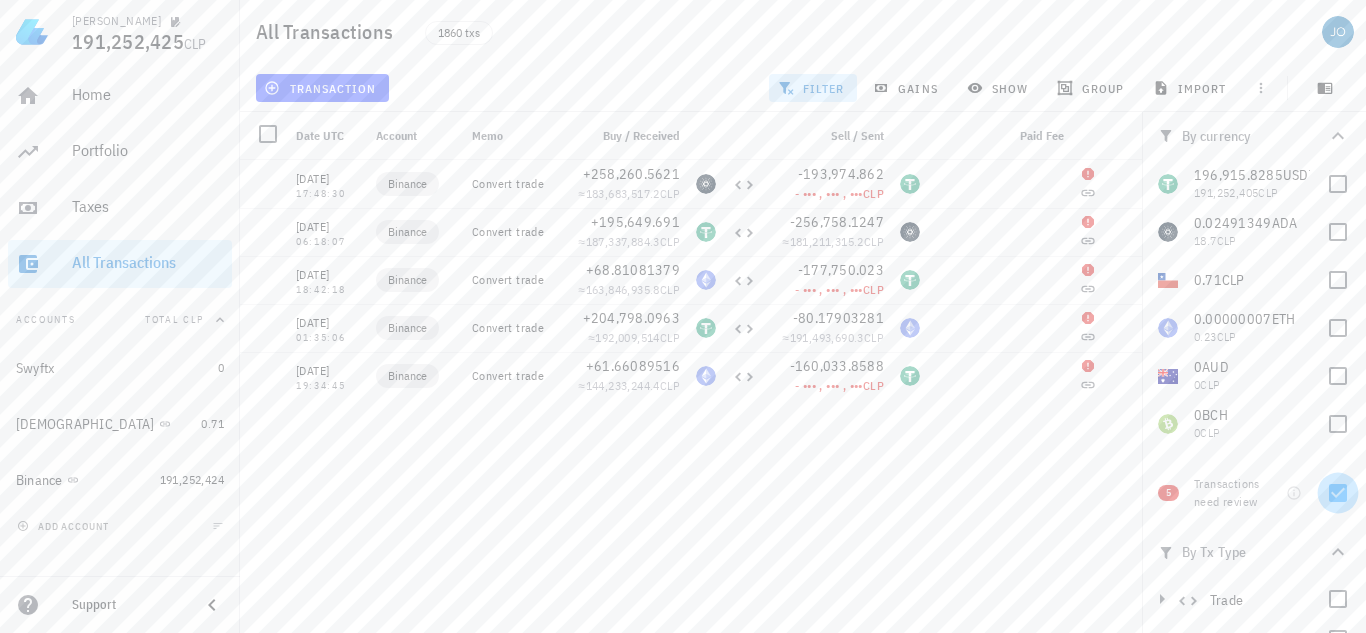 click at bounding box center [1338, 493] 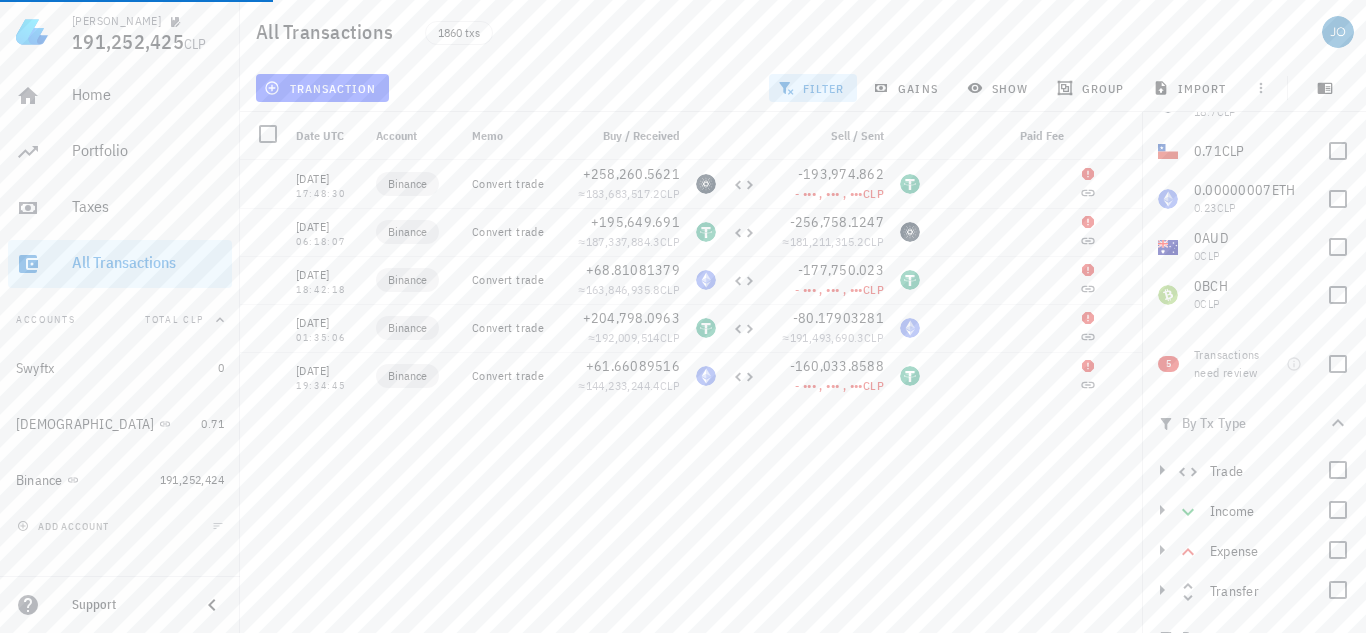 scroll, scrollTop: 160, scrollLeft: 0, axis: vertical 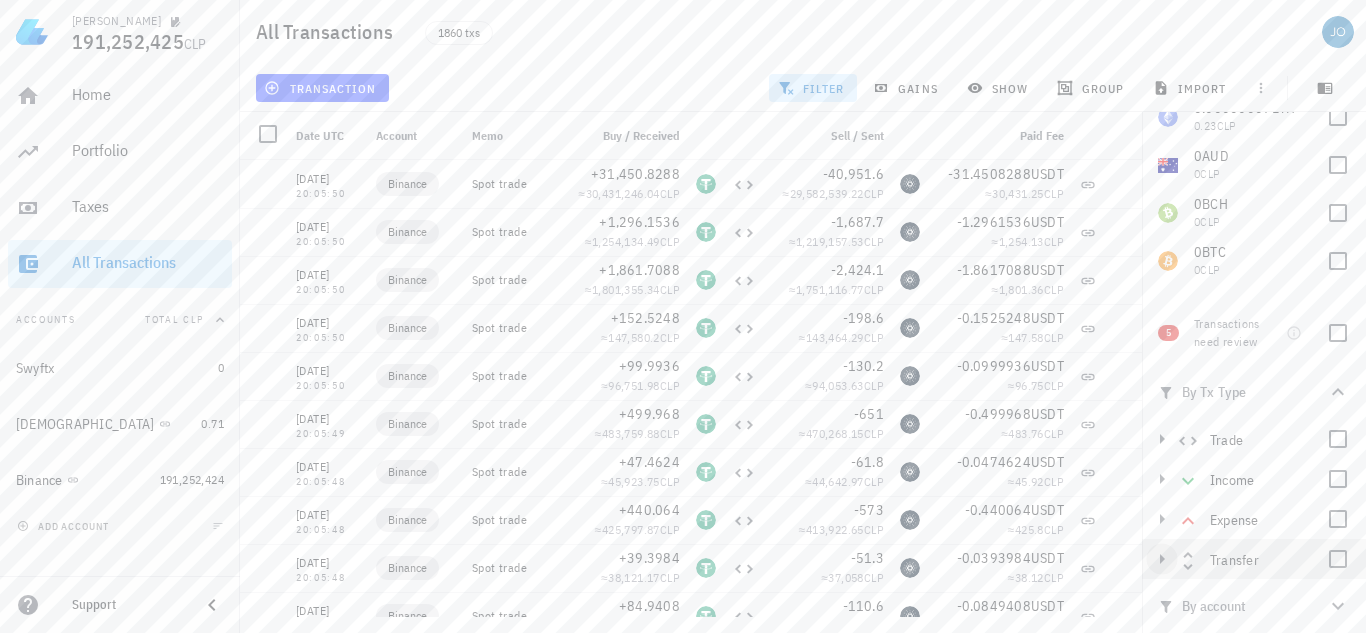 click 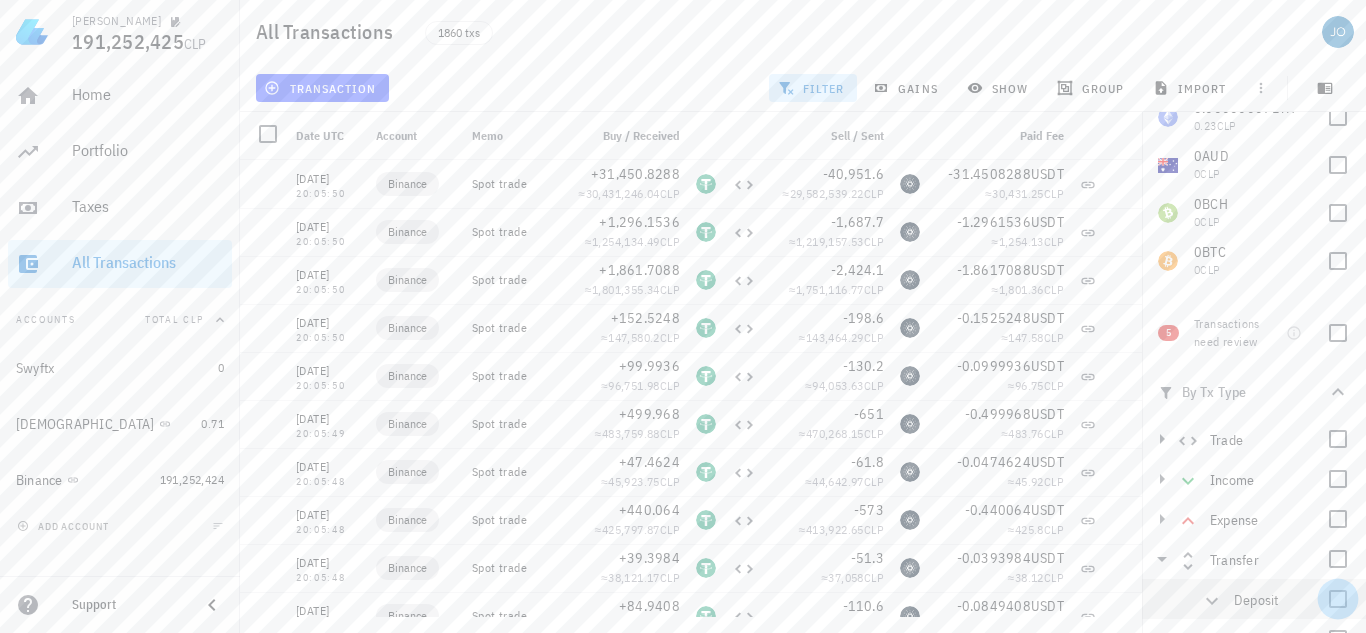 click at bounding box center (1338, 599) 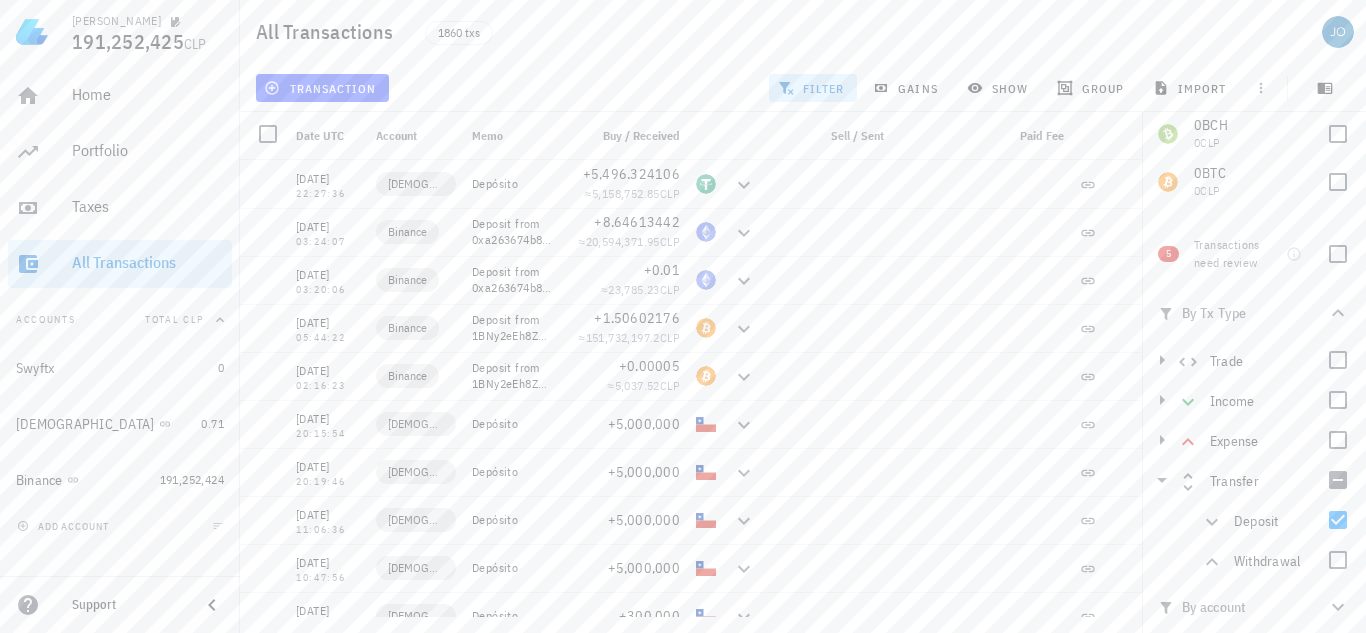 scroll, scrollTop: 240, scrollLeft: 0, axis: vertical 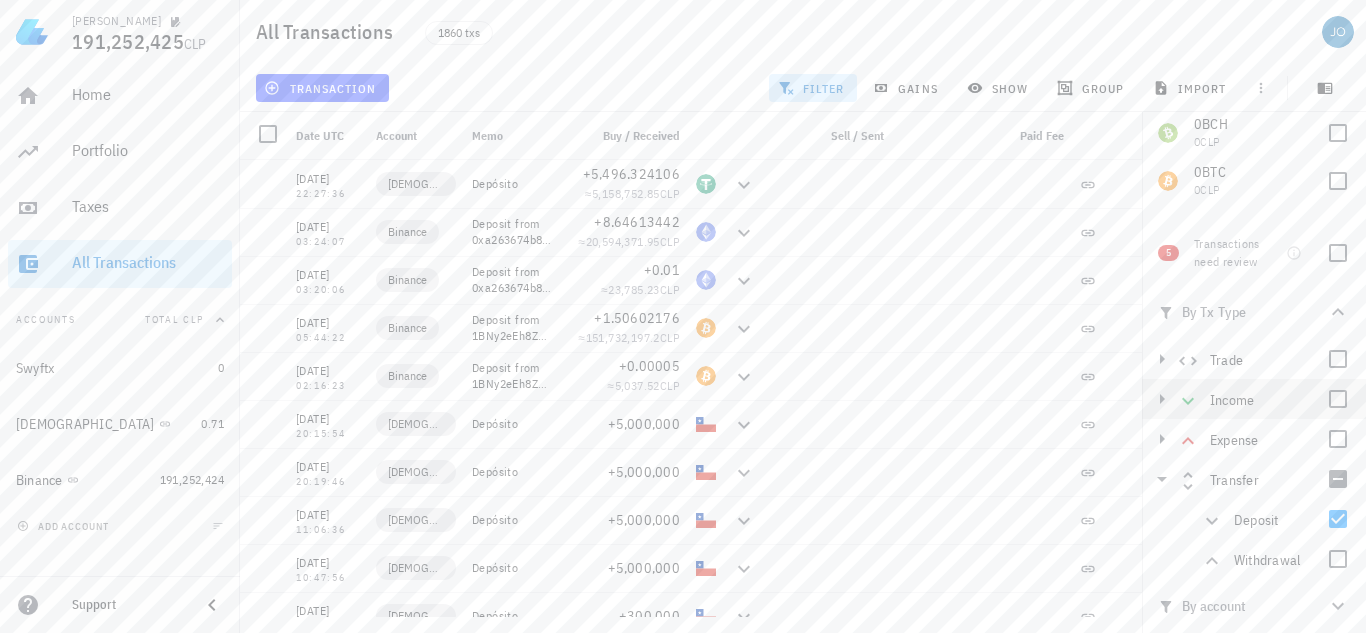 click 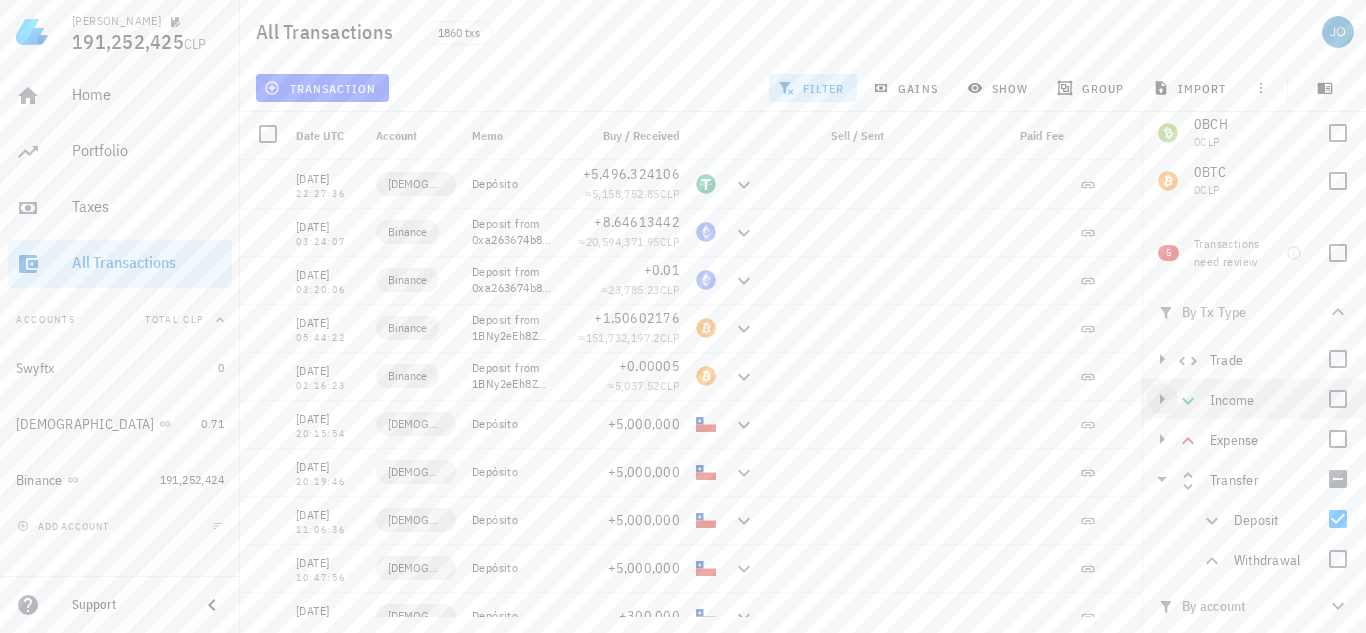 click 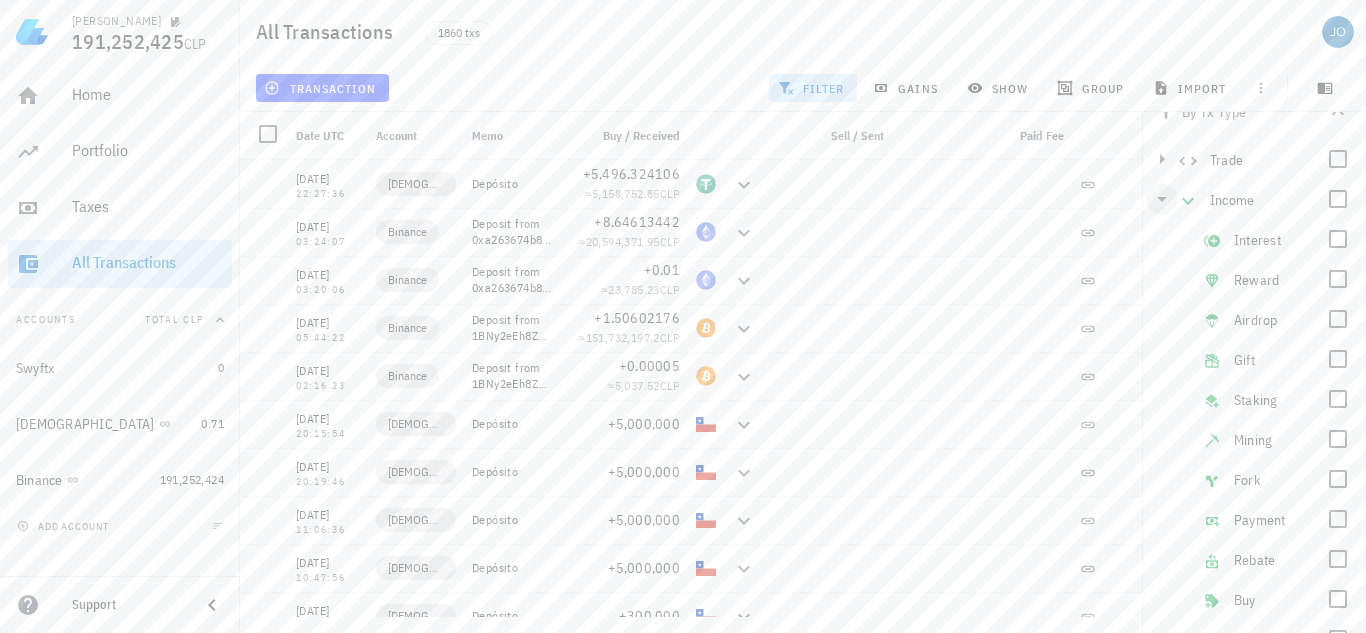 scroll, scrollTop: 442, scrollLeft: 0, axis: vertical 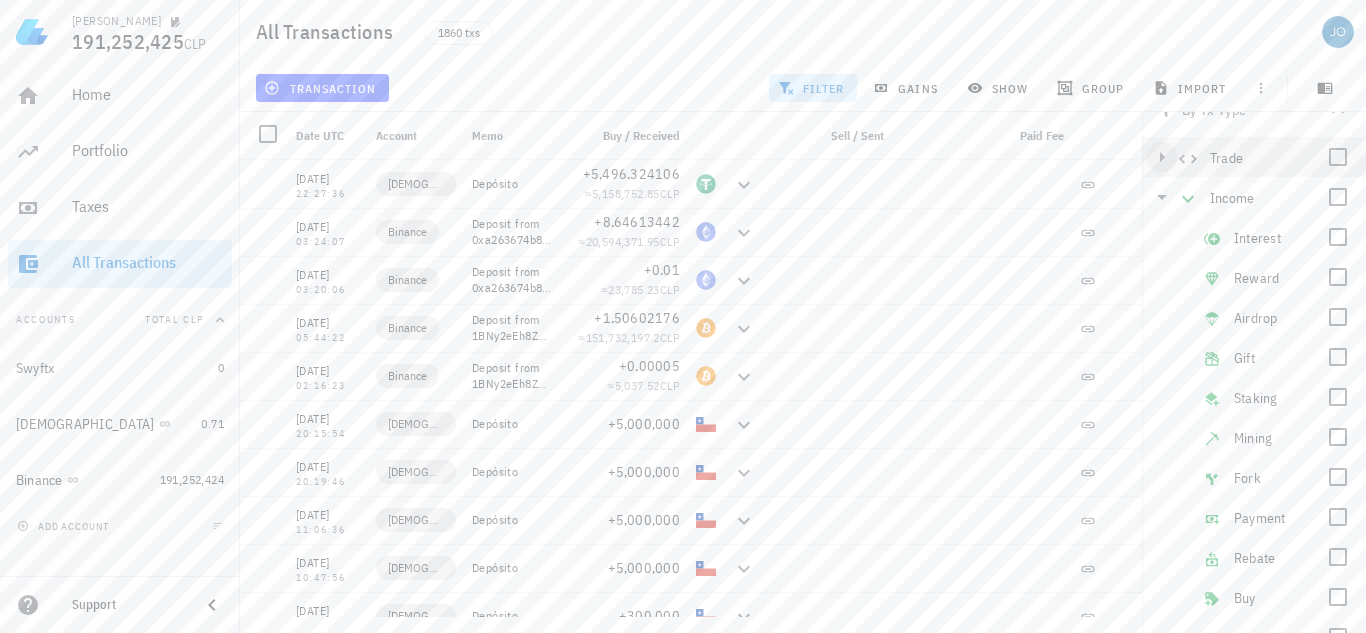 click 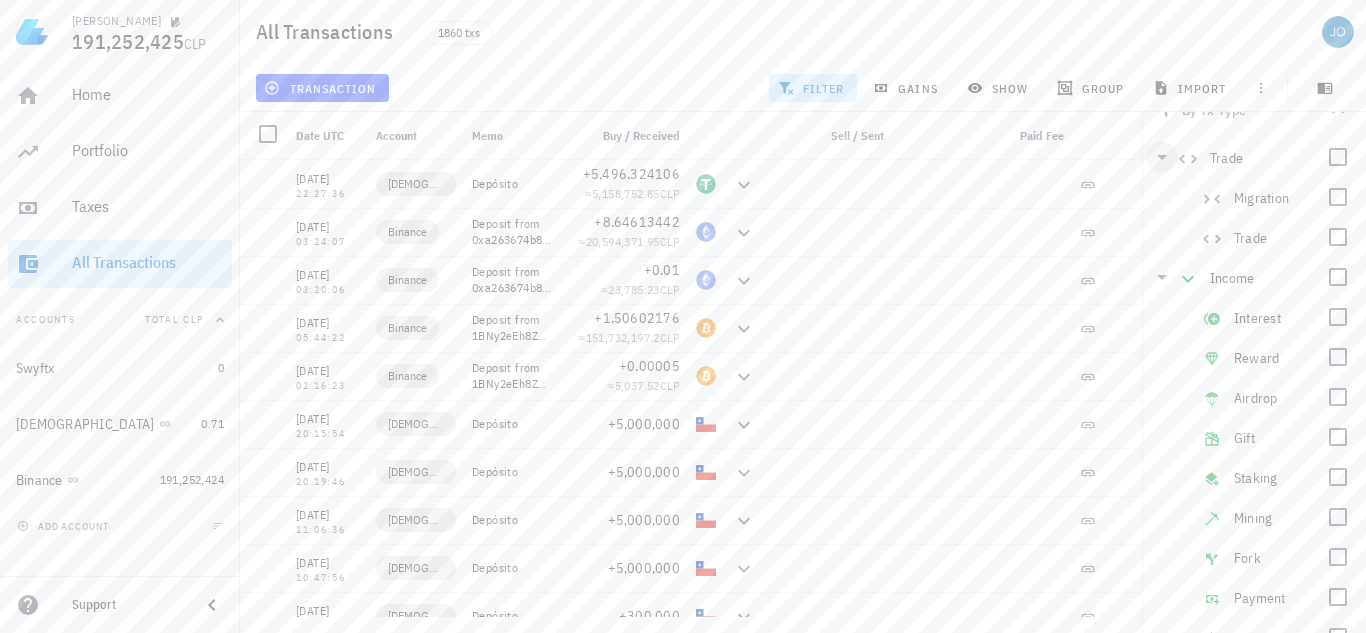 scroll, scrollTop: 0, scrollLeft: 0, axis: both 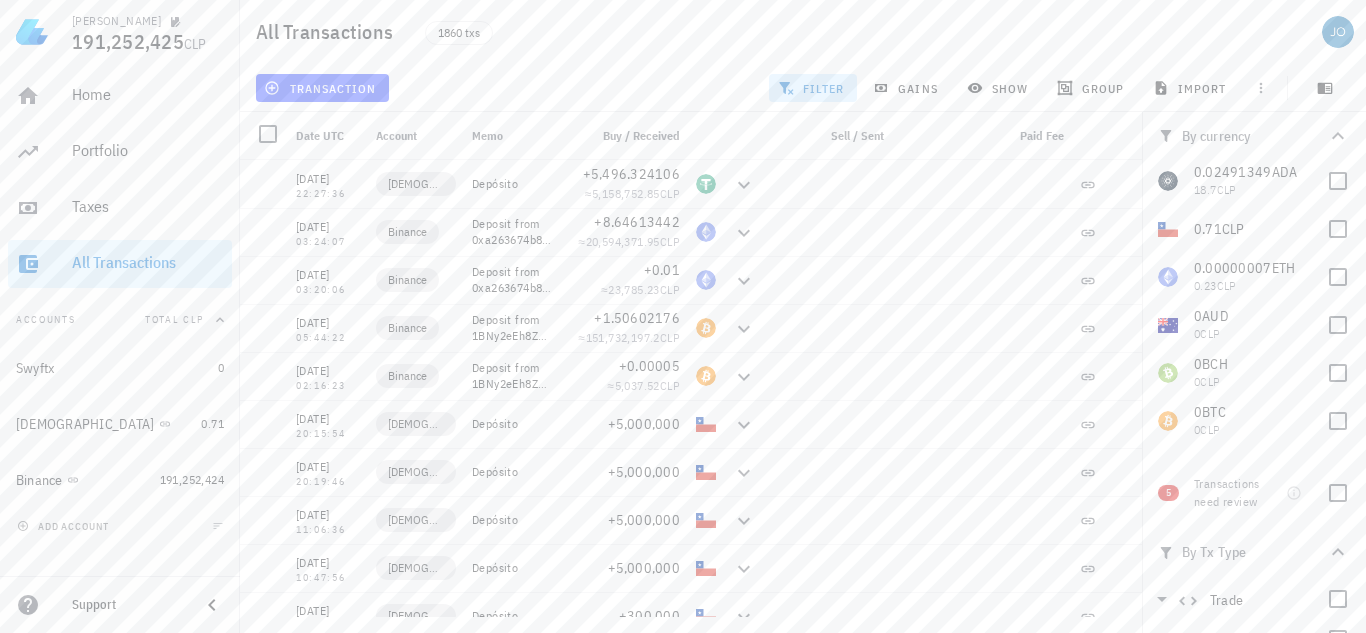 click 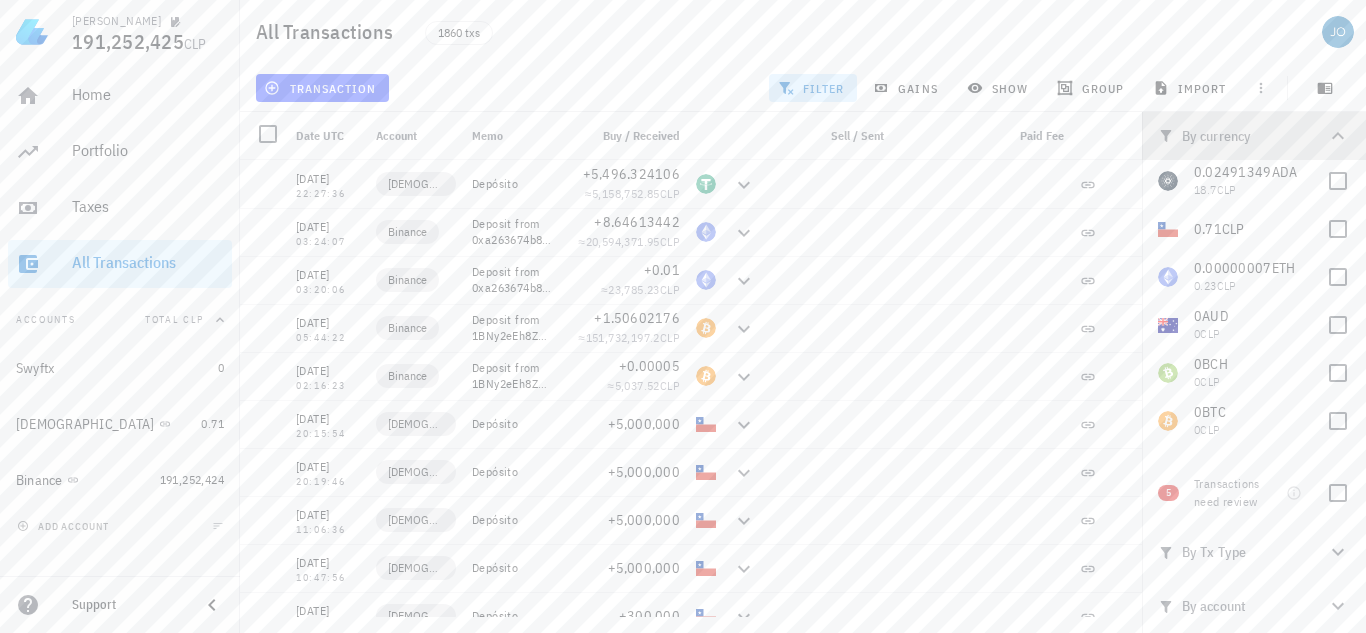 click 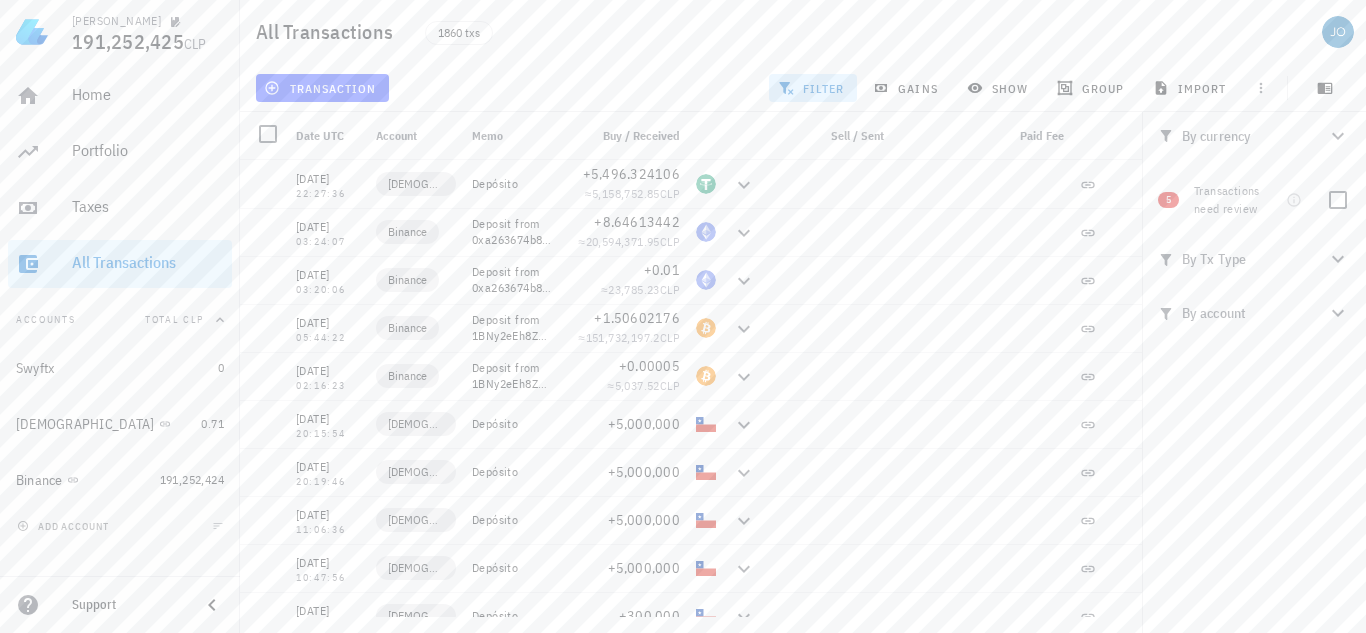 click 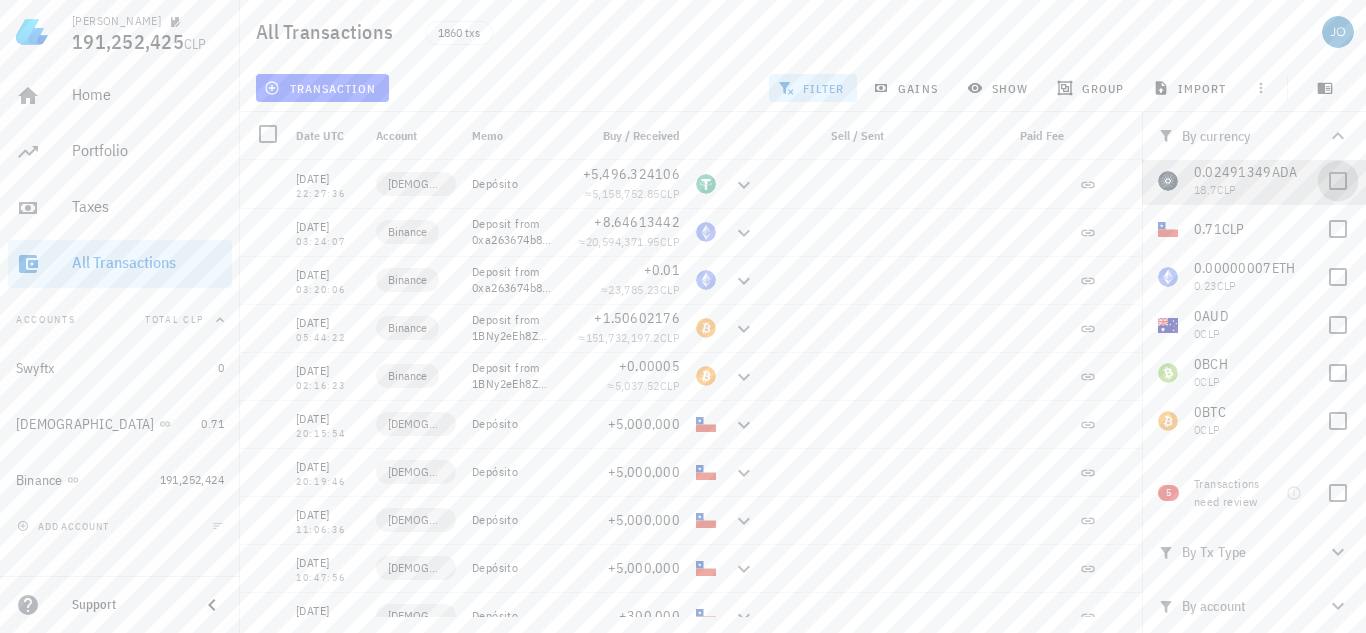 click at bounding box center [1338, 181] 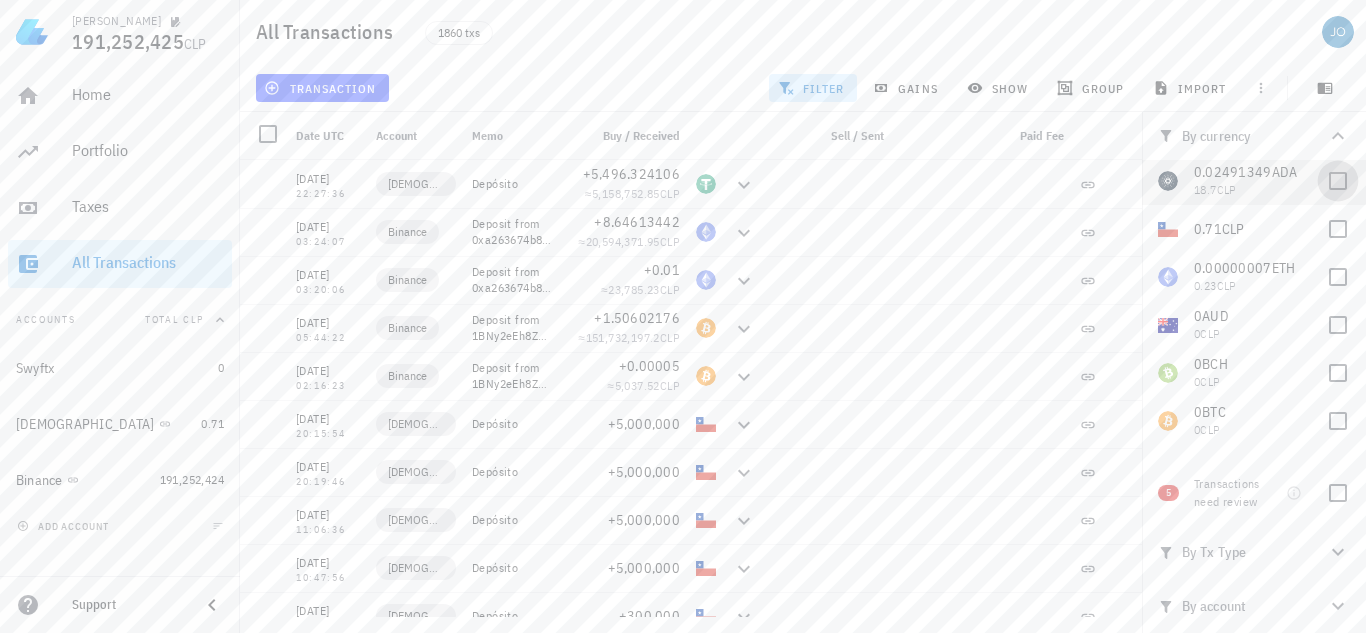checkbox on "true" 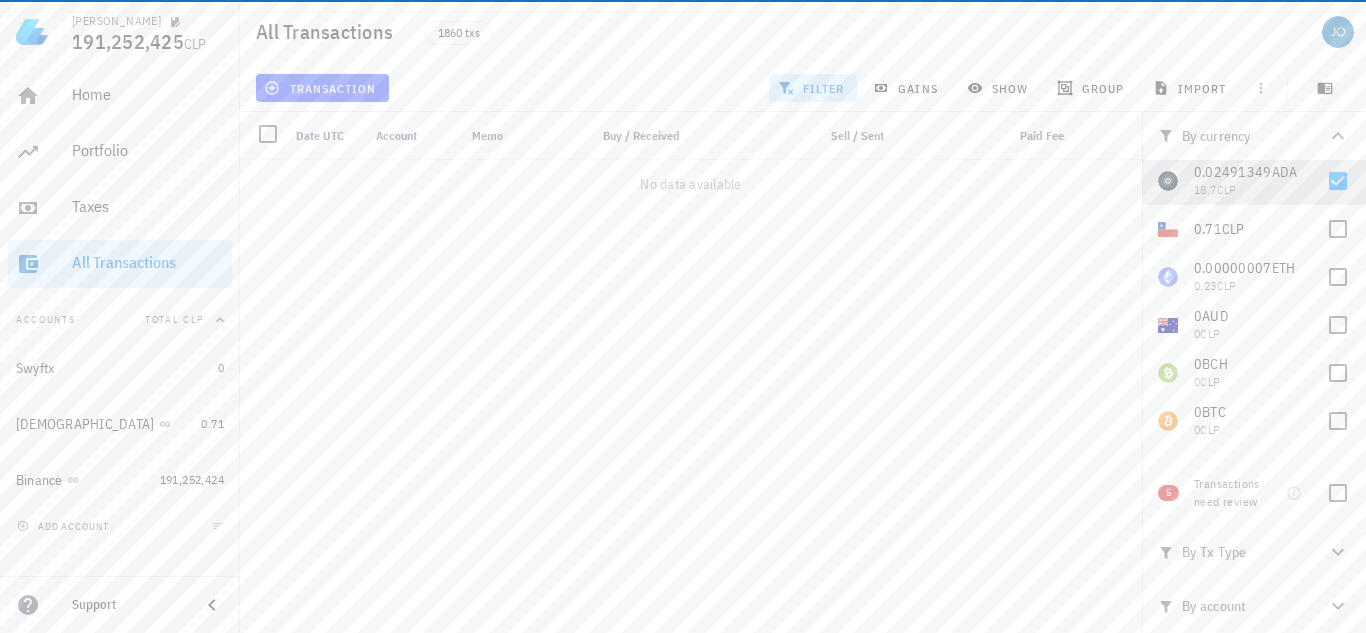 click 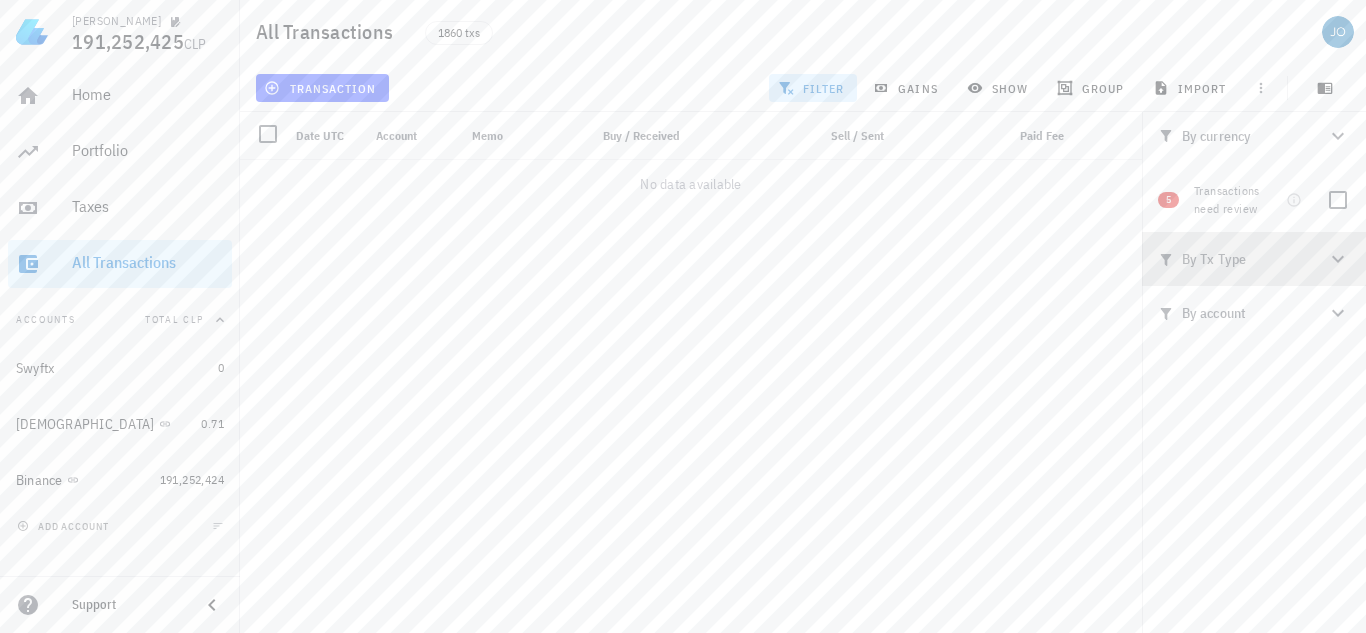 click 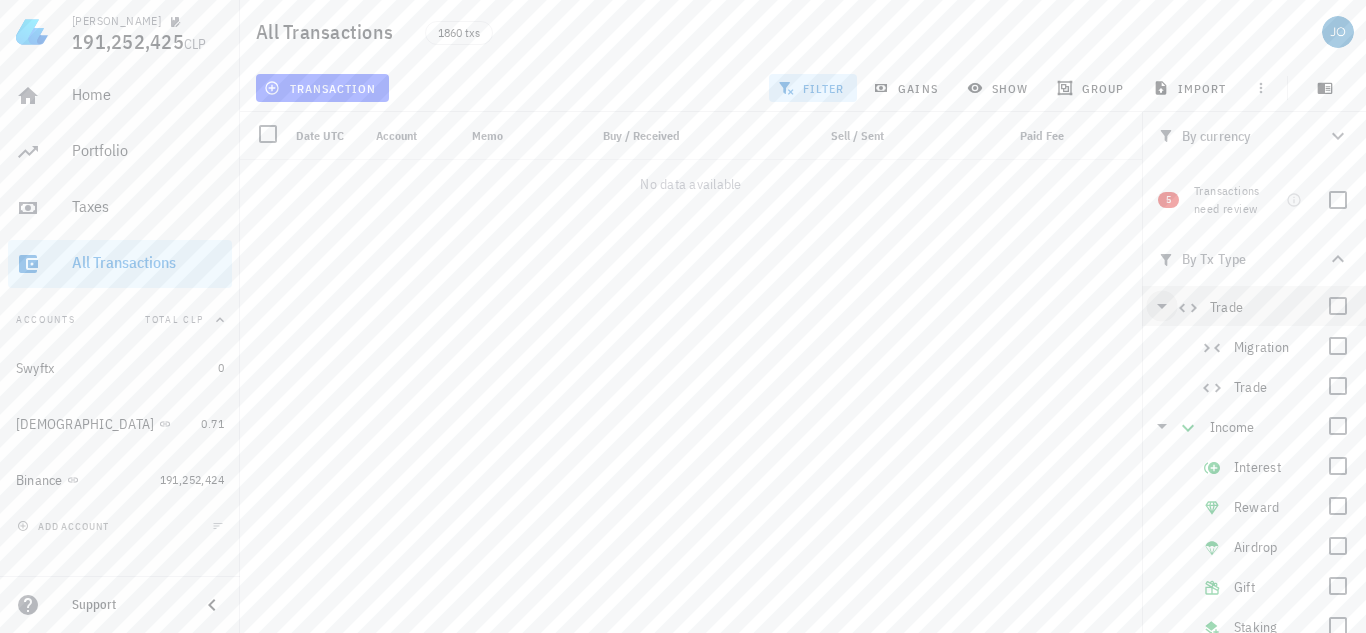 click 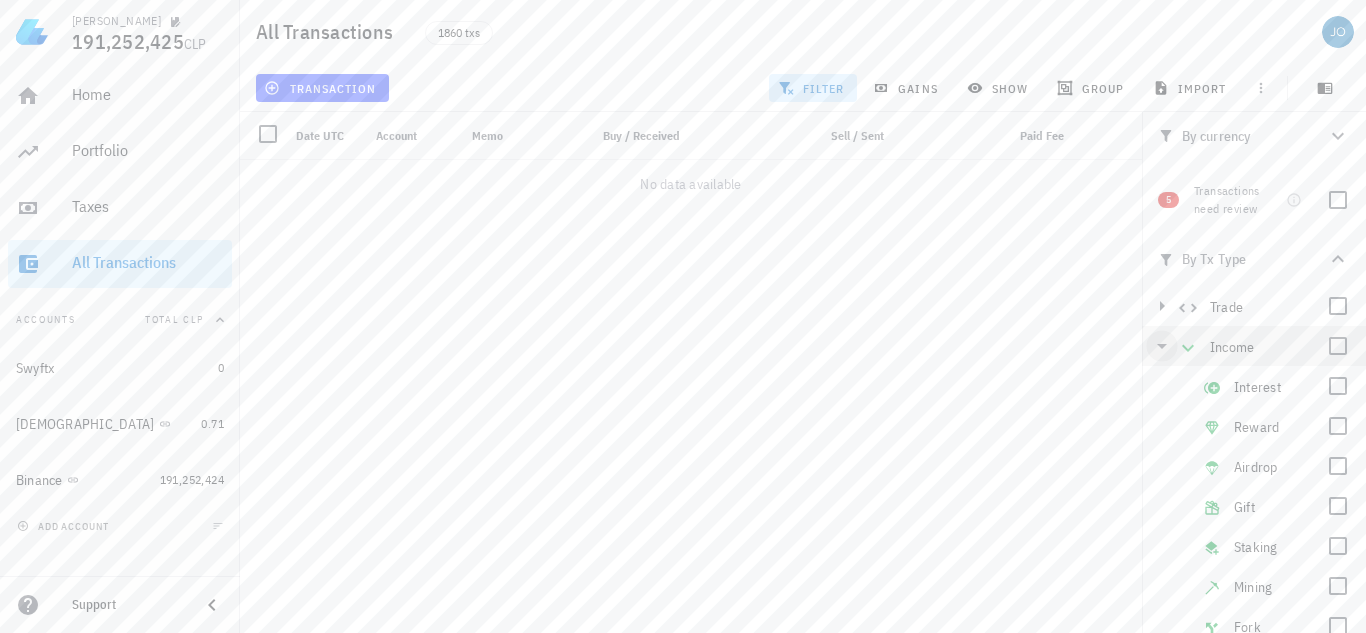 click 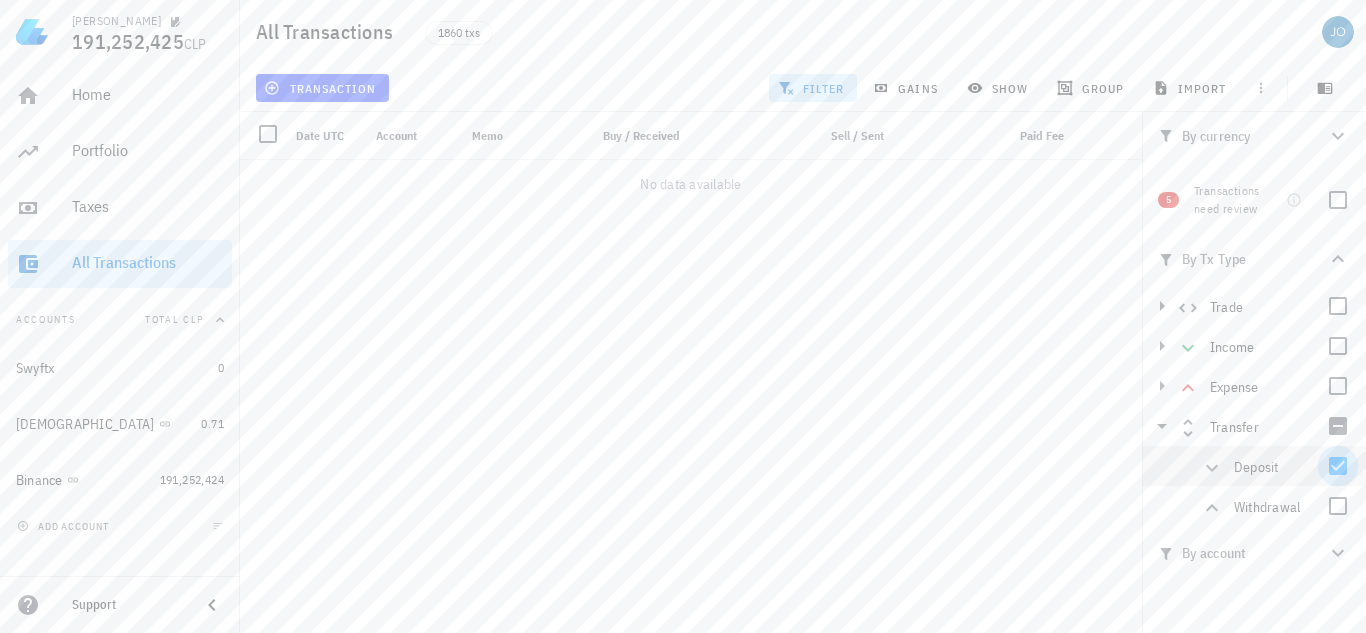 click at bounding box center [1338, 466] 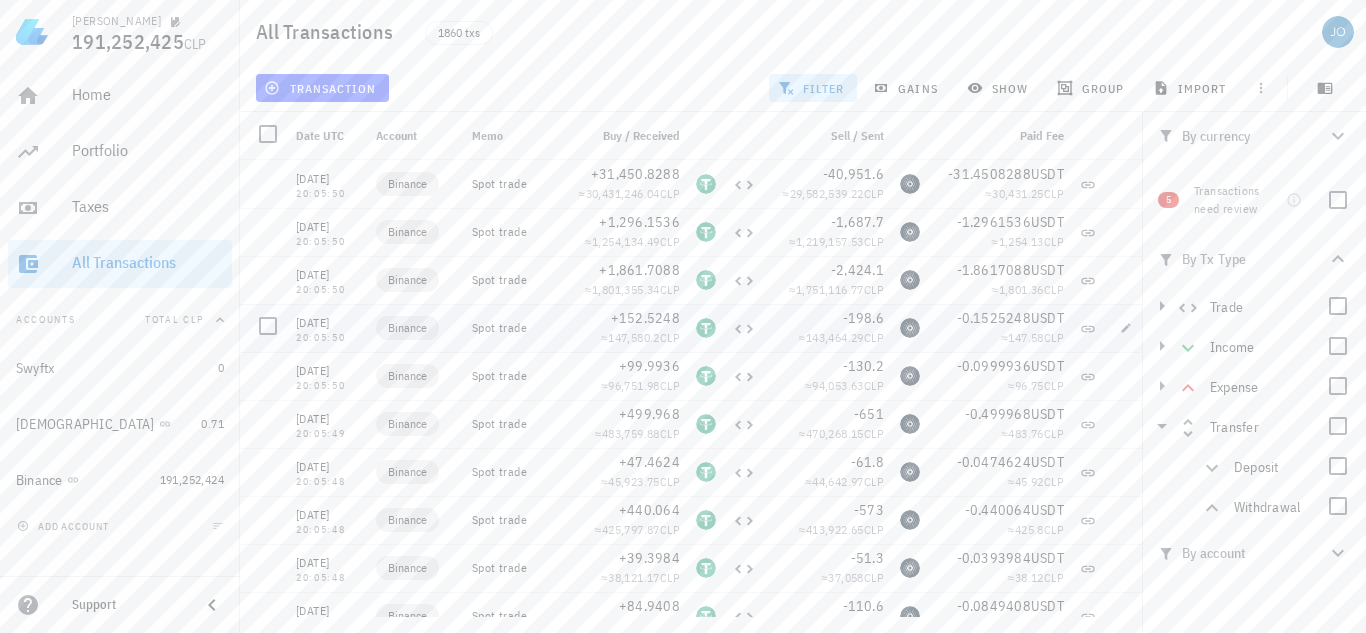 click on "USDT" at bounding box center [1047, 318] 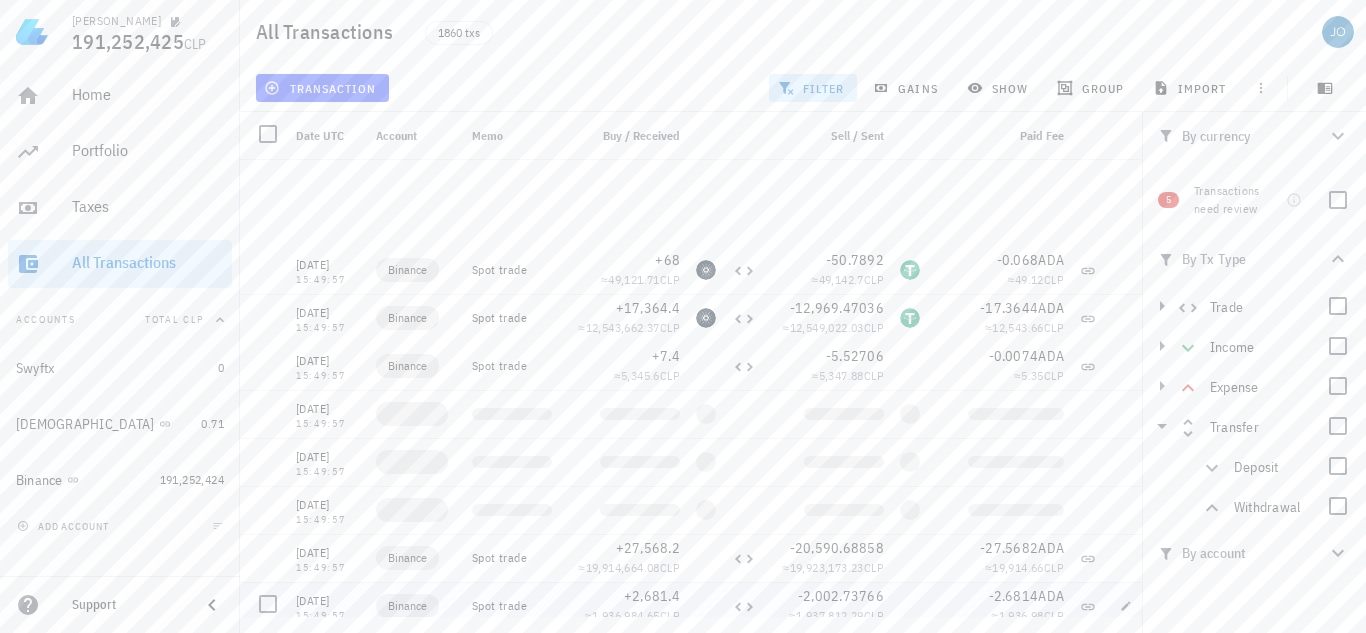 scroll, scrollTop: 8000, scrollLeft: 0, axis: vertical 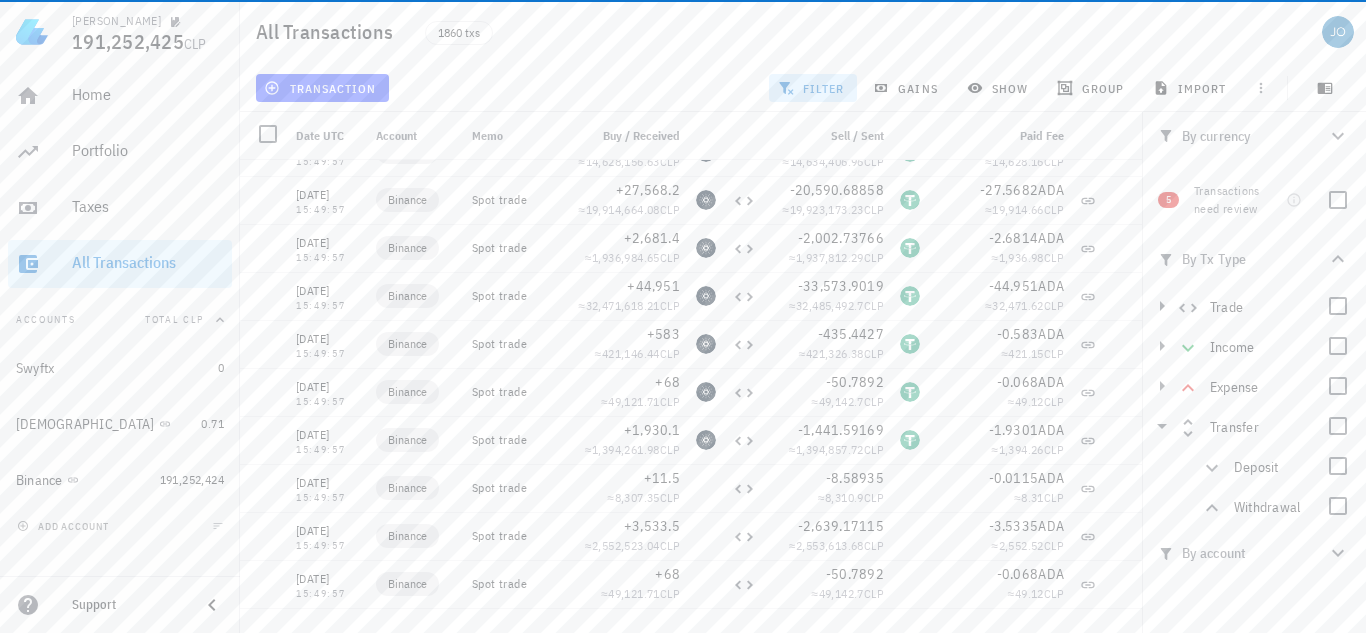 click on "Paid Fee" at bounding box center [1000, 136] 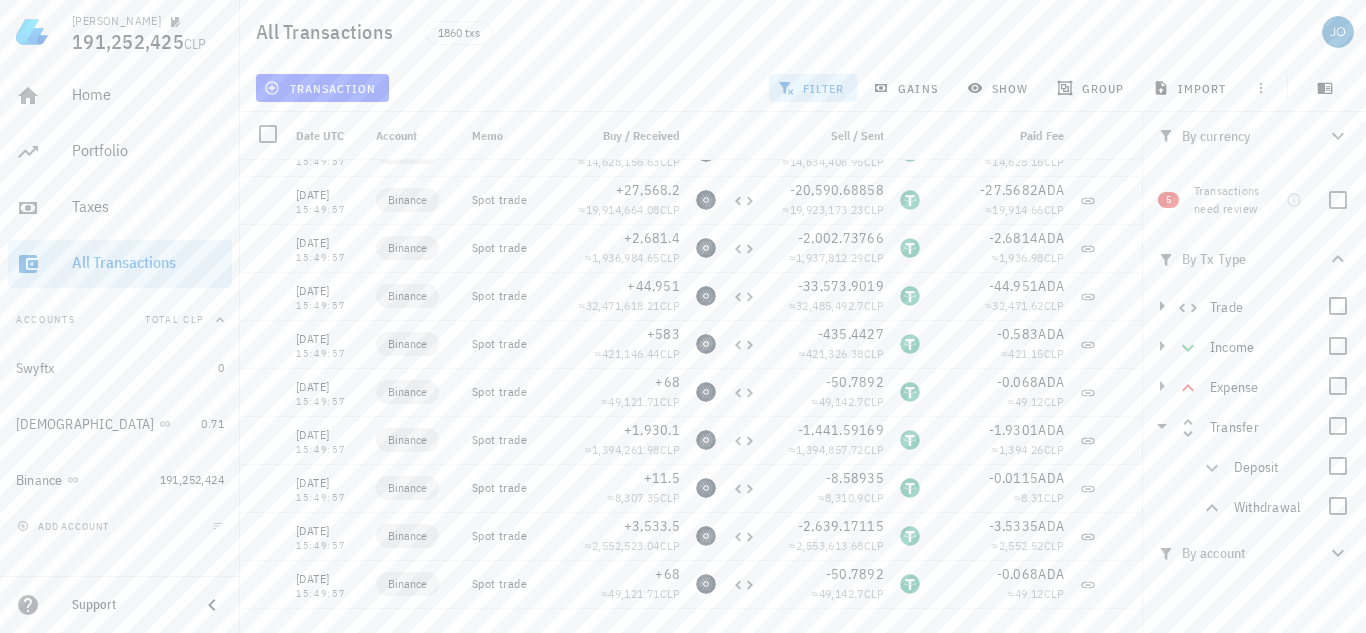click on "Paid Fee" at bounding box center [1042, 135] 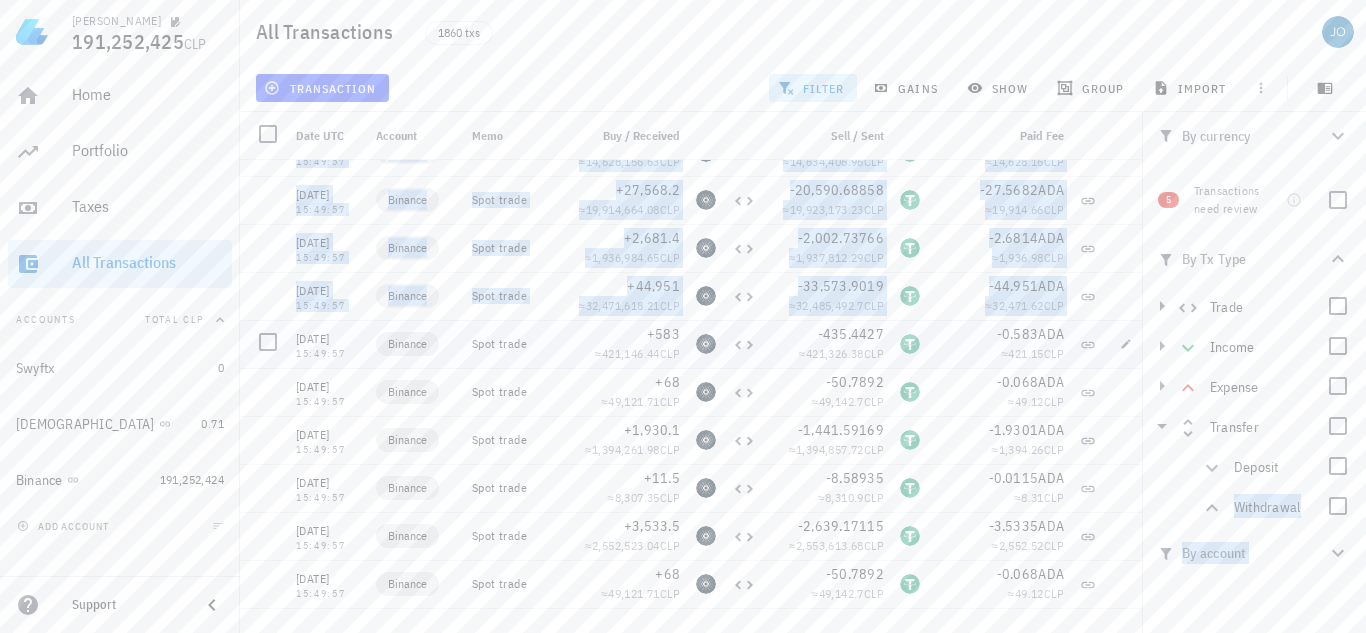 drag, startPoint x: 1146, startPoint y: 486, endPoint x: 1120, endPoint y: 303, distance: 184.83777 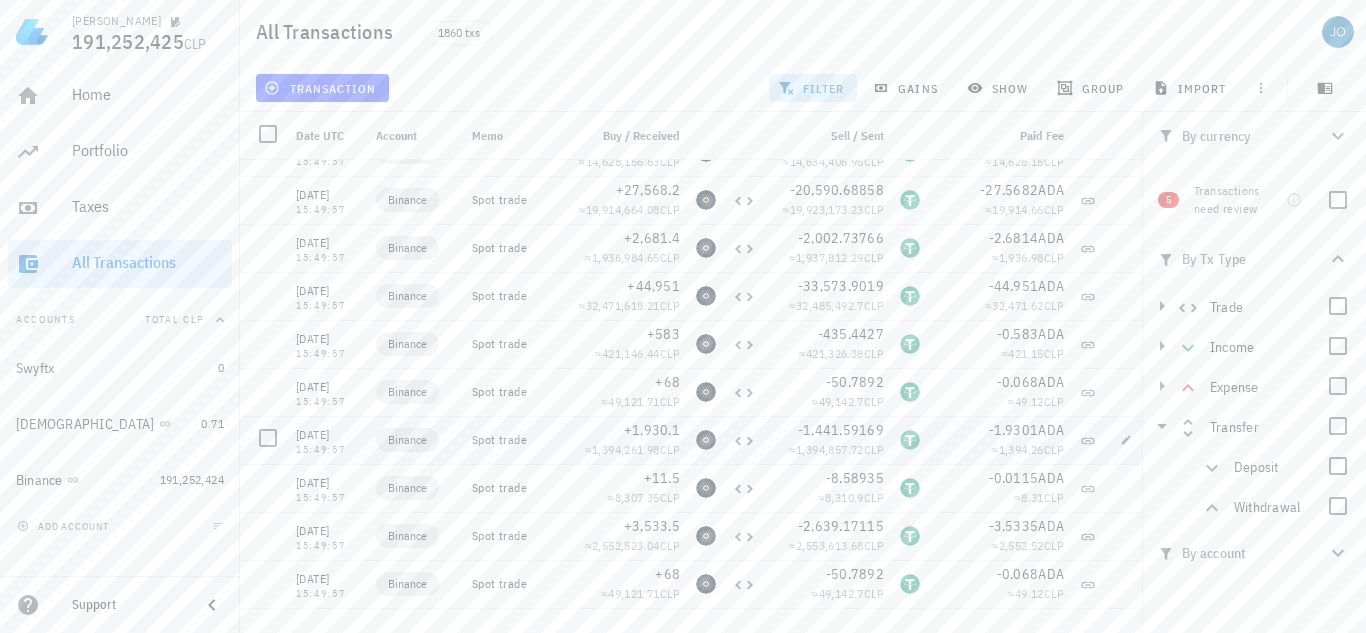 click on "≈ 1,394.26  CLP" at bounding box center (1000, 450) 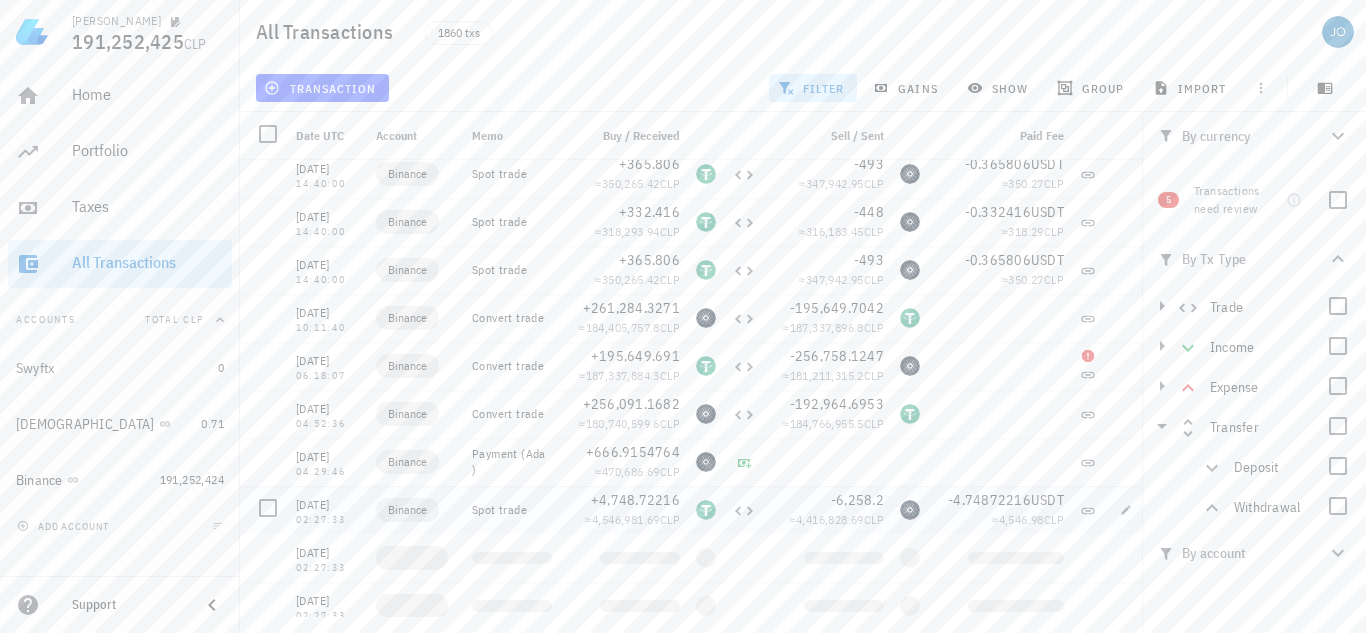 scroll, scrollTop: 13720, scrollLeft: 0, axis: vertical 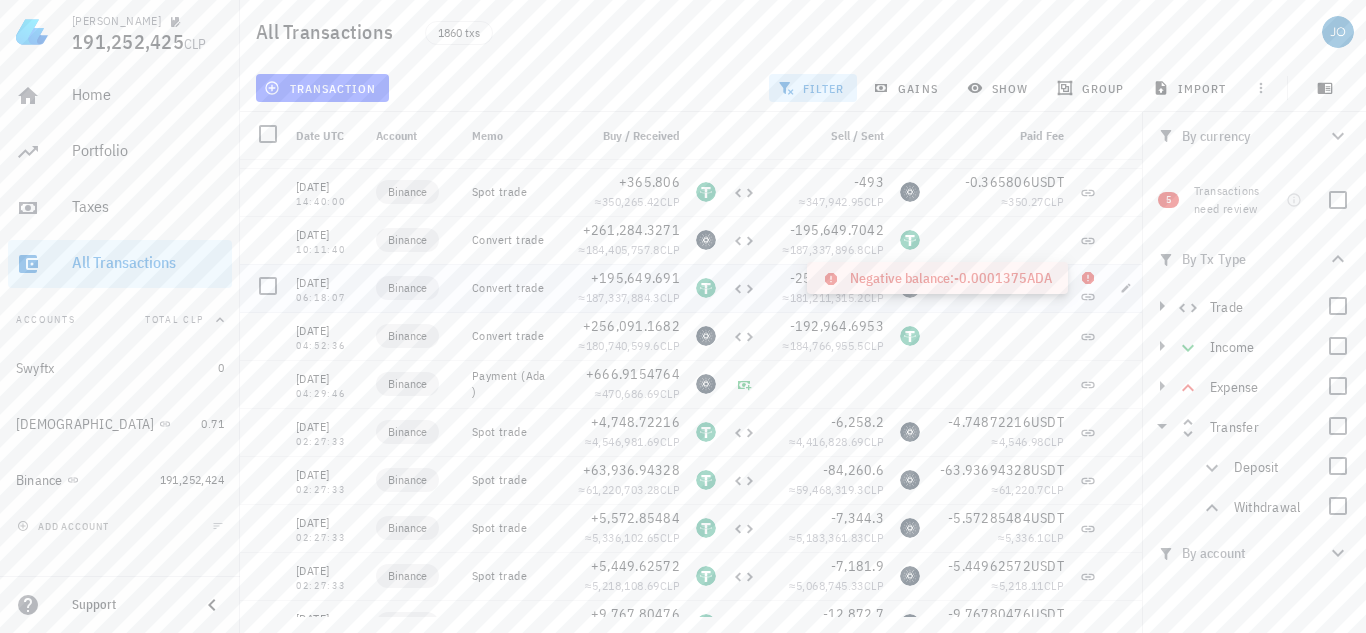 click 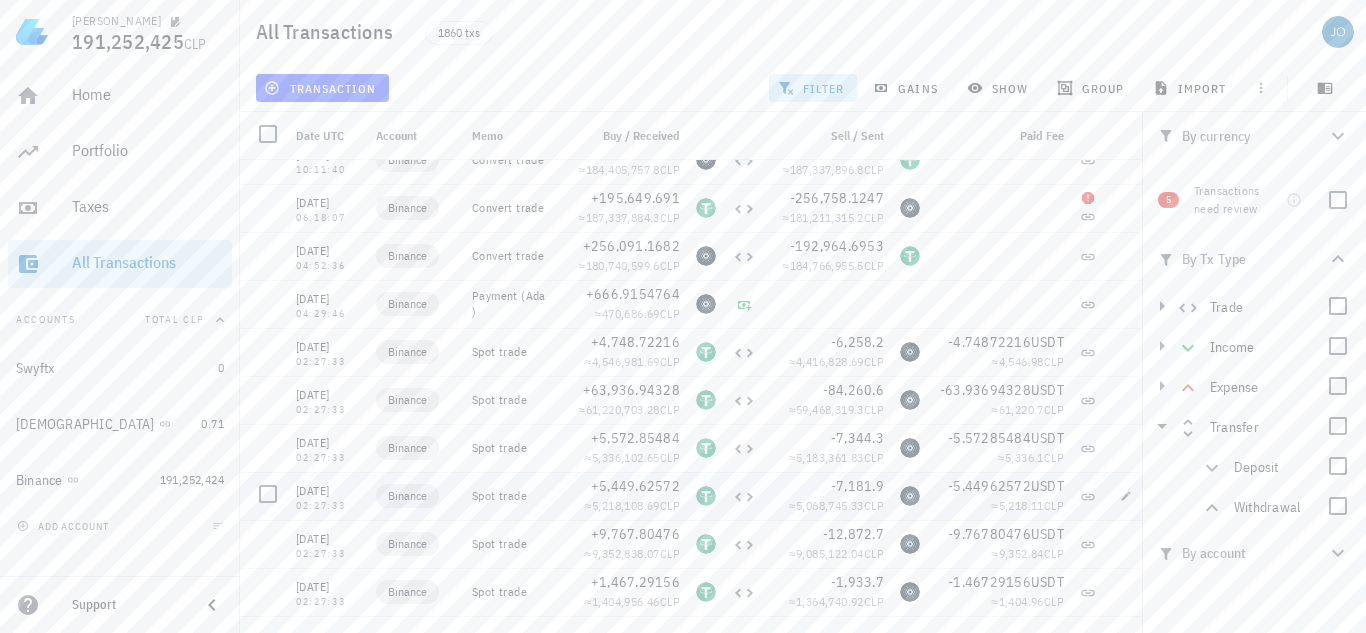scroll, scrollTop: 13840, scrollLeft: 0, axis: vertical 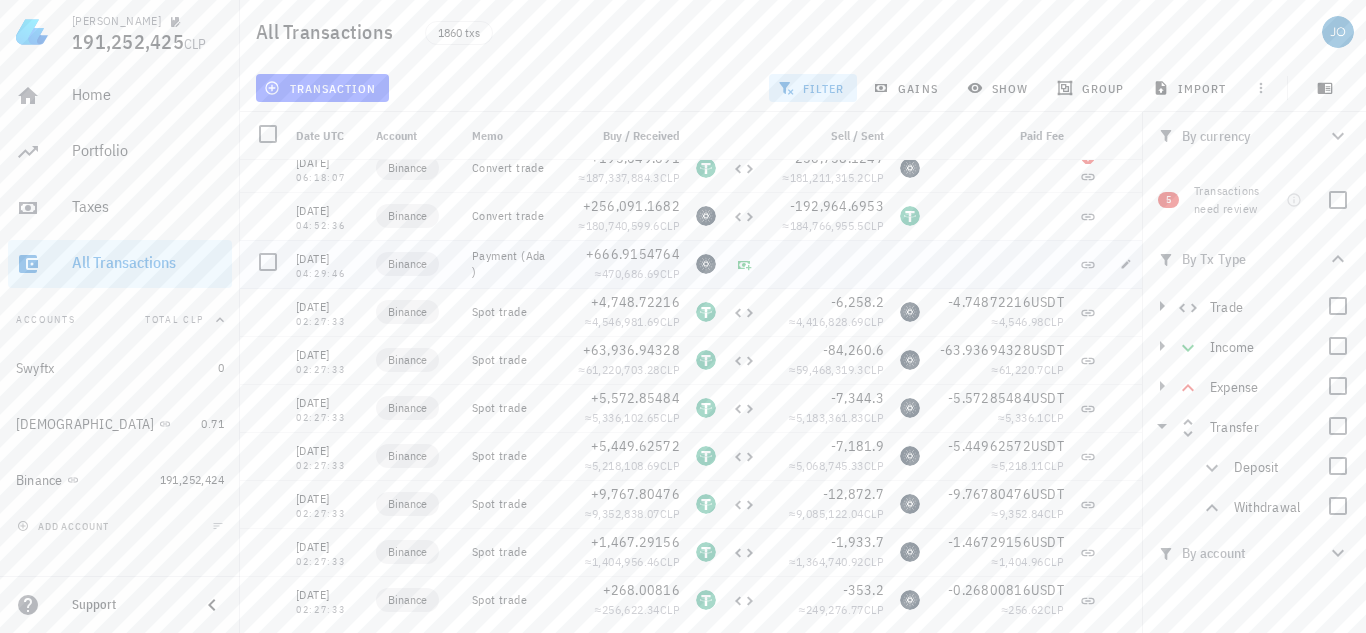 click at bounding box center (828, 264) 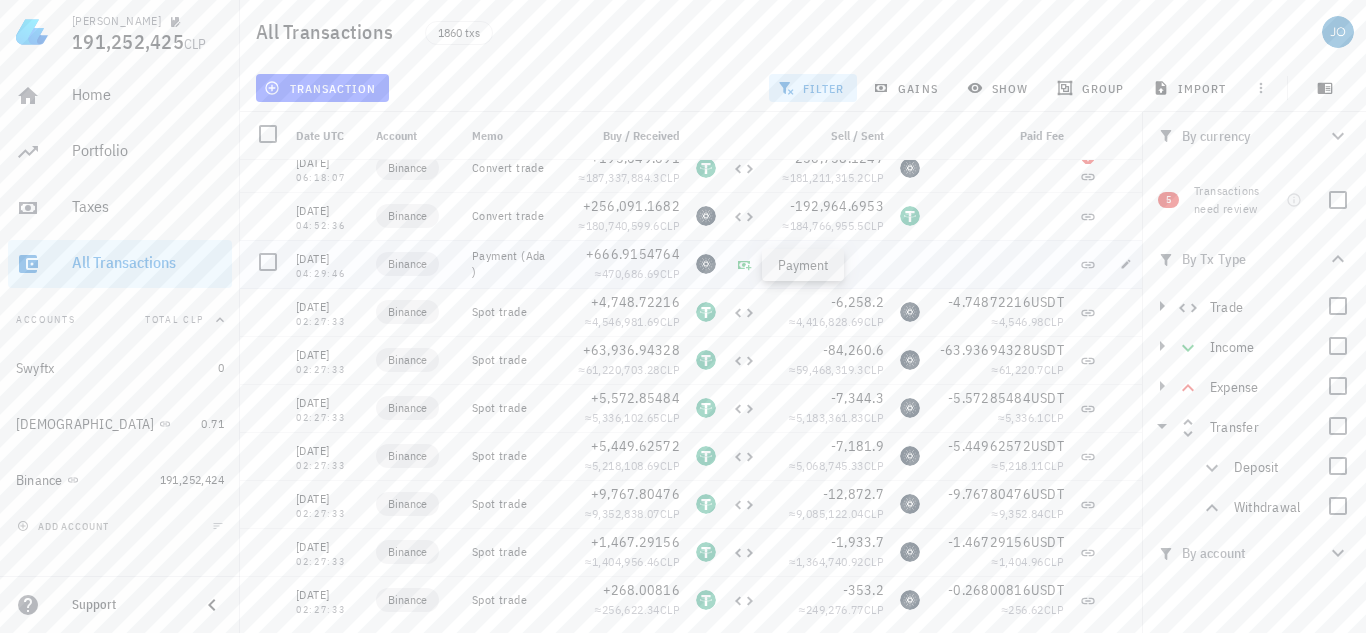 click 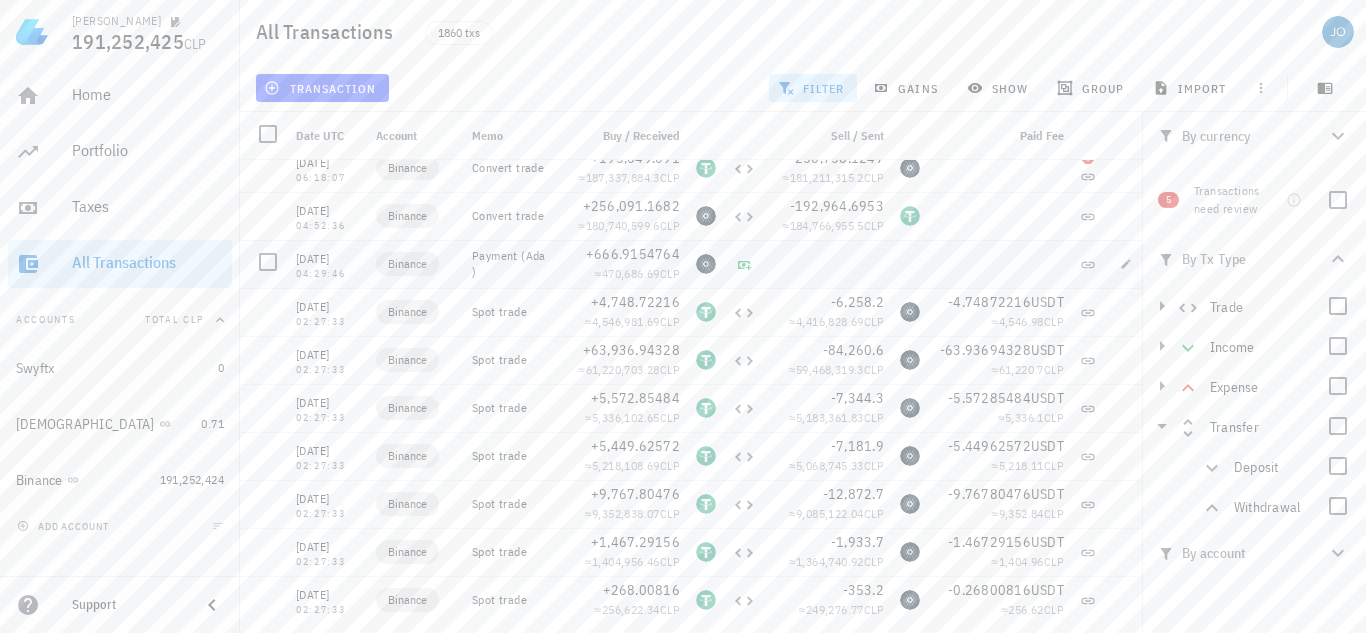 click at bounding box center [706, 264] 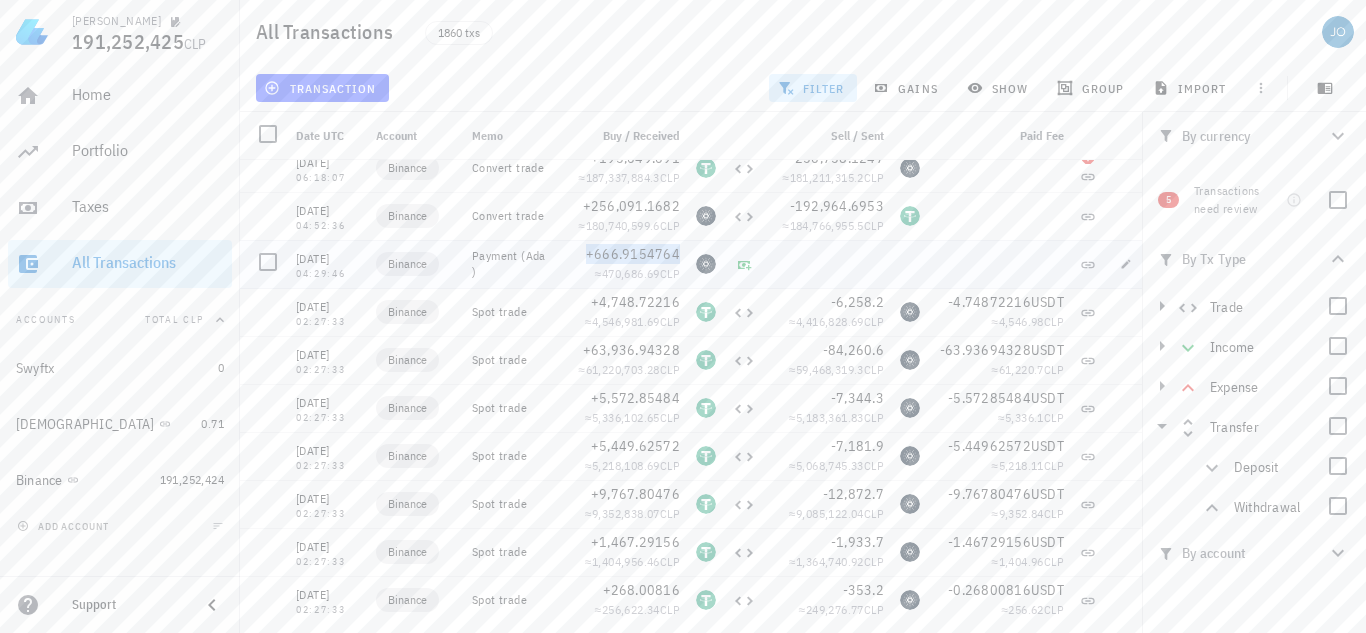 click on "+666.9154764" at bounding box center [633, 254] 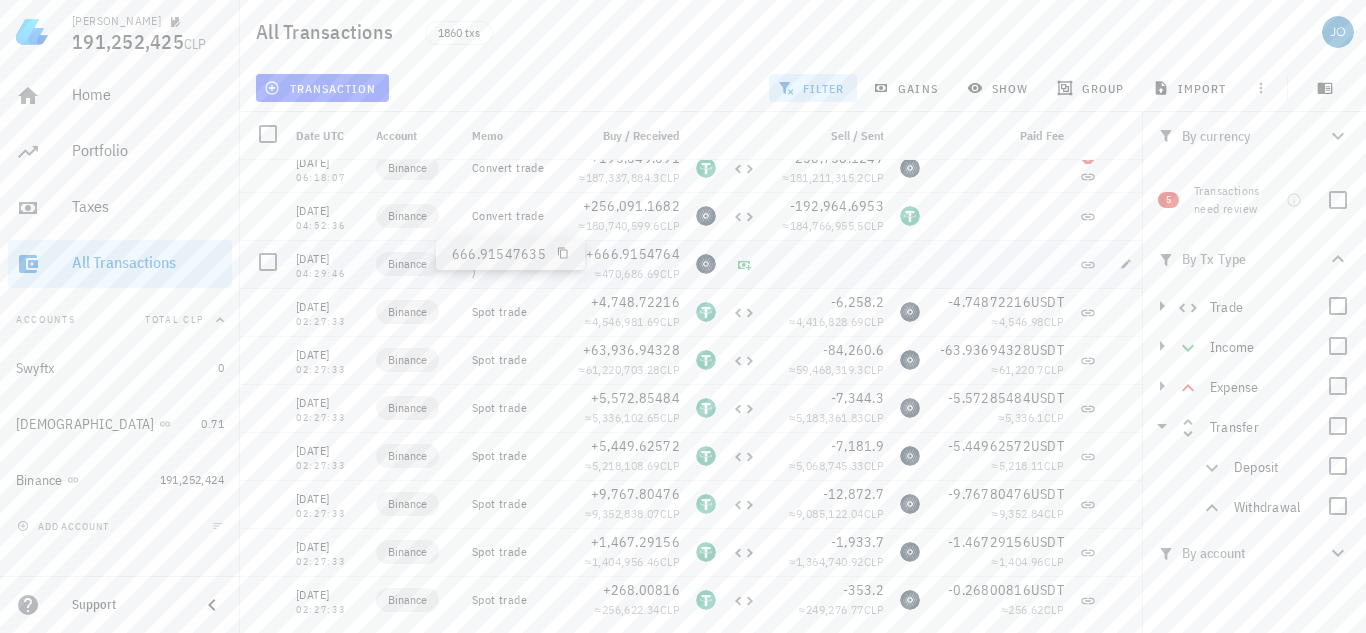 click at bounding box center (706, 264) 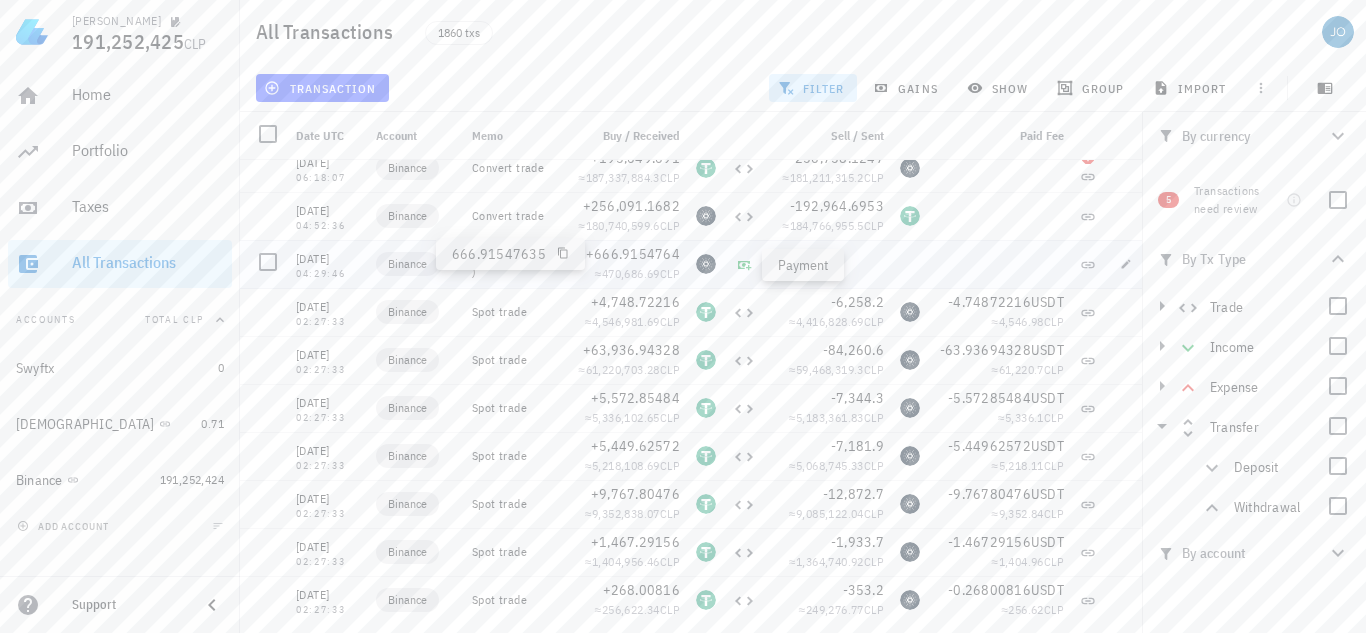 click 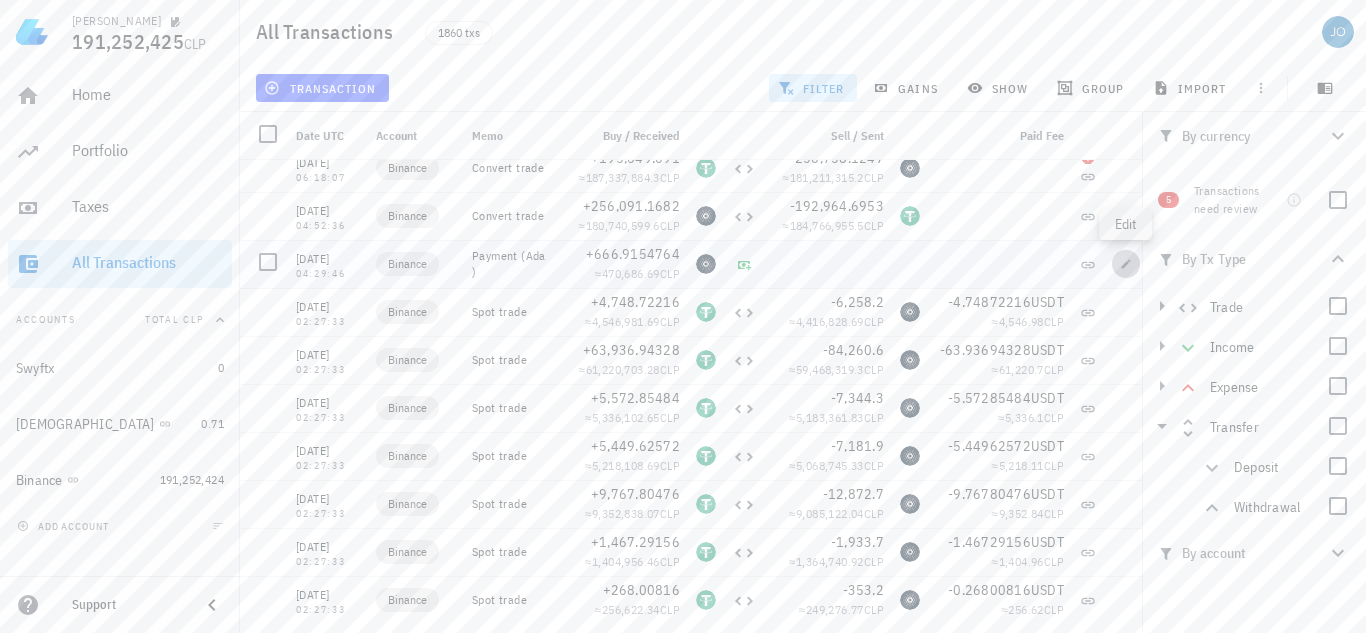 click 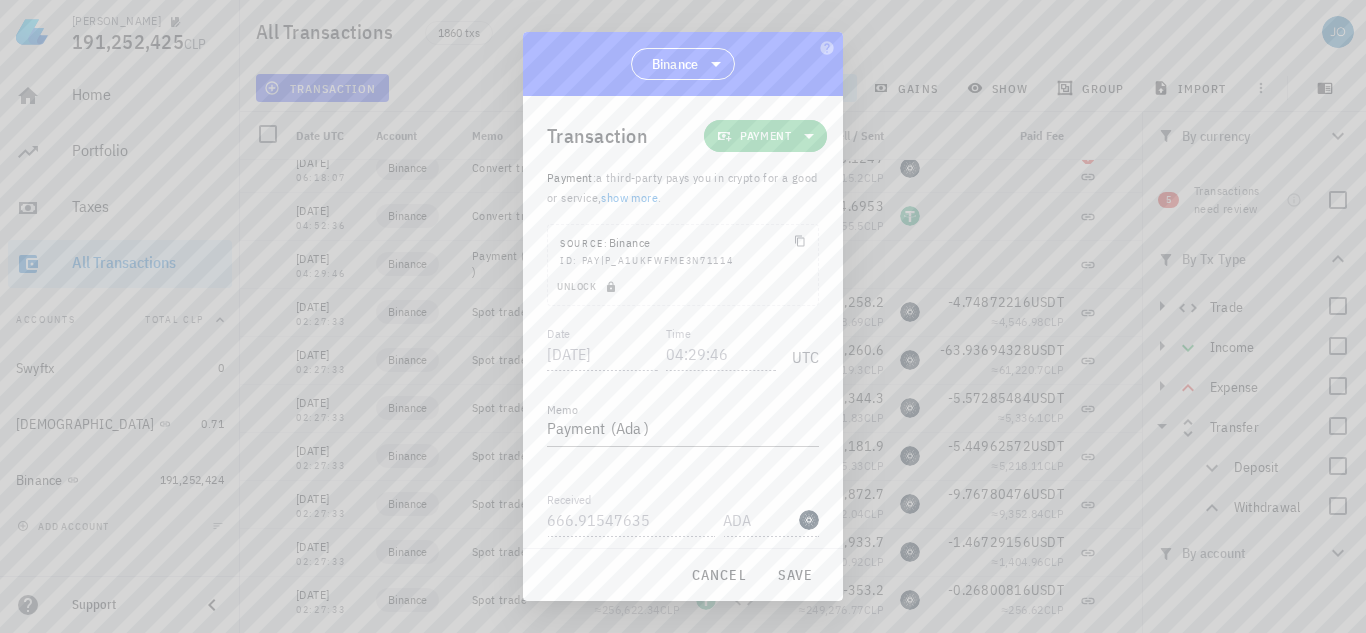 click 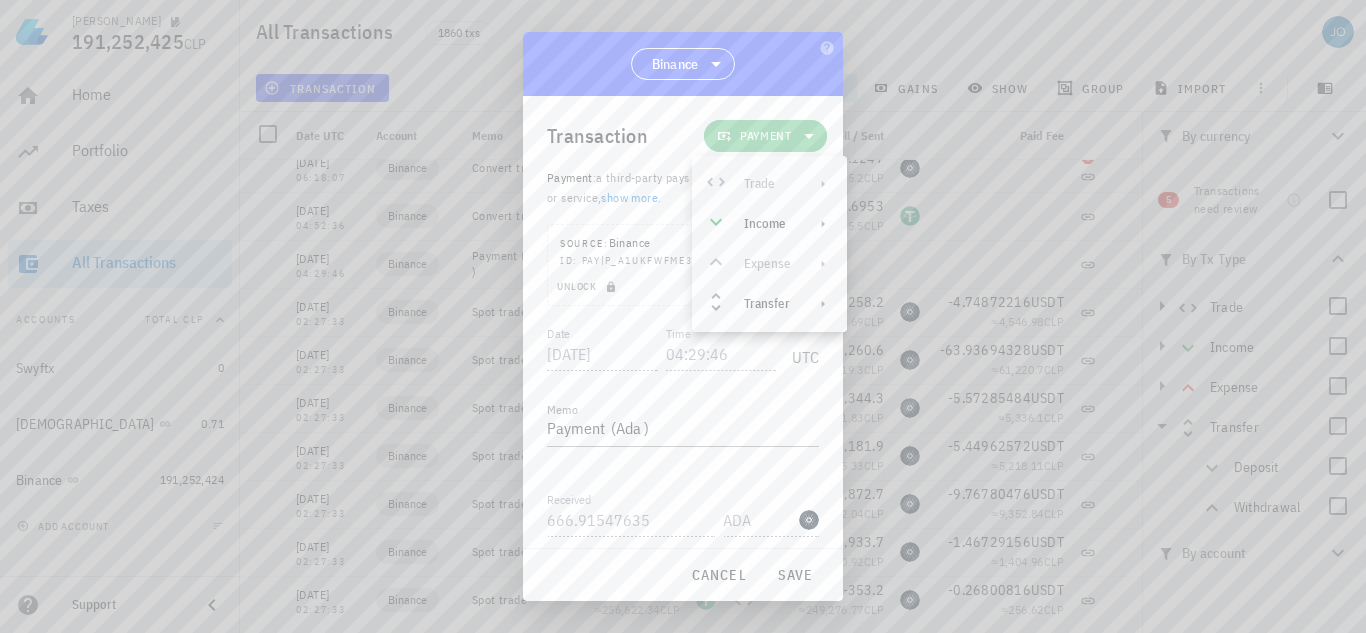 click 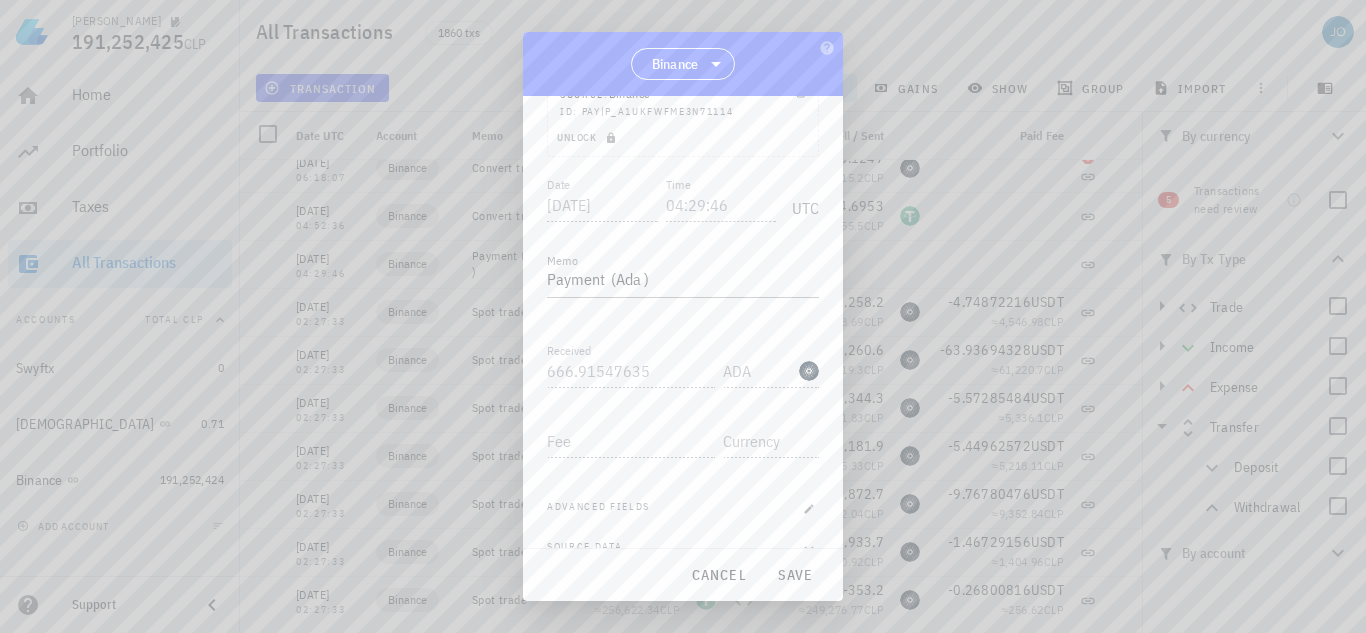 scroll, scrollTop: 179, scrollLeft: 0, axis: vertical 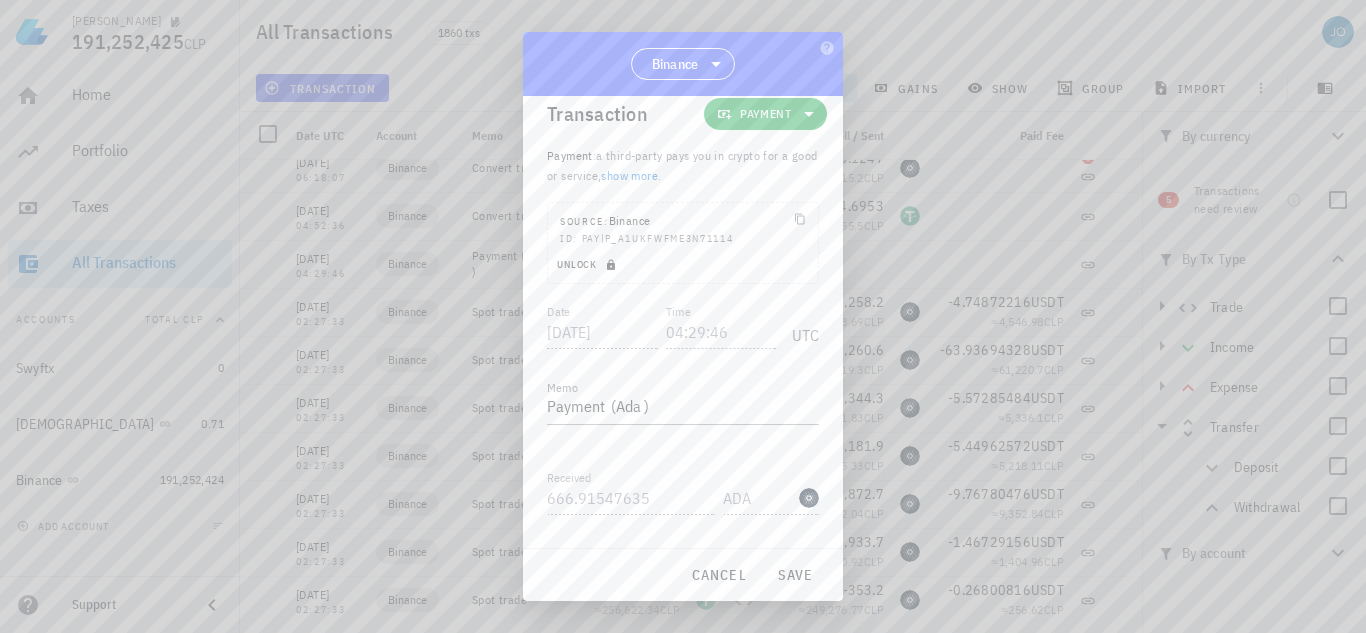 click on "Unlock" at bounding box center (588, 264) 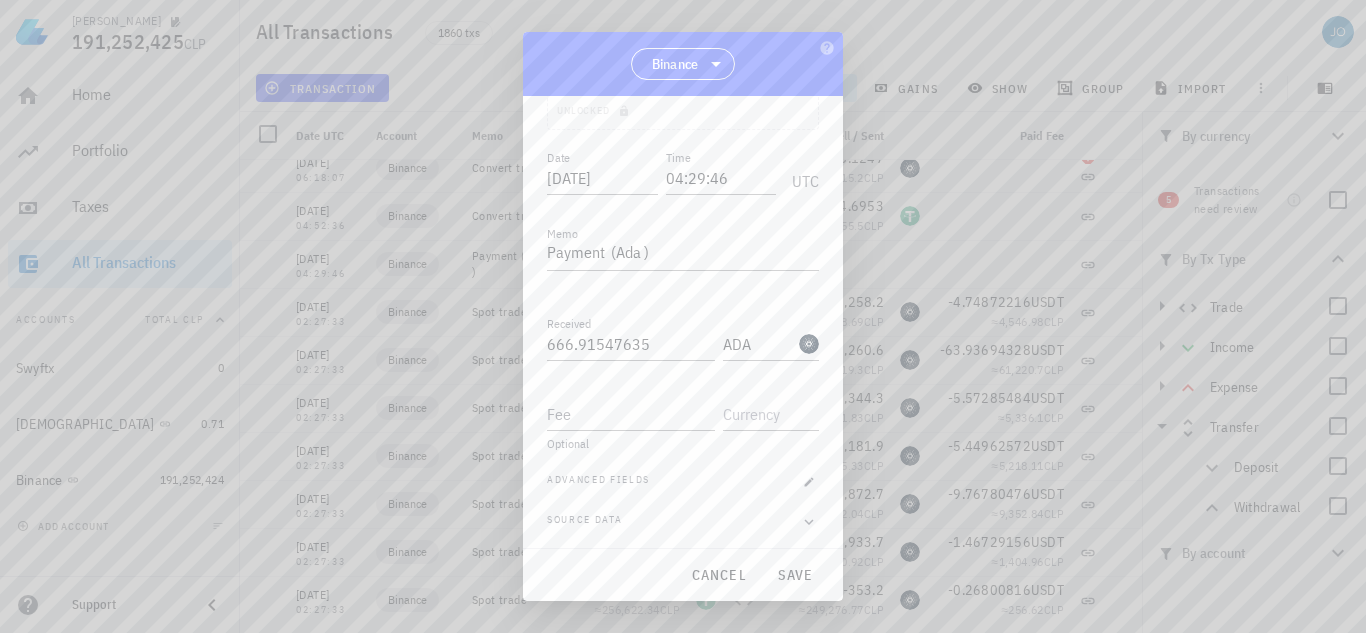 scroll, scrollTop: 179, scrollLeft: 0, axis: vertical 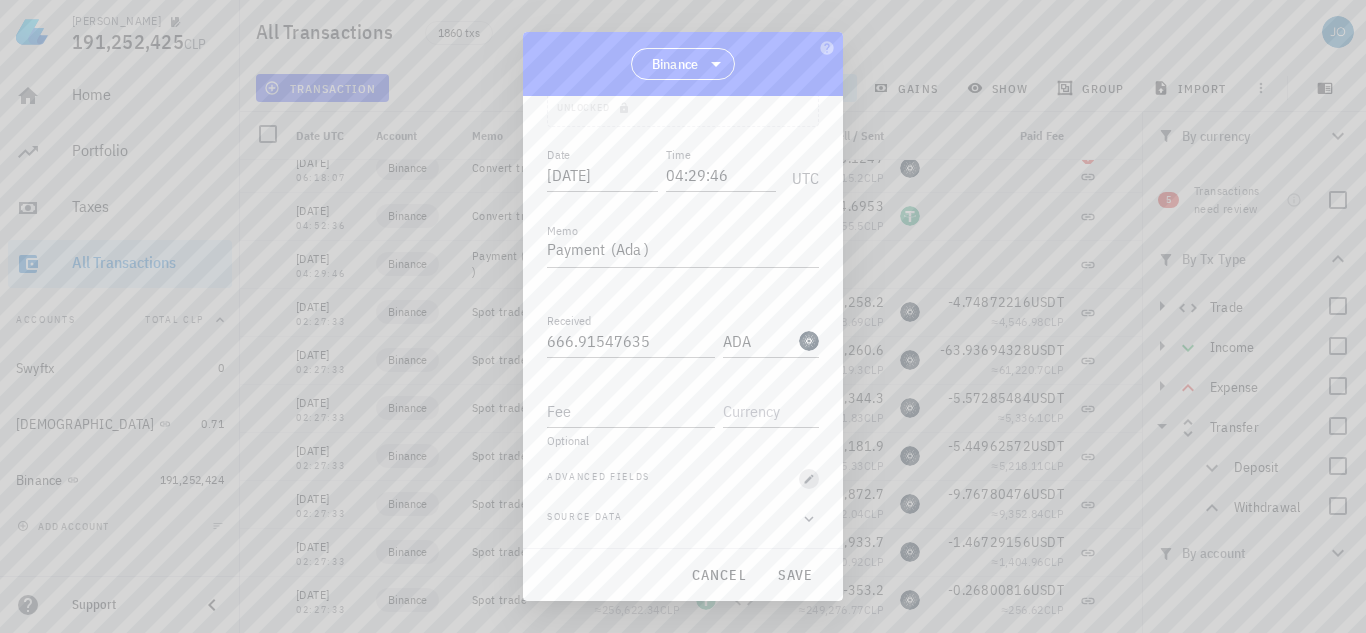 click 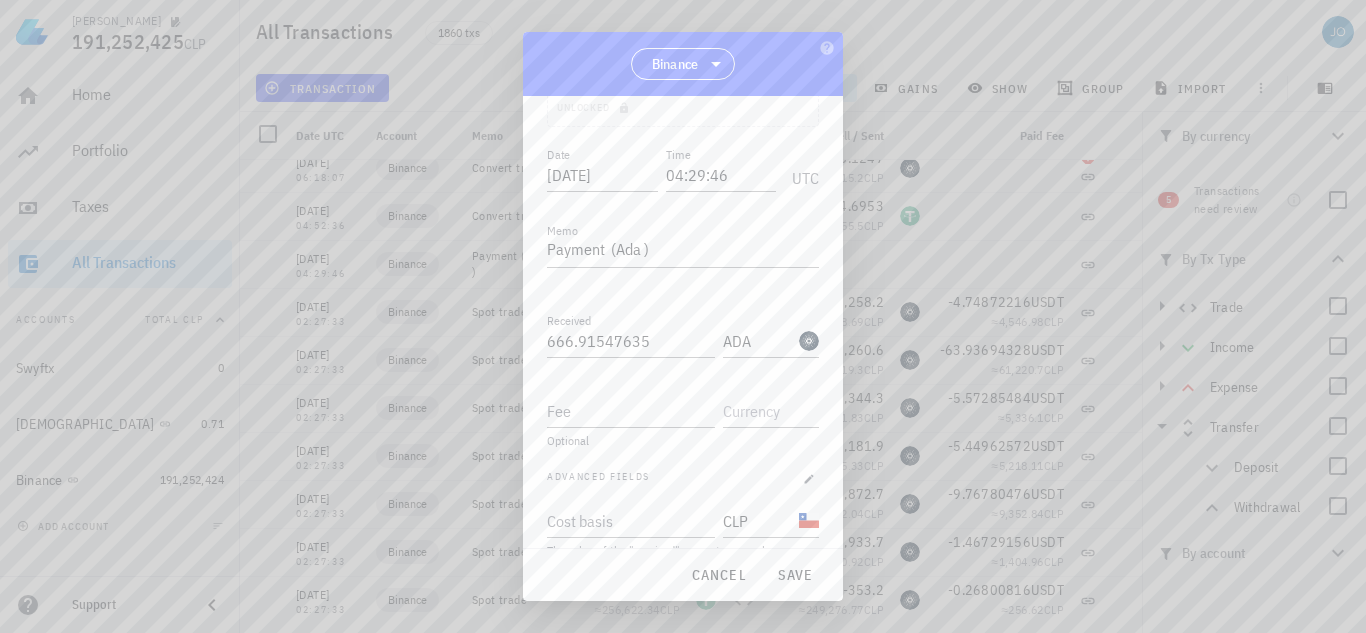 scroll, scrollTop: 259, scrollLeft: 0, axis: vertical 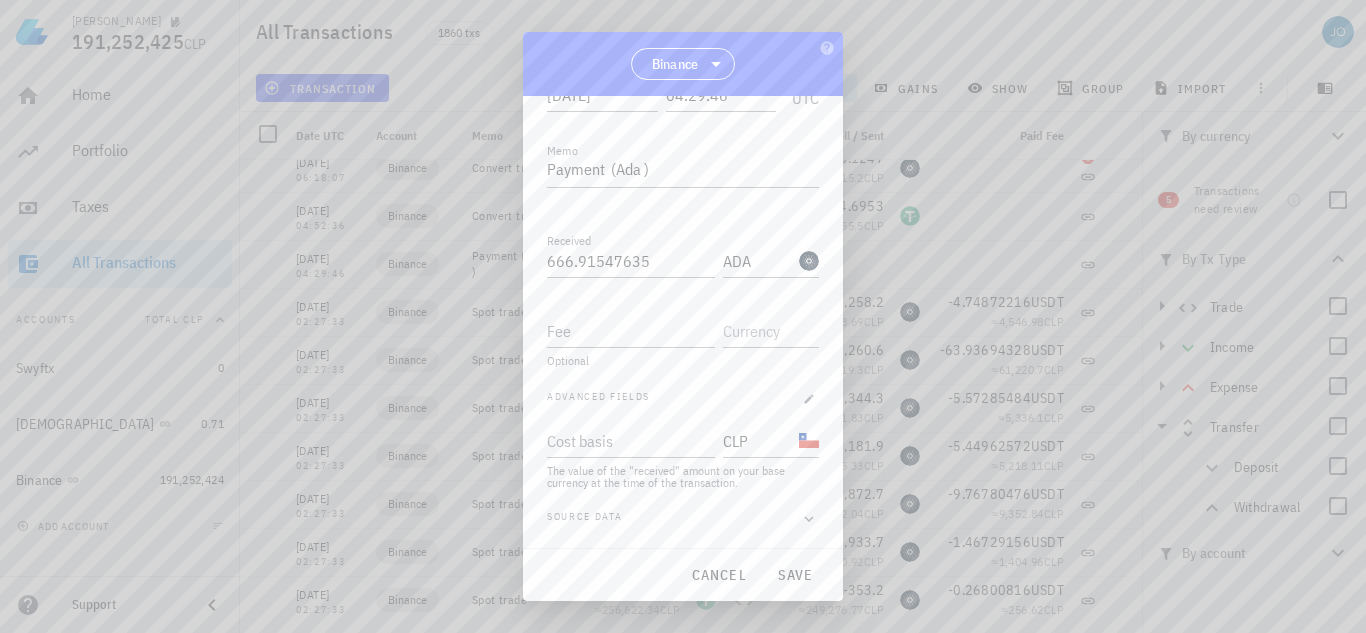 drag, startPoint x: 838, startPoint y: 595, endPoint x: 868, endPoint y: 604, distance: 31.320919 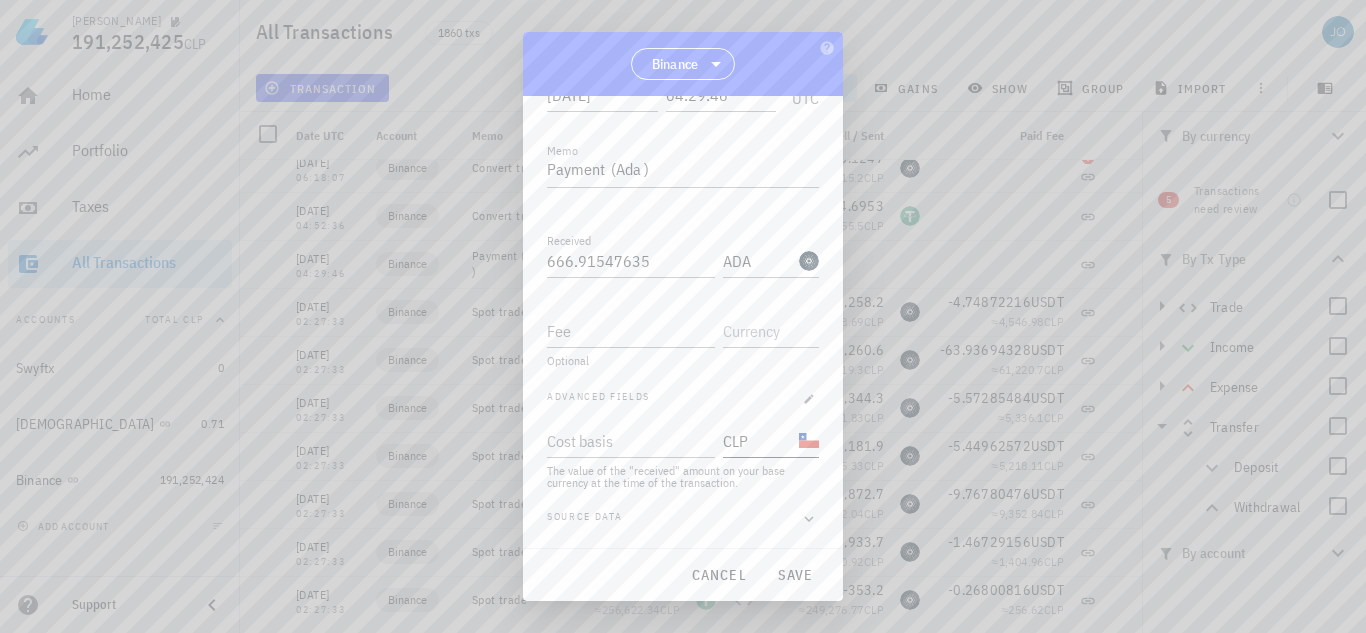 click on "CLP" at bounding box center (759, 441) 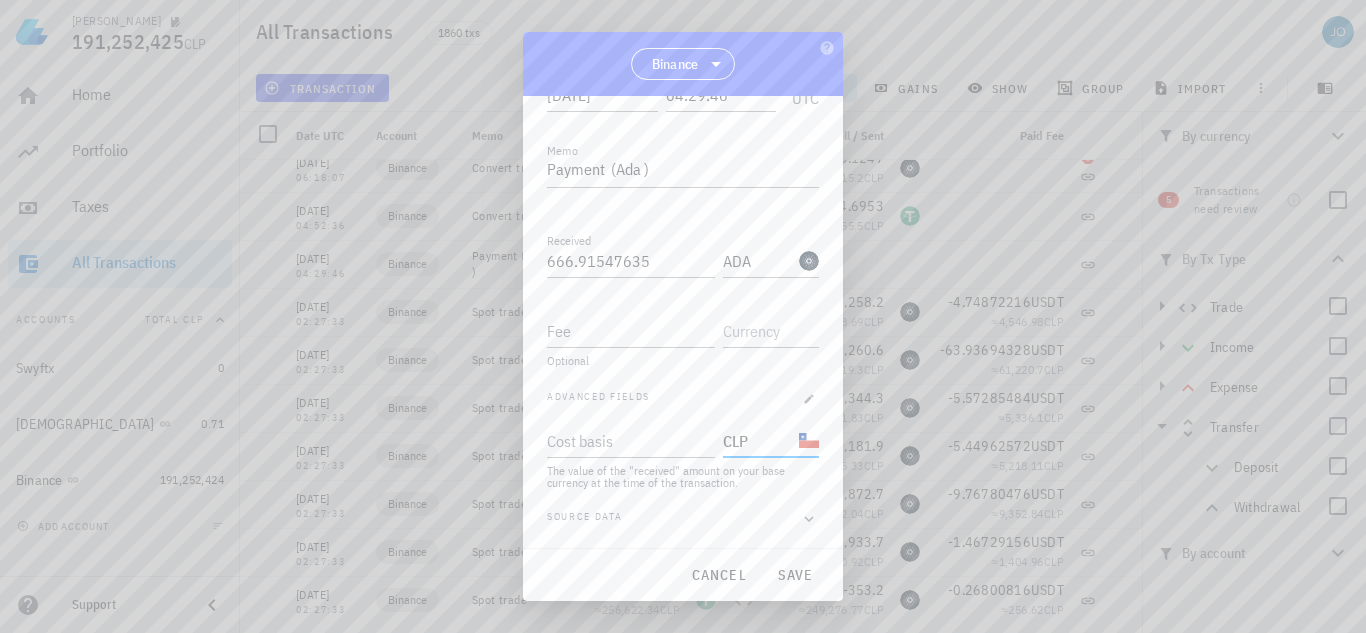 click at bounding box center [809, 441] 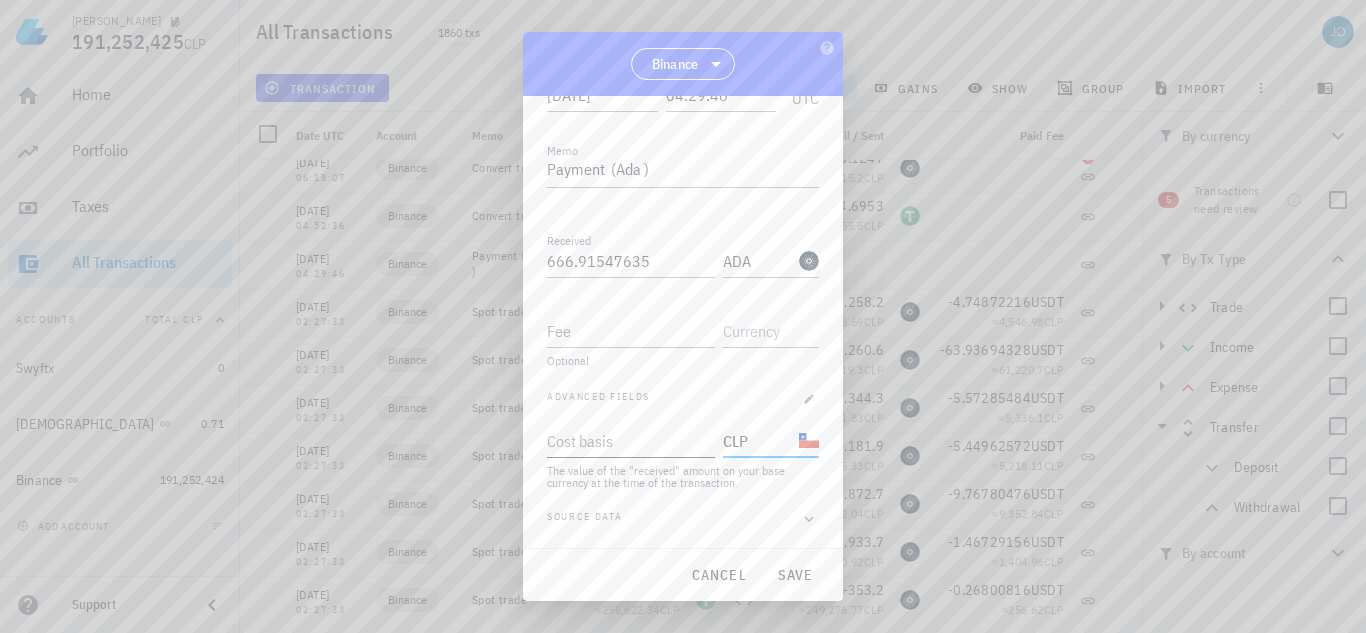 drag, startPoint x: 750, startPoint y: 440, endPoint x: 702, endPoint y: 440, distance: 48 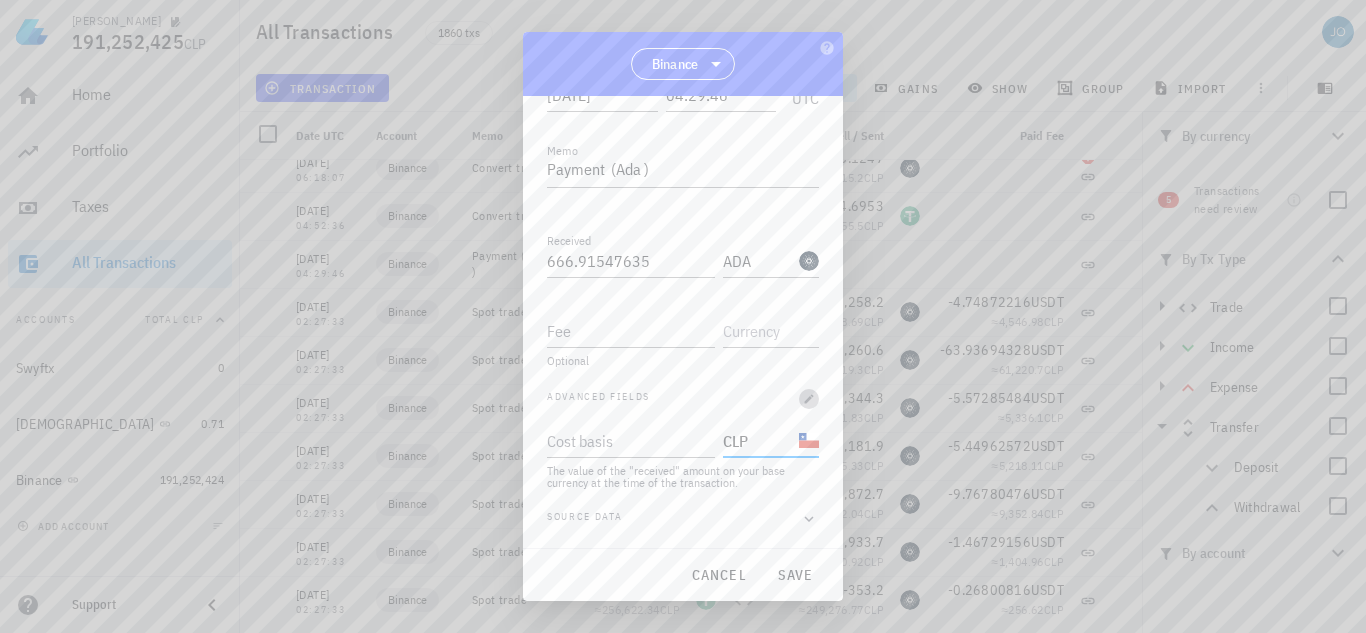 click 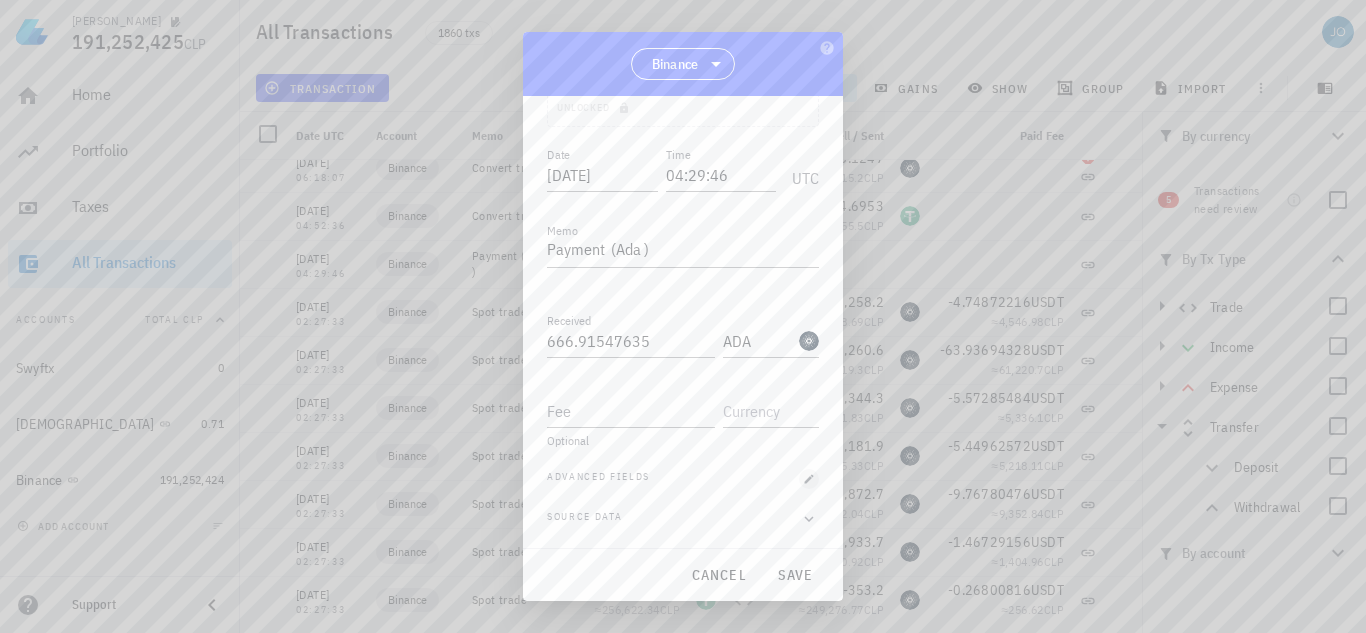 scroll, scrollTop: 179, scrollLeft: 0, axis: vertical 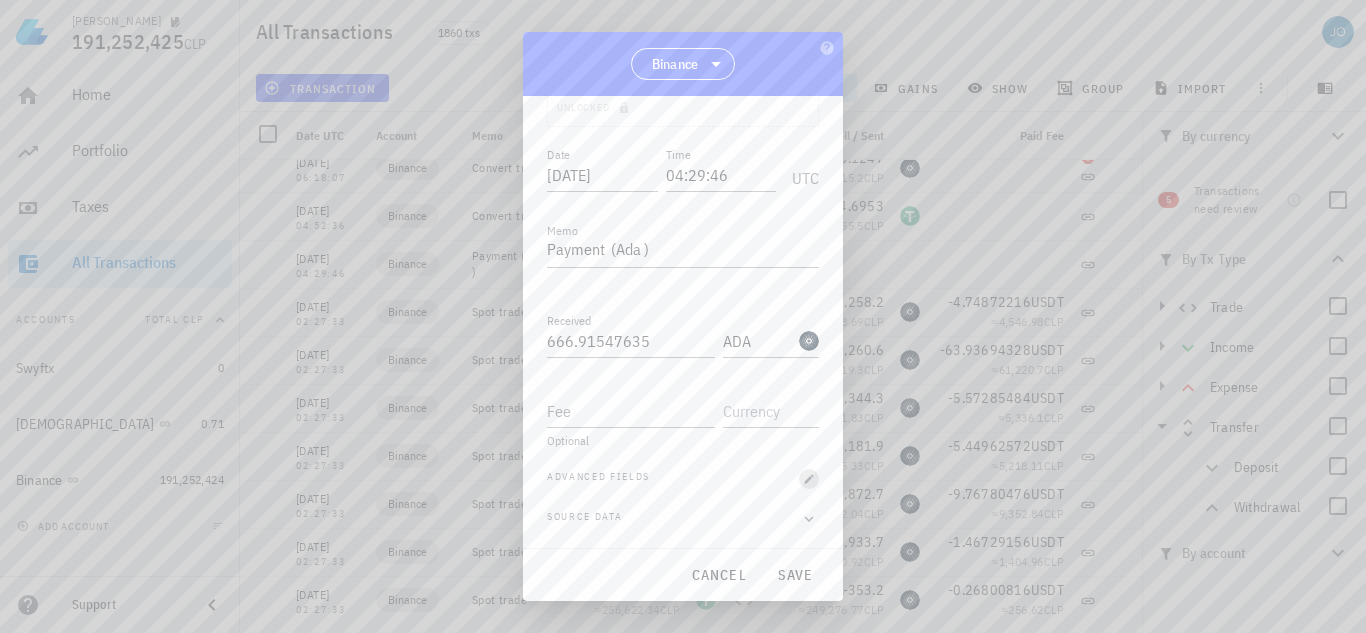 click 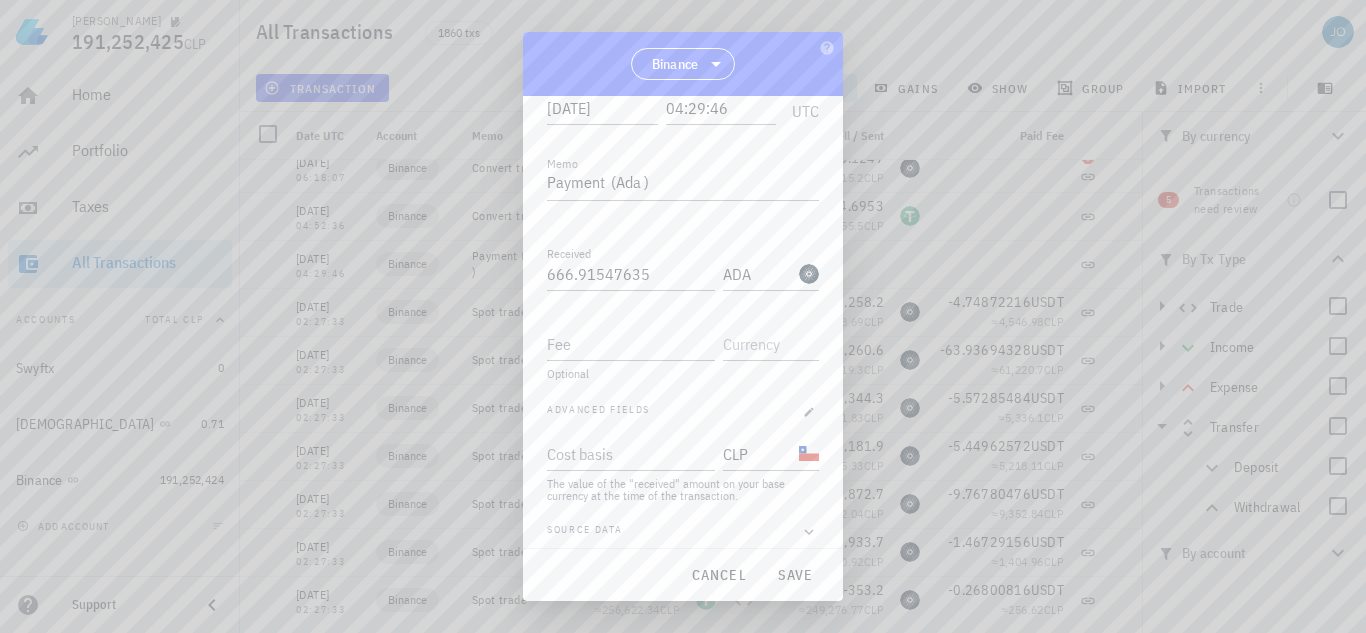 scroll, scrollTop: 259, scrollLeft: 0, axis: vertical 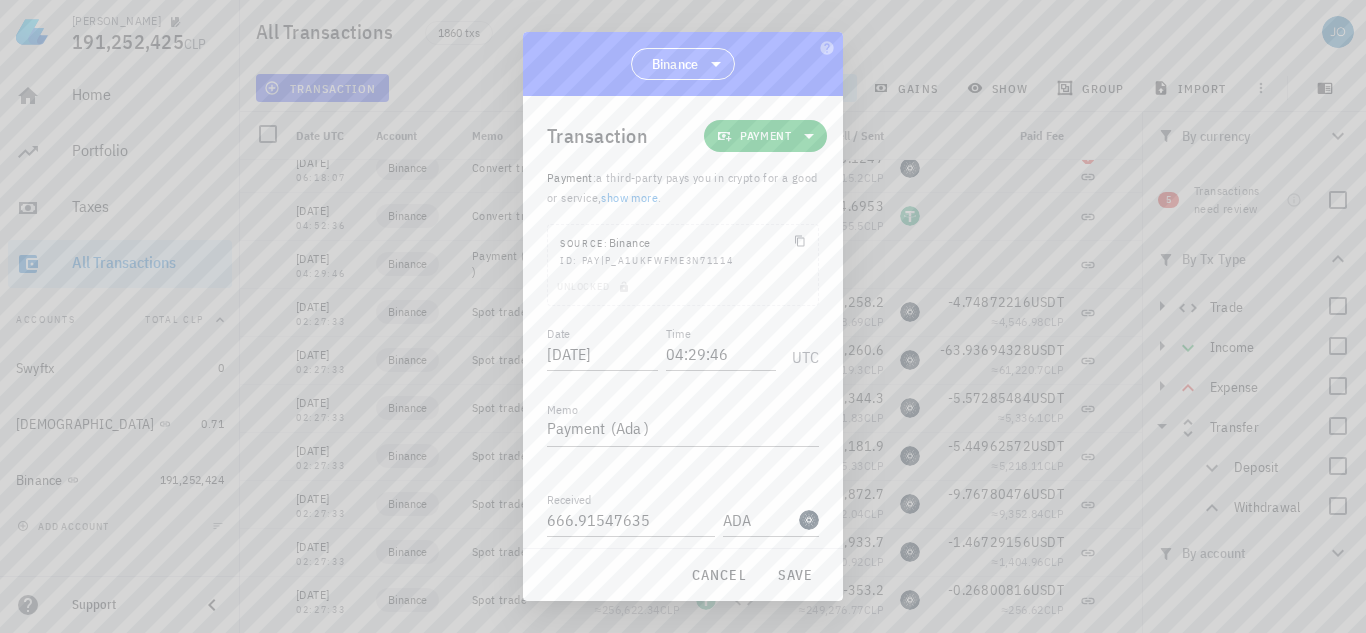 click 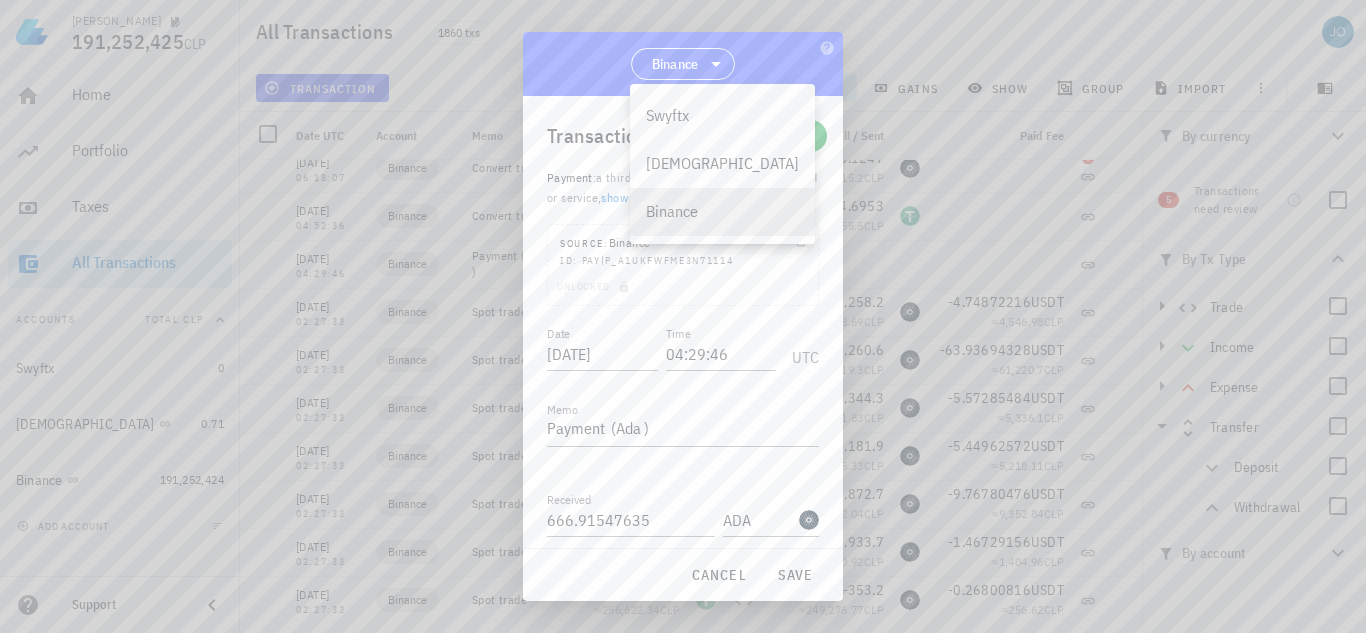 click on "Binance" at bounding box center [683, 64] 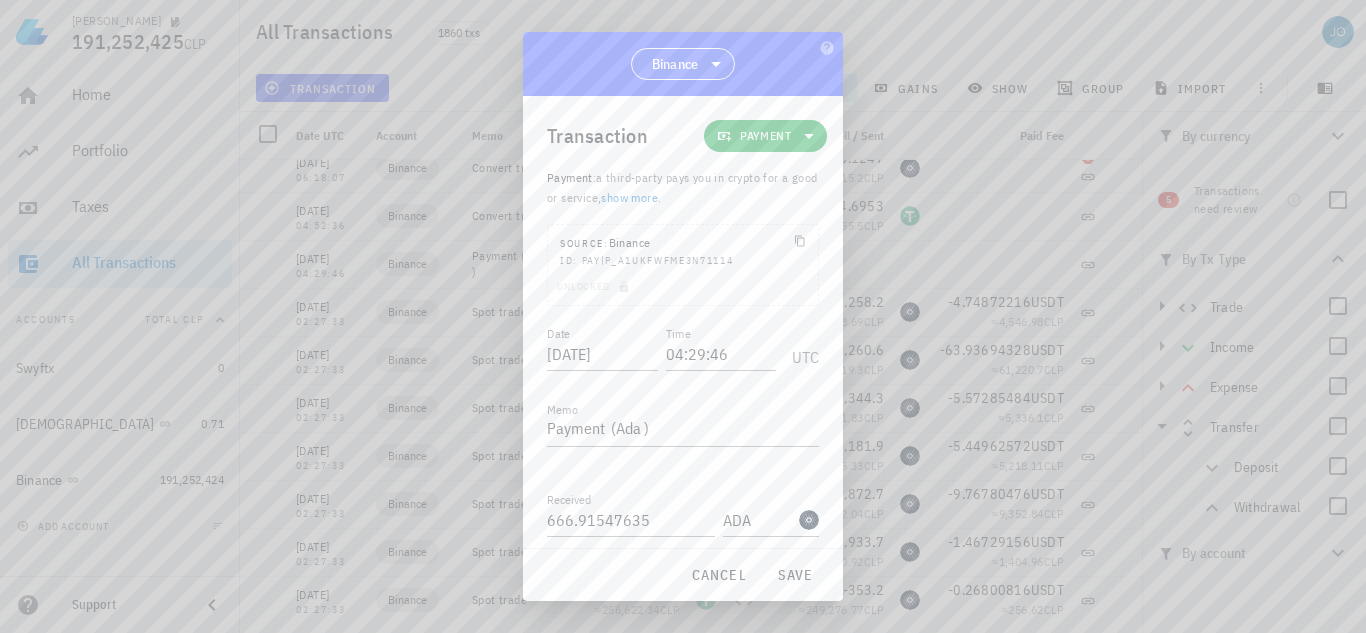 click 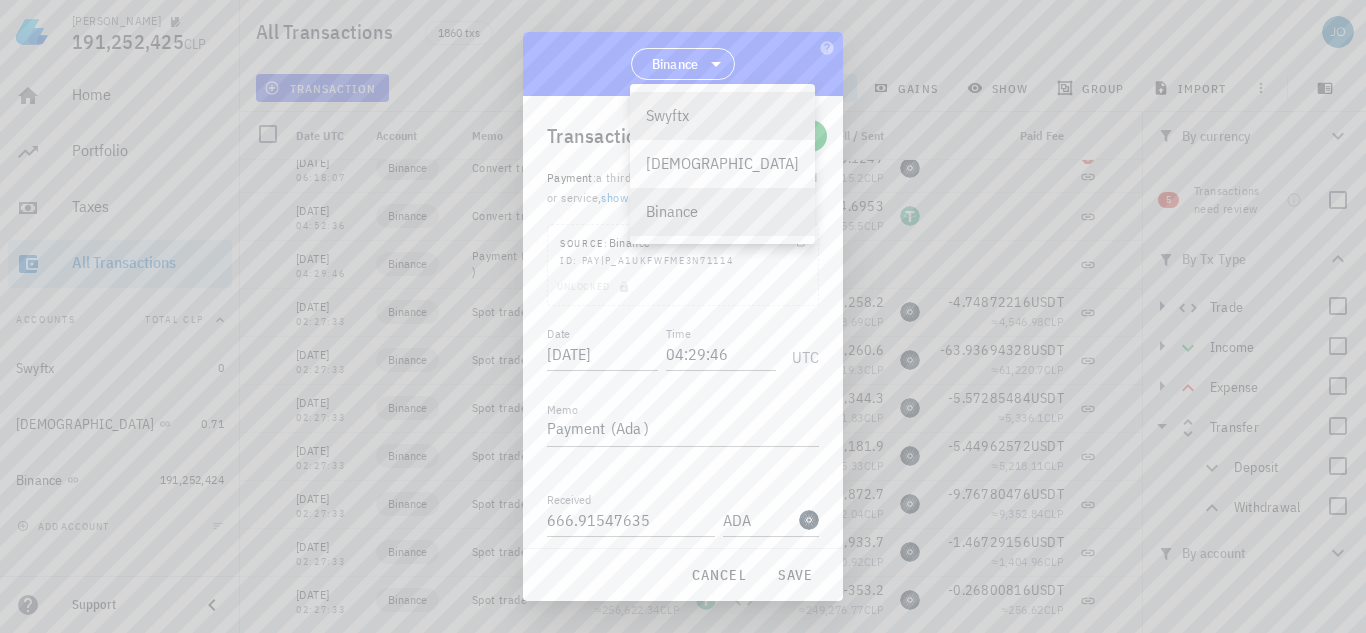 click on "Swyftx" at bounding box center (722, 115) 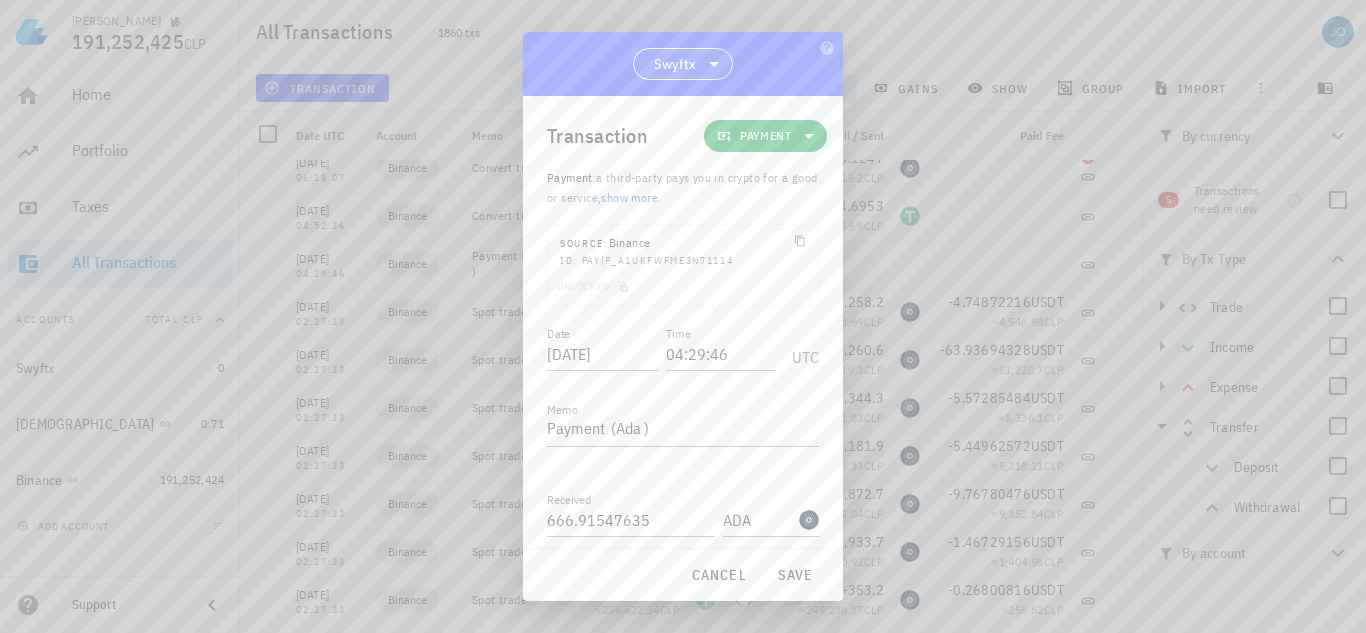 click 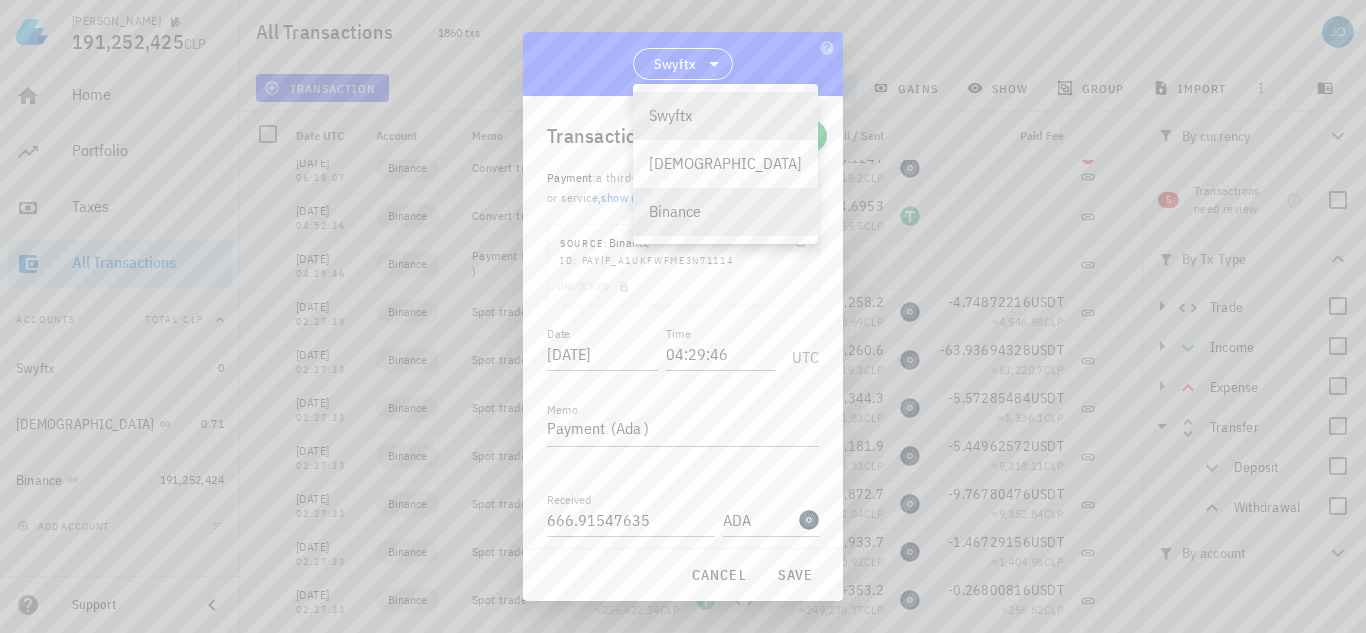 click on "Binance" at bounding box center (725, 211) 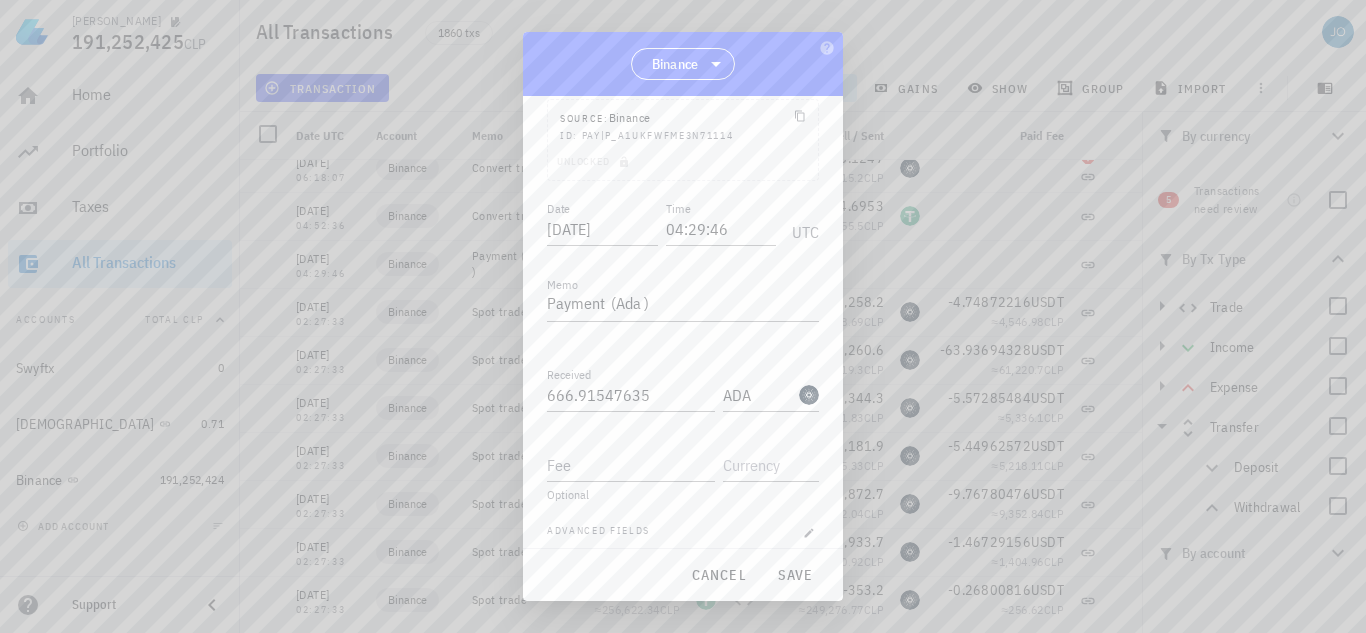 scroll, scrollTop: 128, scrollLeft: 0, axis: vertical 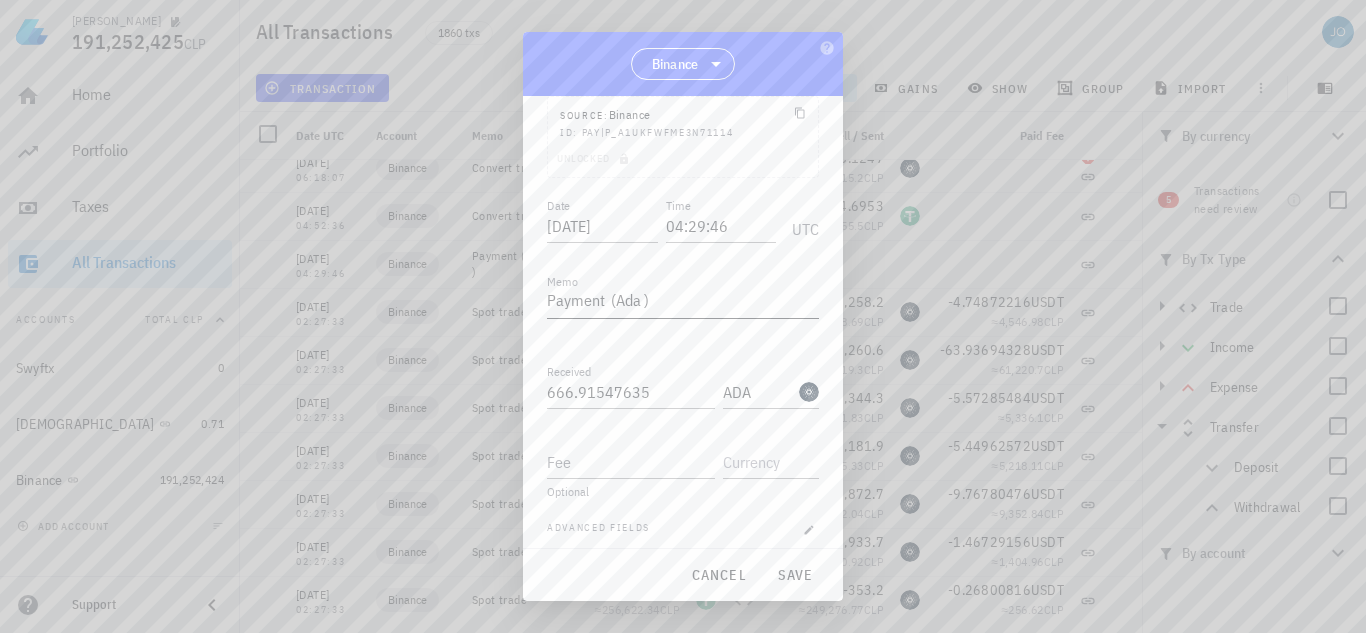 click on "Payment  (Ada )" at bounding box center [683, 302] 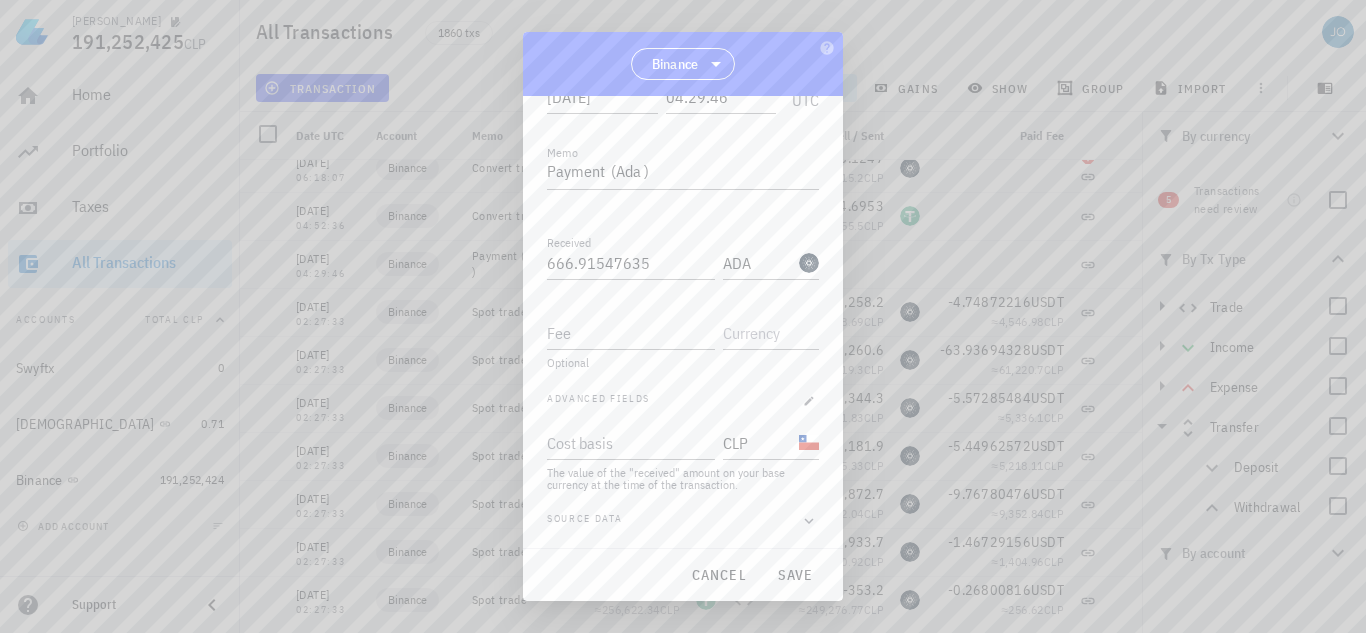 scroll, scrollTop: 259, scrollLeft: 0, axis: vertical 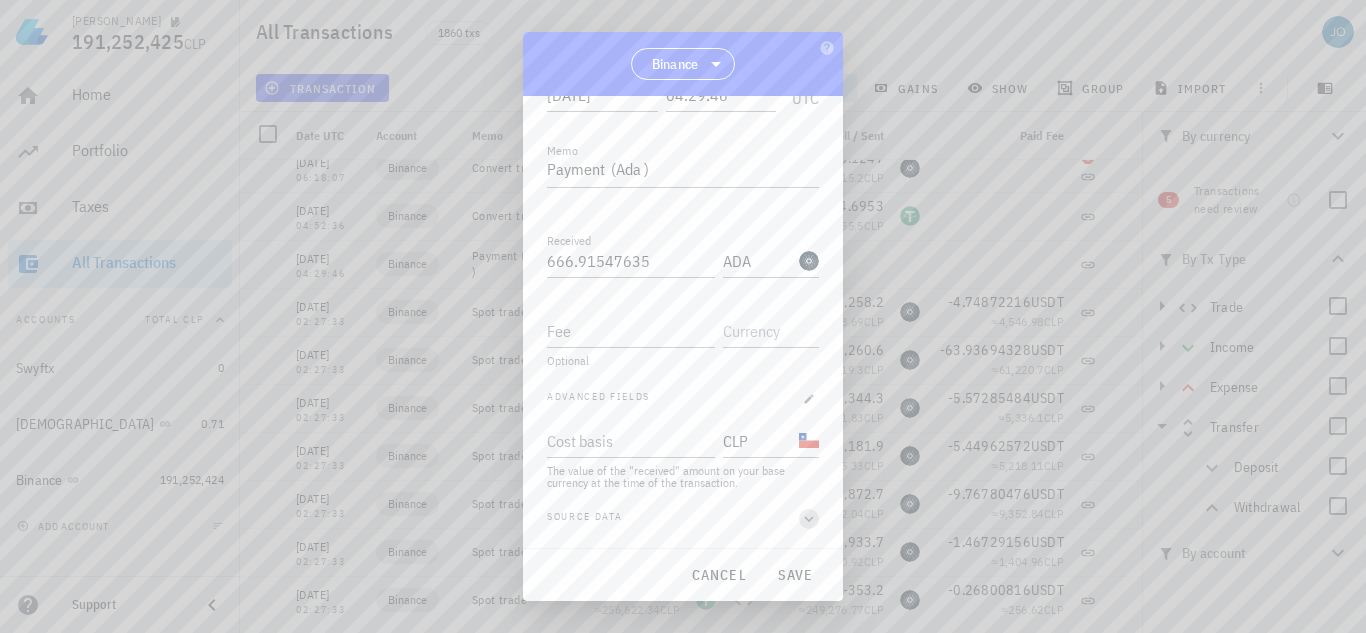 click 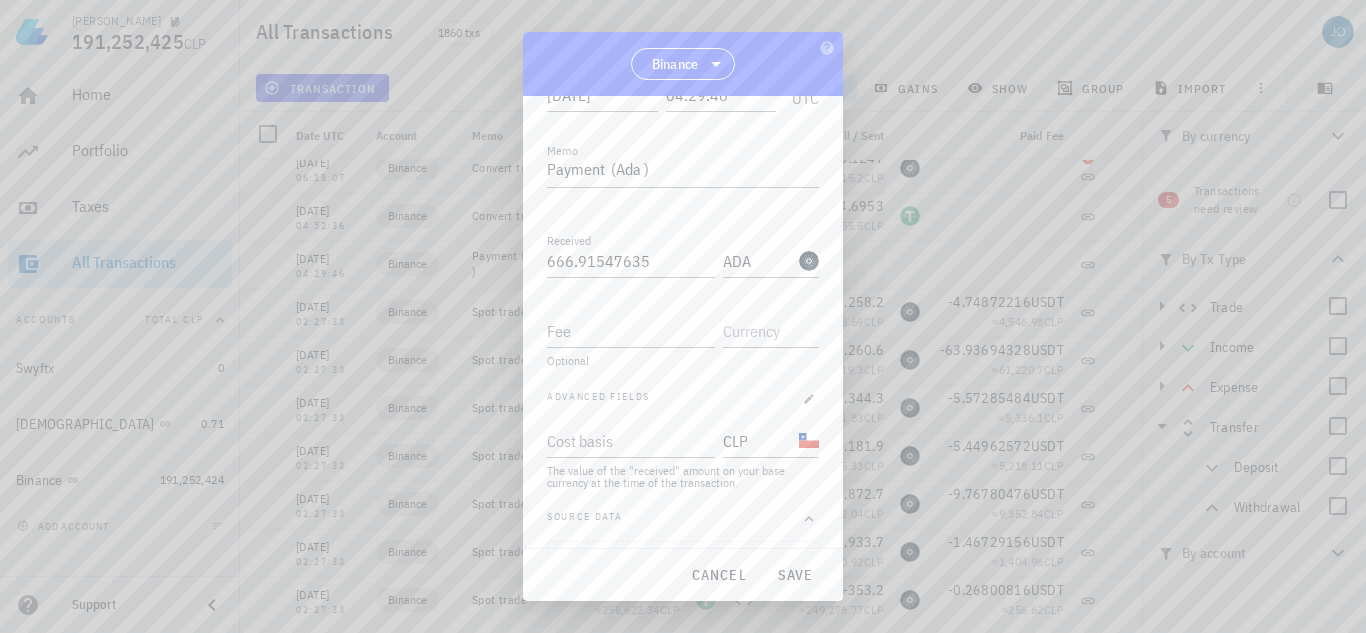 scroll, scrollTop: 655, scrollLeft: 0, axis: vertical 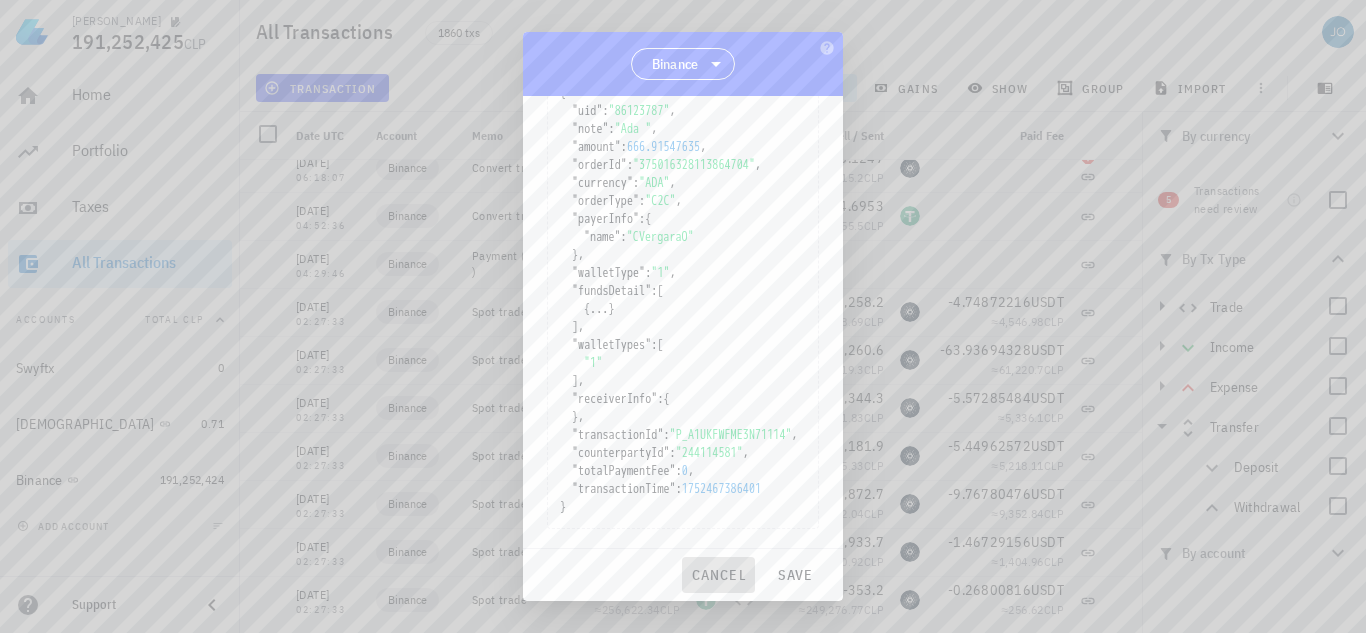 click on "cancel" at bounding box center [718, 575] 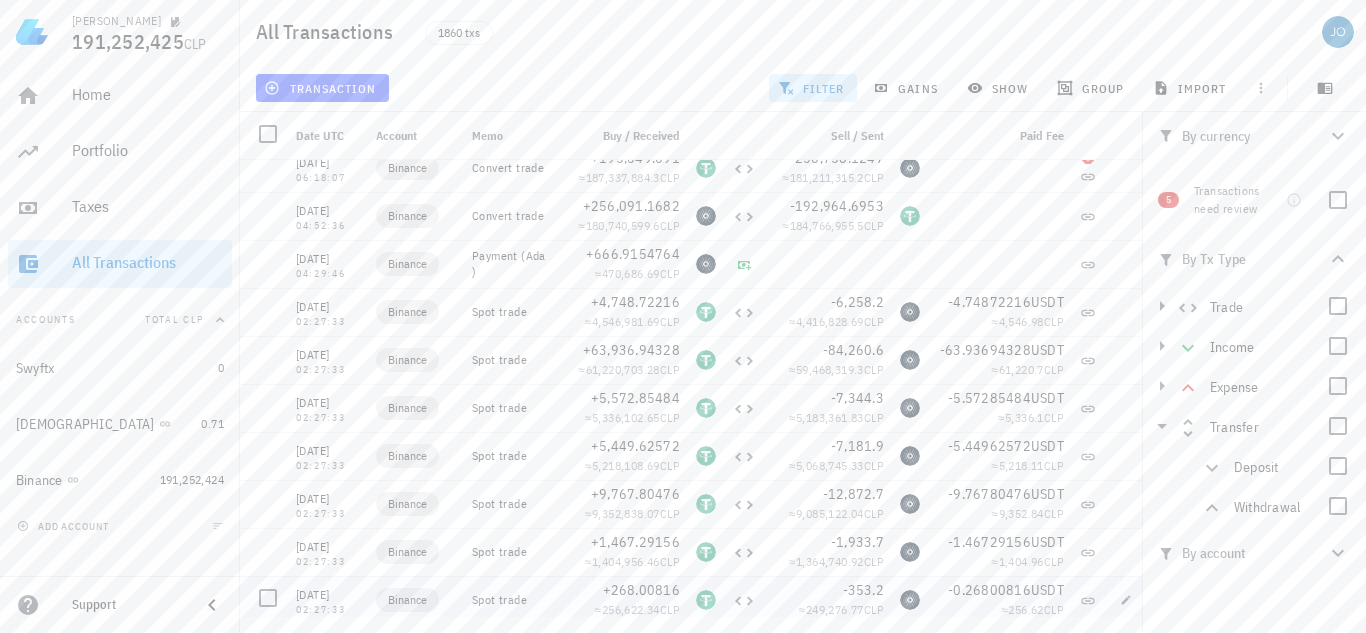 scroll, scrollTop: 0, scrollLeft: 0, axis: both 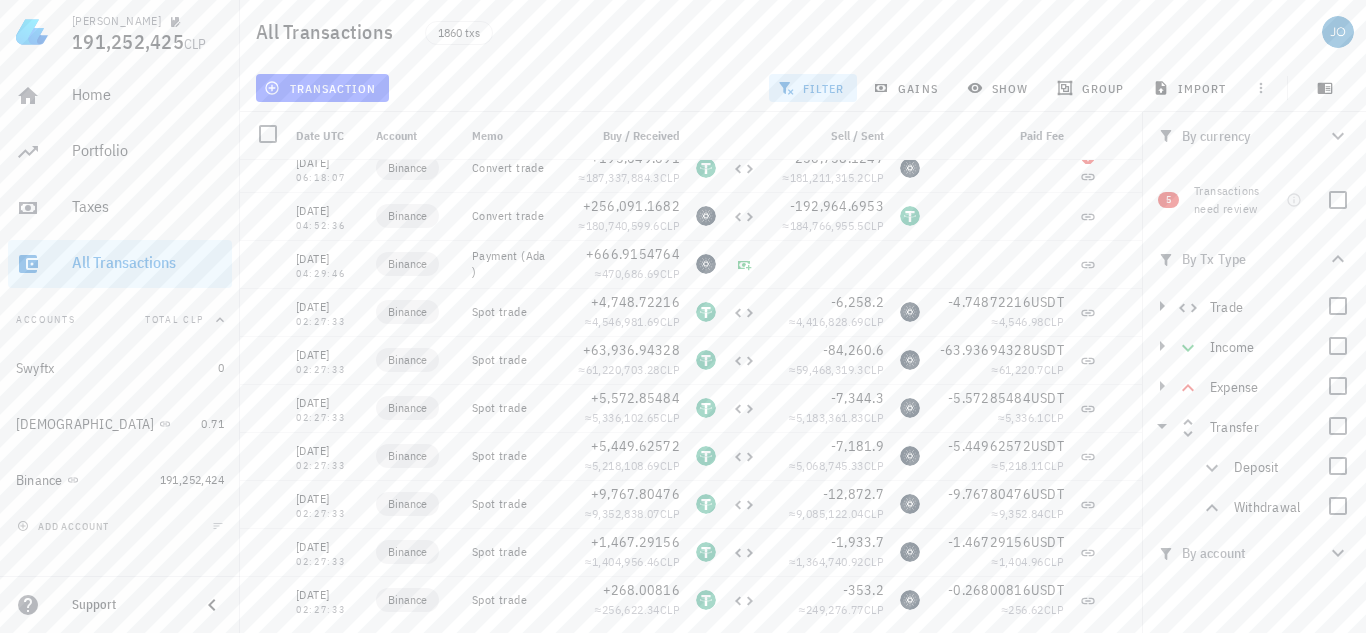 click on "5
Transactions need review" at bounding box center [1254, 196] 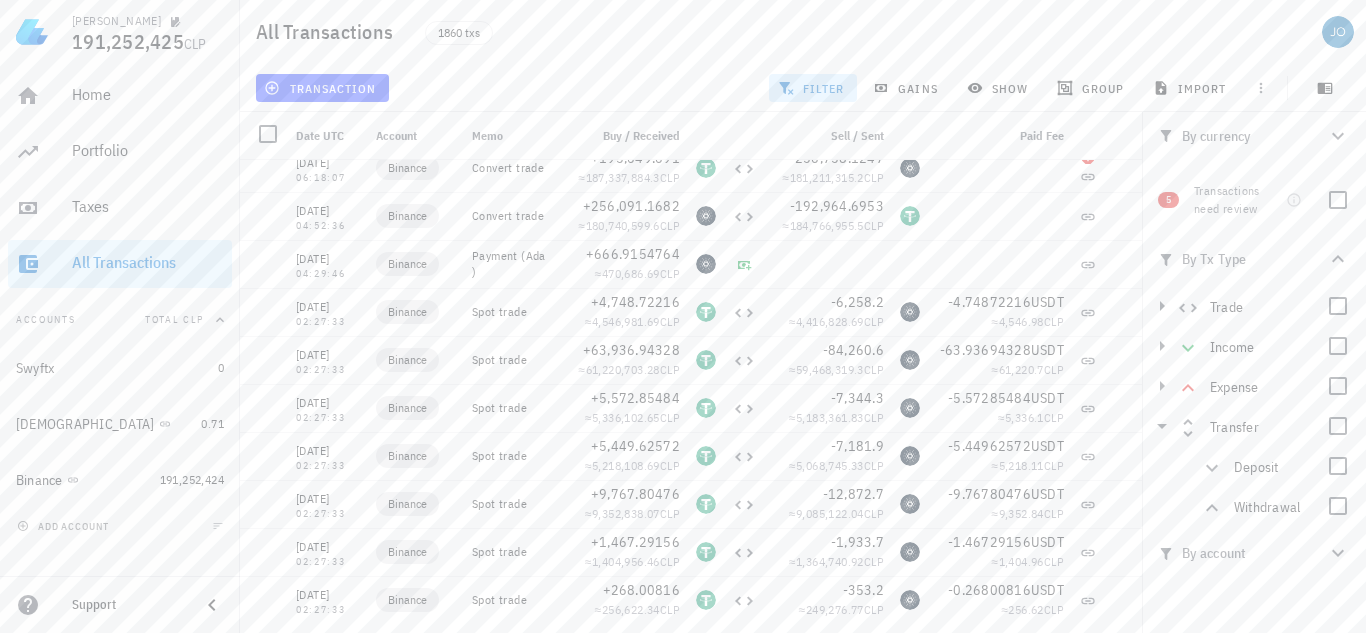 click on "5" at bounding box center (1168, 200) 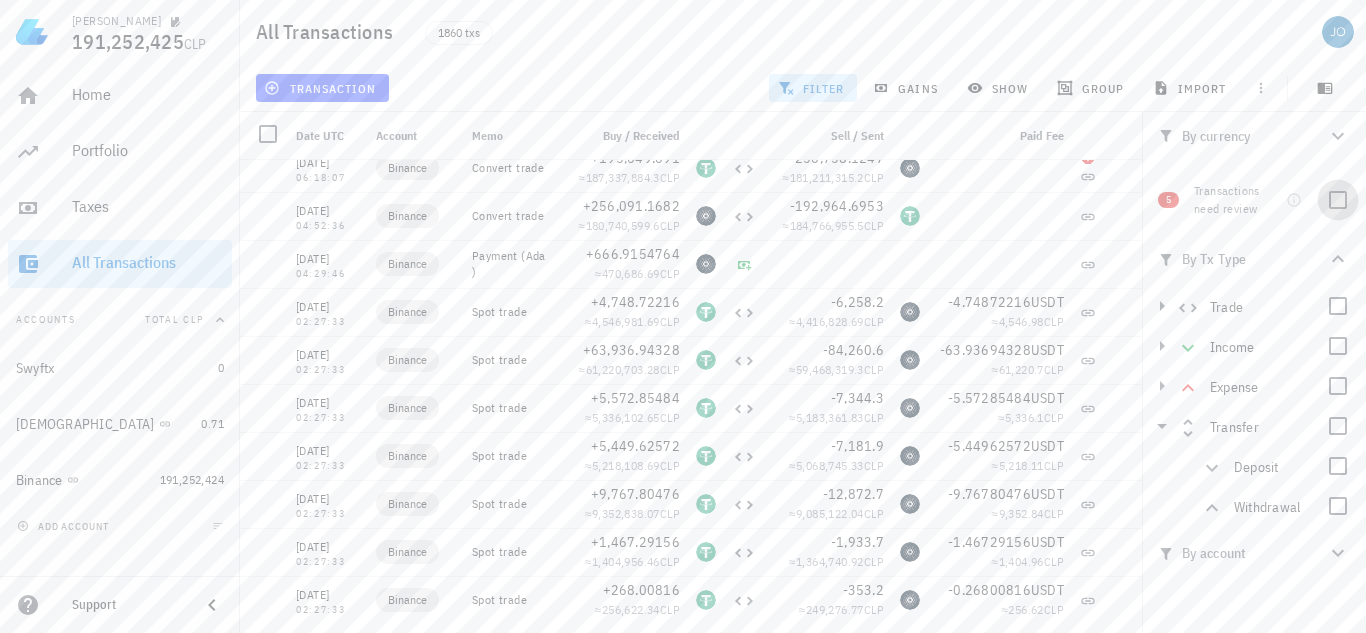 click at bounding box center [1338, 200] 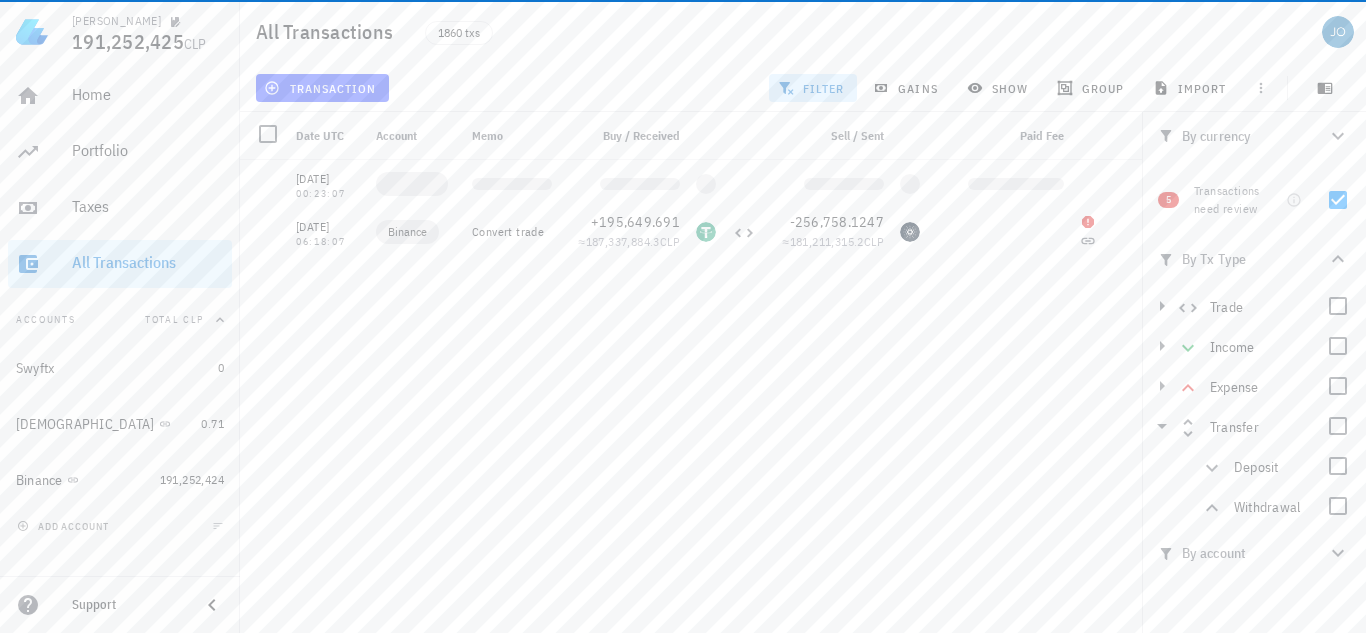 scroll, scrollTop: 0, scrollLeft: 0, axis: both 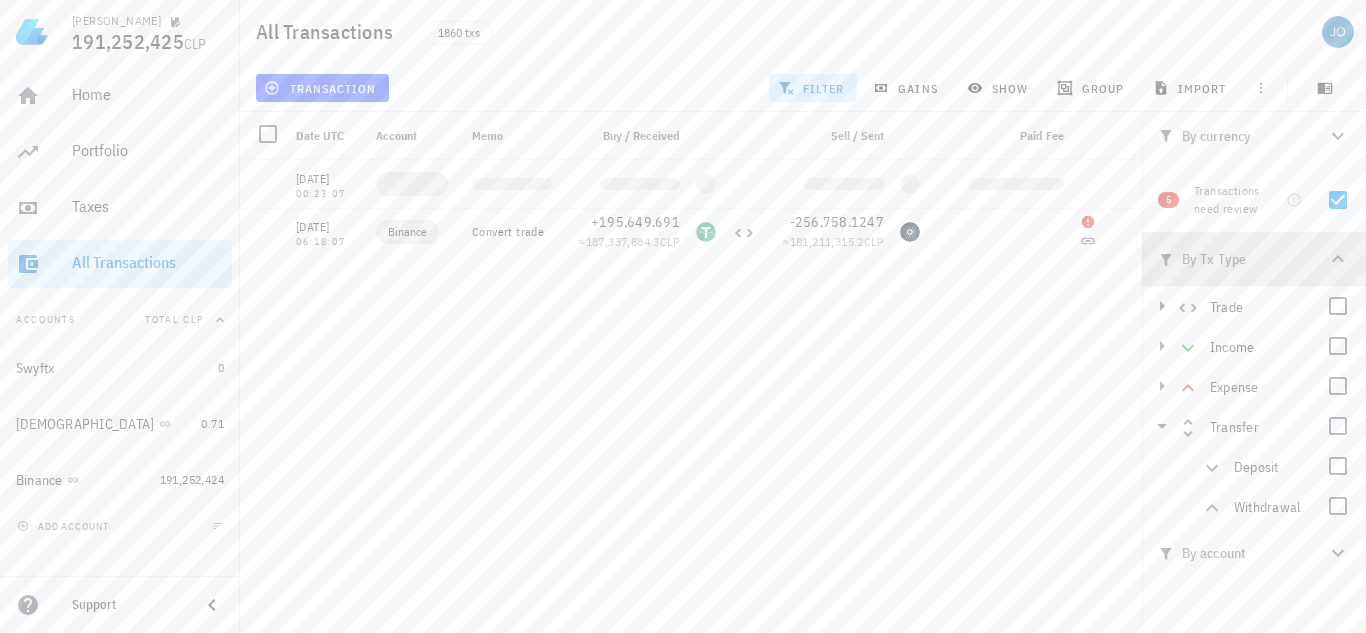 click 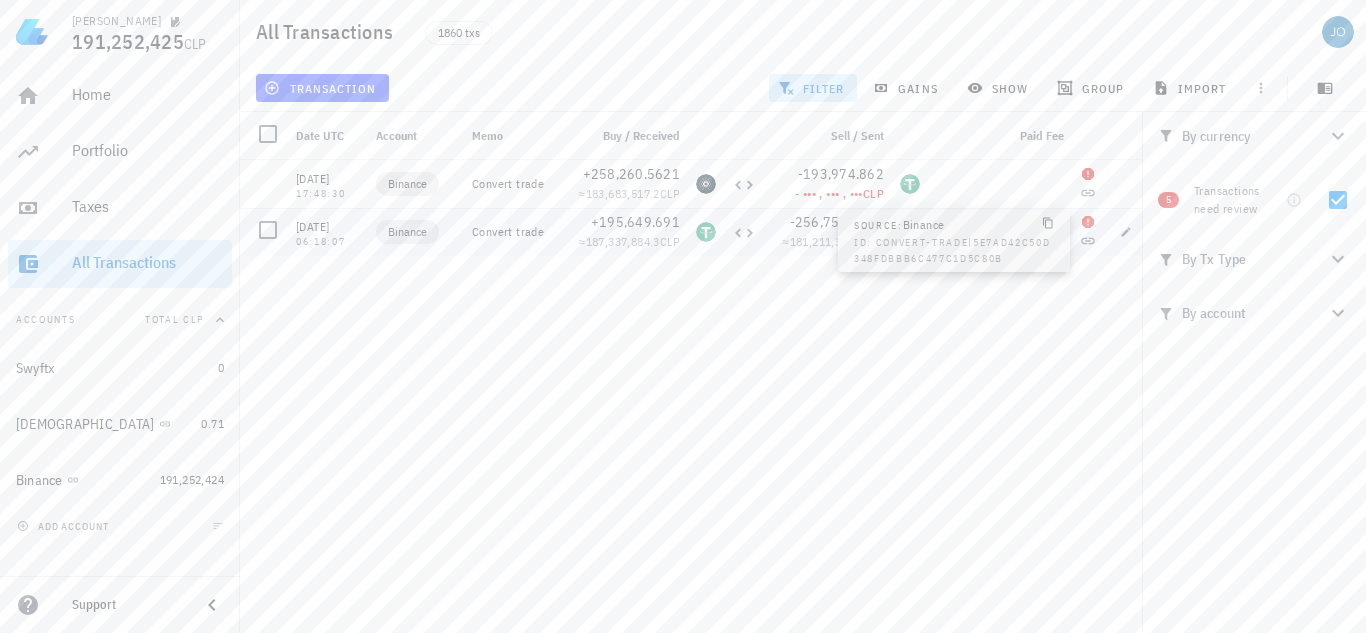 click 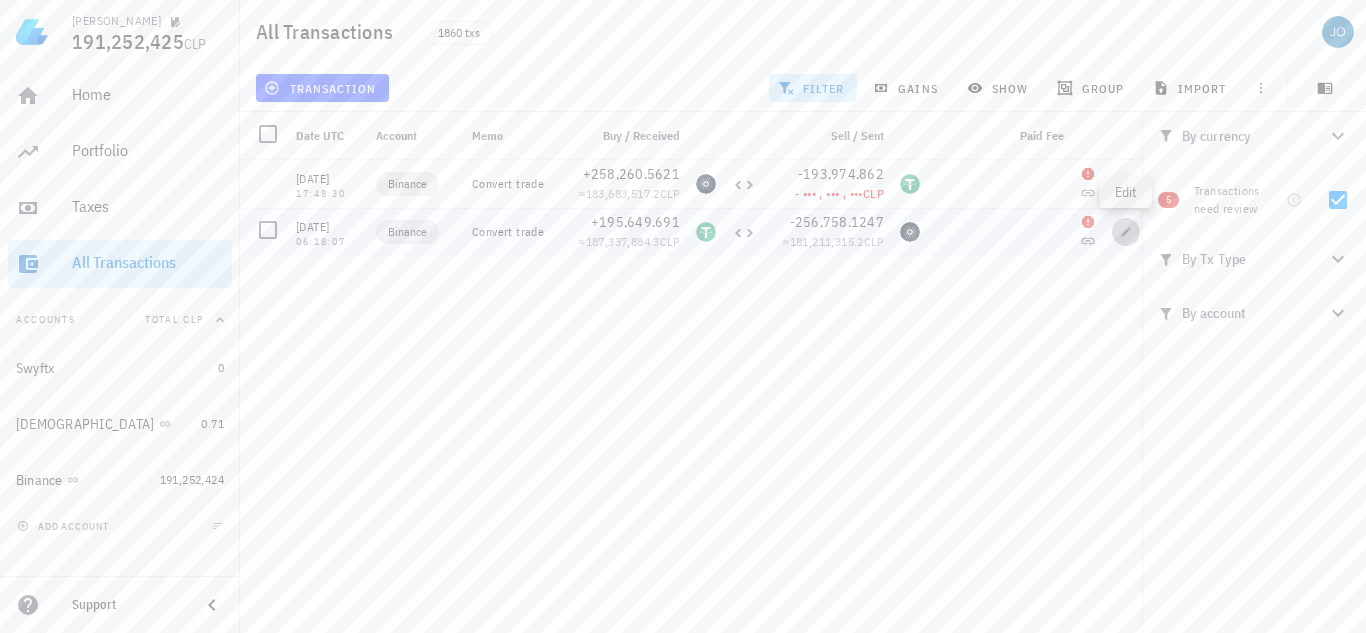 click 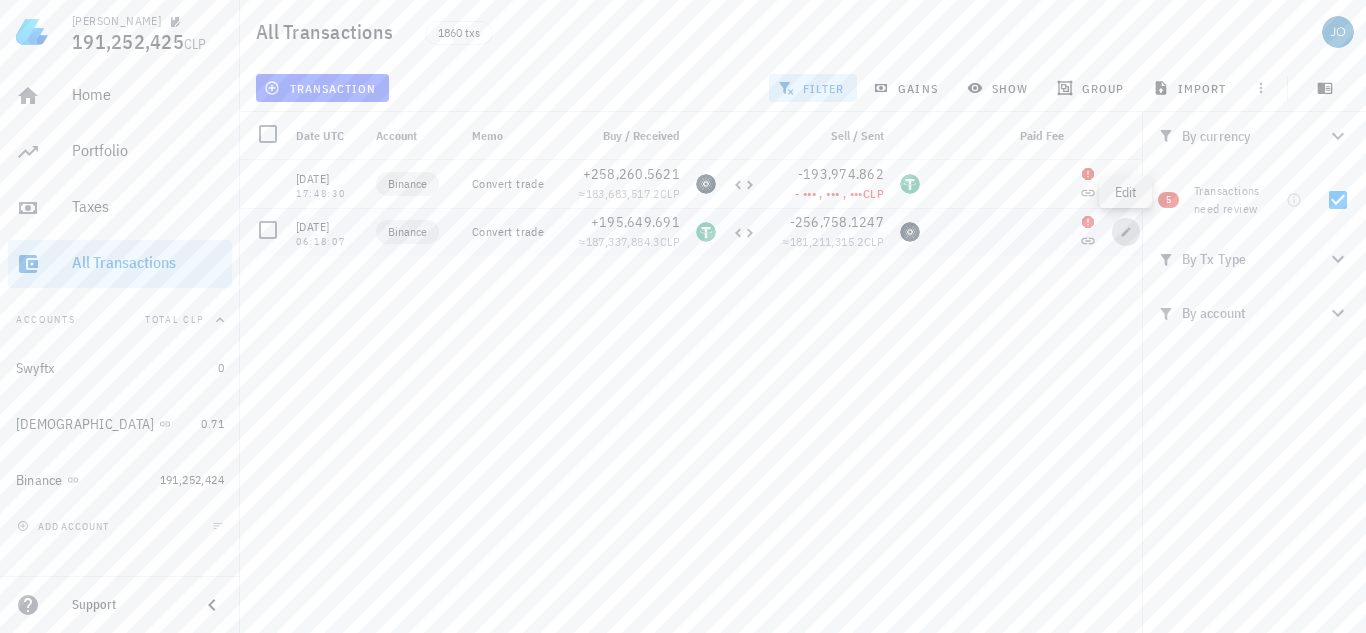type on "06:18:07" 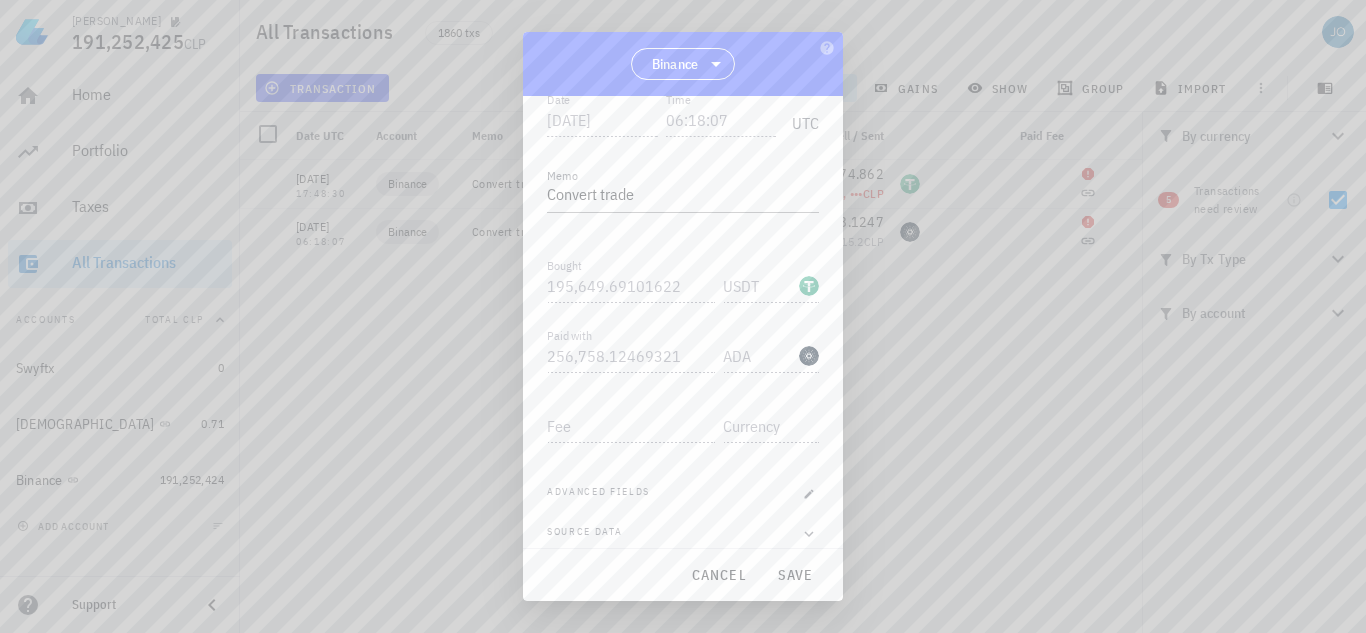 scroll, scrollTop: 246, scrollLeft: 0, axis: vertical 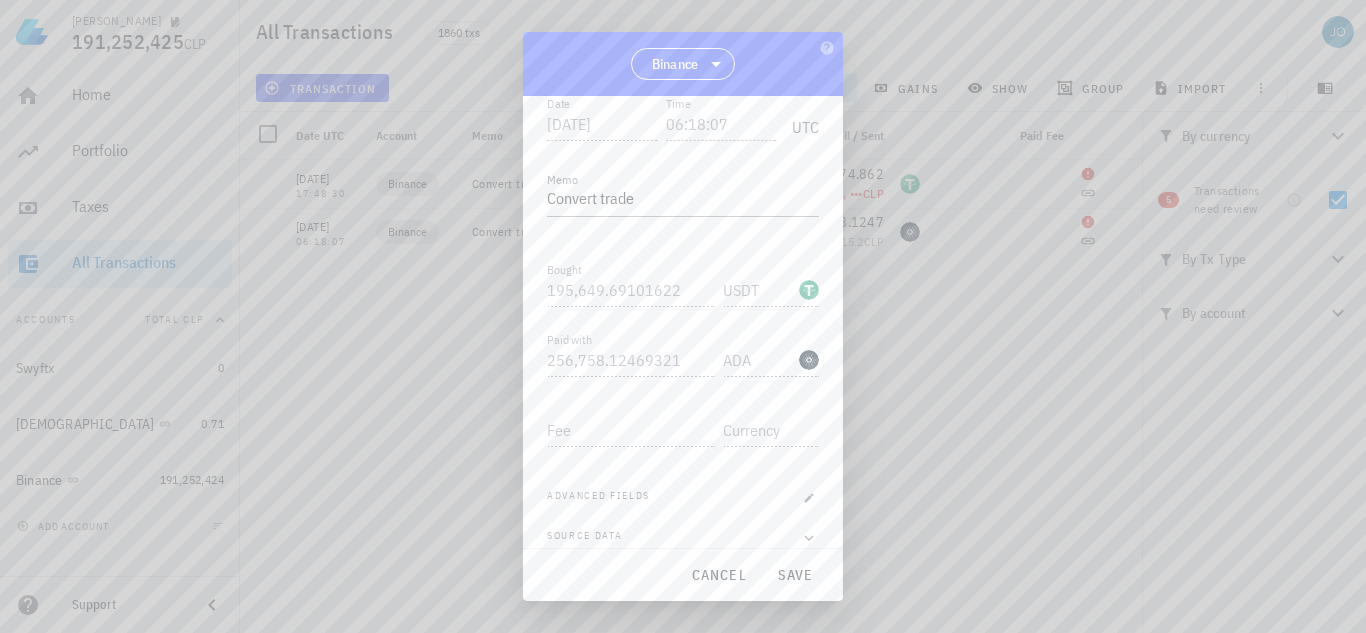 click at bounding box center [683, 316] 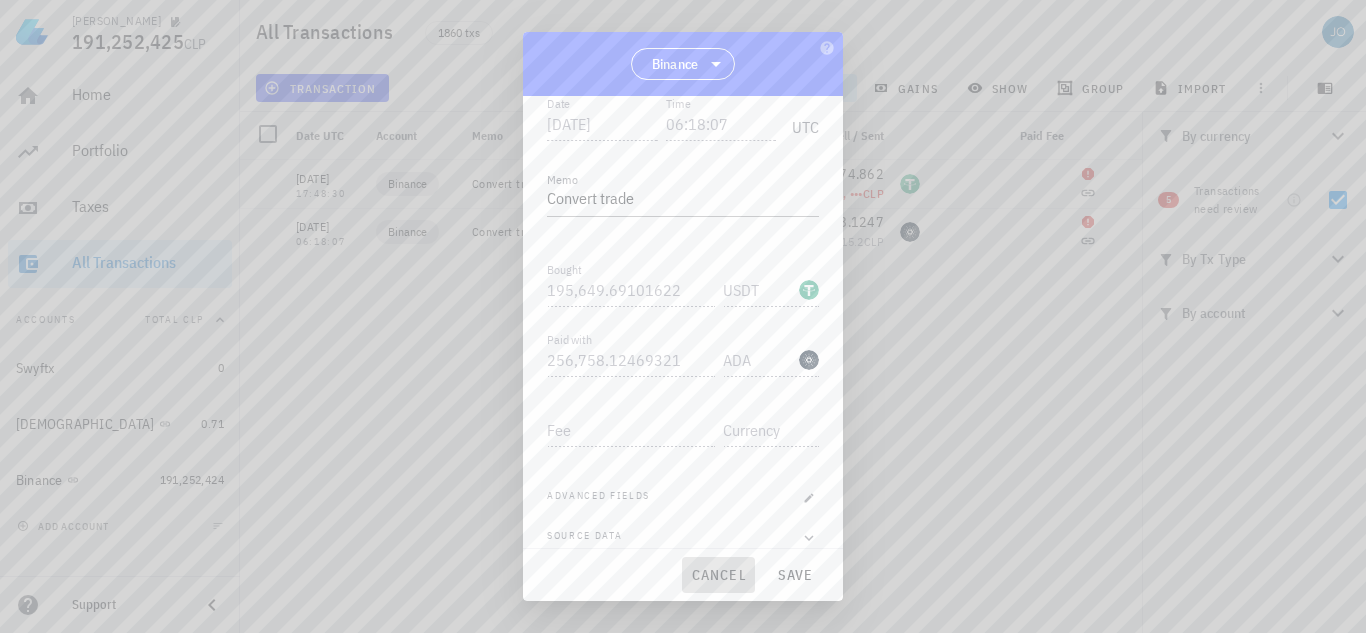 click on "cancel" at bounding box center (718, 575) 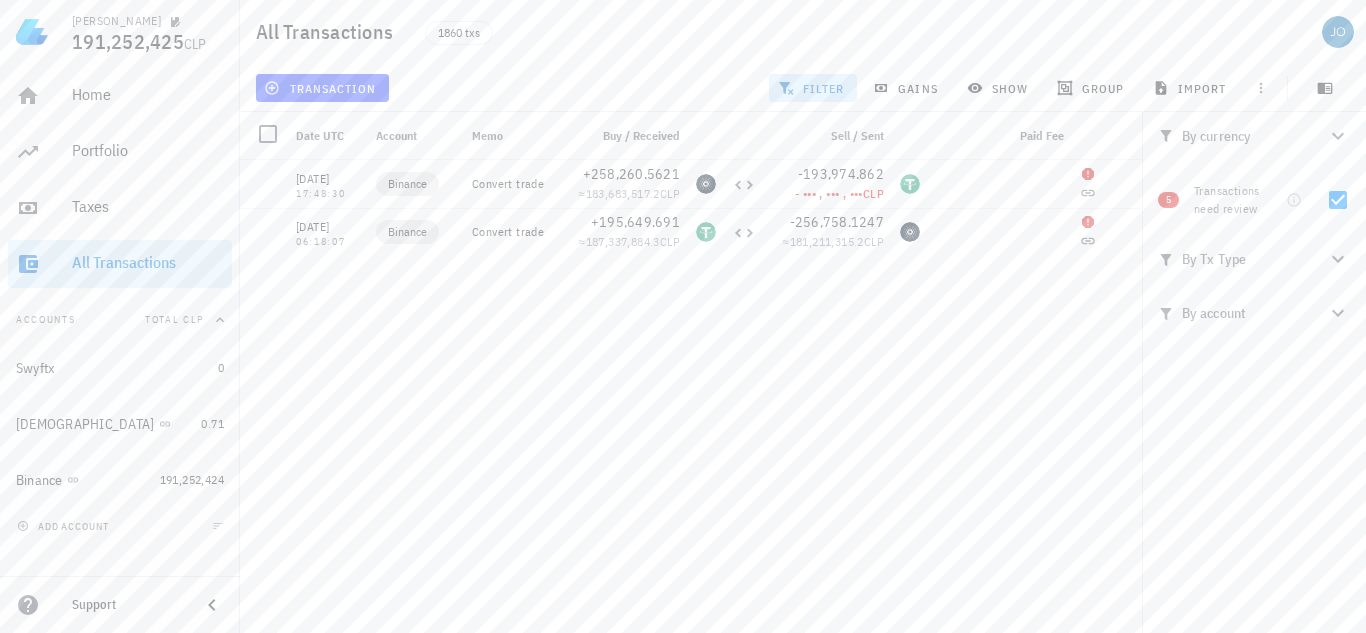 click 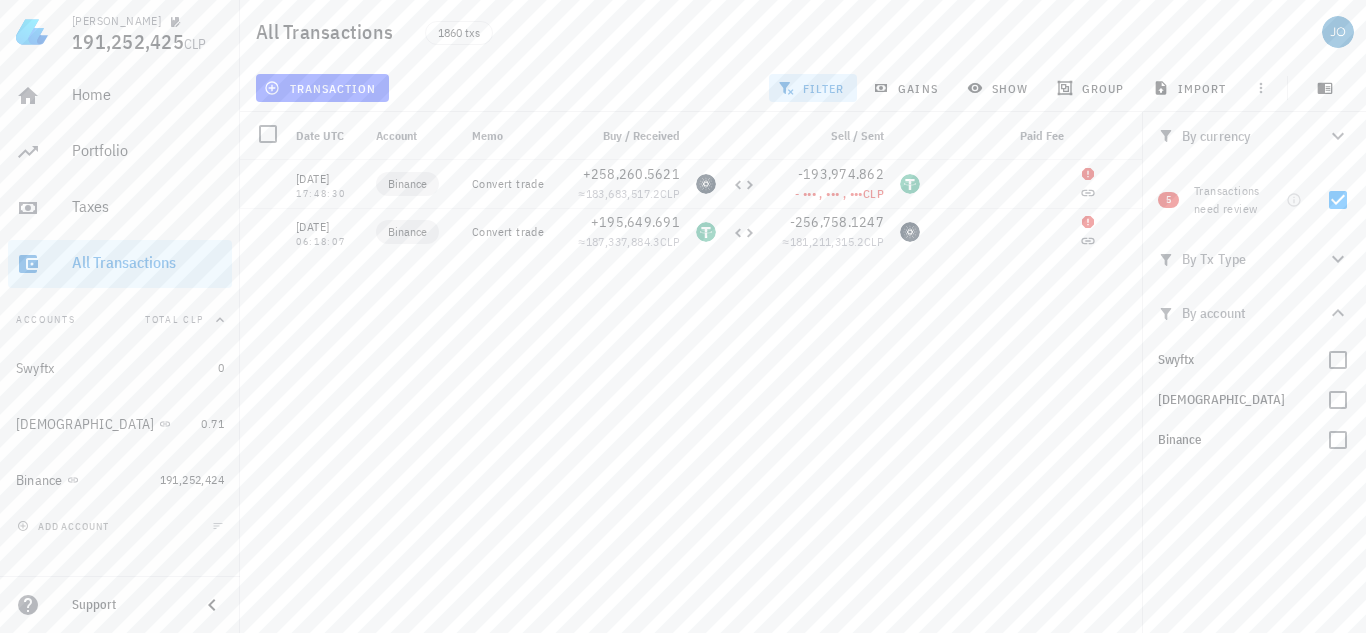 click 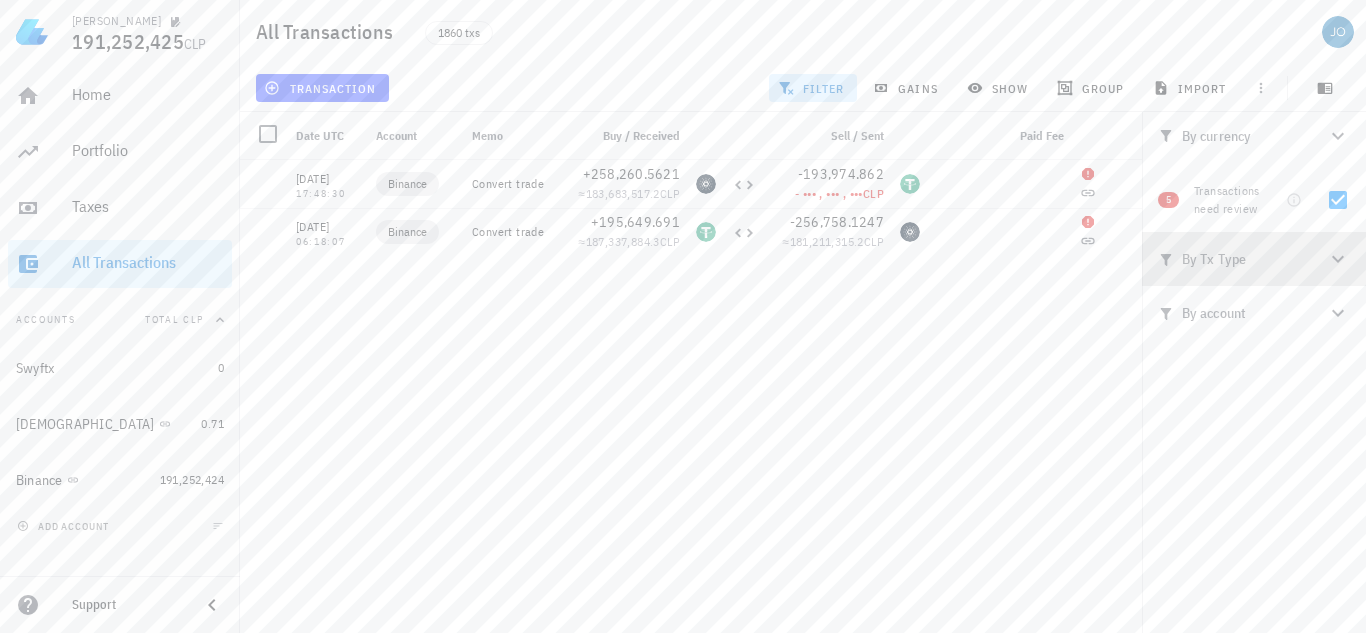 click 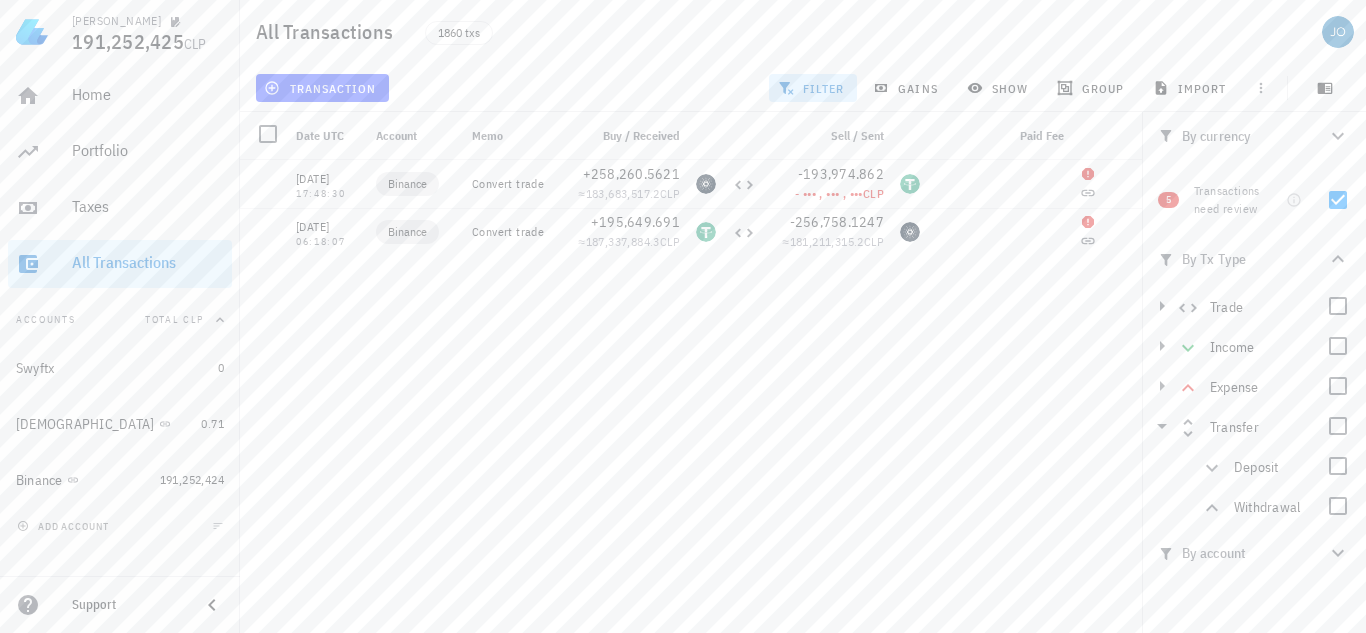 click 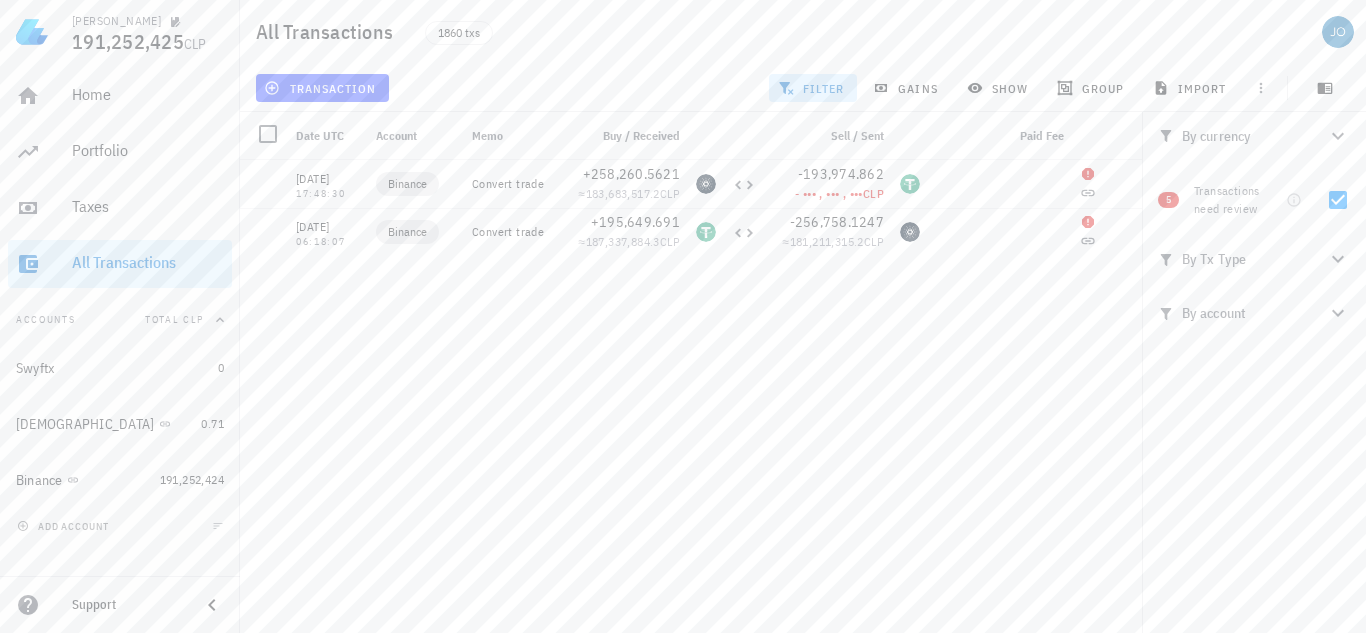 click 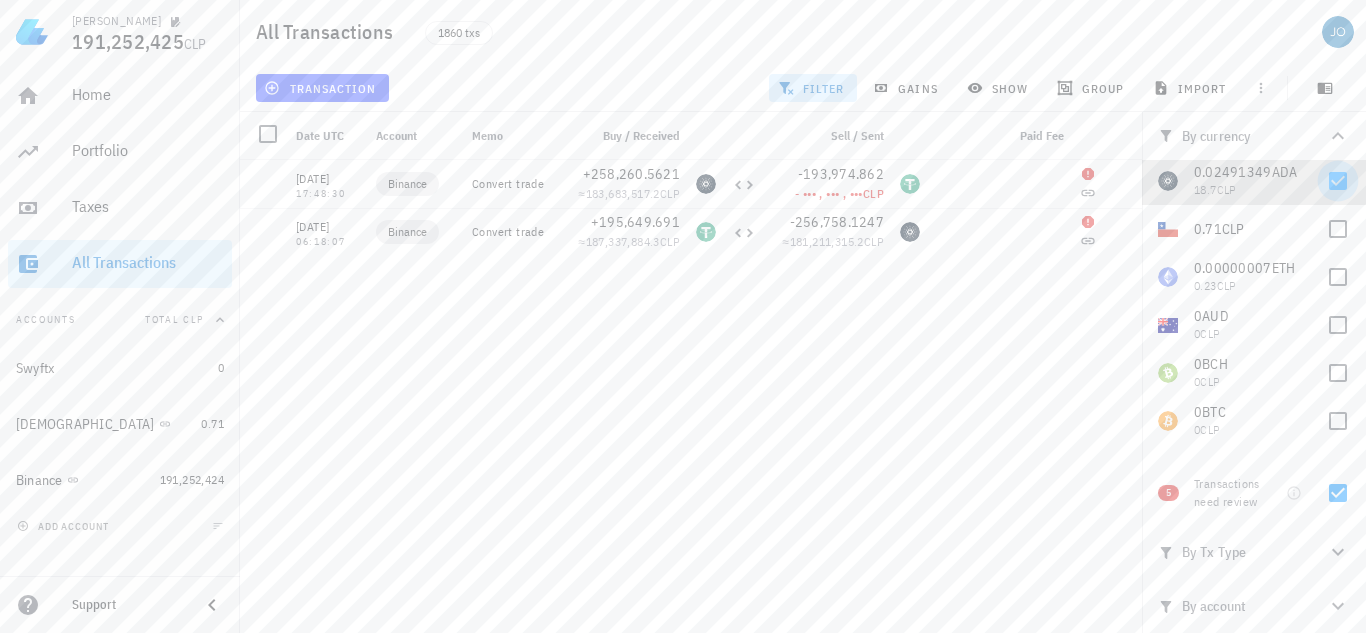 click at bounding box center (1338, 181) 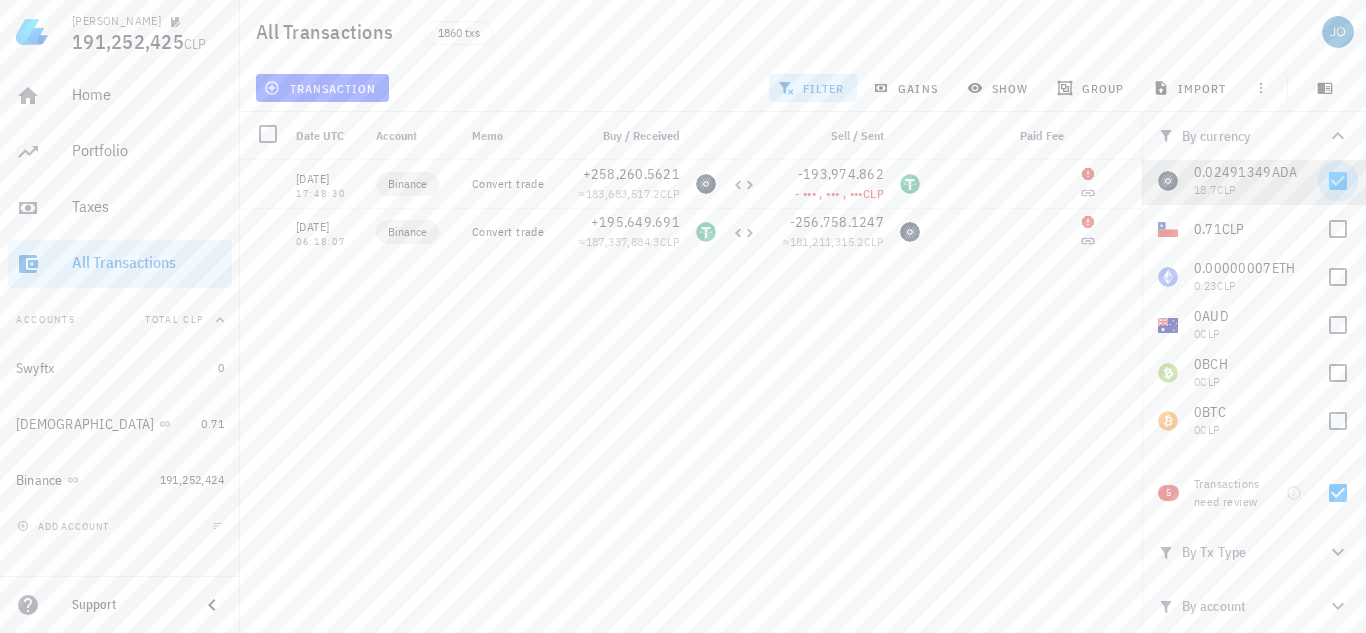checkbox on "false" 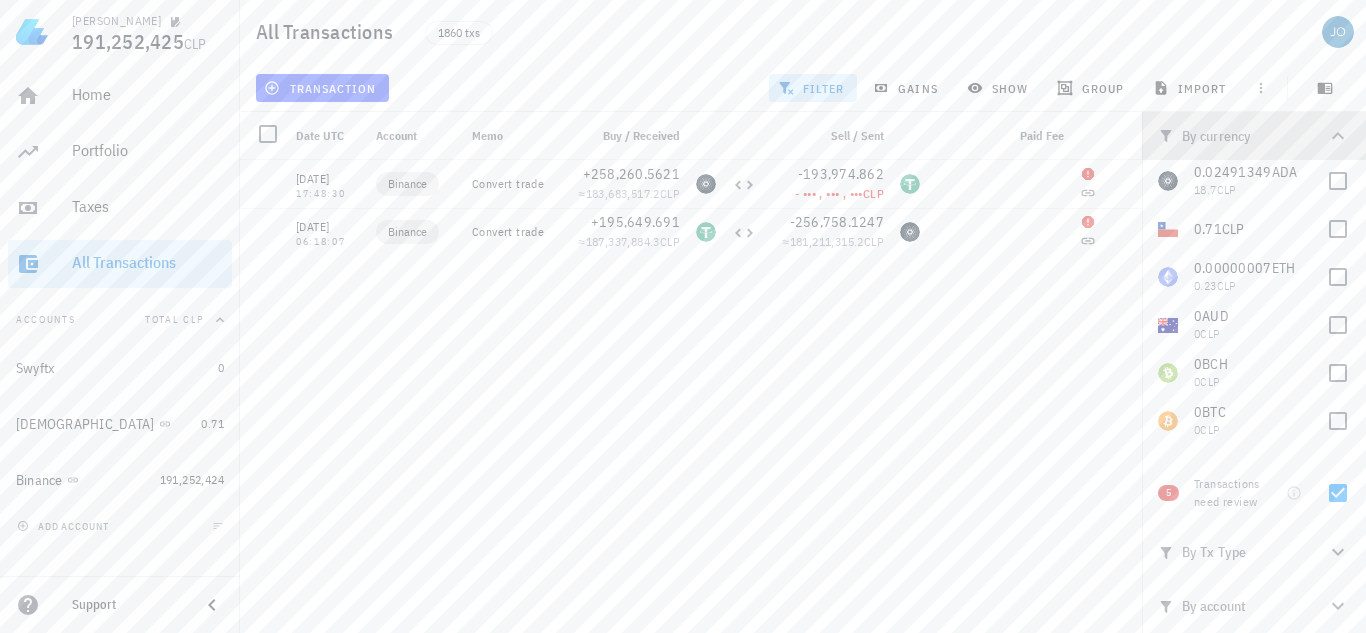 click 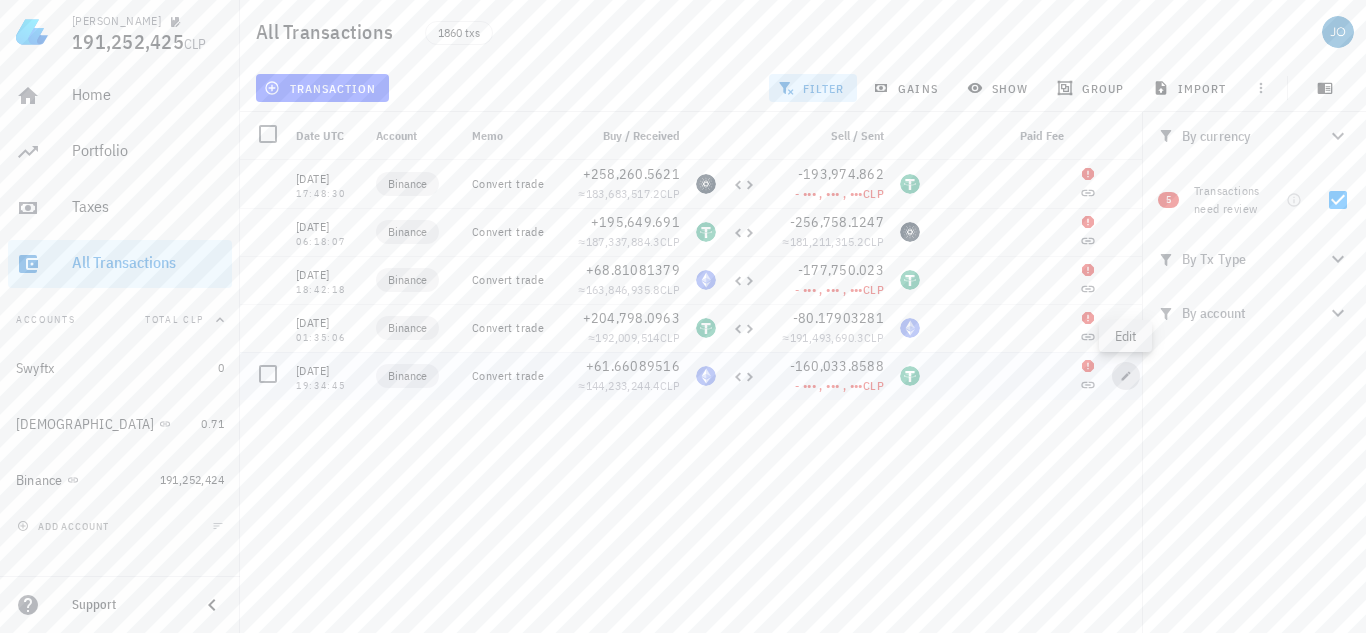 click 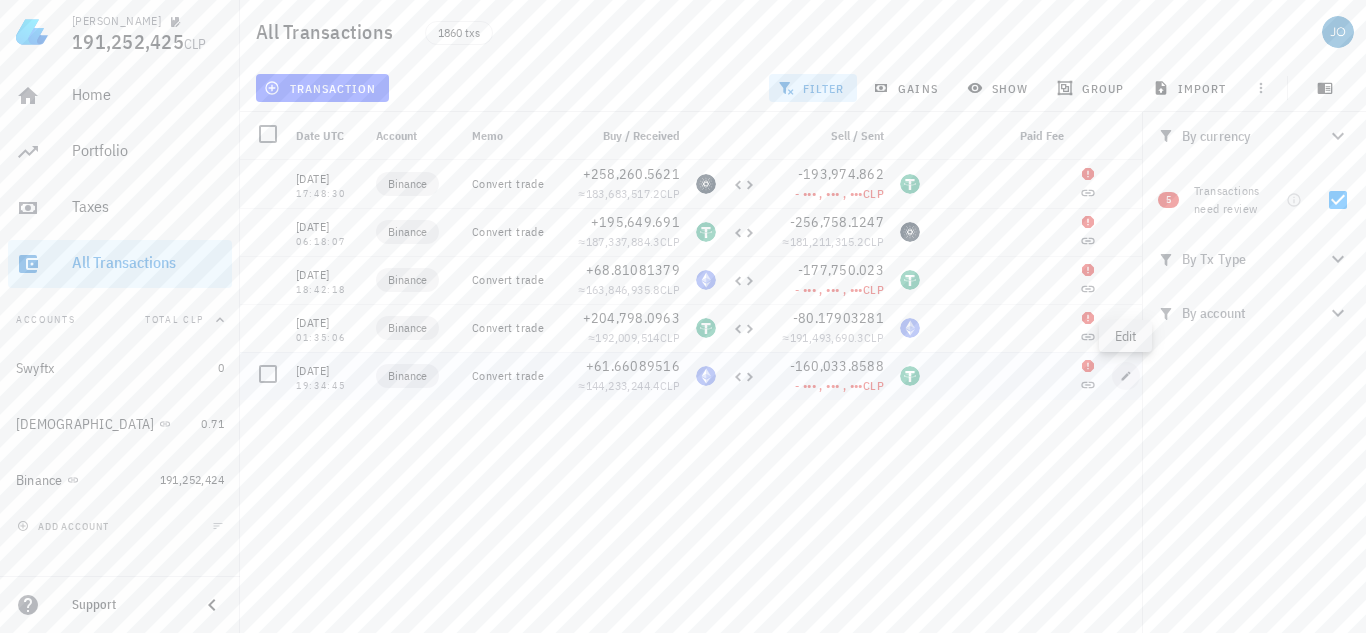 type on "[DATE]" 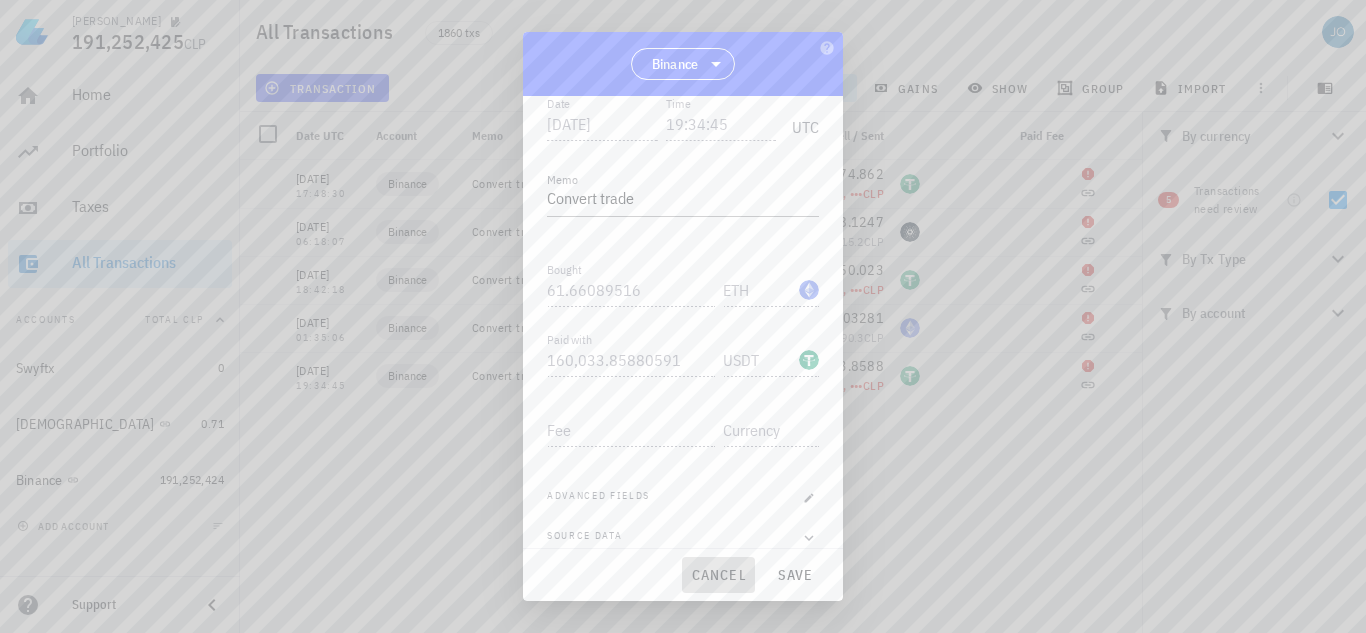 click on "cancel" at bounding box center (718, 575) 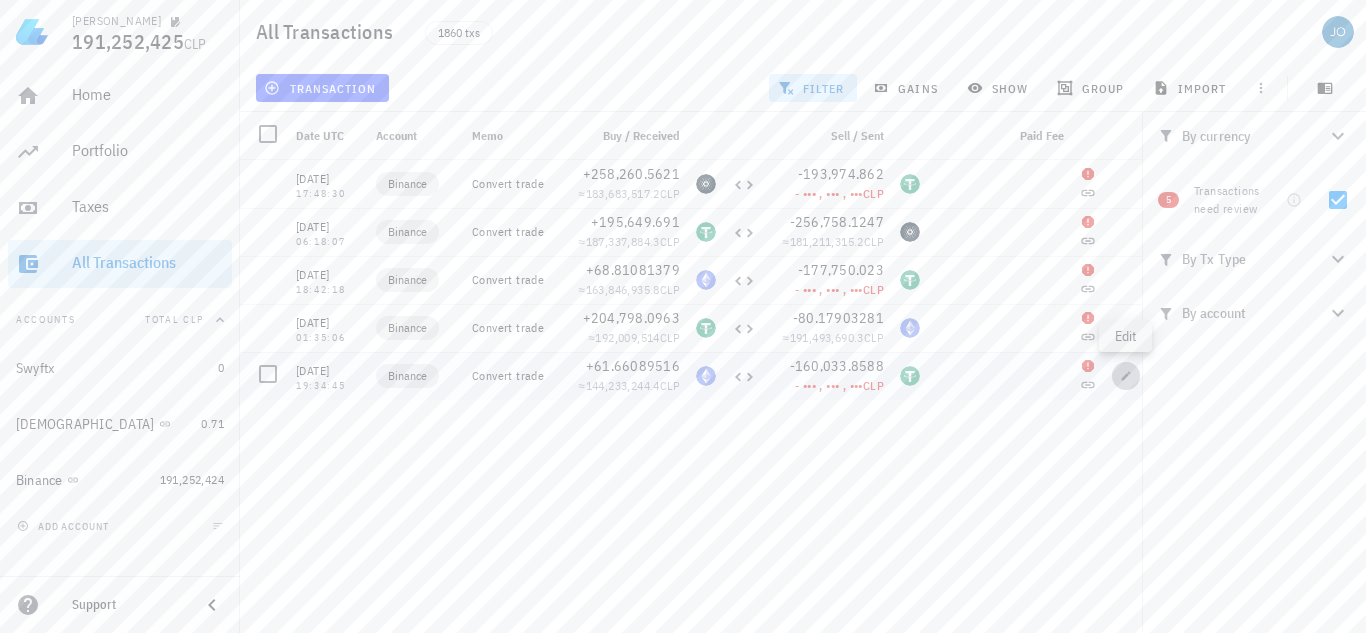 click 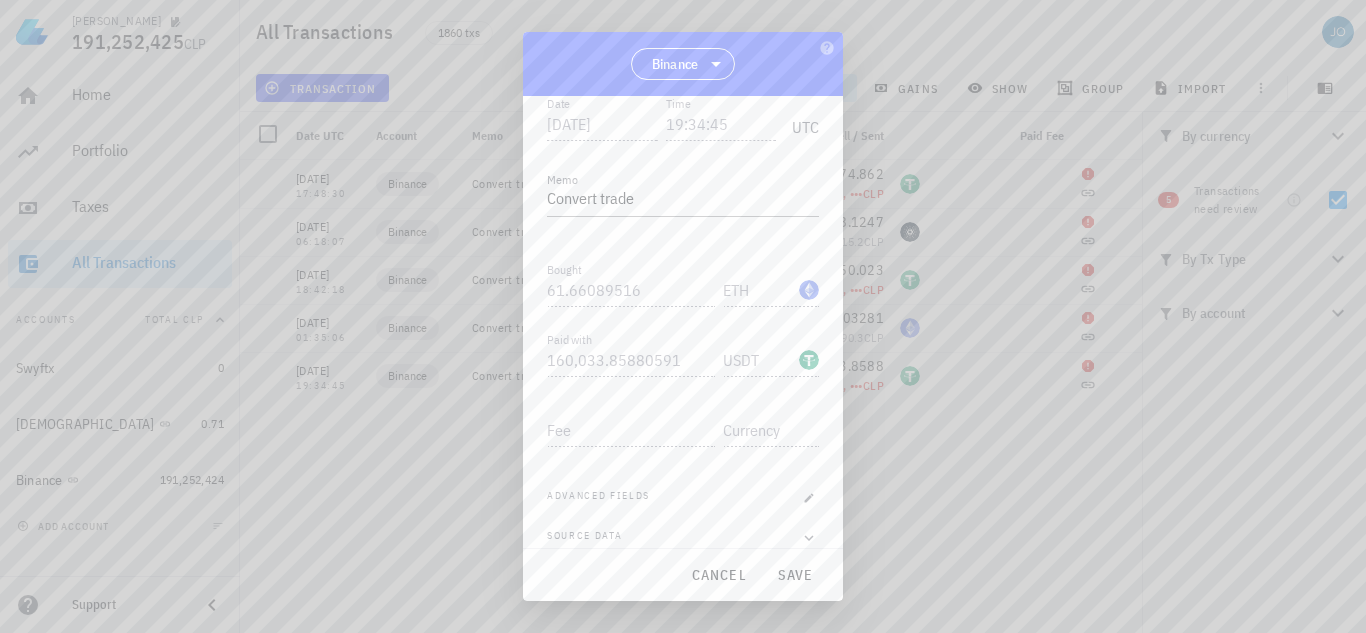 click at bounding box center (683, 316) 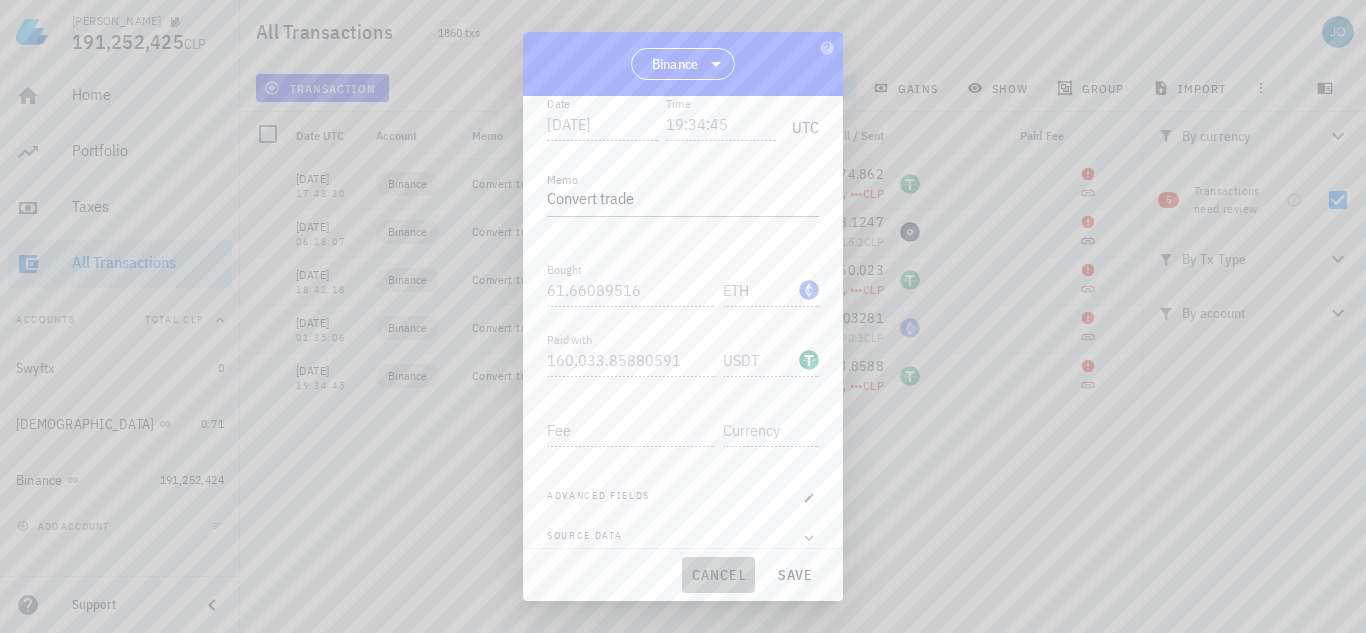 click on "cancel" at bounding box center [718, 575] 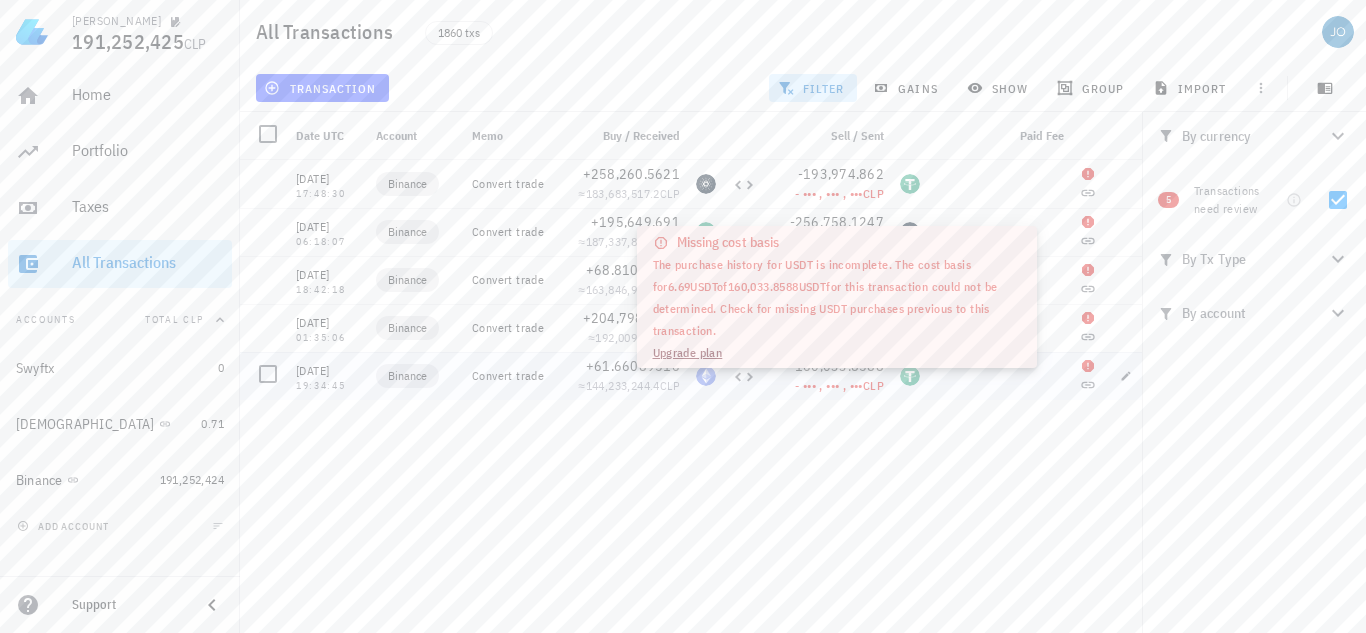 click on "-
••• ,
••• ,
•••" at bounding box center (829, 385) 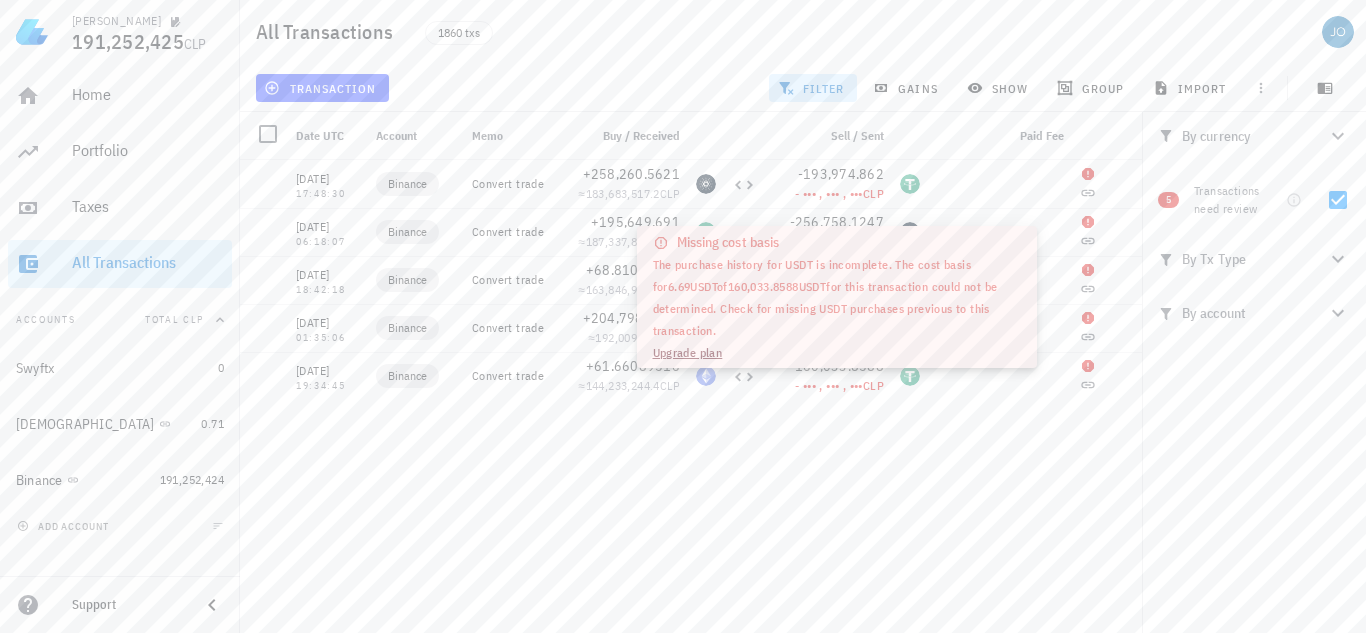 click on "[DATE]
17:48:30
Binance
Convert trade
+258,260.5621   ≈ 183,683,517.2  CLP     -193,974.862     -
••• ,
••• ,
•••   CLP
[DATE]
17:48:30
Binance
Convert trade
+258,260.5621   ≈ 183,683,517.2  CLP     -193,974.862     -
••• ,
••• ,
•••   CLP
[DATE]
06:18:07
Binance
Convert trade
+195,649.691   ≈ 187,337,884.3  CLP     -256,758.1247   ≈ 181,211,315.2  CLP
[DATE]
18:42:18
Binance
Convert trade
+68.81081379   ≈ 163,846,935.8  CLP     -177,750.023     -
••• ,
••• ,
•••   CLP
[DATE]
01:35:06
Binance
Convert trade
+204,798.0963   ≈ 192,009,514  CLP     -80.17903281   ≈ 191,493,690.3  CLP
[DATE]
19:34:45
Binance
Convert trade
+61.66089516   ≈ 144,233,244.4  CLP     -160,033.8588" at bounding box center [698, 388] 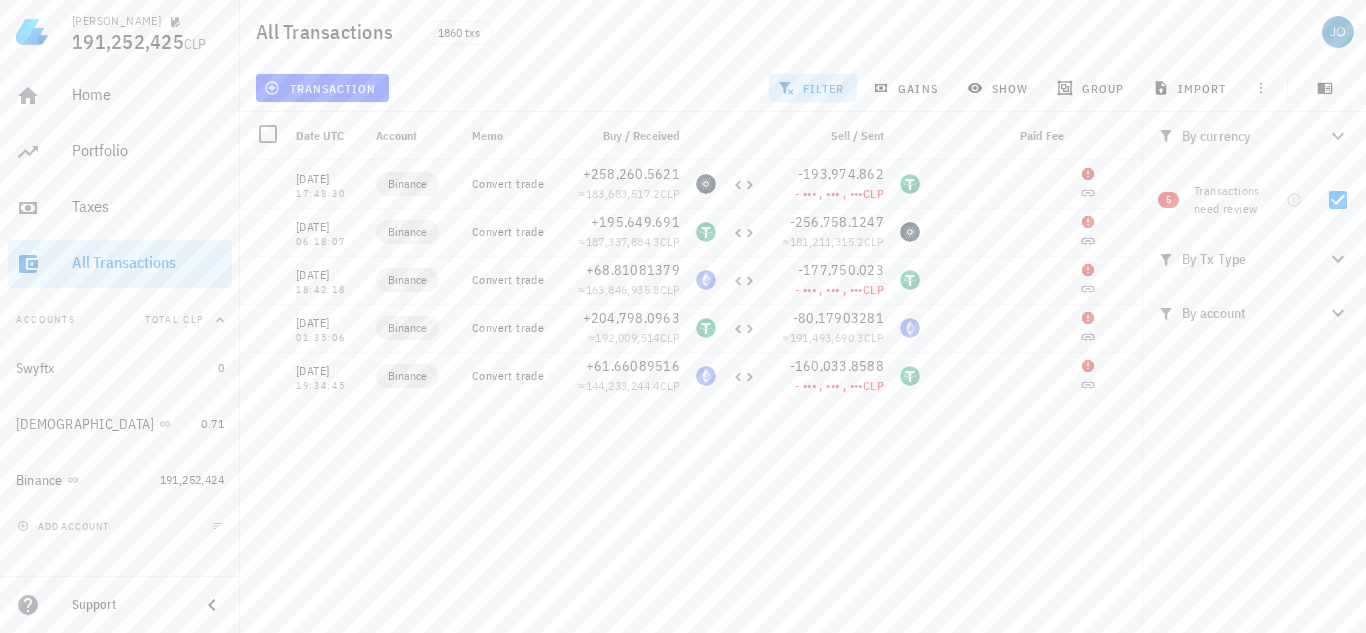 click on "[DATE]
17:48:30
Binance
Convert trade
+258,260.5621   ≈ 183,683,517.2  CLP     -193,974.862     -
••• ,
••• ,
•••   CLP
[DATE]
17:48:30
Binance
Convert trade
+258,260.5621   ≈ 183,683,517.2  CLP     -193,974.862     -
••• ,
••• ,
•••   CLP
[DATE]
06:18:07
Binance
Convert trade
+195,649.691   ≈ 187,337,884.3  CLP     -256,758.1247   ≈ 181,211,315.2  CLP
[DATE]
18:42:18
Binance
Convert trade
+68.81081379   ≈ 163,846,935.8  CLP     -177,750.023     -
••• ,
••• ,
•••   CLP
[DATE]
01:35:06
Binance
Convert trade
+204,798.0963   ≈ 192,009,514  CLP     -80.17903281   ≈ 191,493,690.3  CLP
[DATE]
19:34:45
Binance
Convert trade
+61.66089516   ≈ 144,233,244.4  CLP     -160,033.8588" at bounding box center (698, 388) 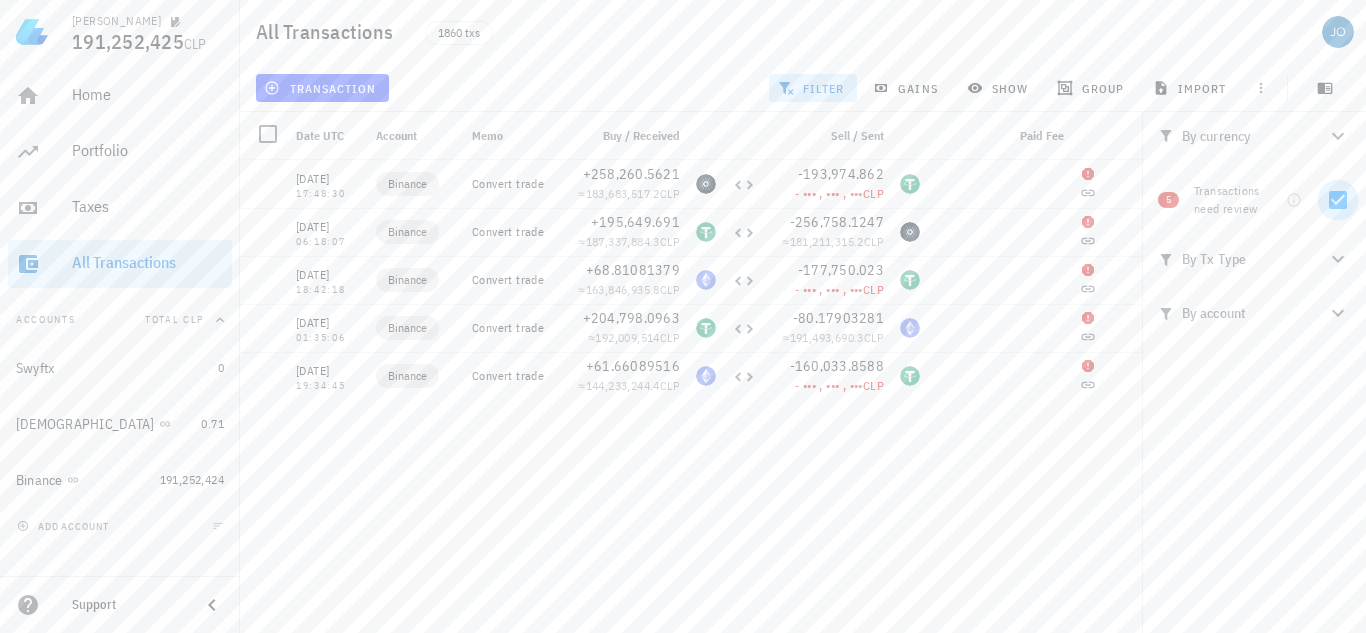 click at bounding box center [1338, 200] 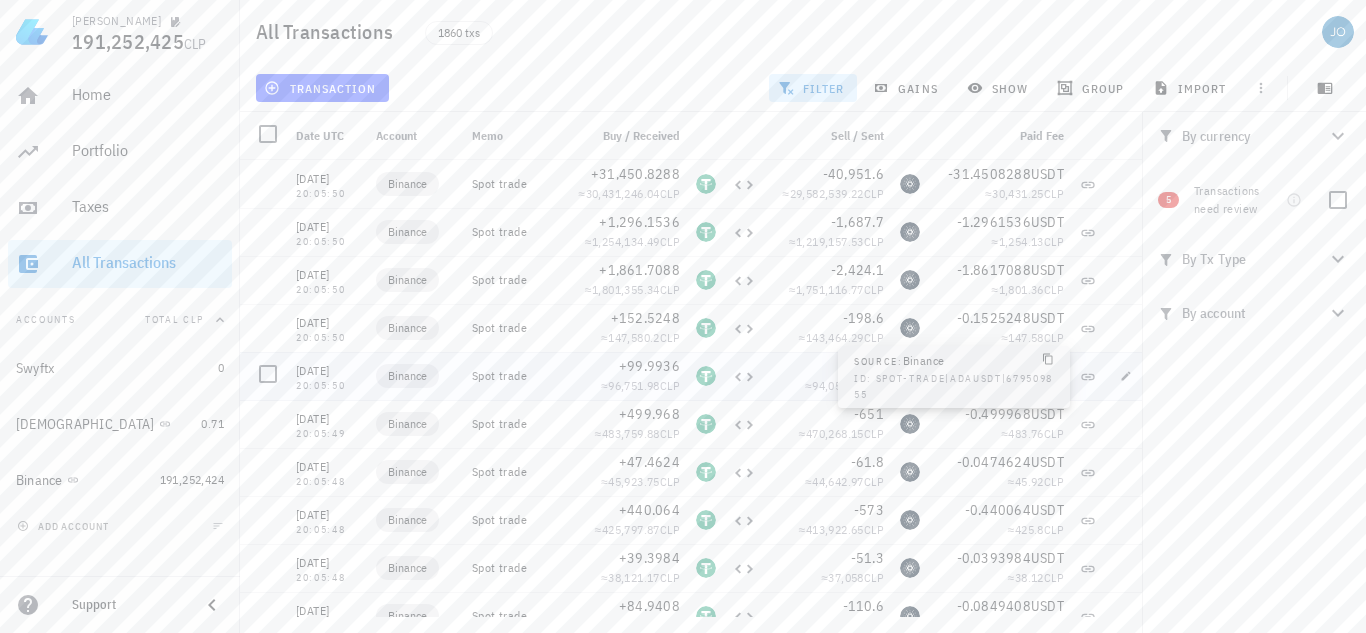 click 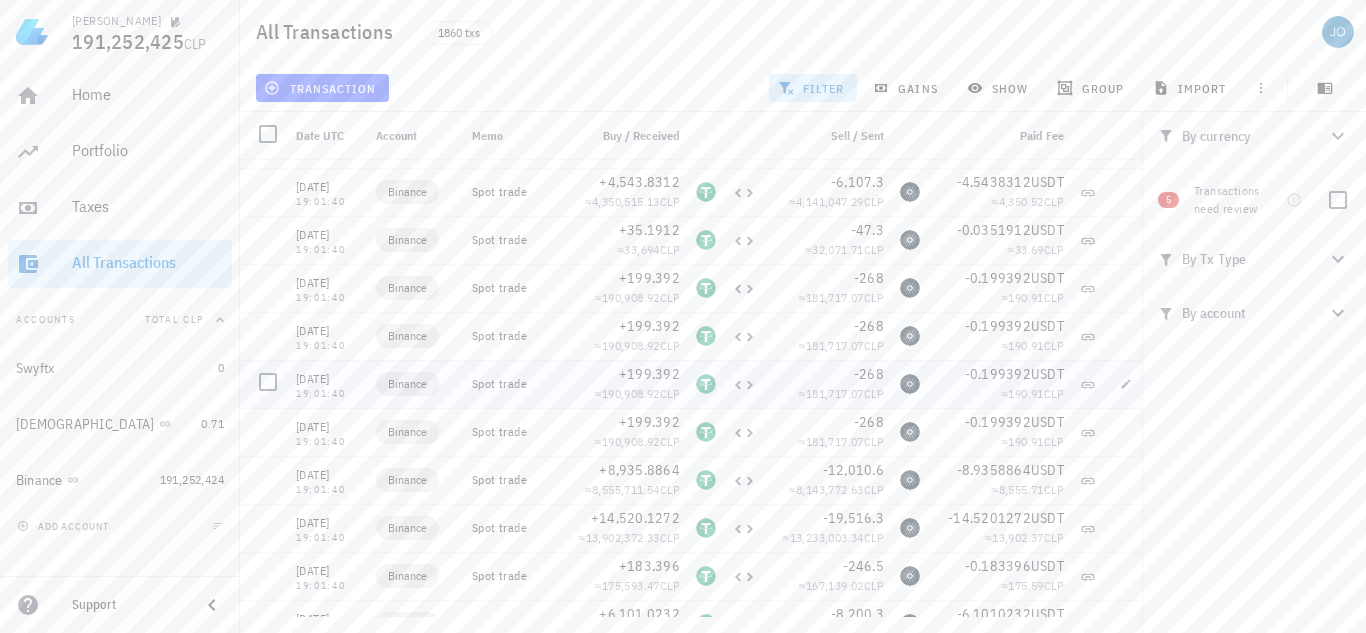 scroll, scrollTop: 16160, scrollLeft: 0, axis: vertical 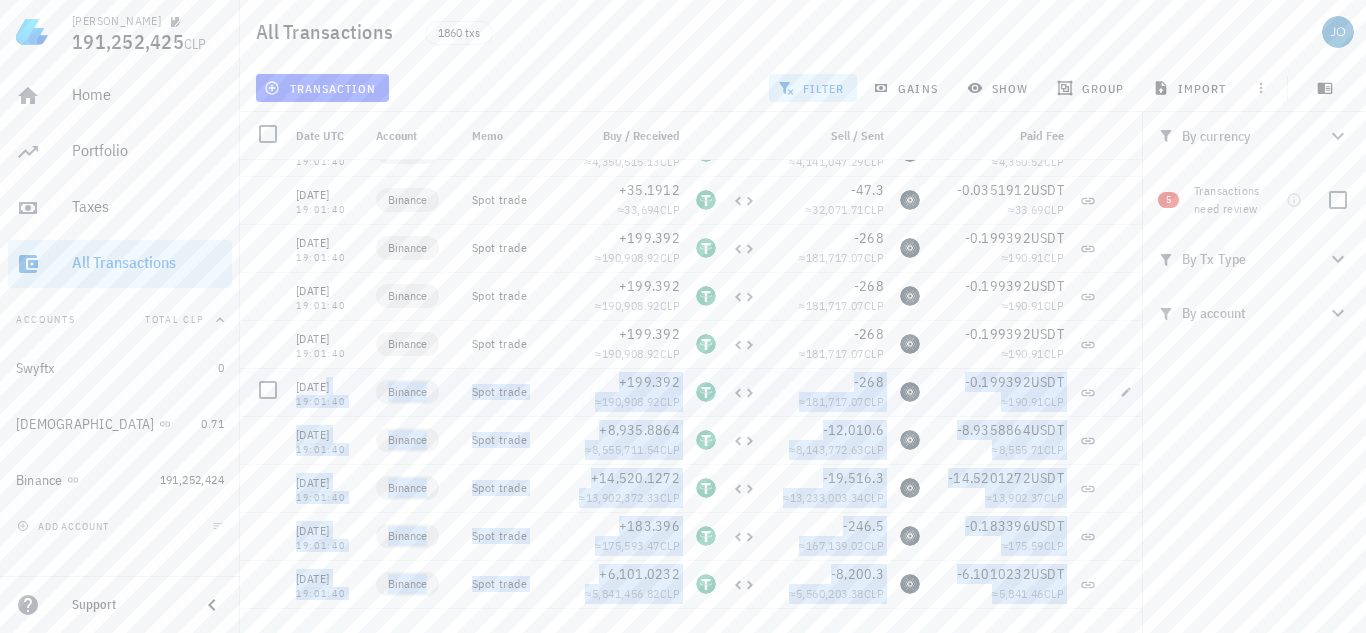 drag, startPoint x: 1104, startPoint y: 575, endPoint x: 1113, endPoint y: 324, distance: 251.1613 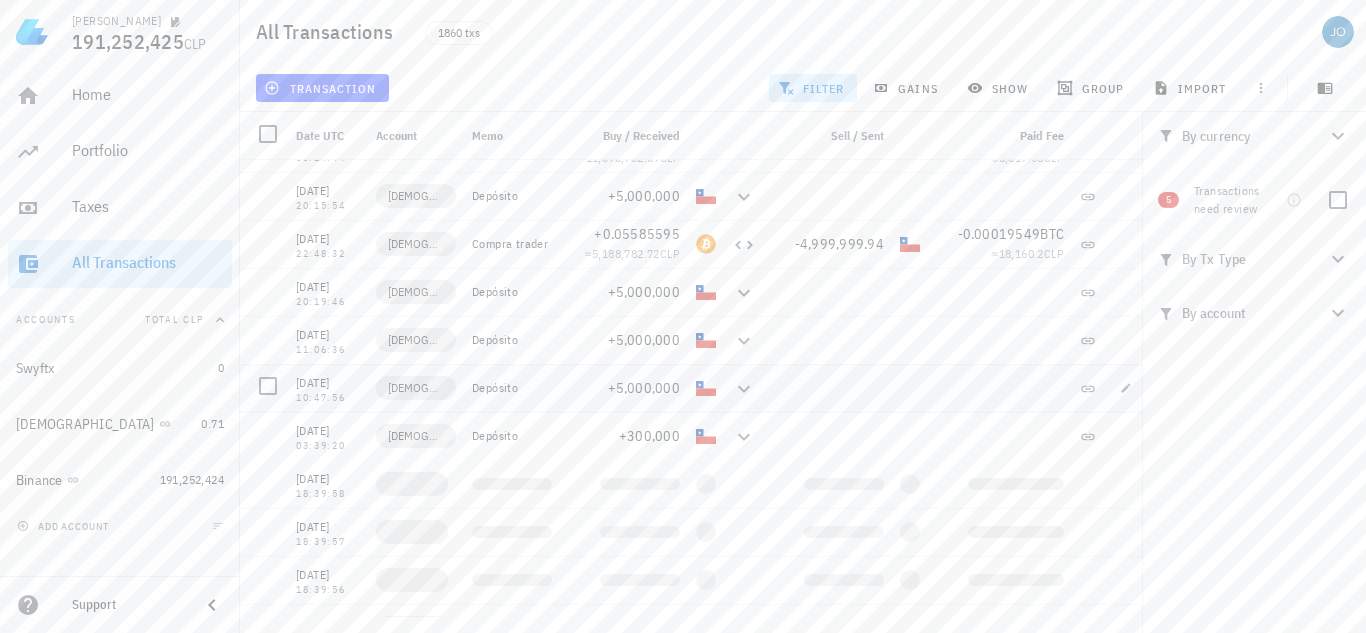 scroll, scrollTop: 39200, scrollLeft: 0, axis: vertical 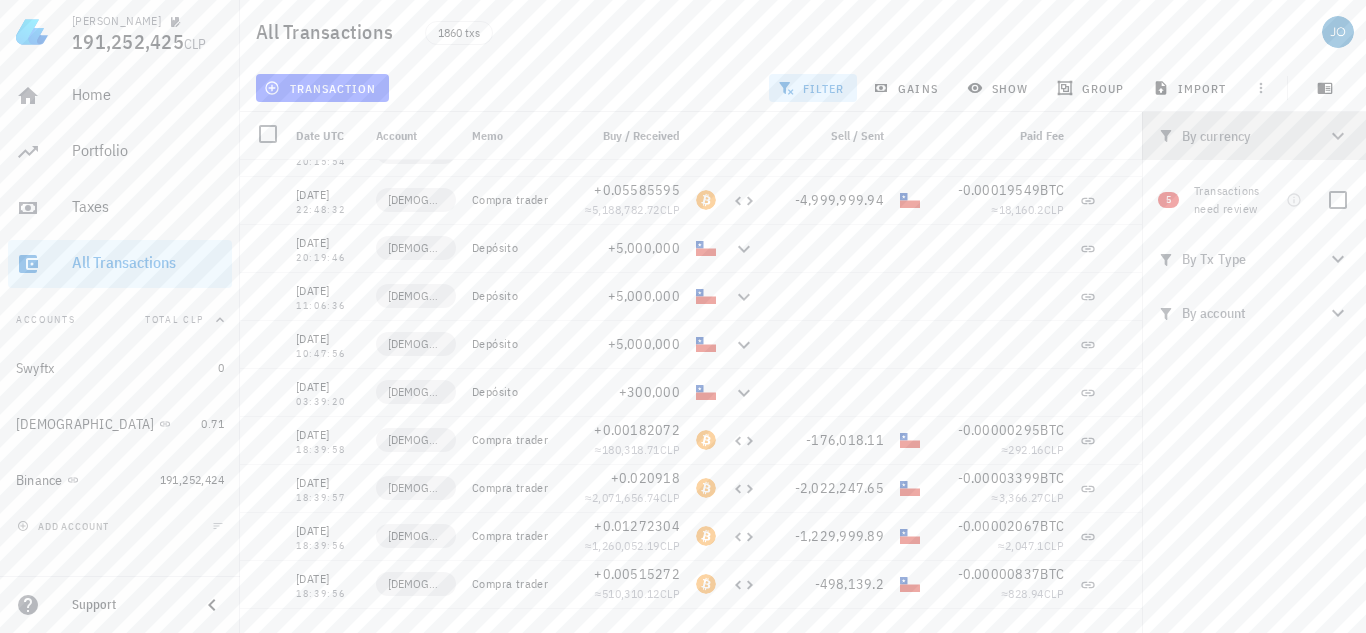 click 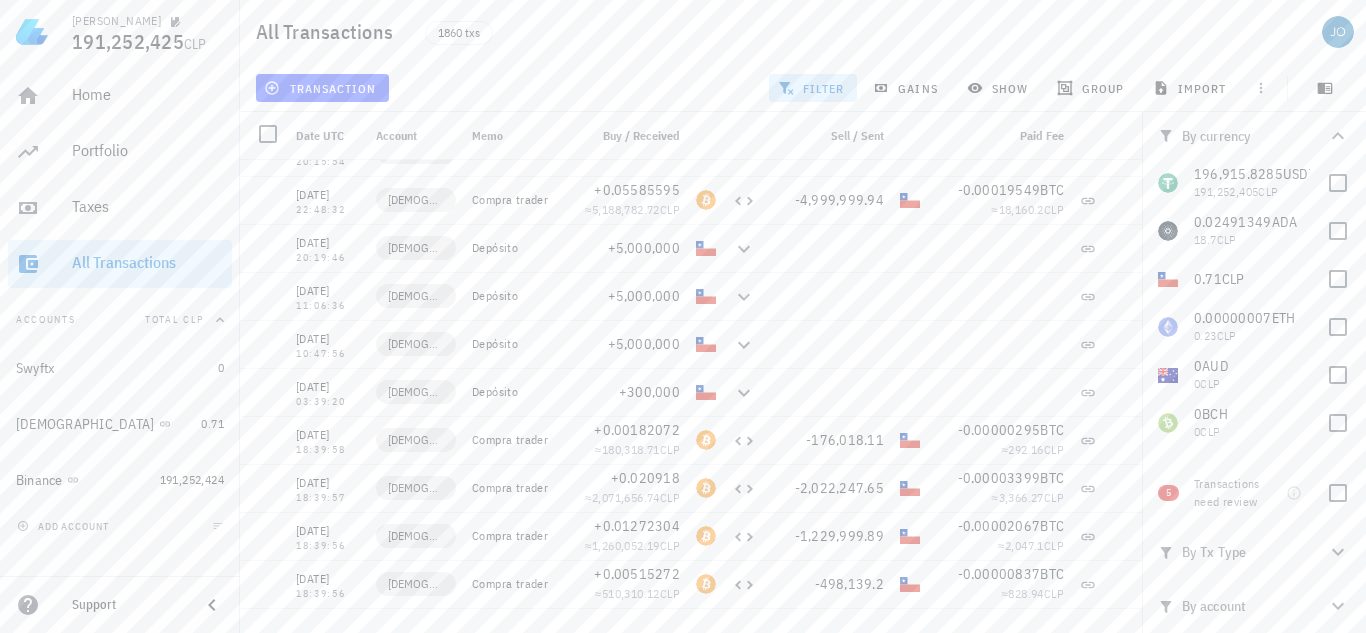 scroll, scrollTop: 0, scrollLeft: 0, axis: both 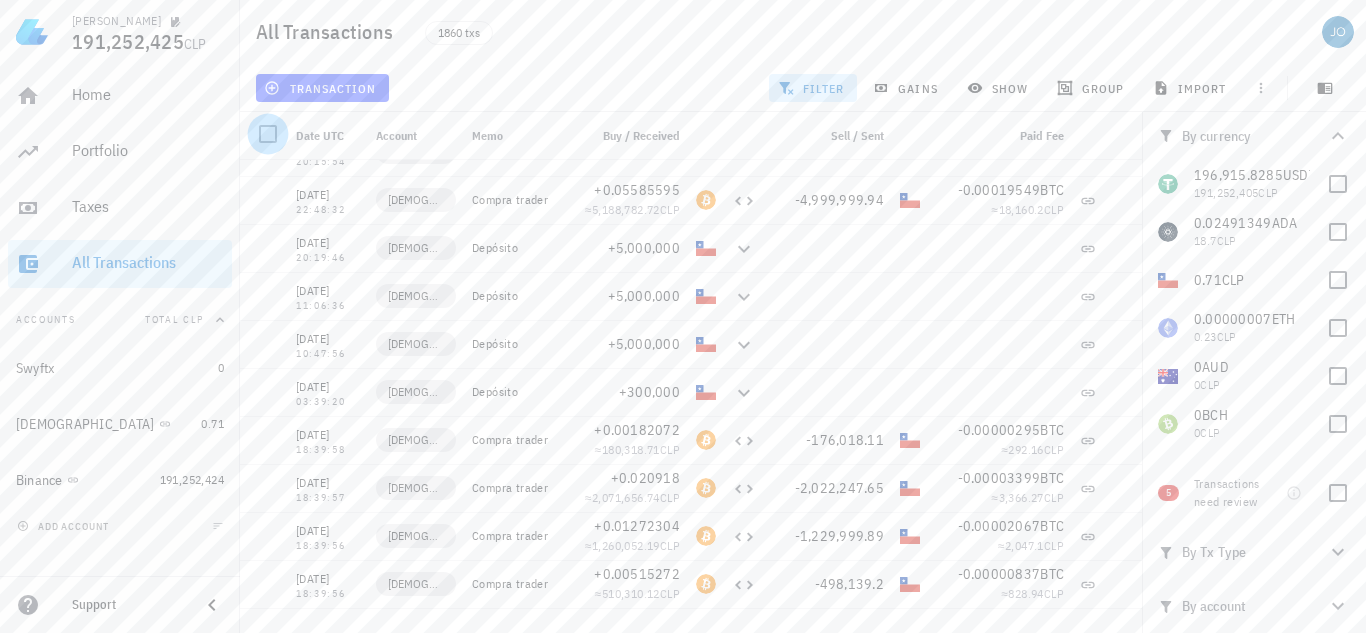 click at bounding box center [268, 134] 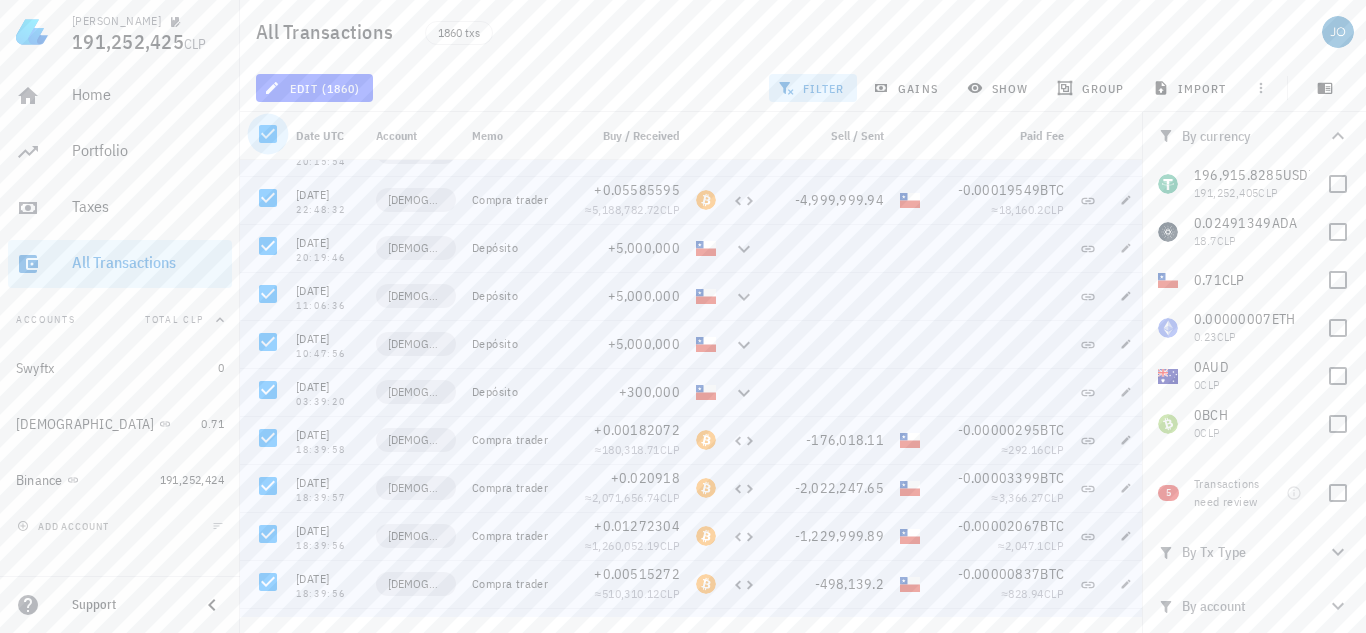 click at bounding box center [268, 134] 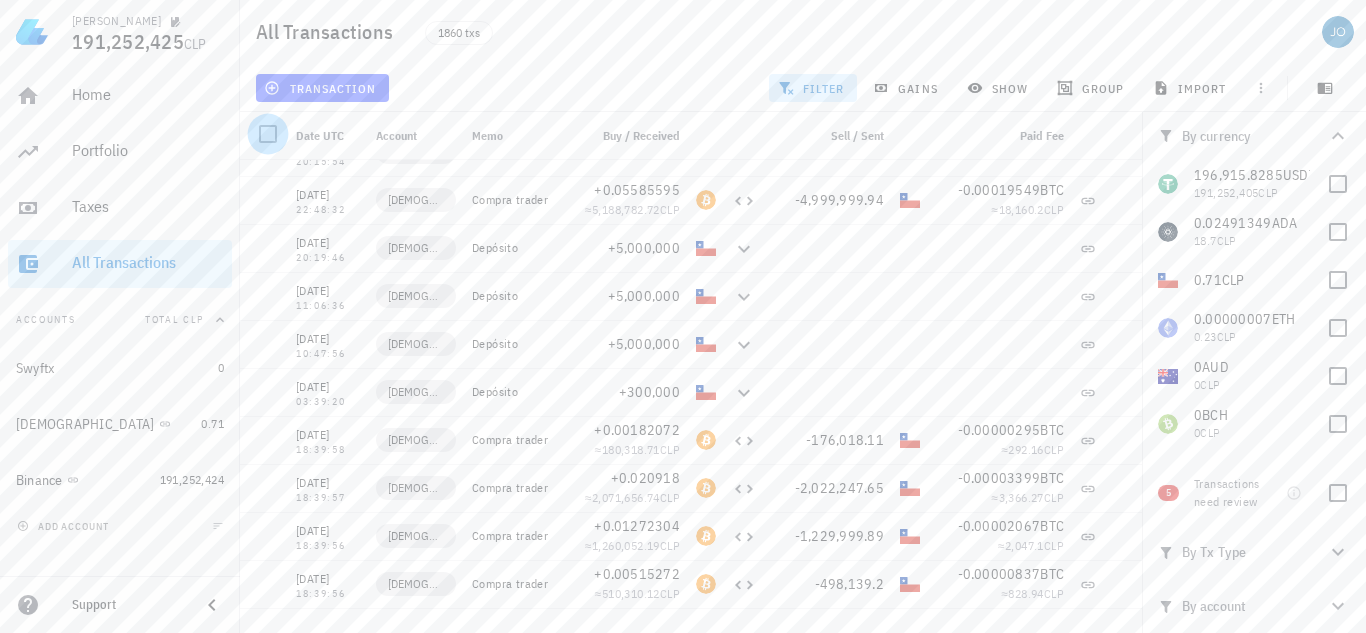 click at bounding box center (268, 134) 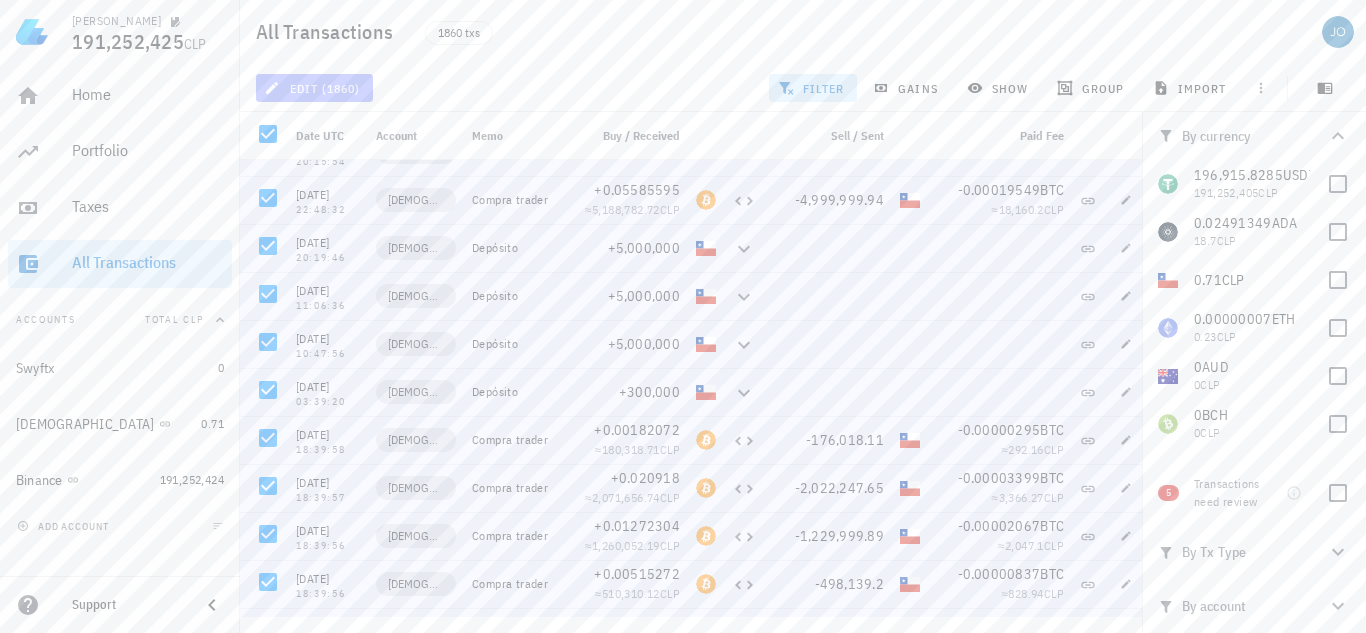 click on "edit (1860)" at bounding box center (314, 88) 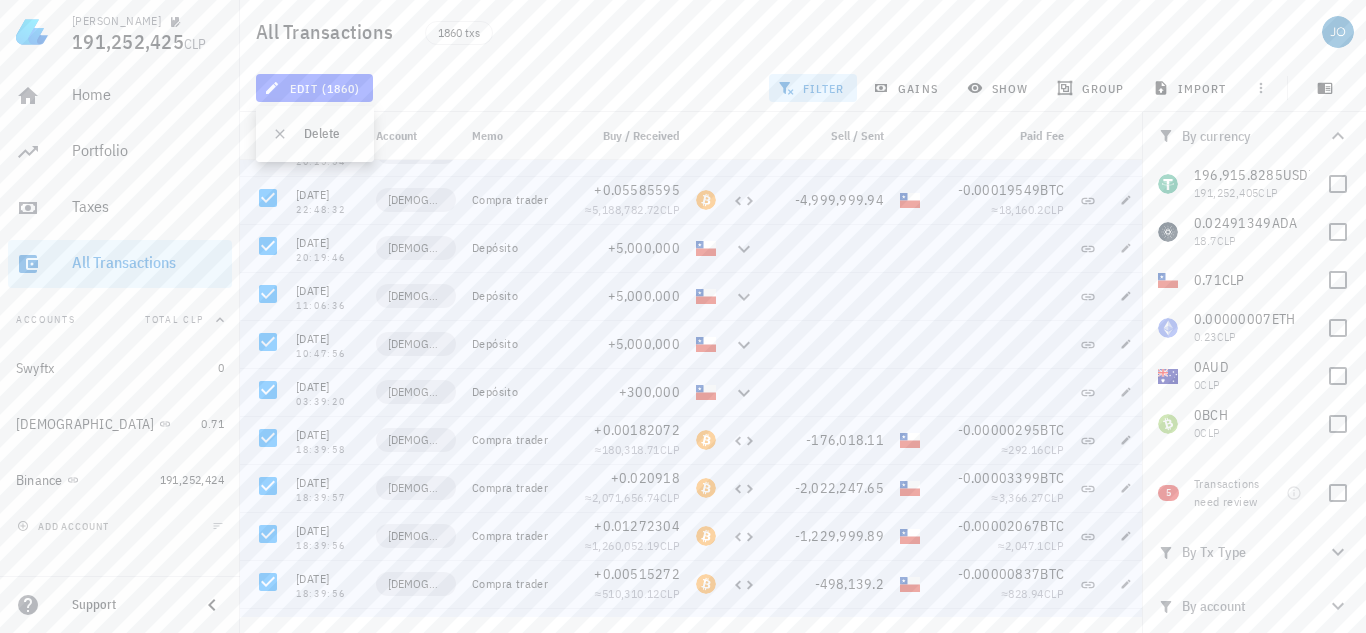 click on "1860 txs" at bounding box center [459, 32] 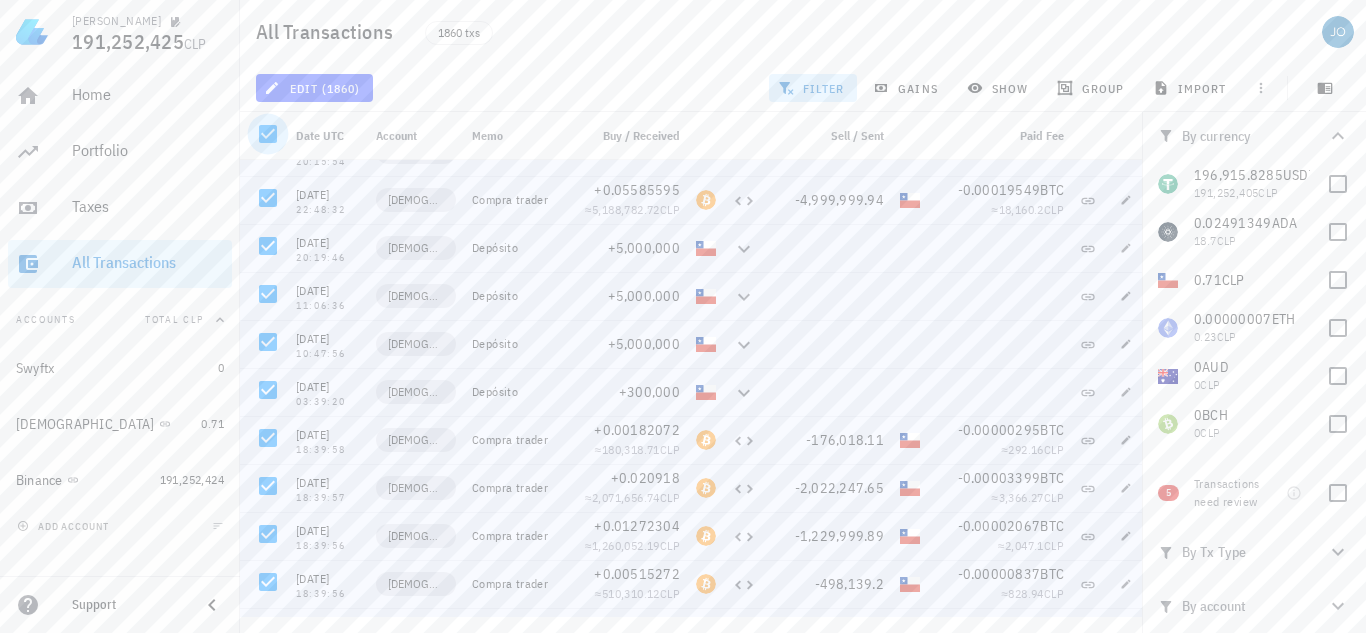 click at bounding box center [268, 134] 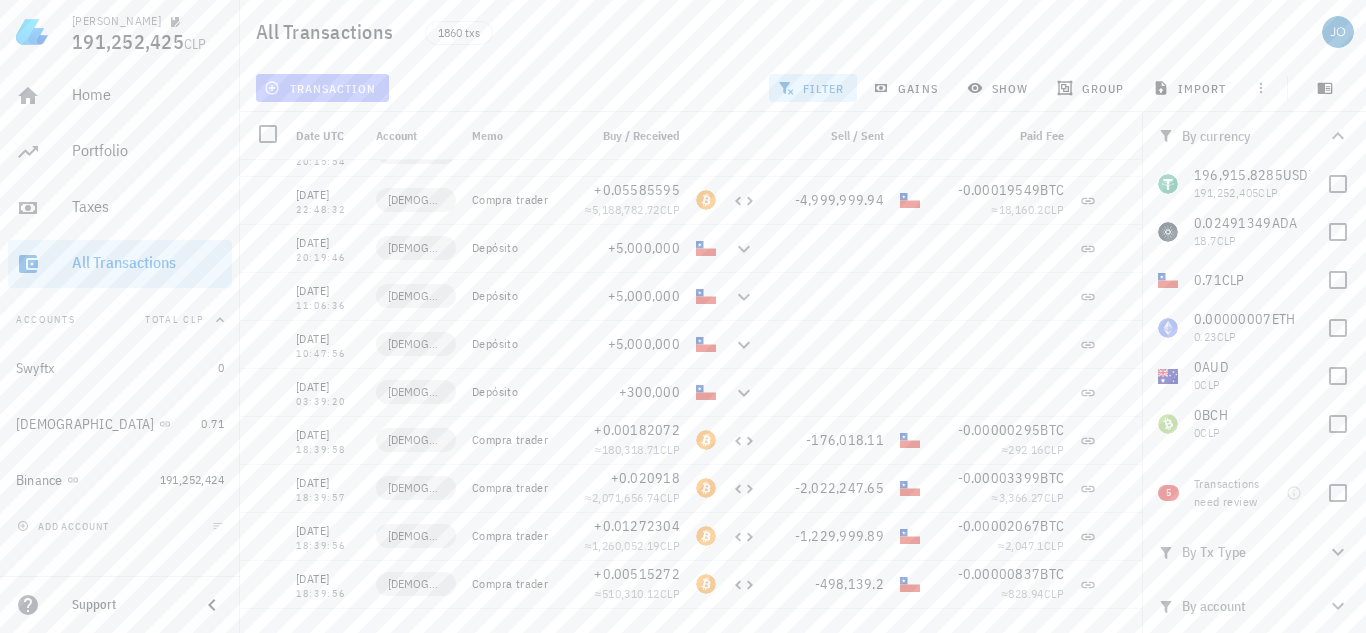 click 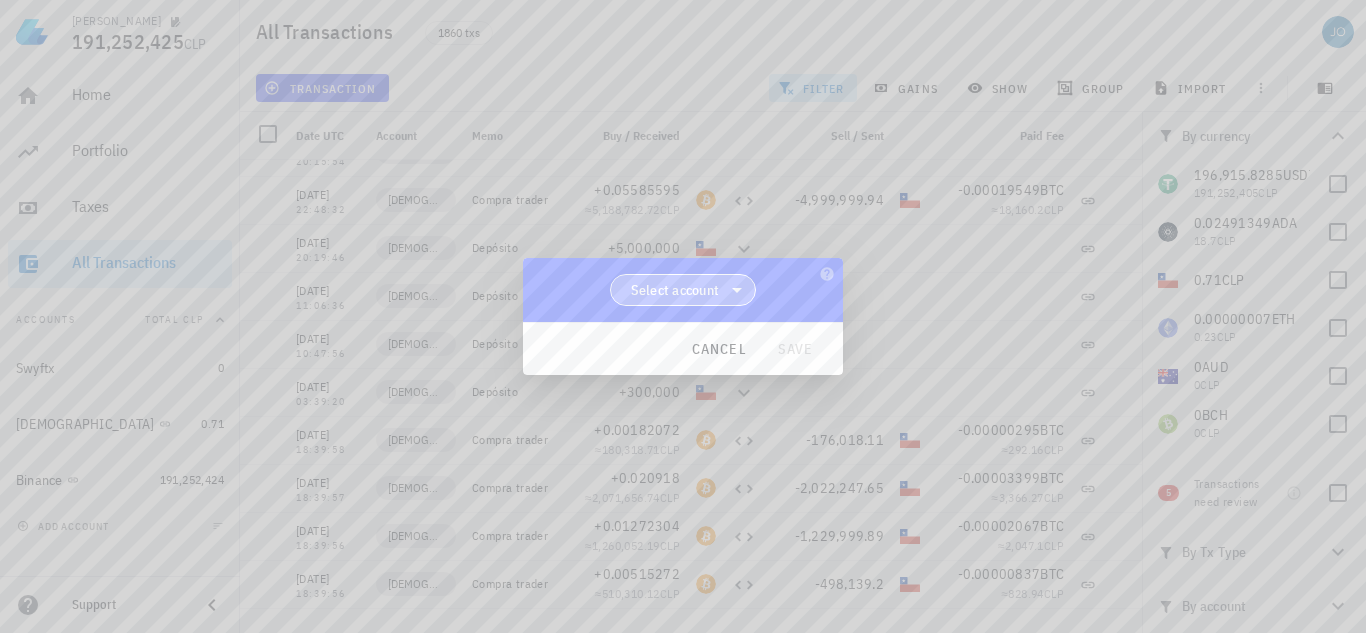 click 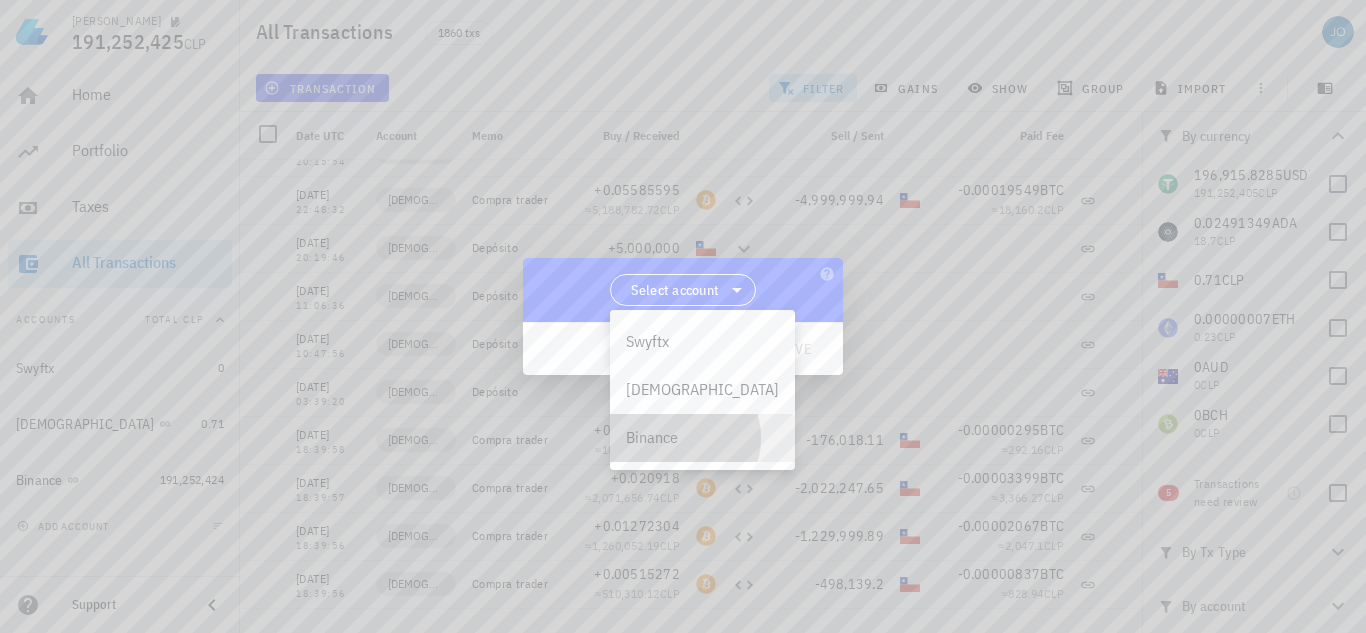 click on "Binance" at bounding box center (702, 437) 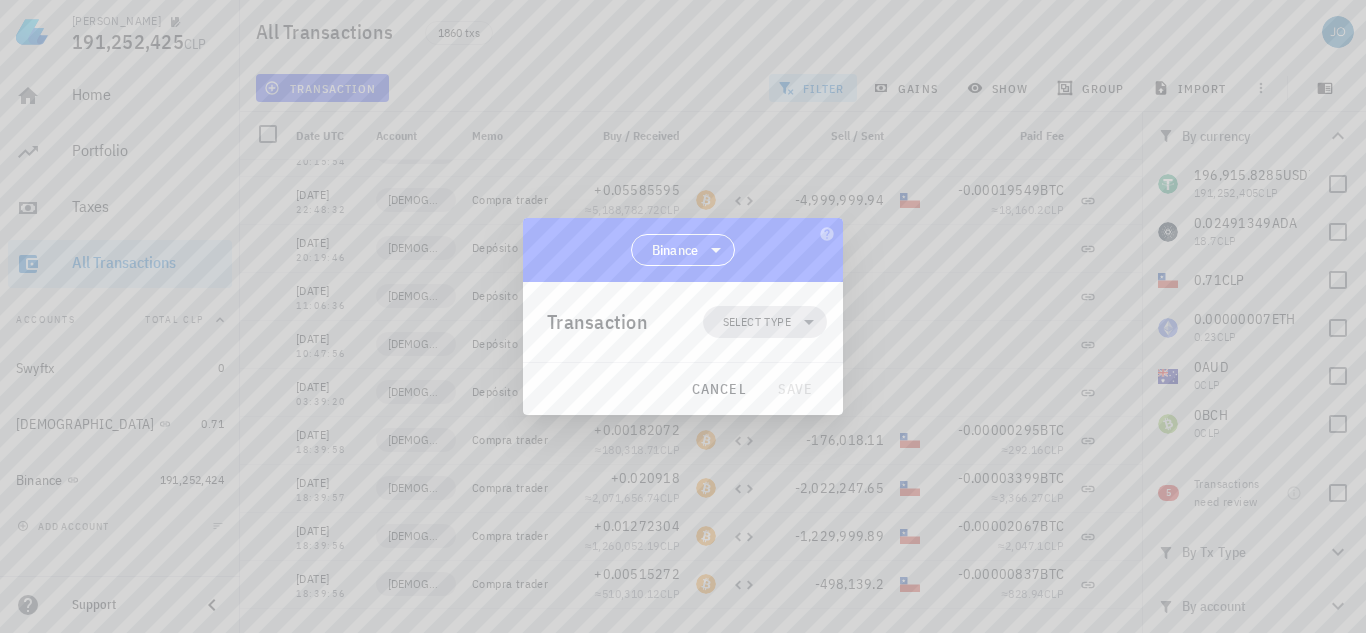 click 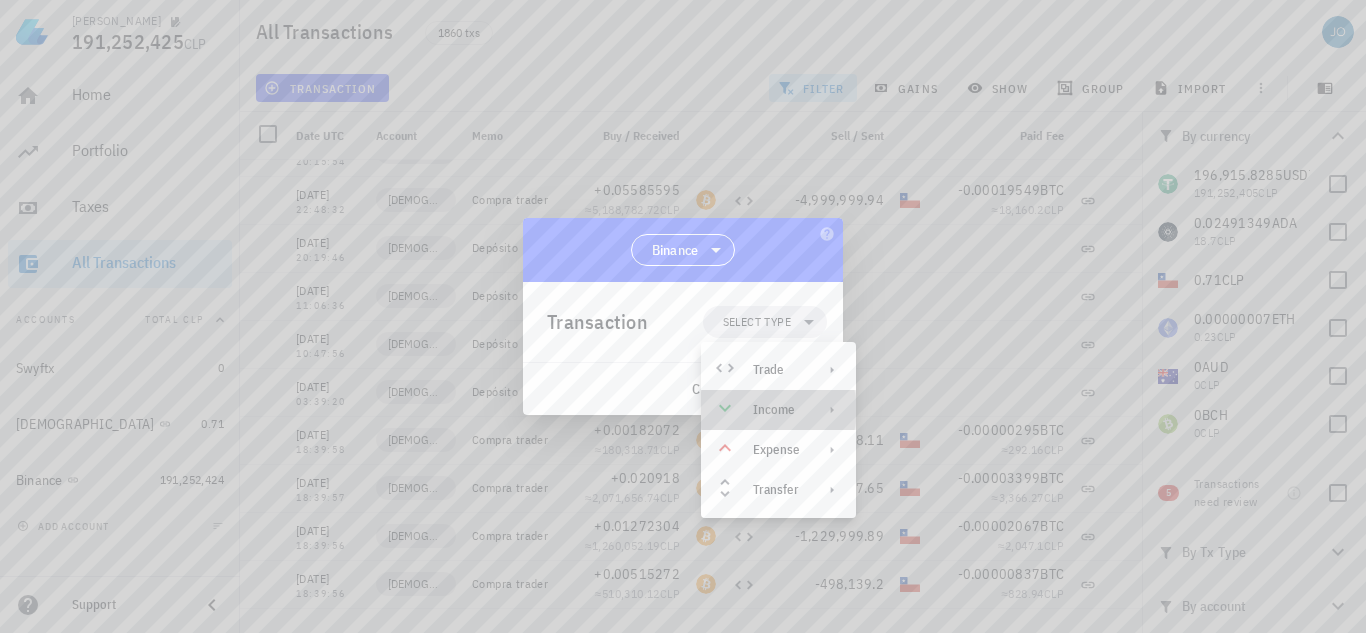 click on "Income" at bounding box center [778, 410] 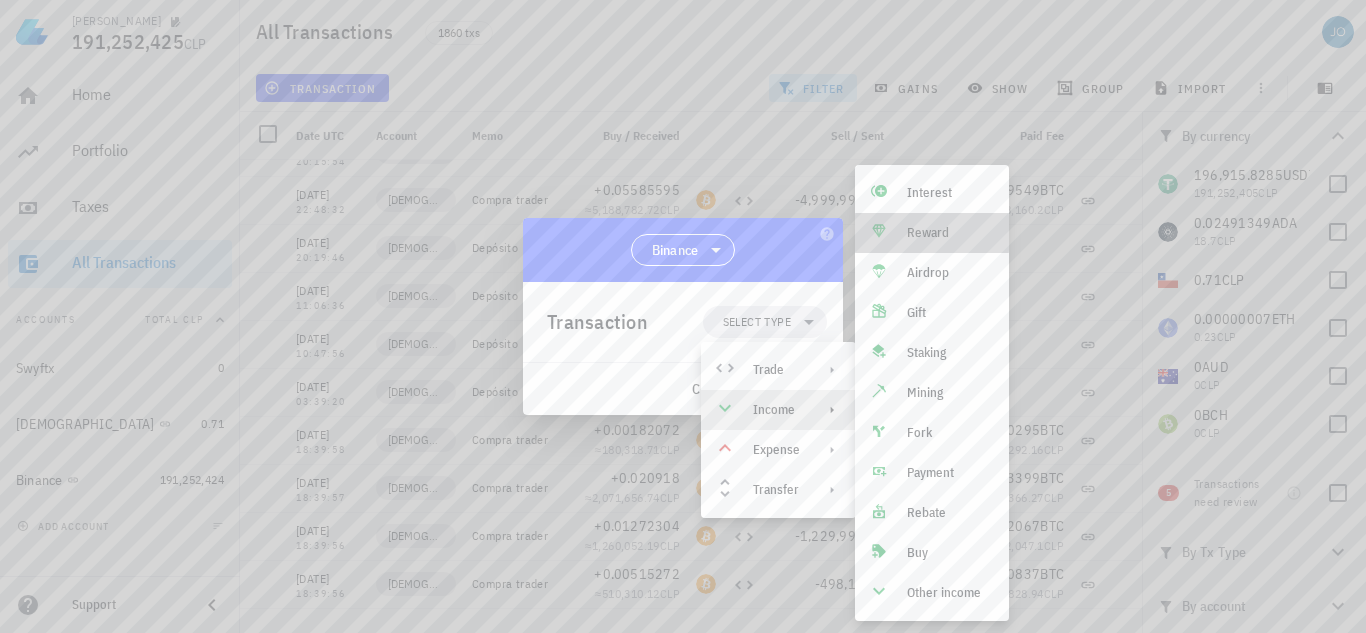 click on "Reward" at bounding box center [950, 233] 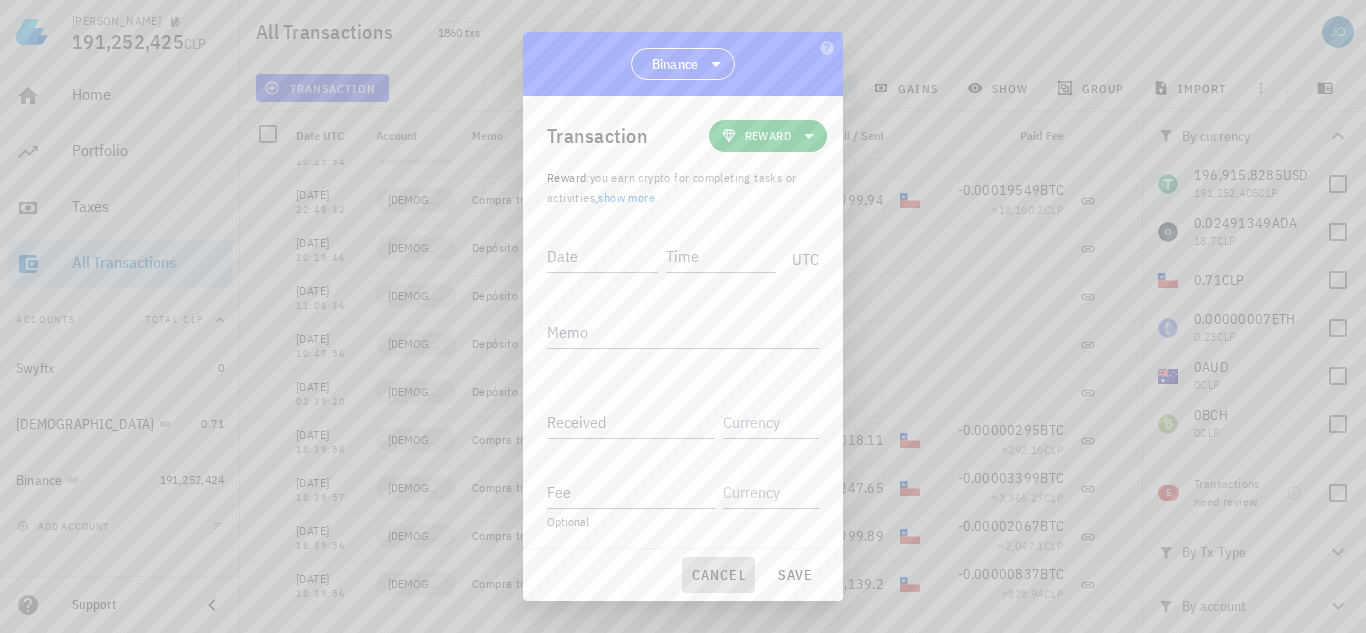 click on "cancel" at bounding box center [718, 575] 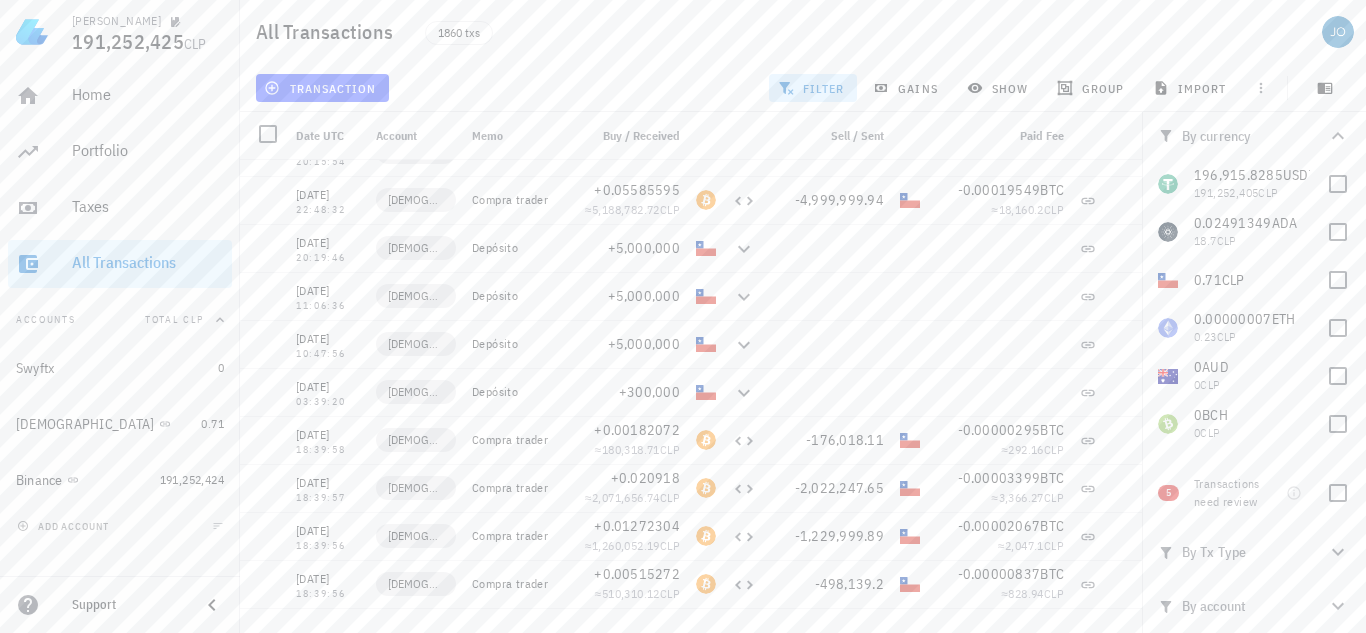 click on "Memo" at bounding box center (487, 135) 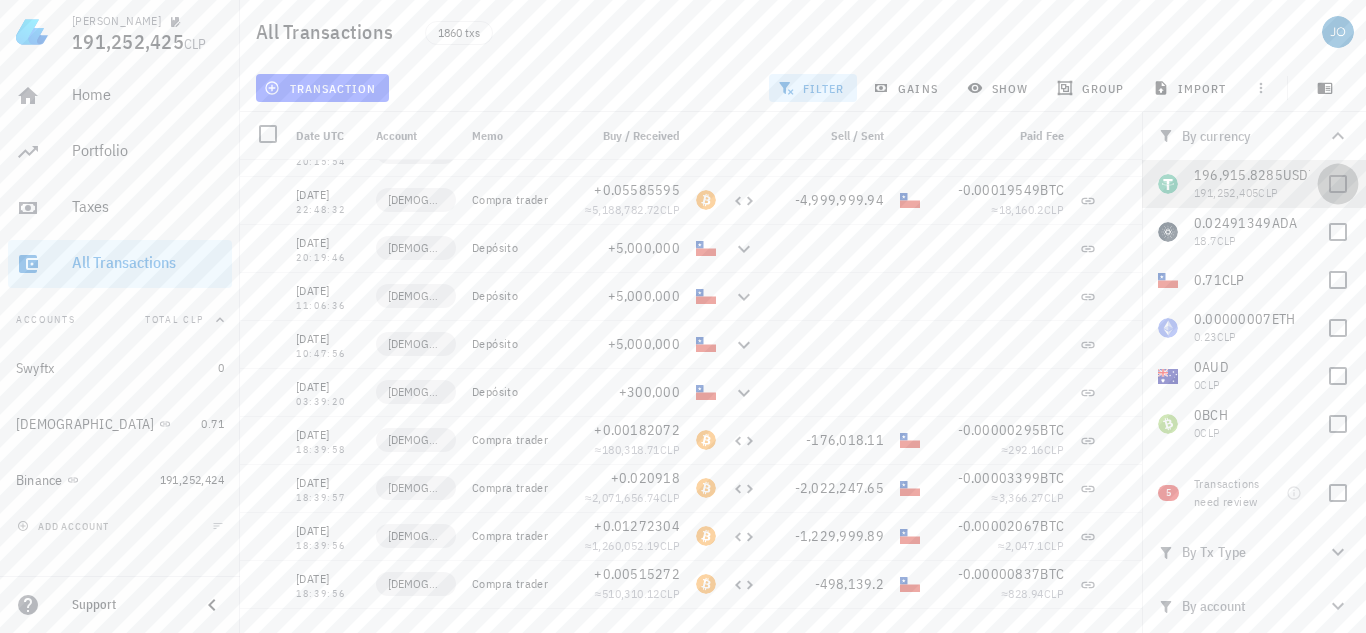 click at bounding box center [1338, 184] 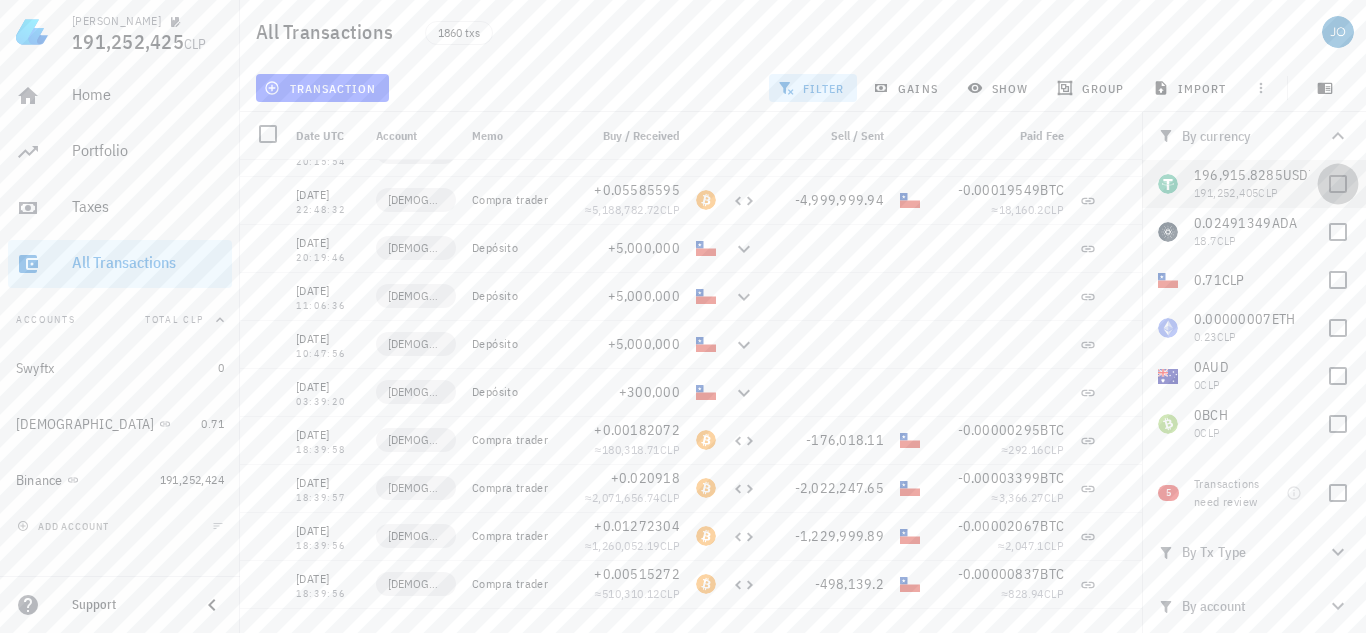 checkbox on "true" 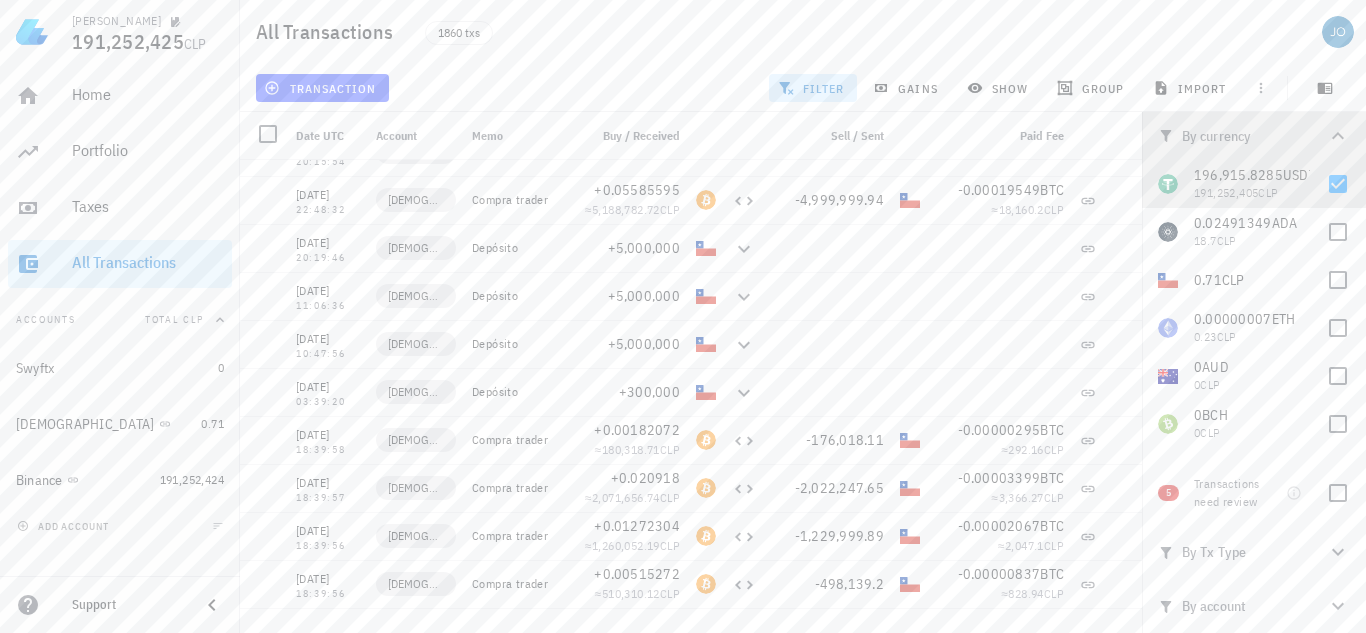 click 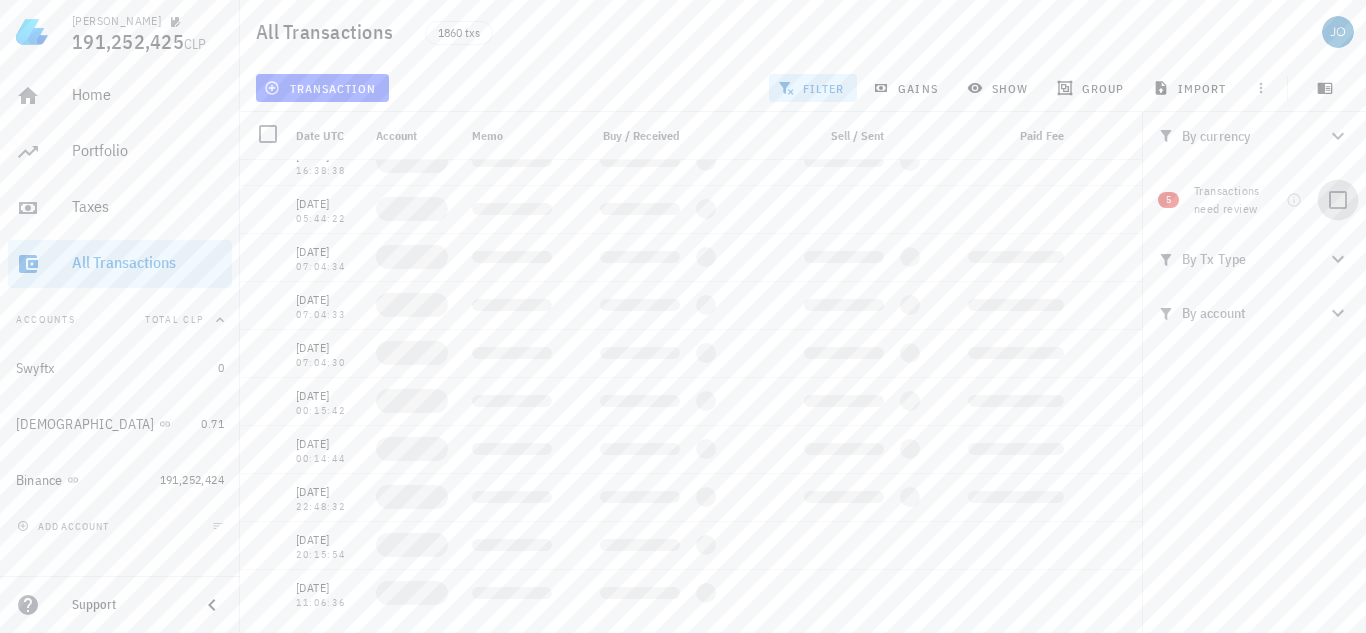 scroll, scrollTop: 33911, scrollLeft: 0, axis: vertical 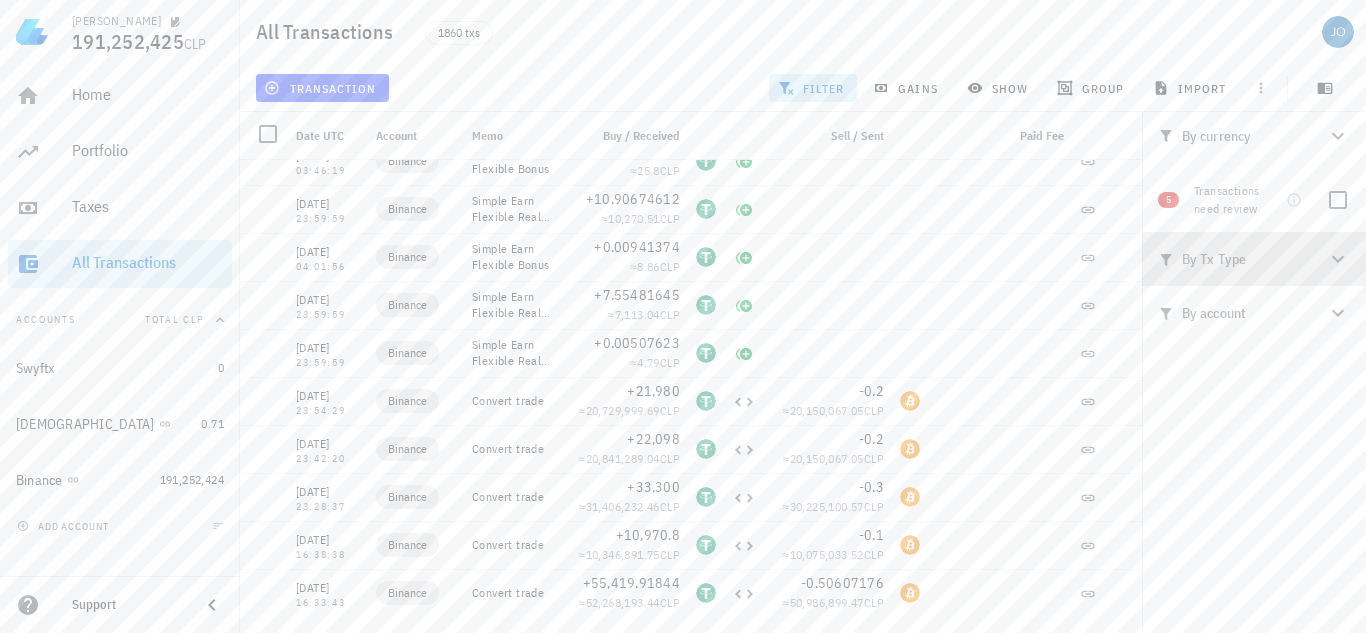 click 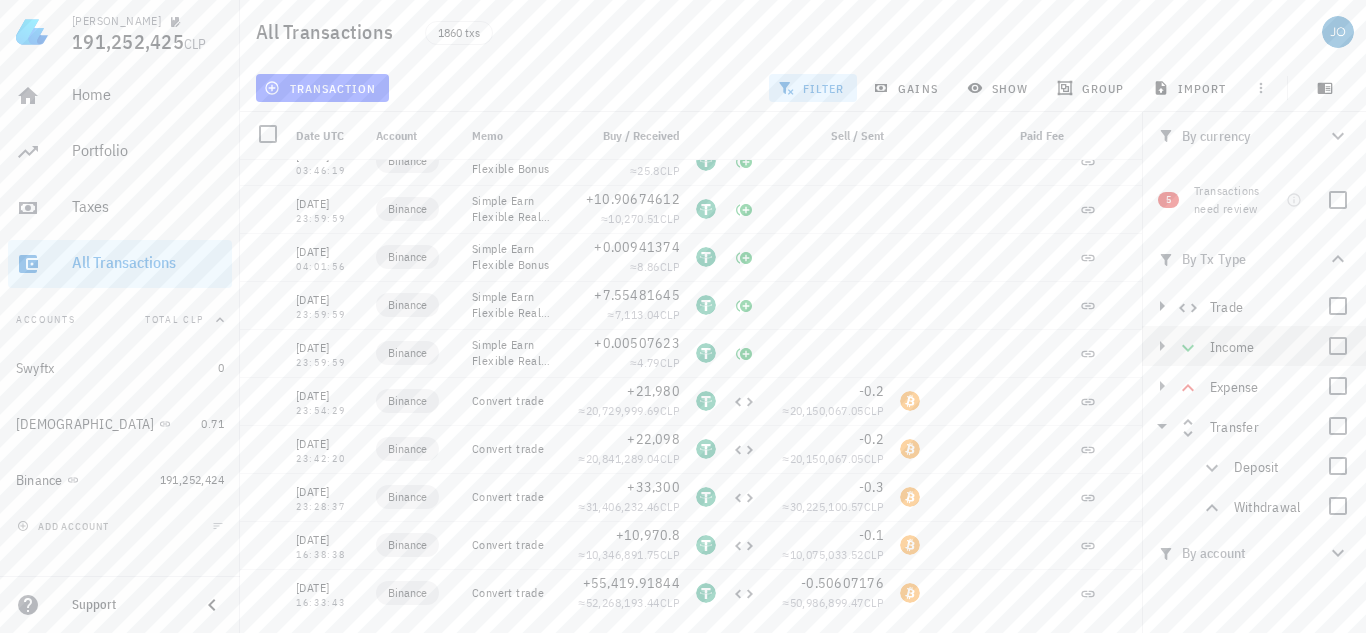 click 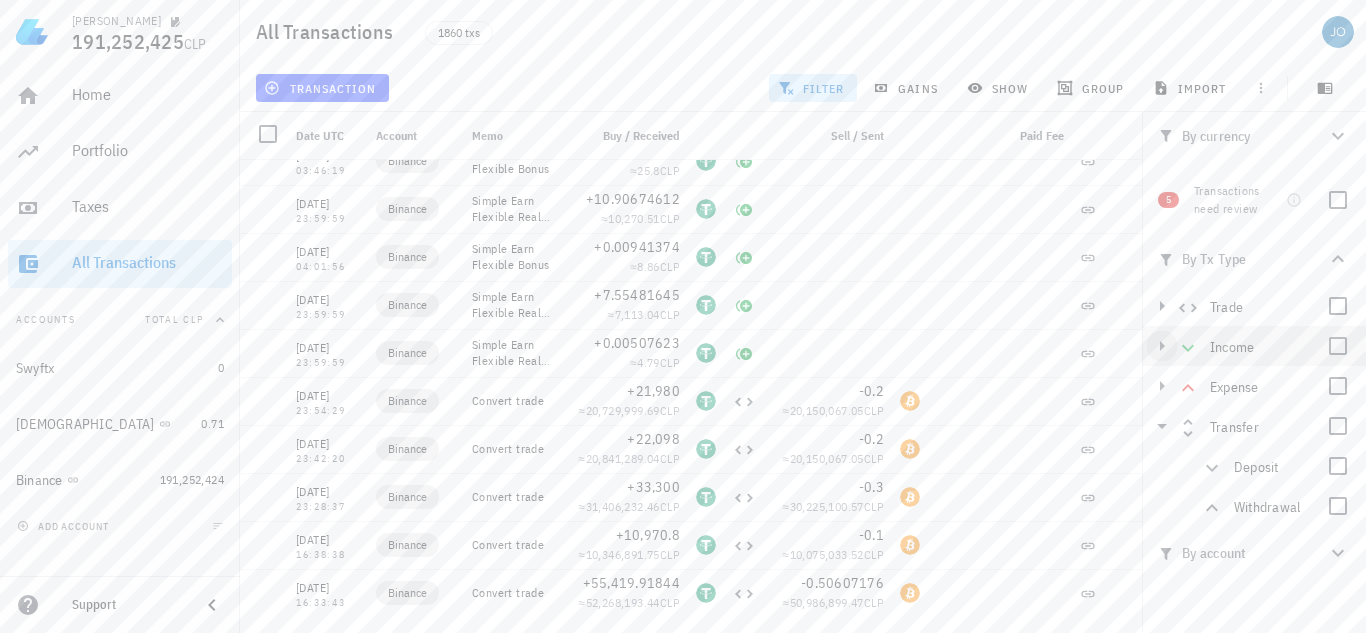 click 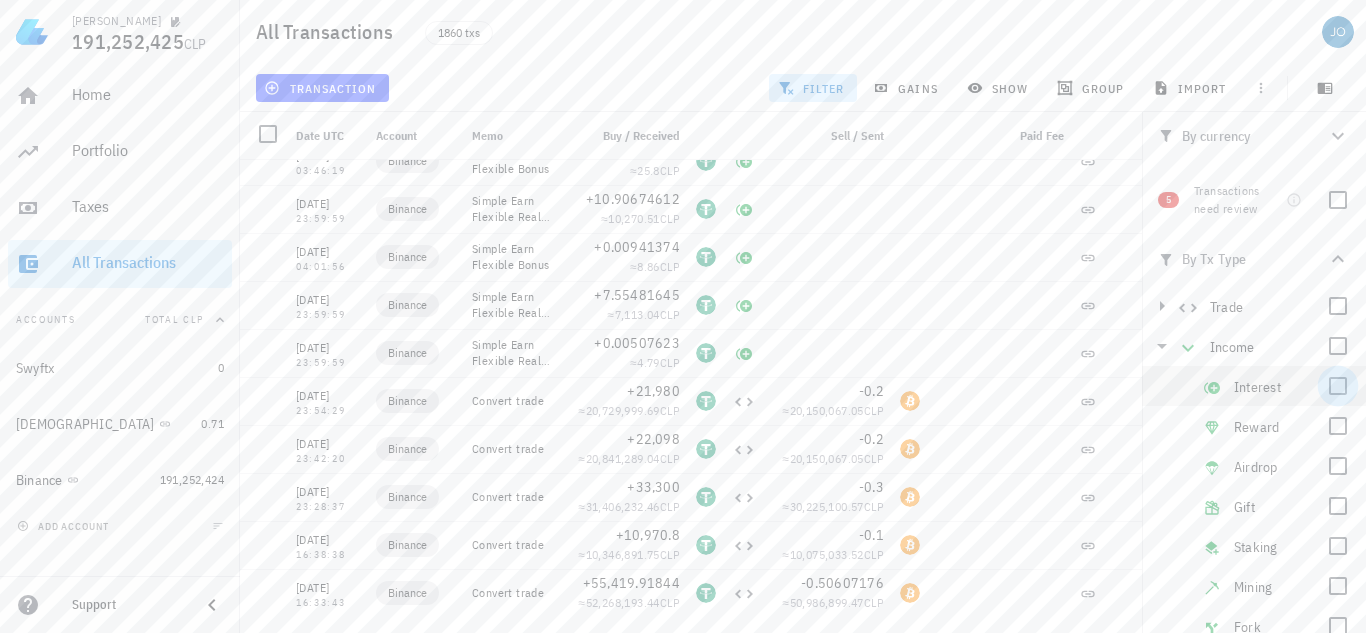click at bounding box center [1338, 386] 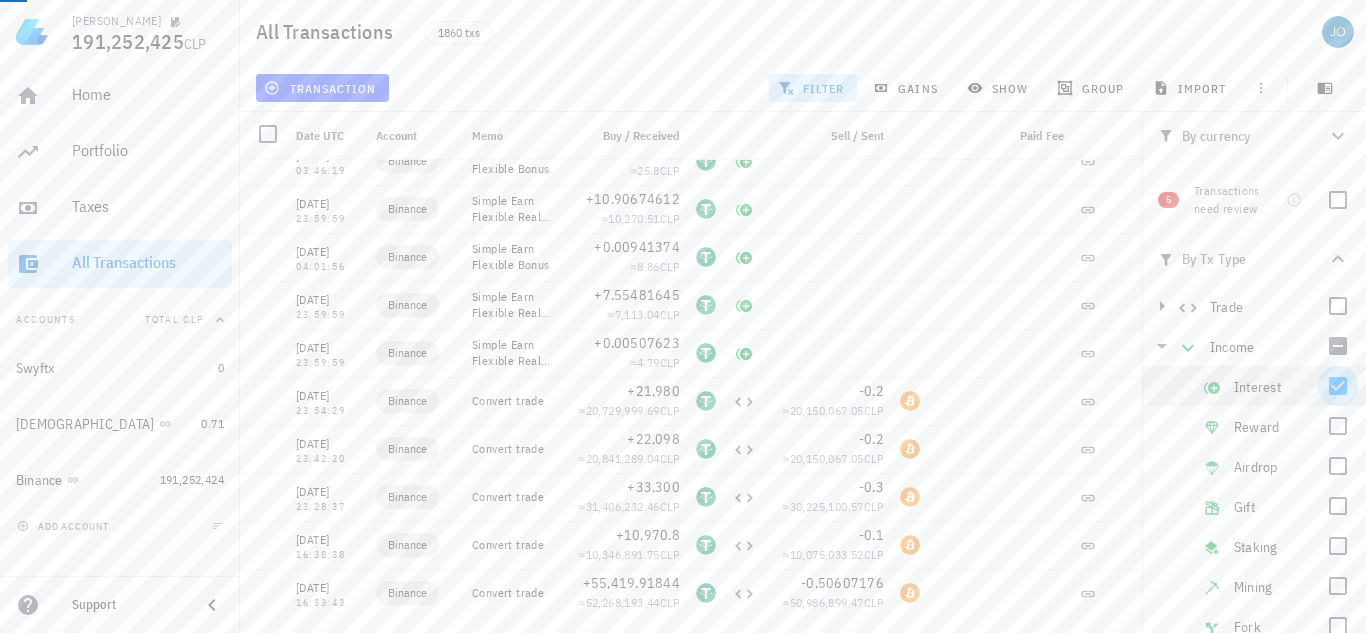 scroll, scrollTop: 2231, scrollLeft: 0, axis: vertical 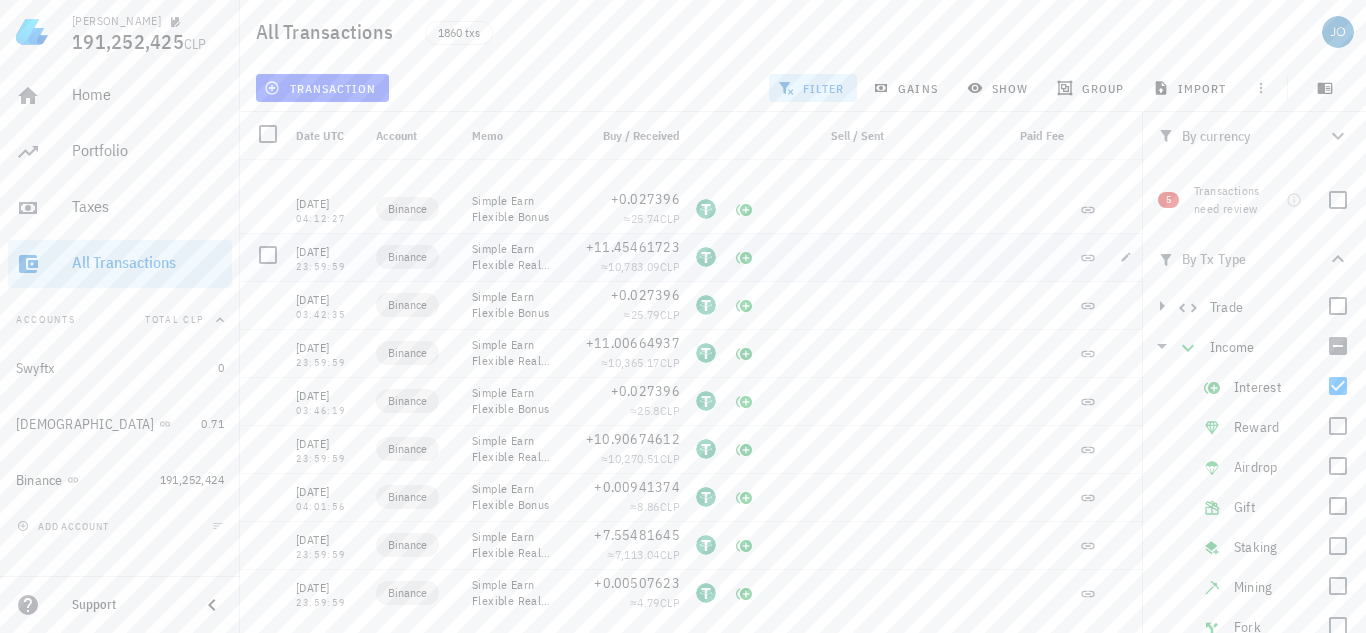click at bounding box center (1000, 257) 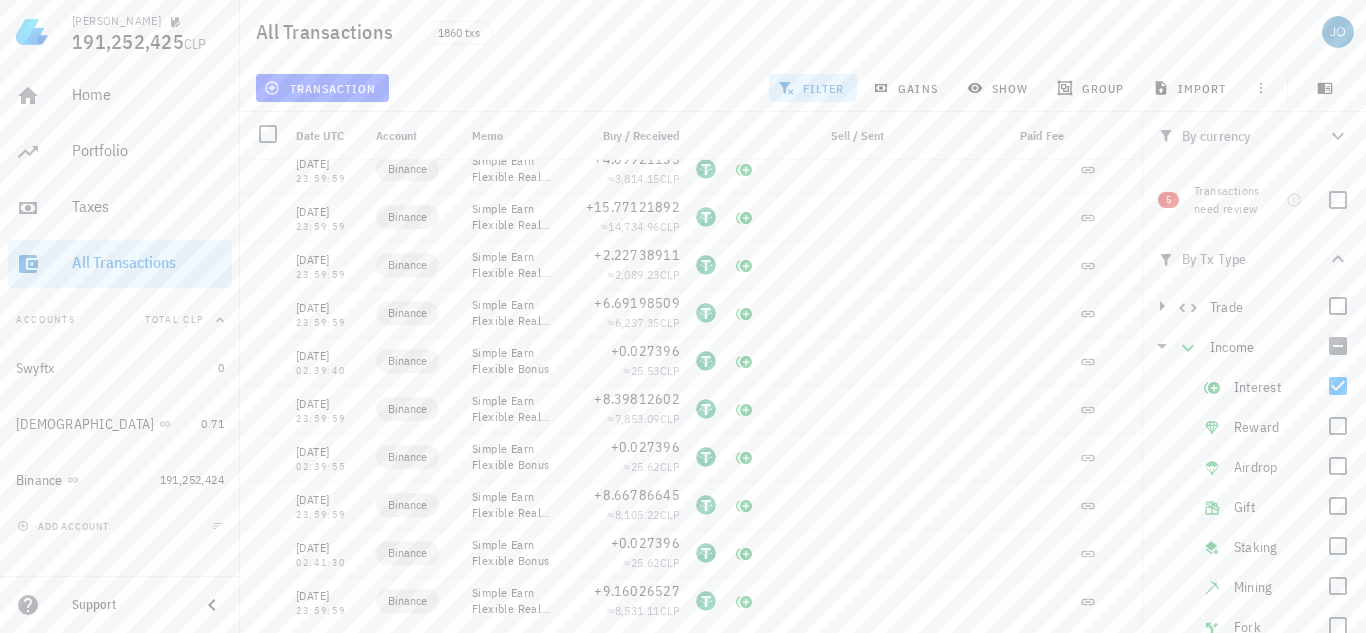 scroll, scrollTop: 1031, scrollLeft: 0, axis: vertical 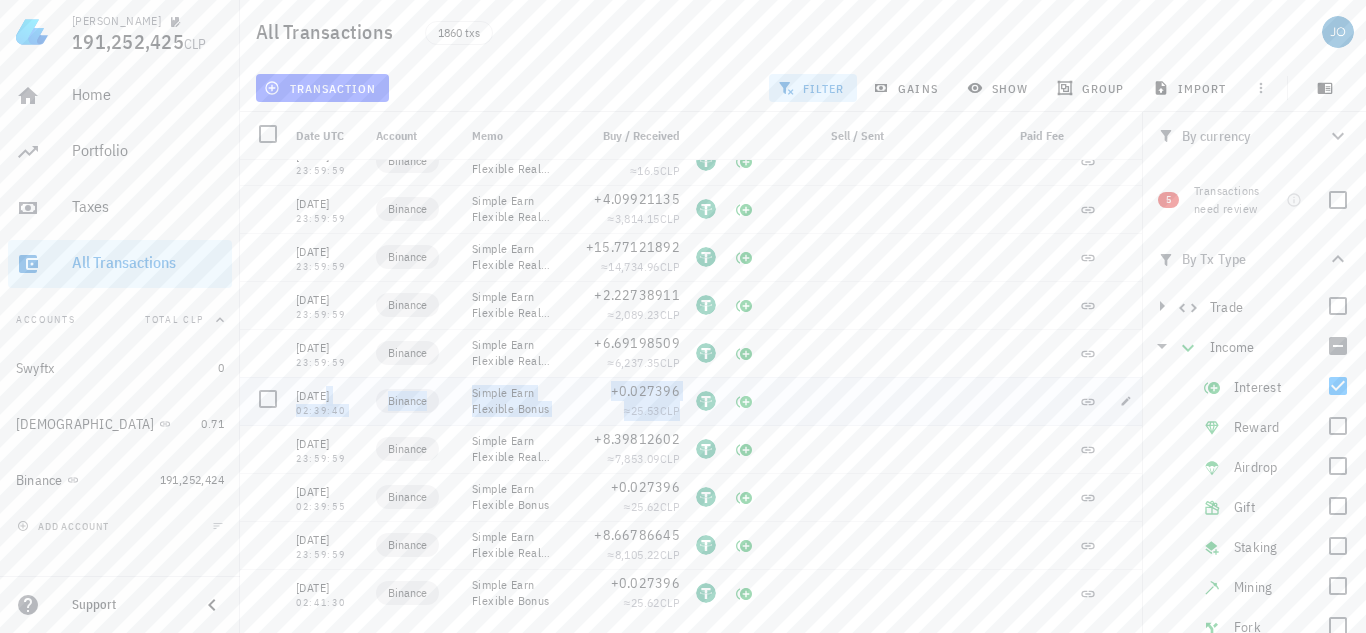 drag, startPoint x: 299, startPoint y: 400, endPoint x: 777, endPoint y: 405, distance: 478.02615 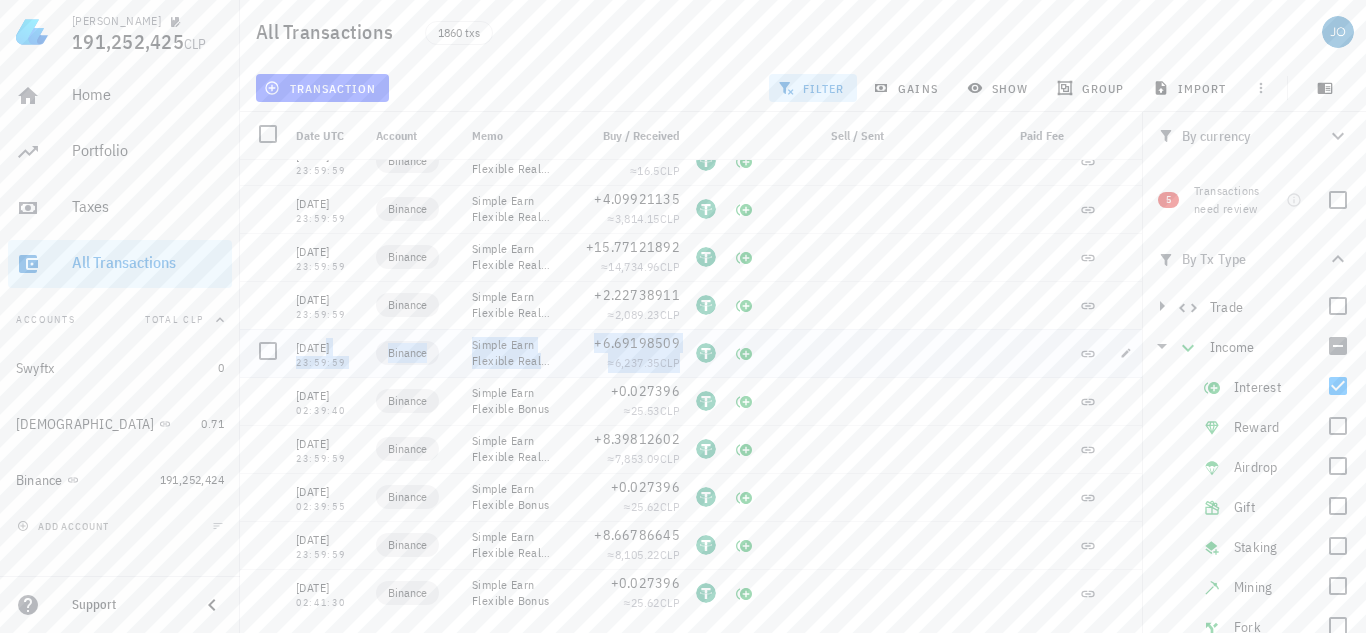drag, startPoint x: 288, startPoint y: 350, endPoint x: 784, endPoint y: 337, distance: 496.17032 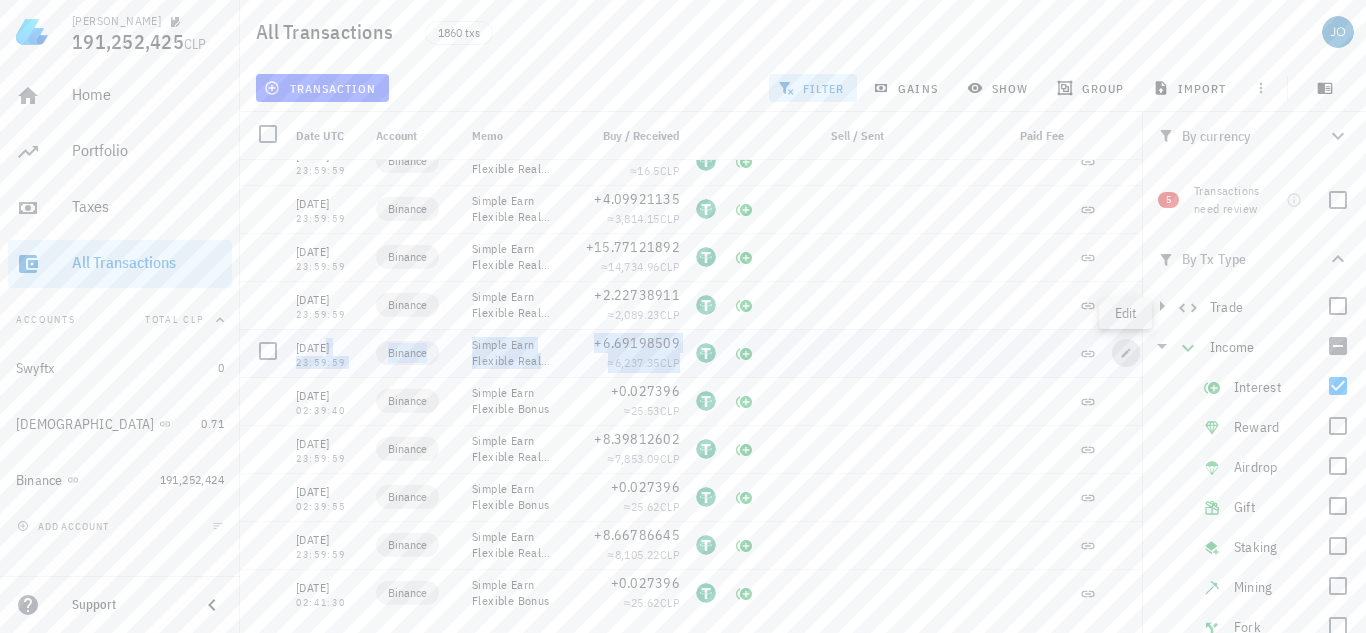 click 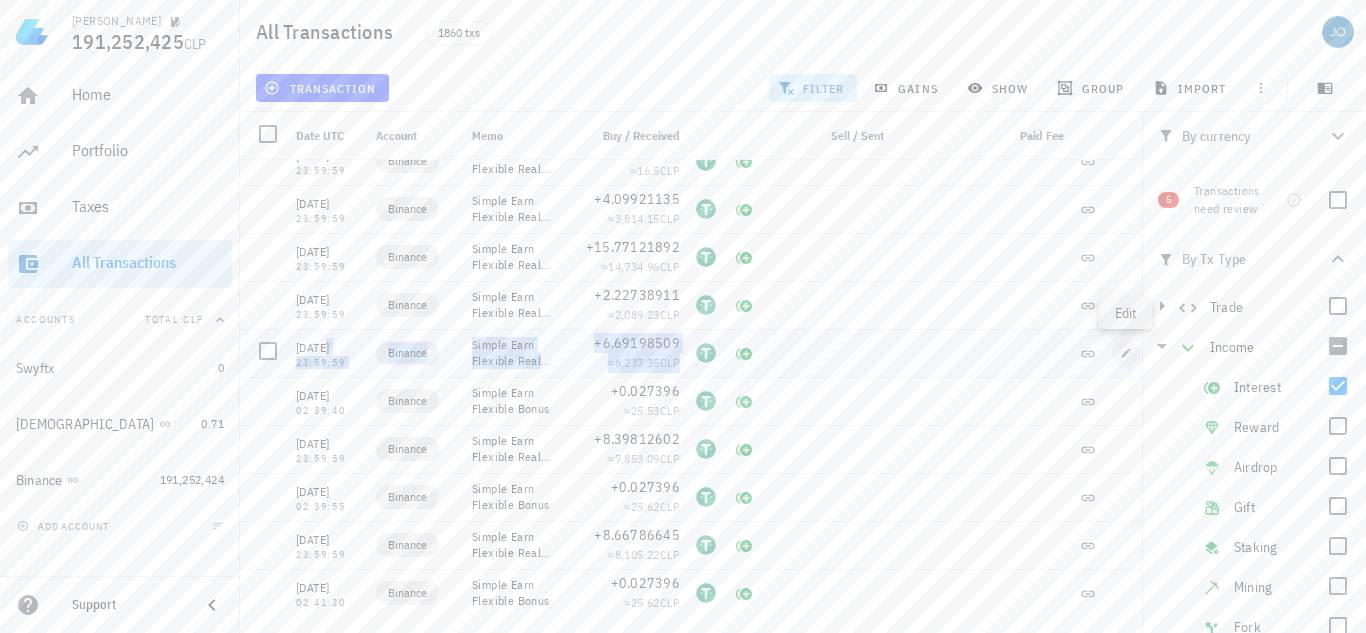 type on "23:59:59" 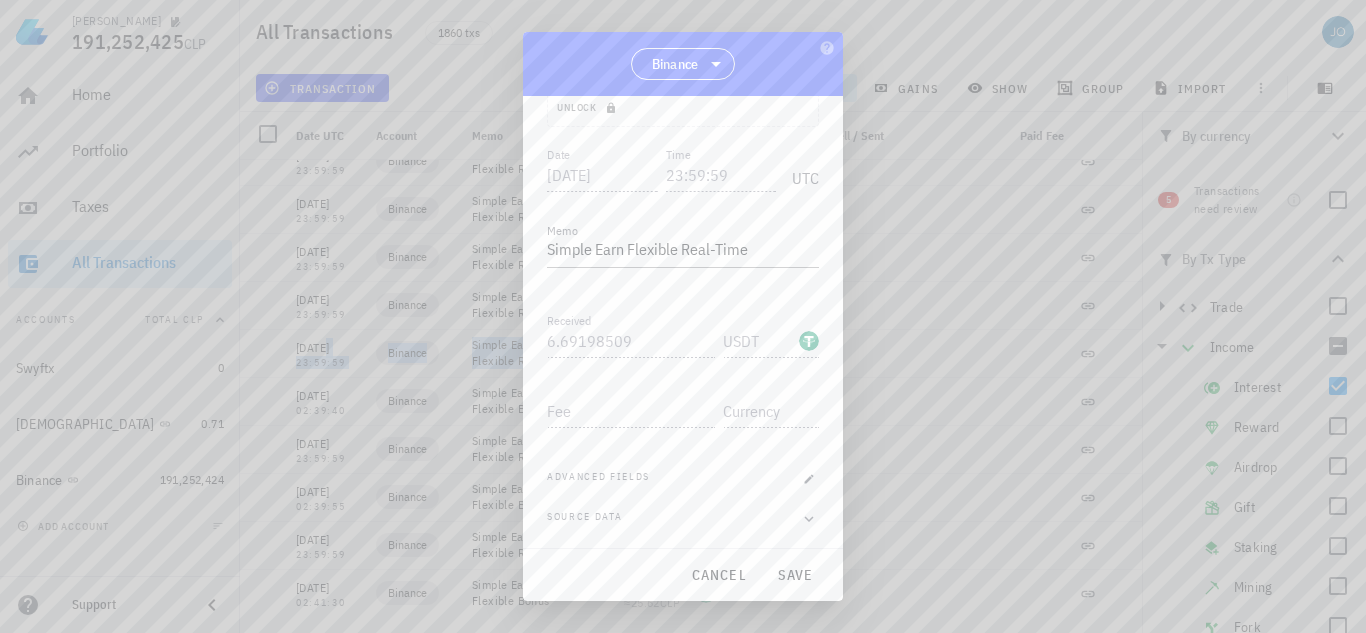 scroll, scrollTop: 195, scrollLeft: 0, axis: vertical 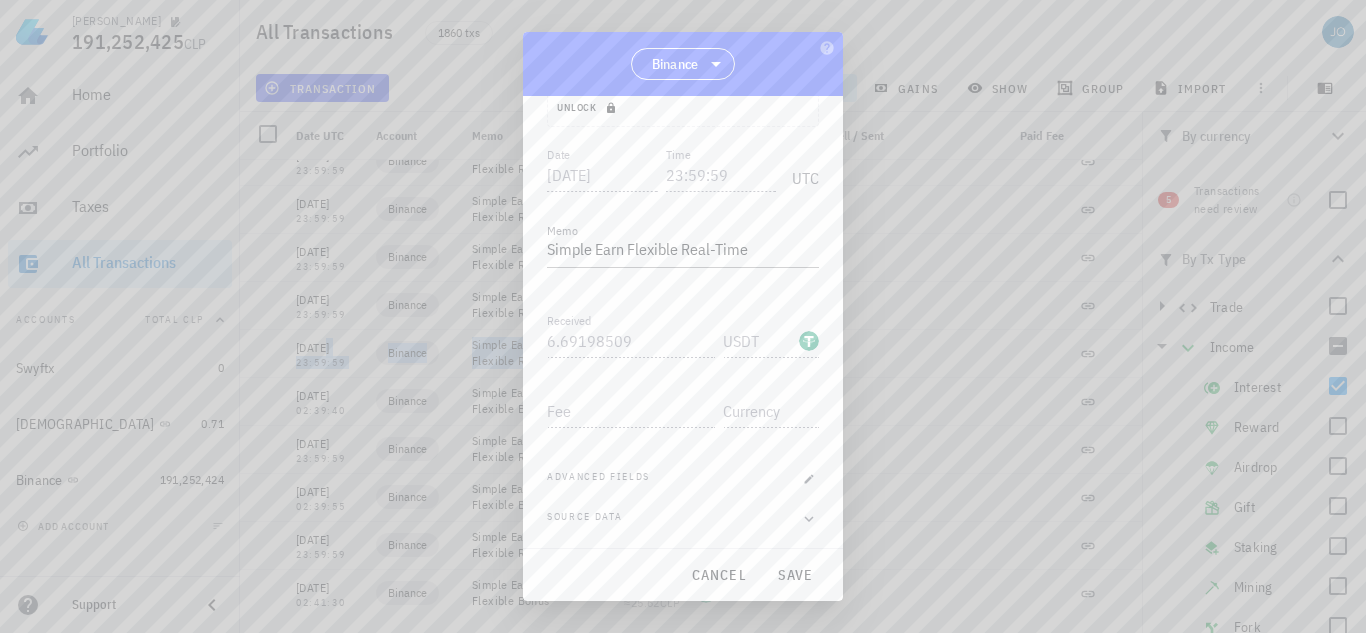 click on "Unlock" at bounding box center [588, 107] 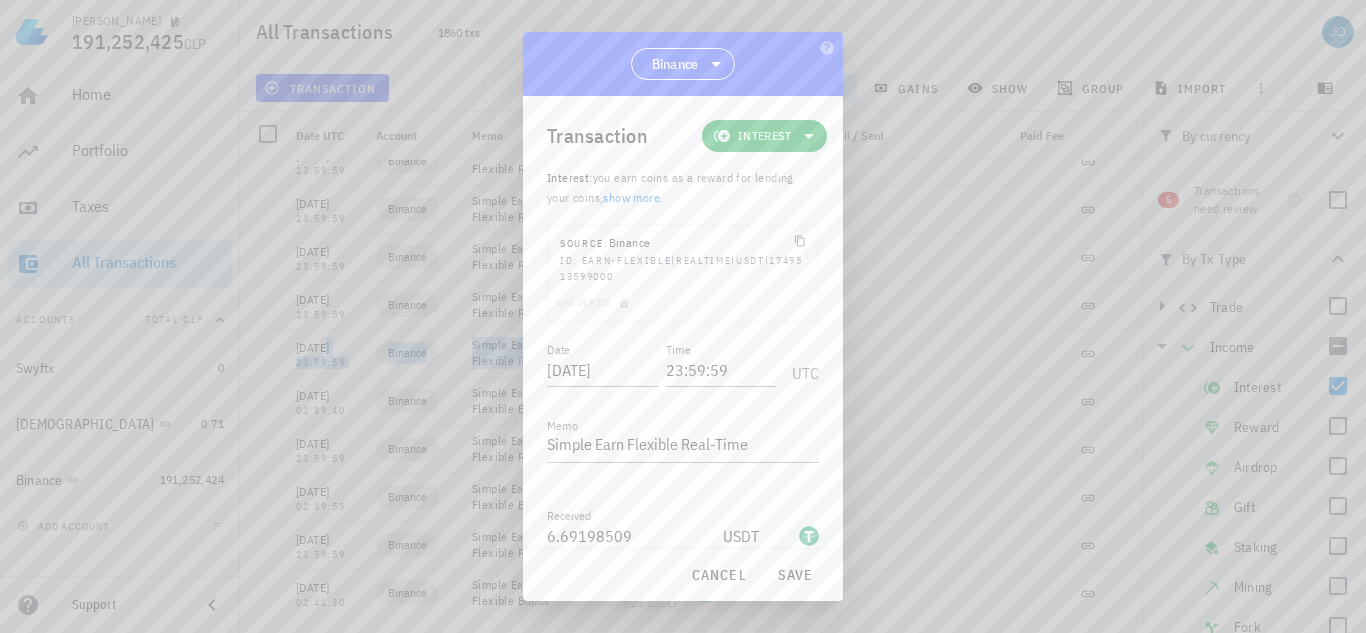 scroll, scrollTop: 195, scrollLeft: 0, axis: vertical 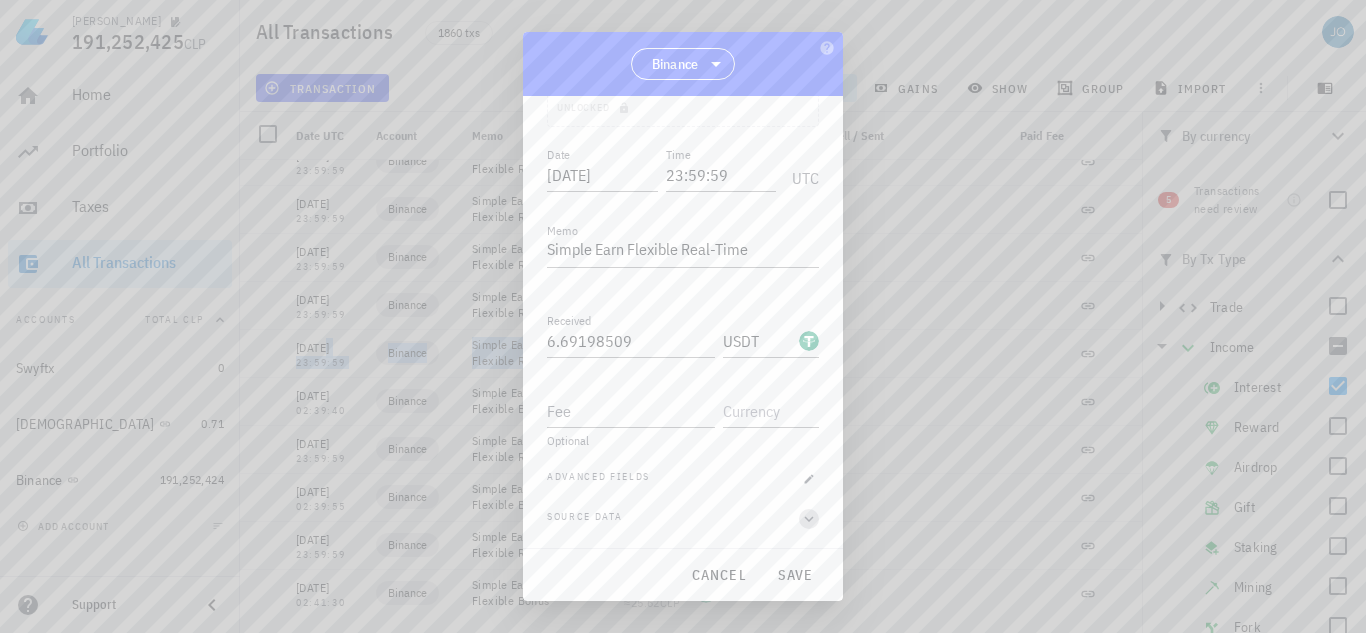 click 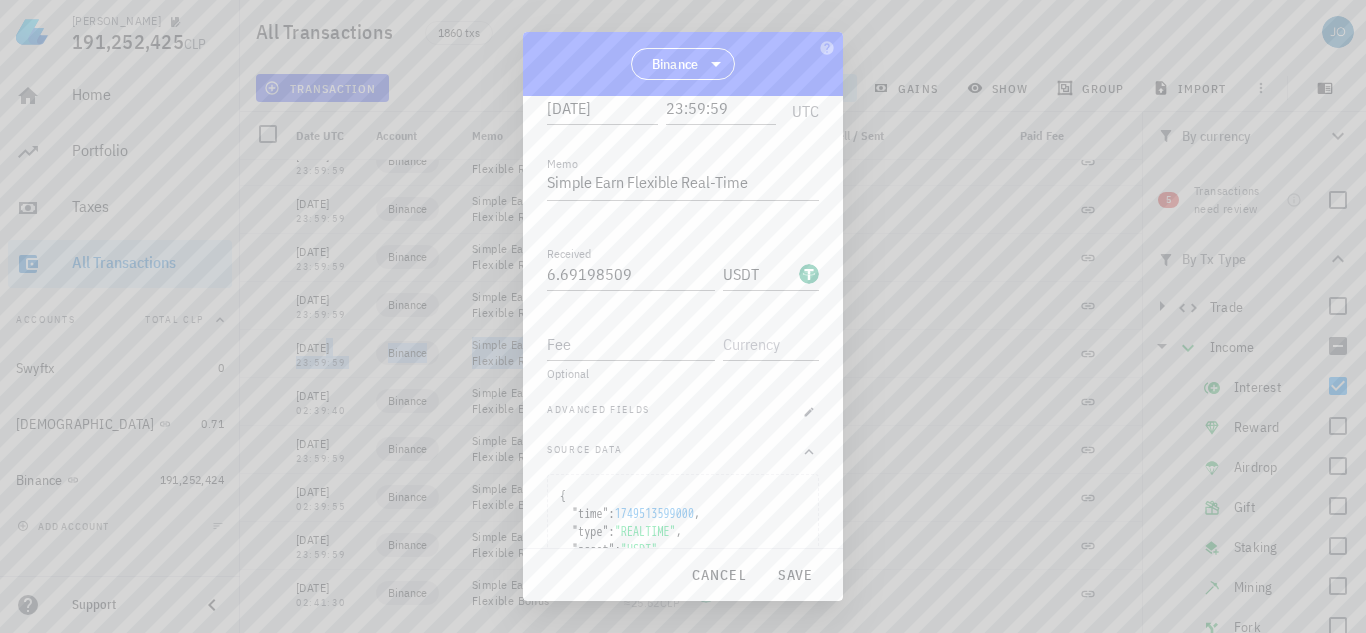 scroll, scrollTop: 228, scrollLeft: 0, axis: vertical 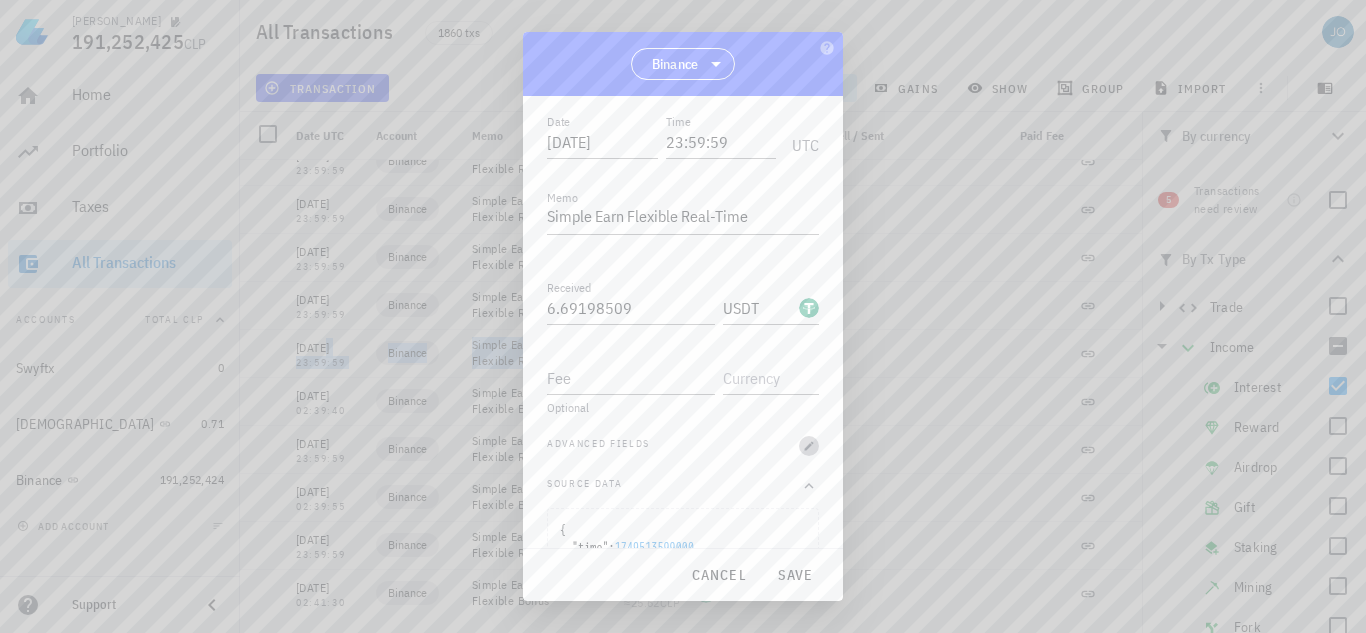 click 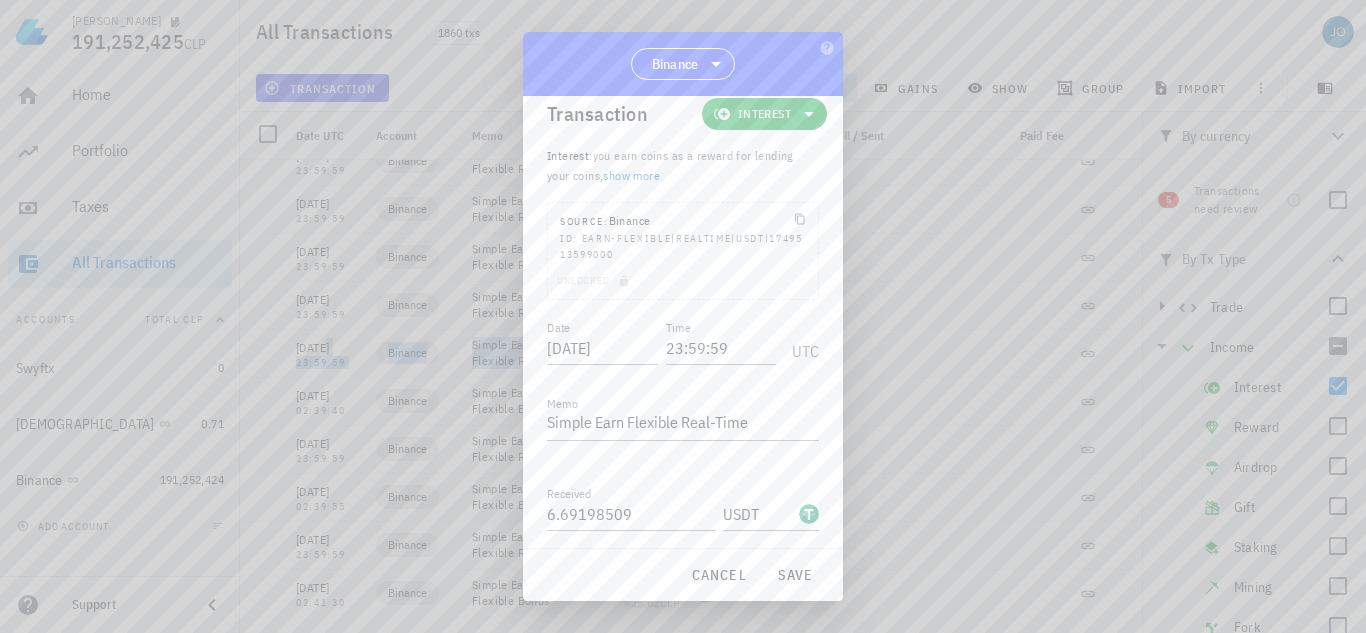 scroll, scrollTop: 0, scrollLeft: 0, axis: both 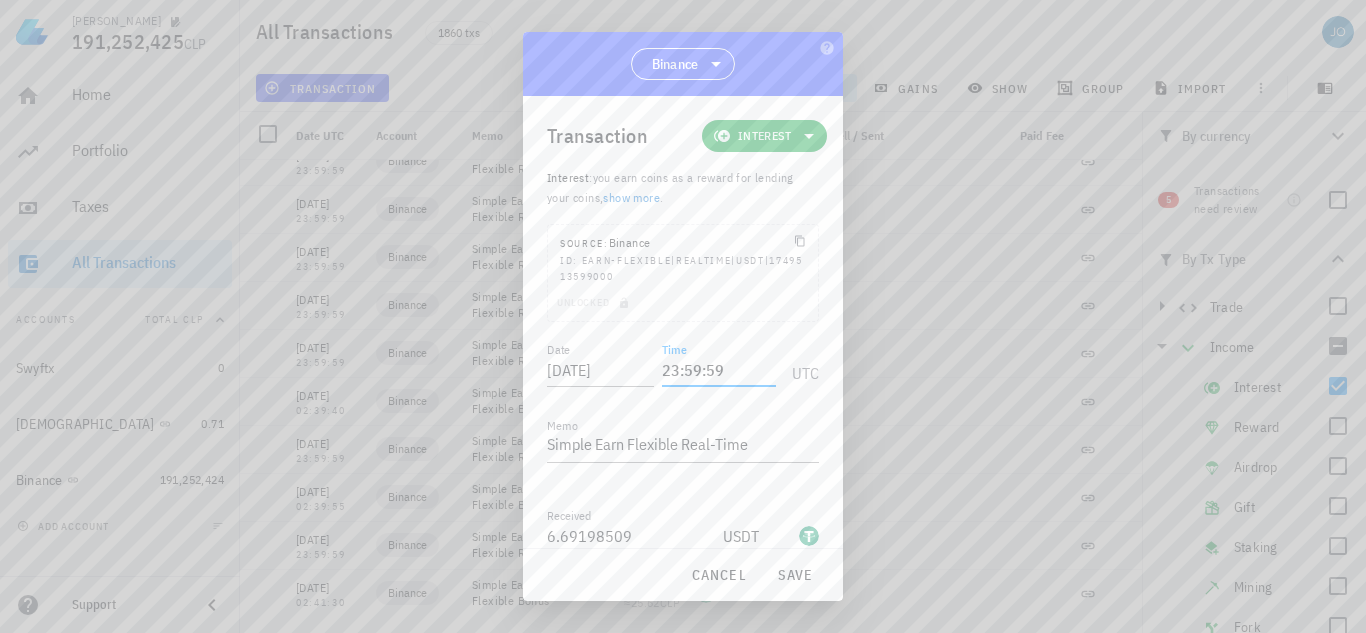 click on "23:59:59" at bounding box center (719, 370) 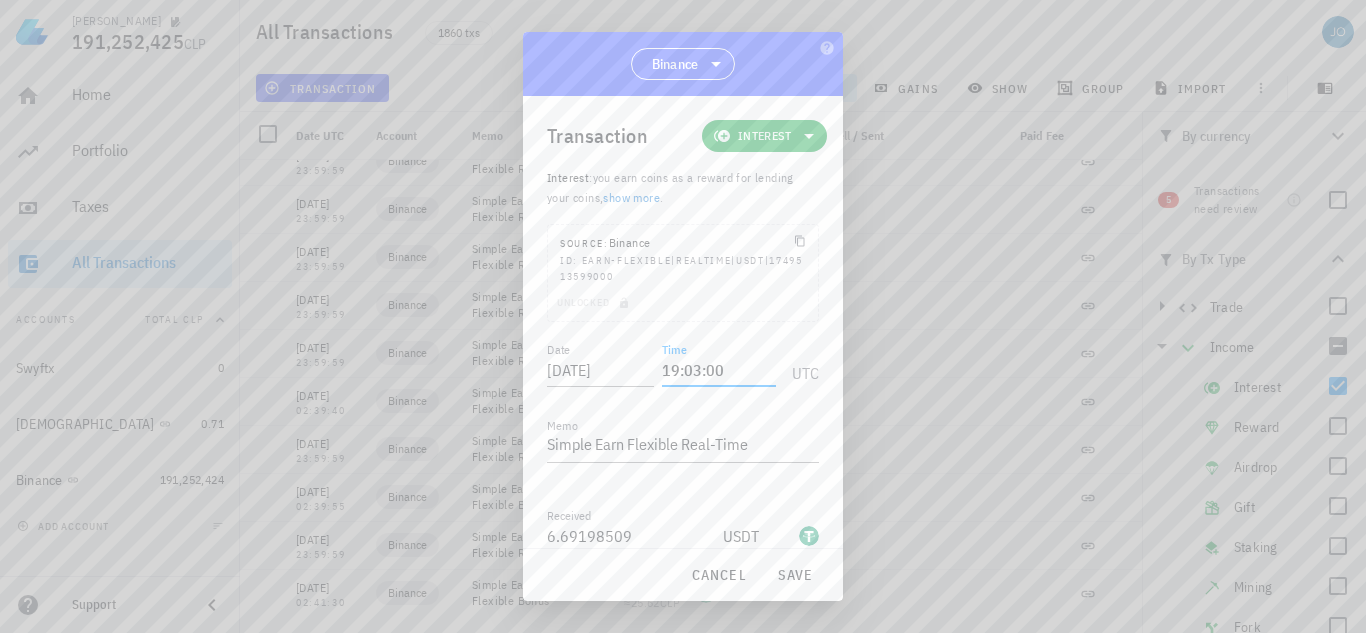 click on "19:03:00" at bounding box center (719, 370) 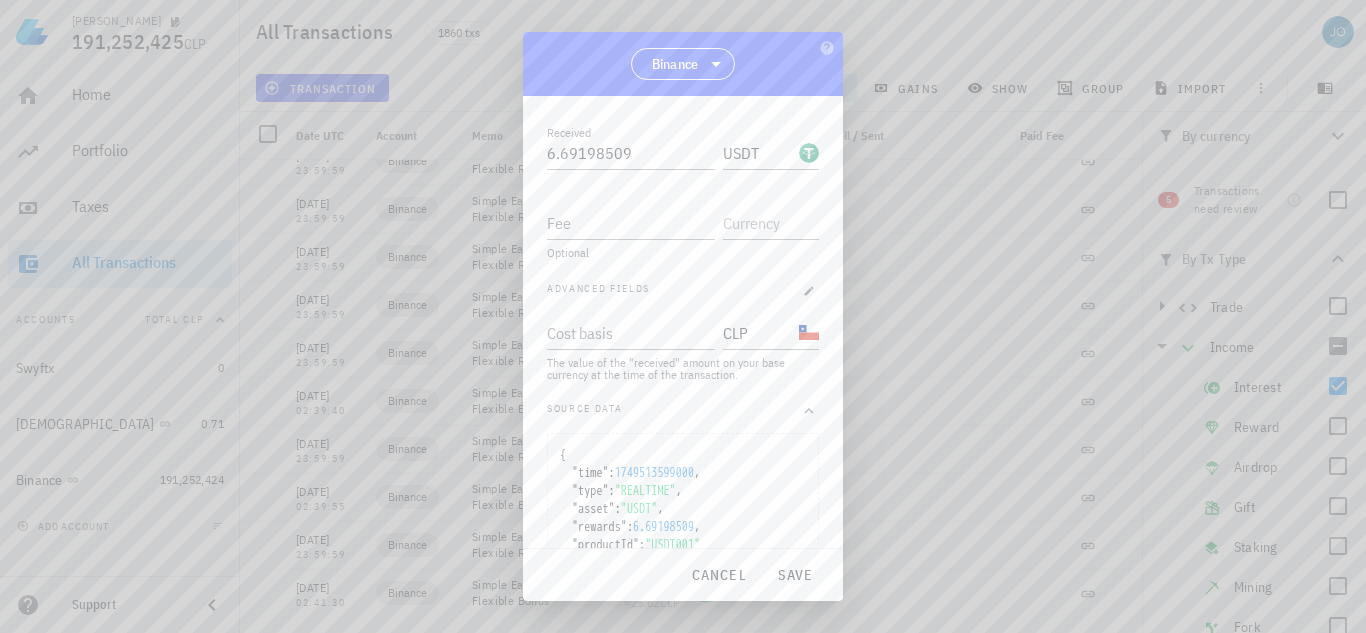 scroll, scrollTop: 439, scrollLeft: 0, axis: vertical 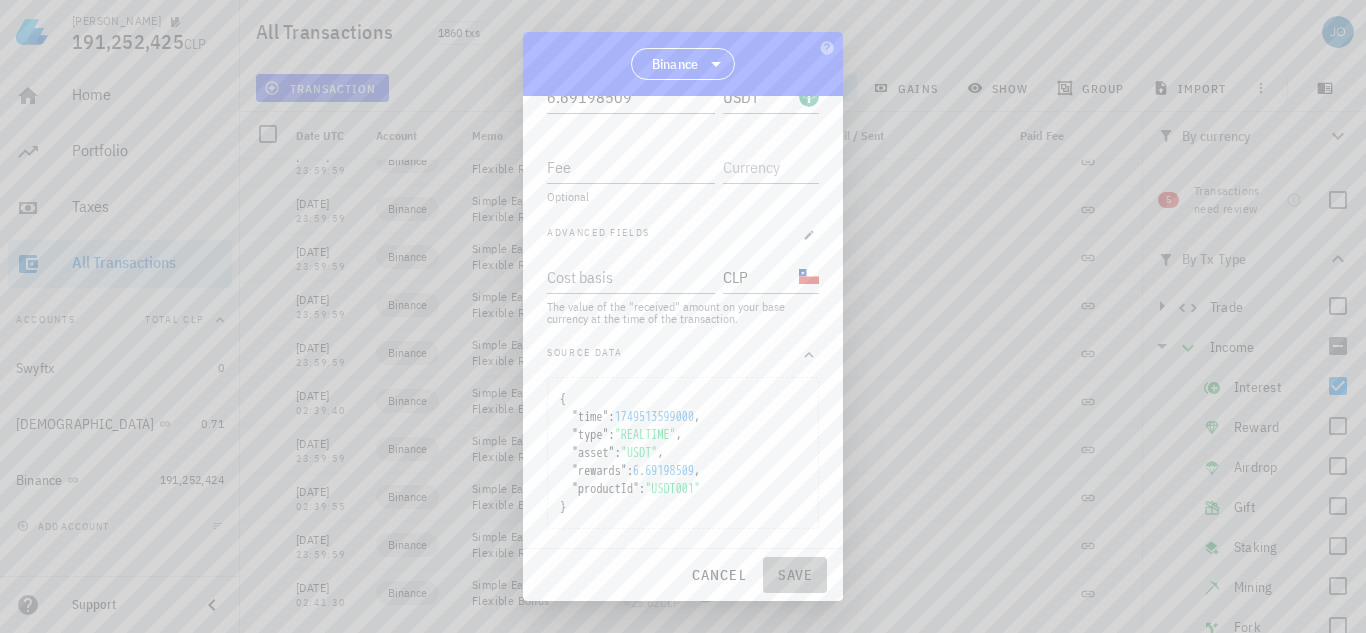click on "save" at bounding box center [795, 575] 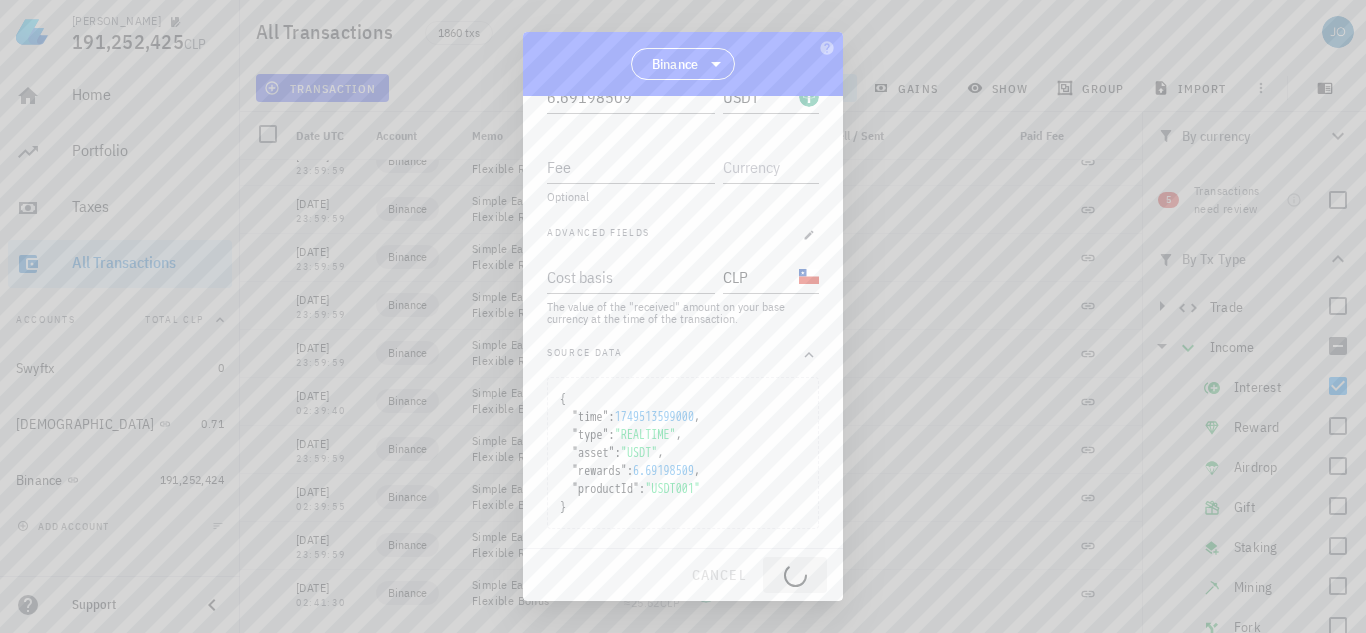 type on "23:59:59" 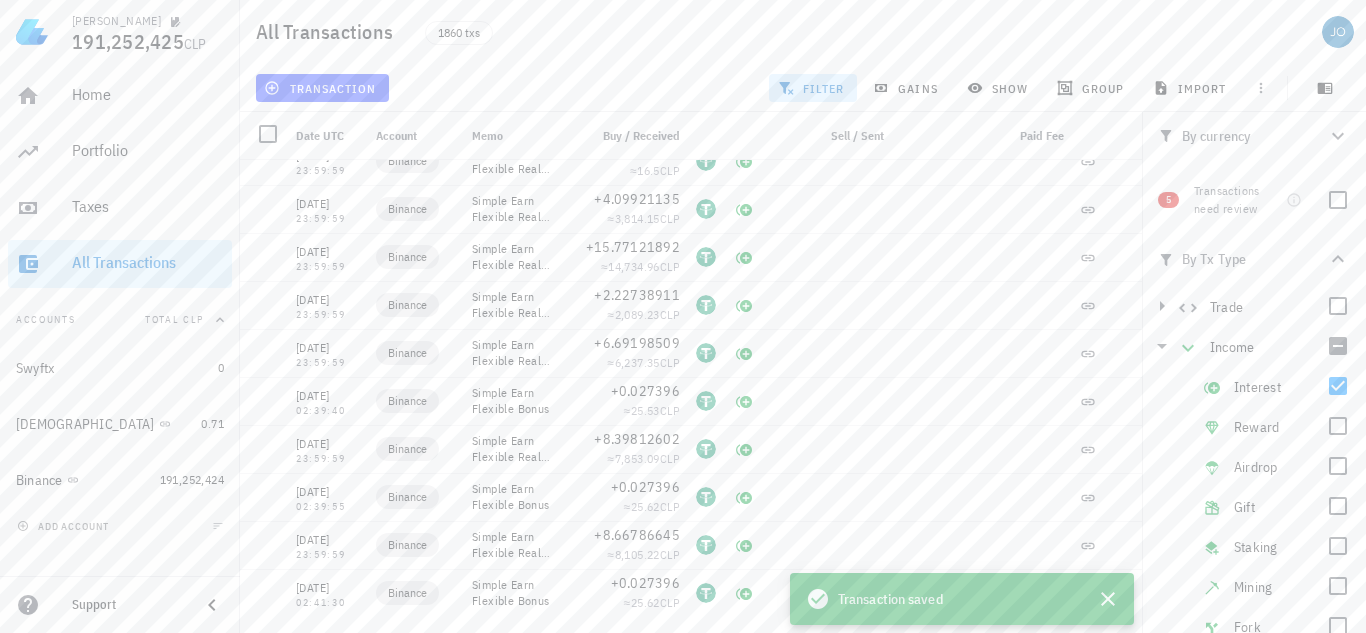 scroll, scrollTop: 0, scrollLeft: 0, axis: both 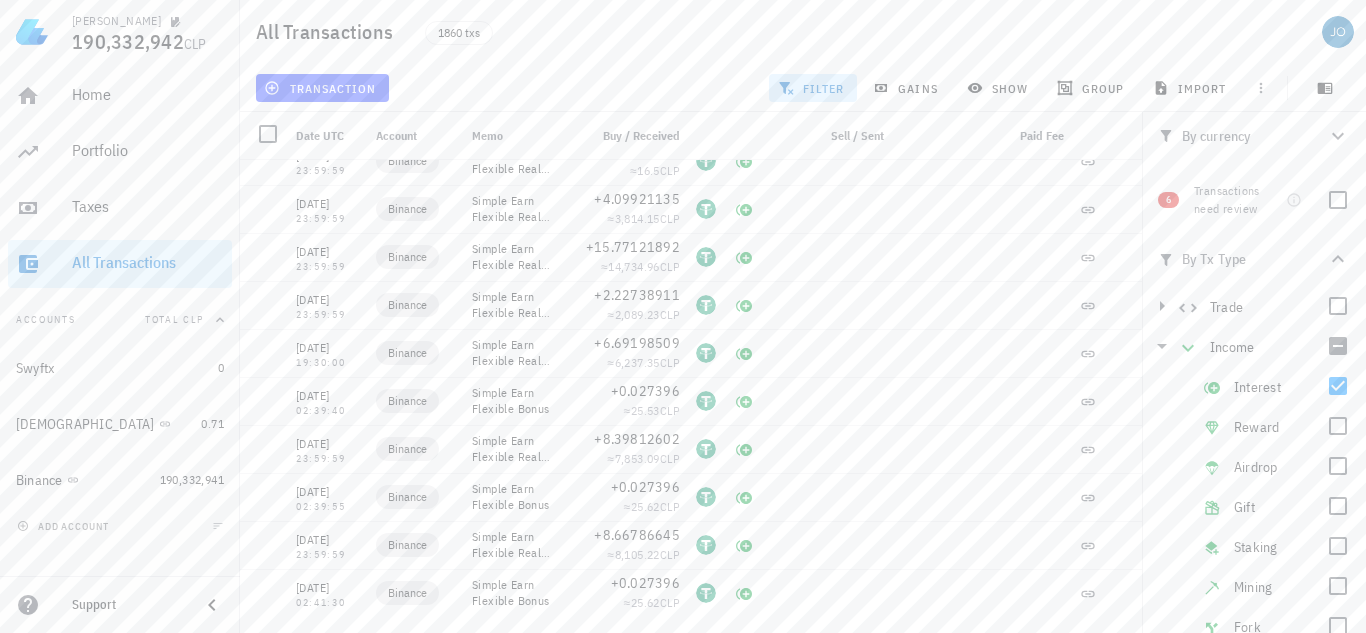 click on "6" at bounding box center [1168, 200] 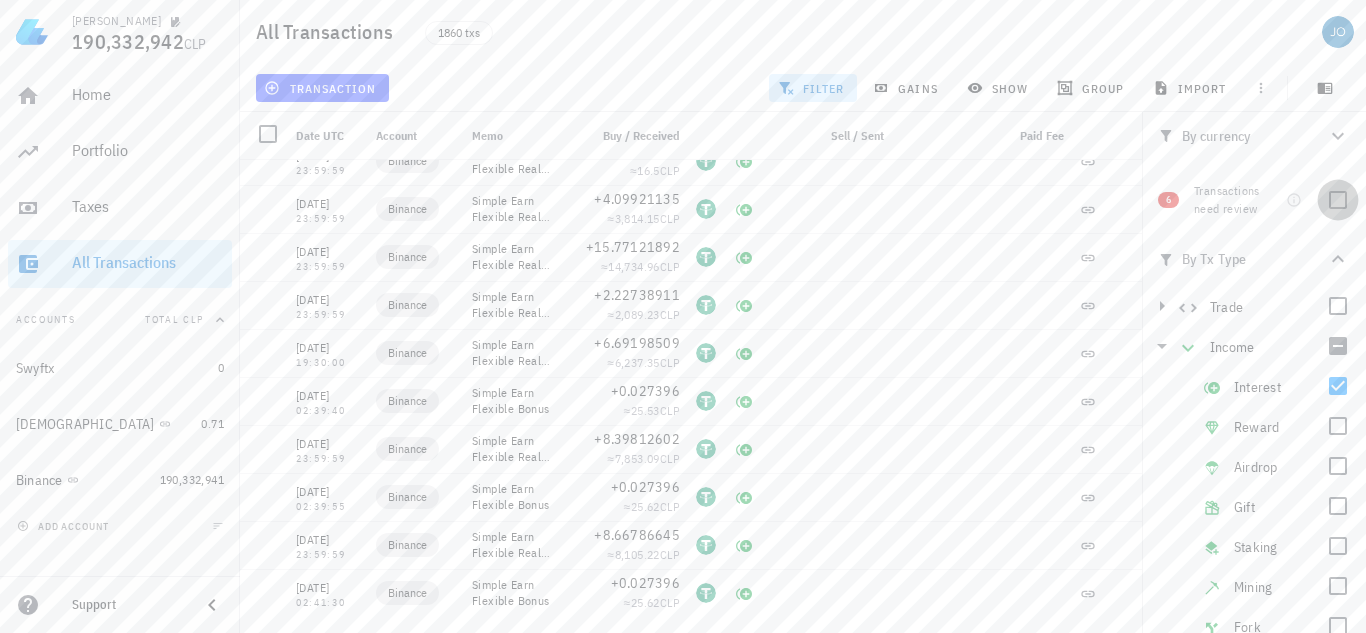 click at bounding box center [1338, 200] 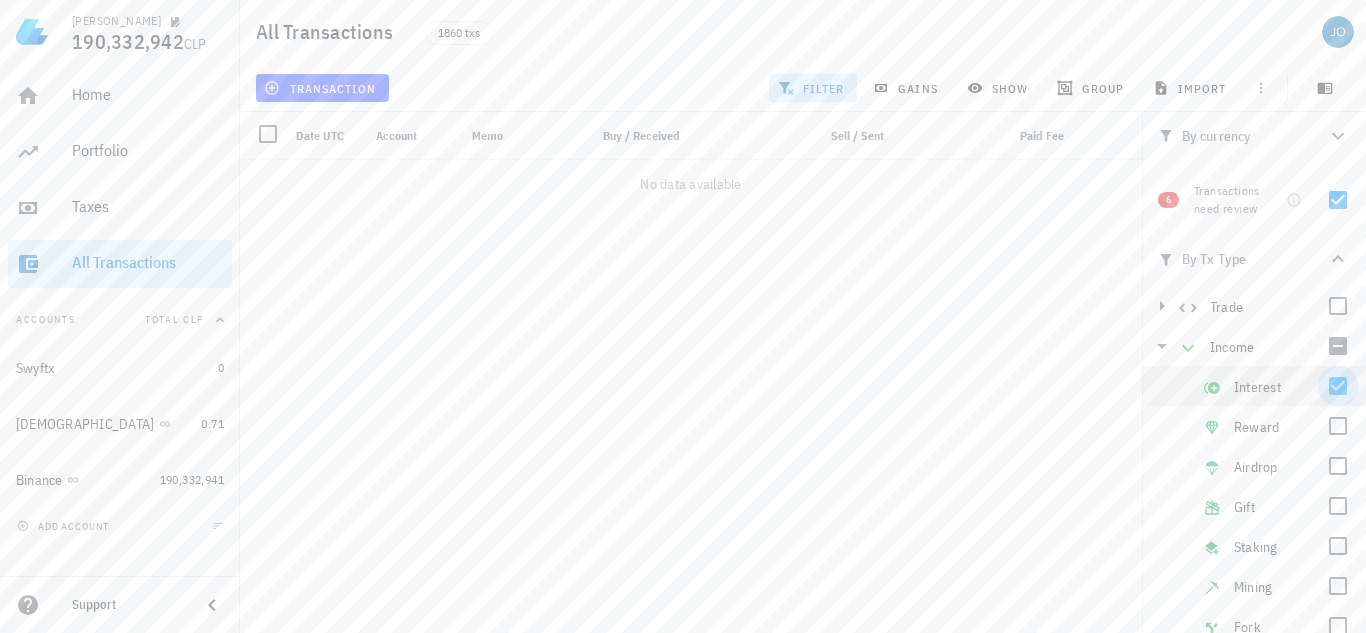 click at bounding box center (1338, 386) 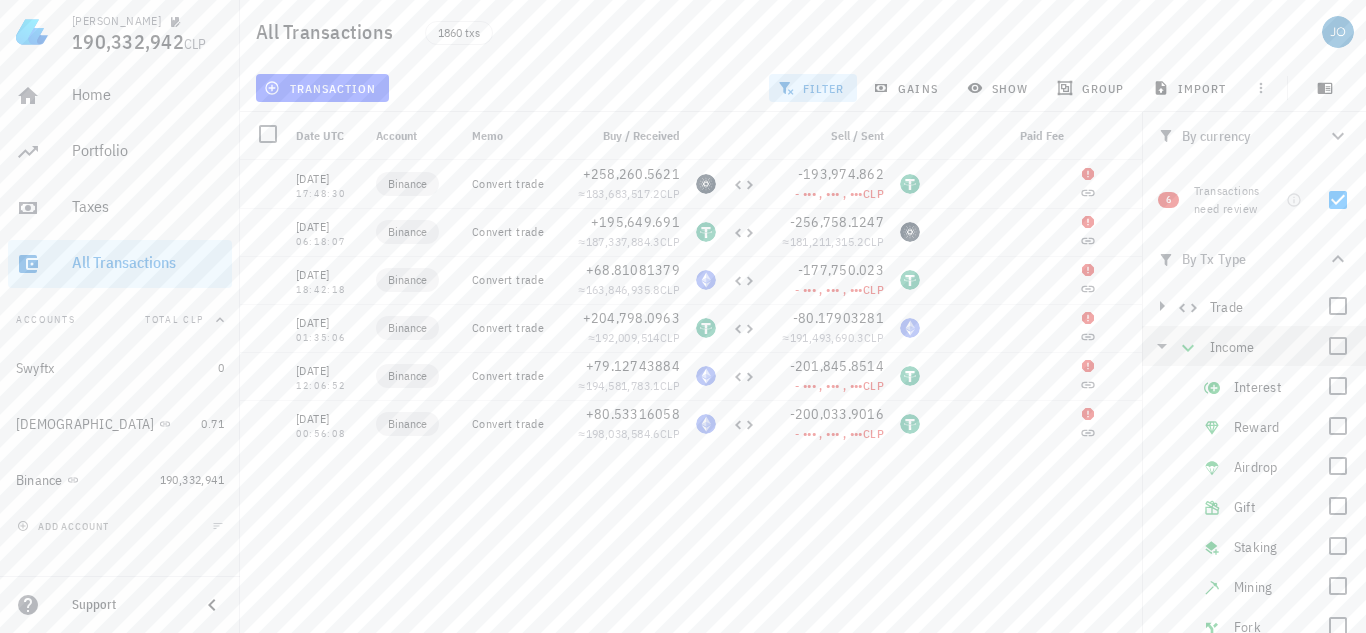 click 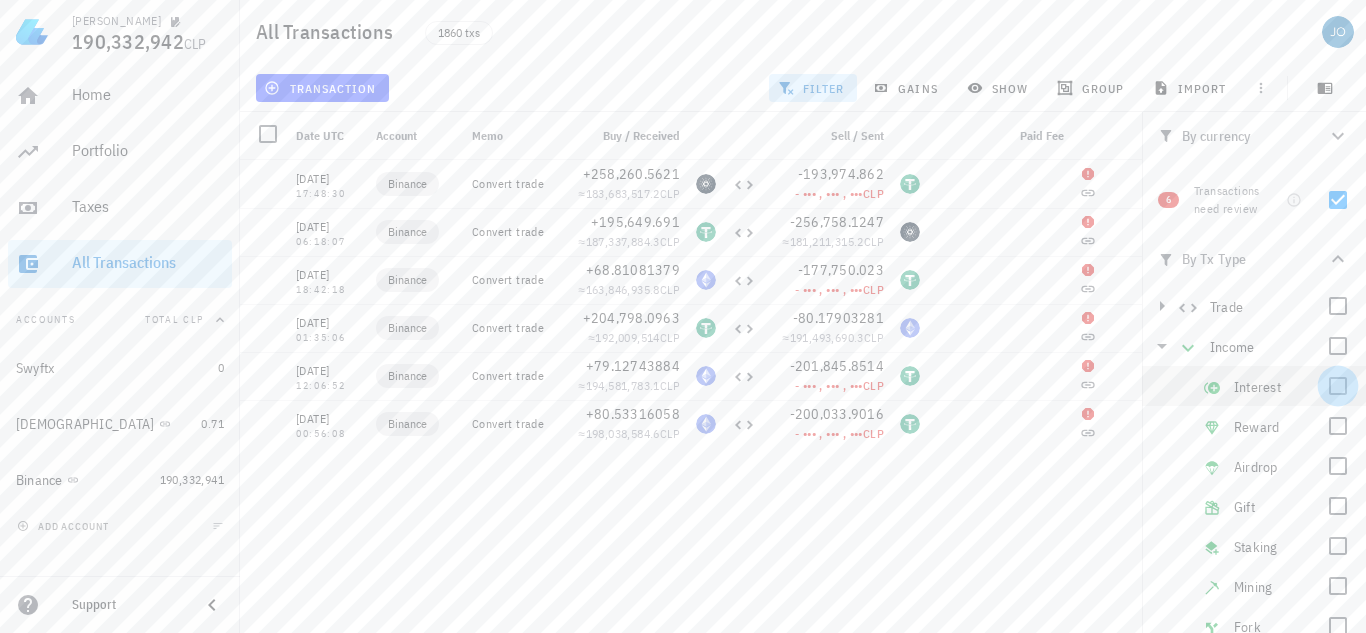 click at bounding box center (1338, 386) 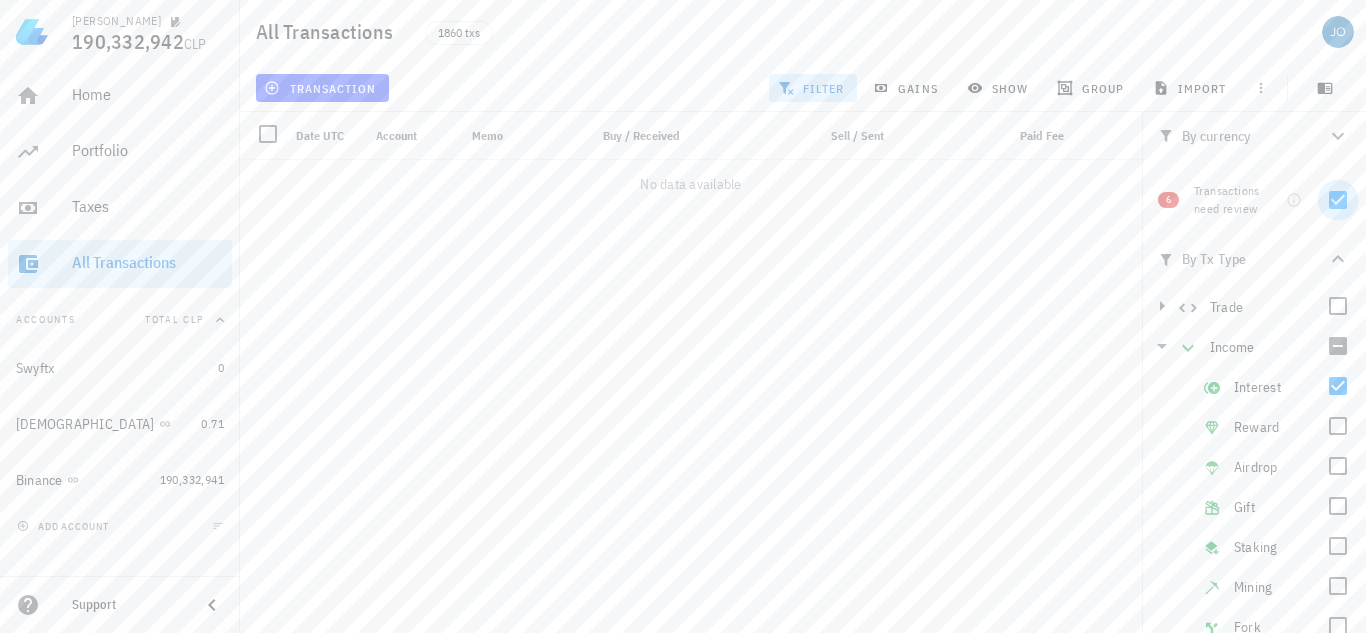 click at bounding box center (1338, 200) 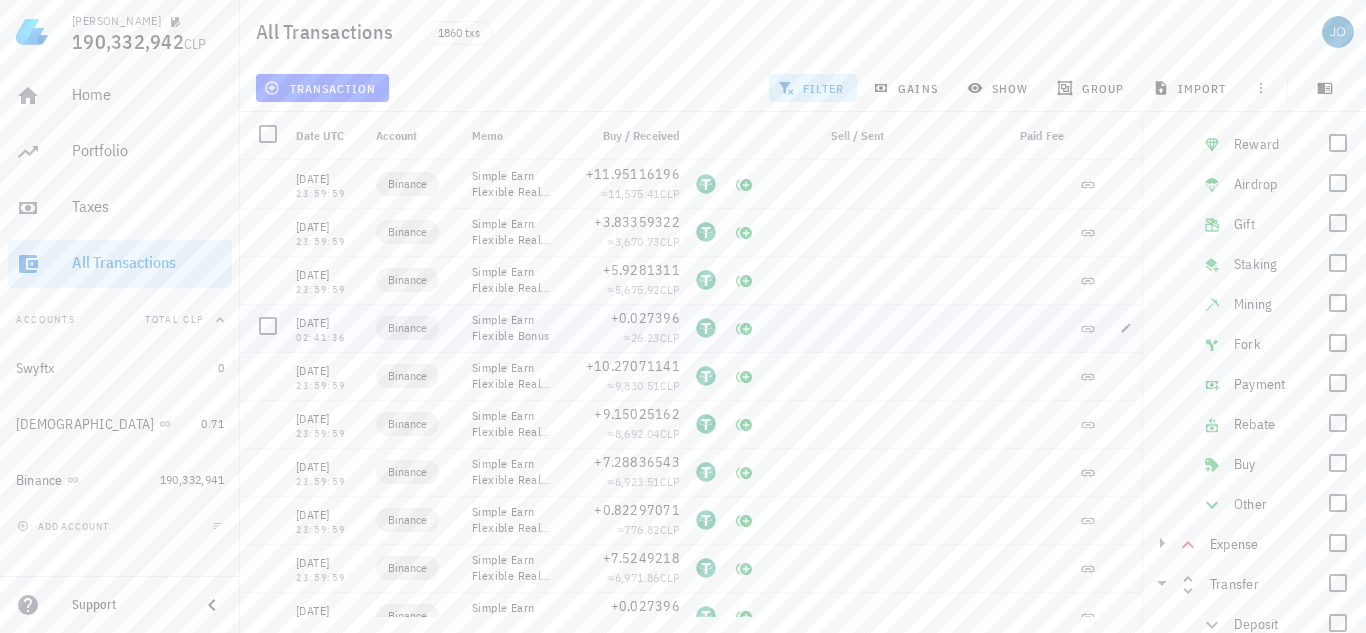 scroll, scrollTop: 387, scrollLeft: 0, axis: vertical 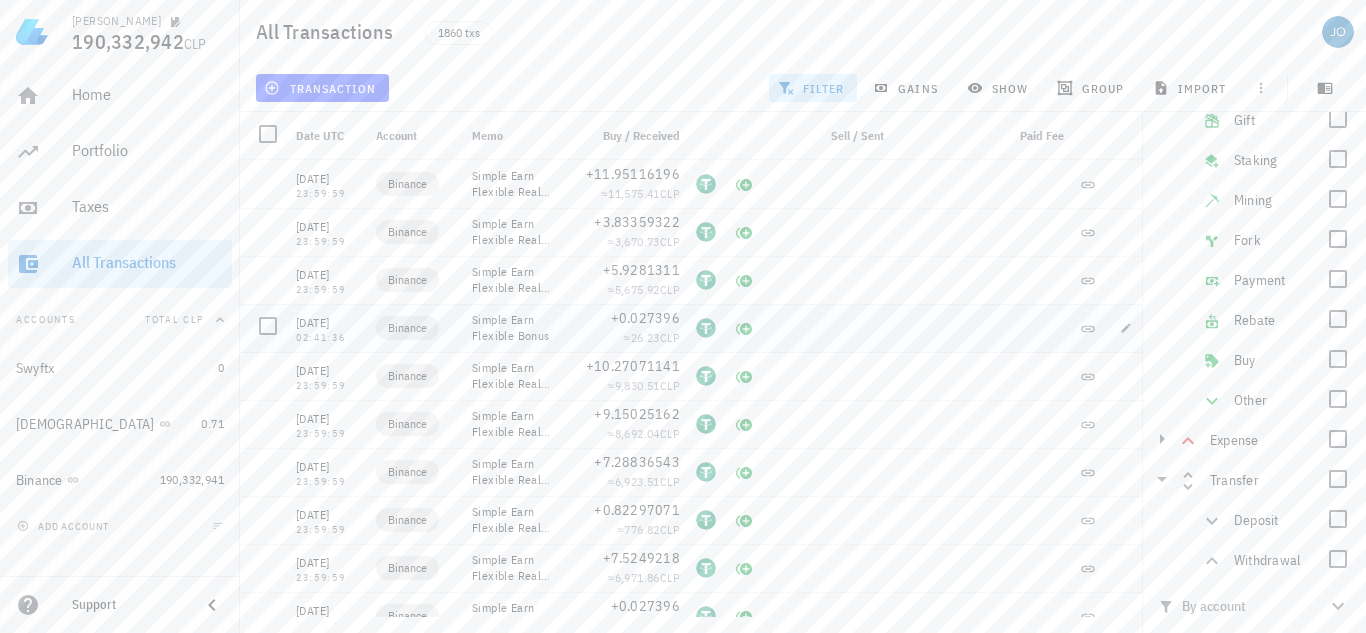click at bounding box center [828, 328] 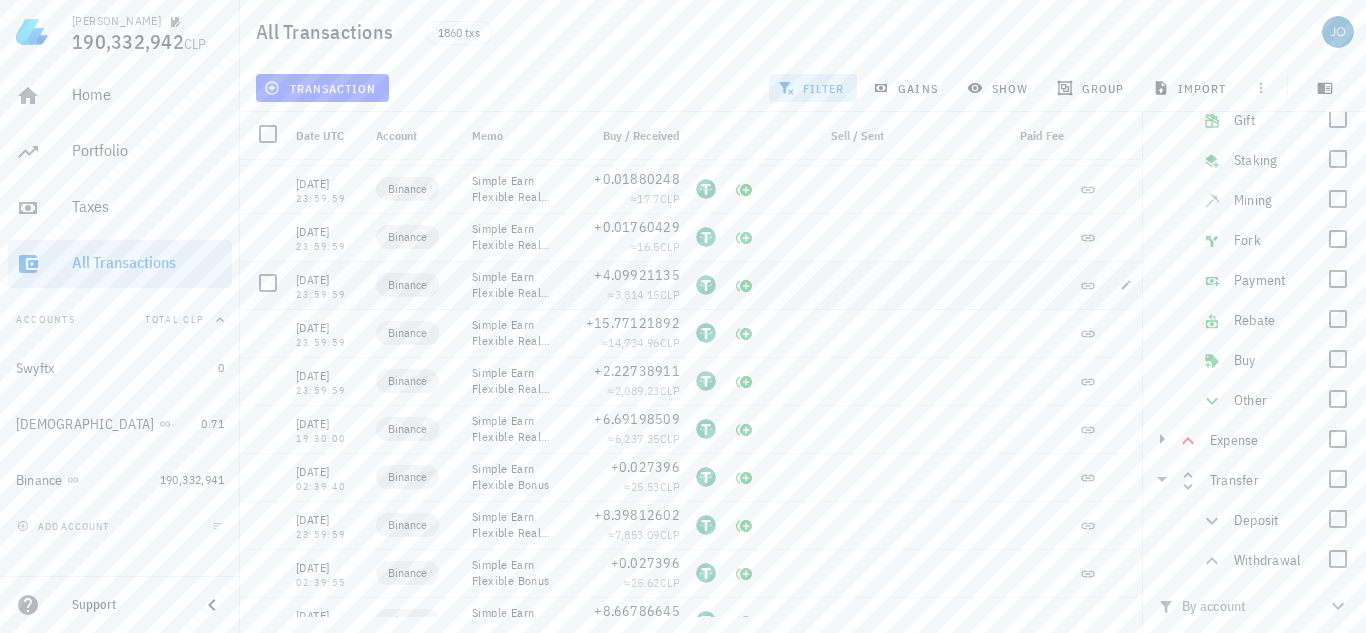 scroll, scrollTop: 960, scrollLeft: 0, axis: vertical 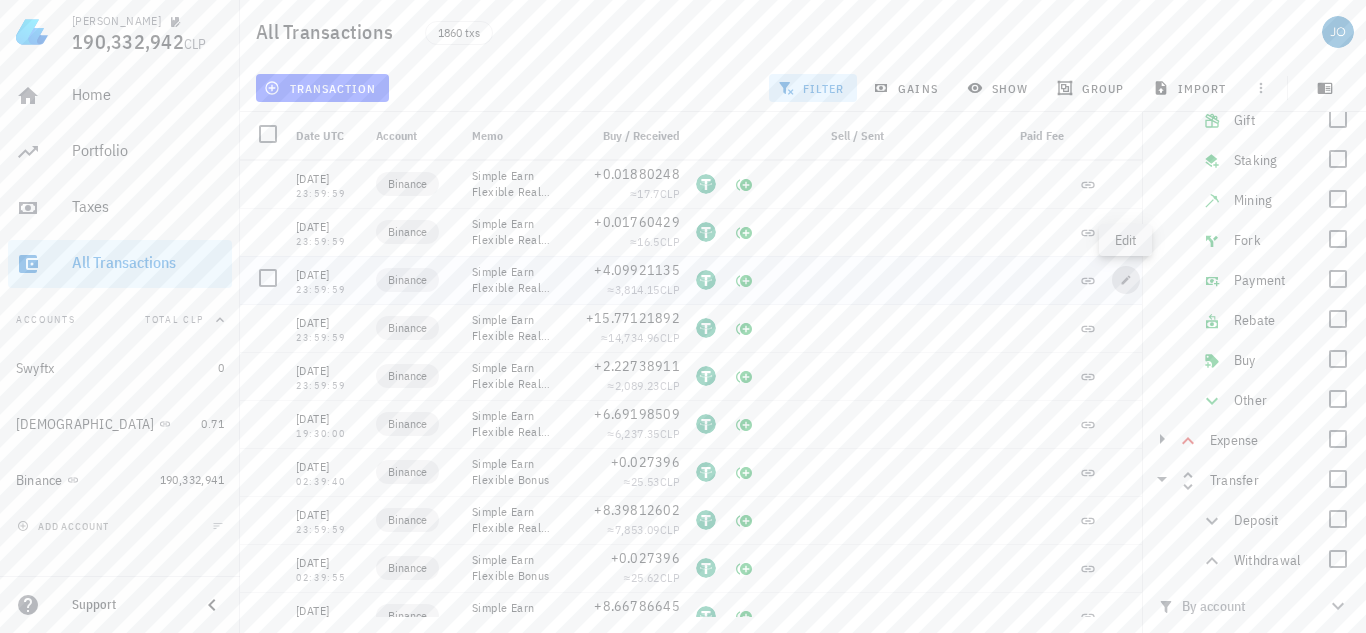 click 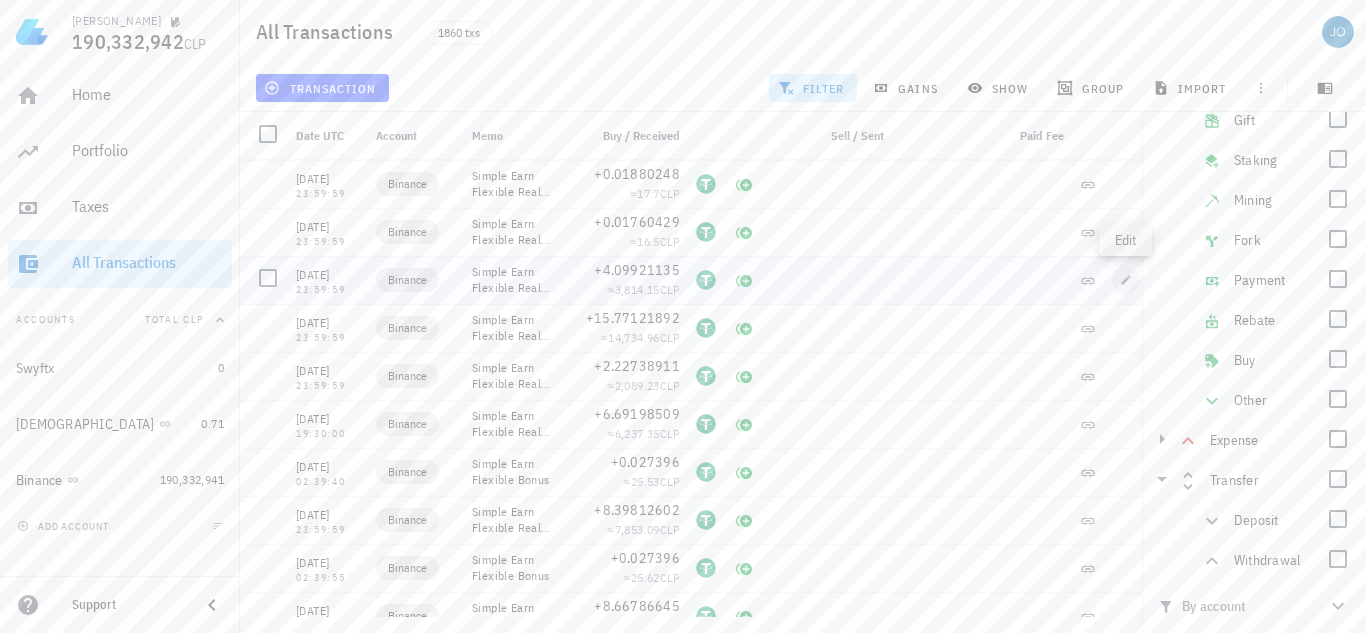 type on "2025-06-13" 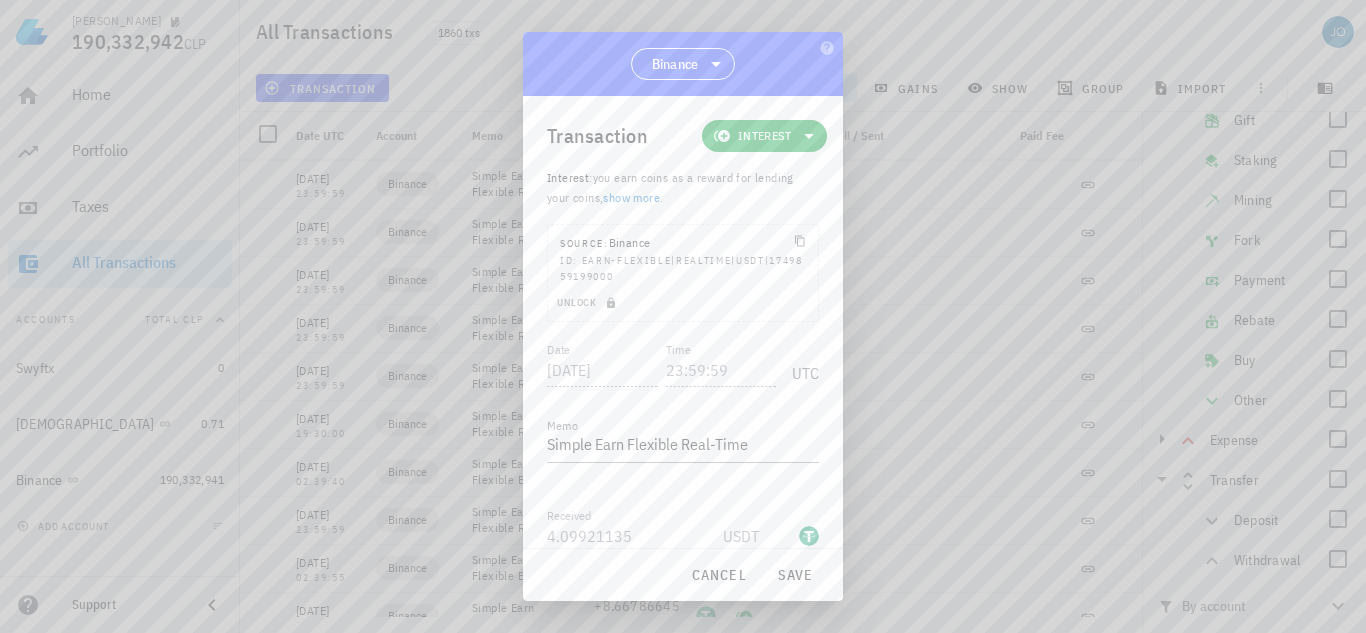 scroll, scrollTop: 143, scrollLeft: 0, axis: vertical 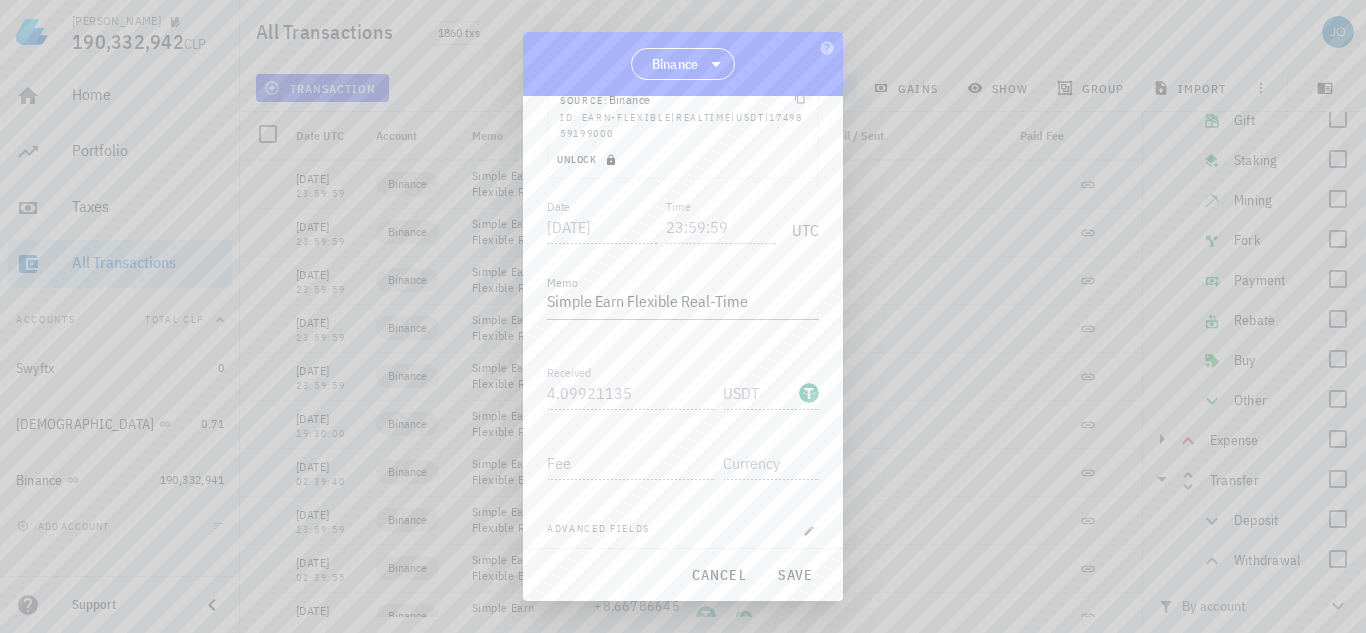 click on "Unlock" at bounding box center [588, 159] 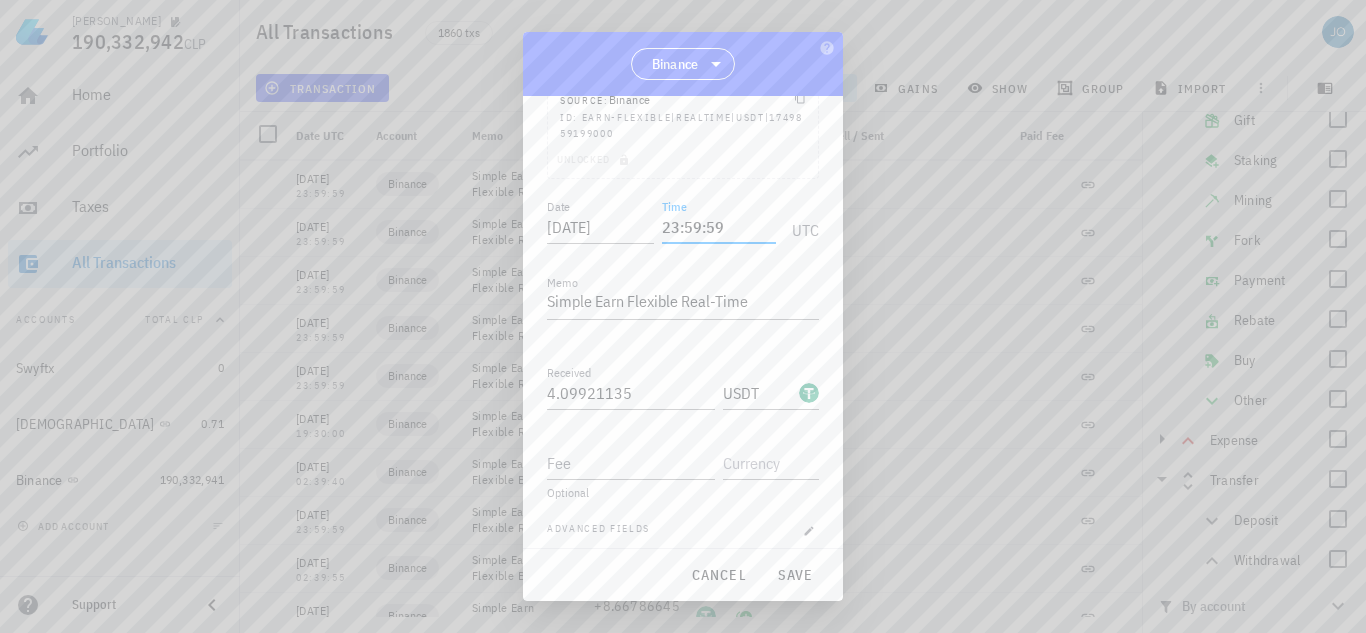 drag, startPoint x: 674, startPoint y: 226, endPoint x: 658, endPoint y: 231, distance: 16.763054 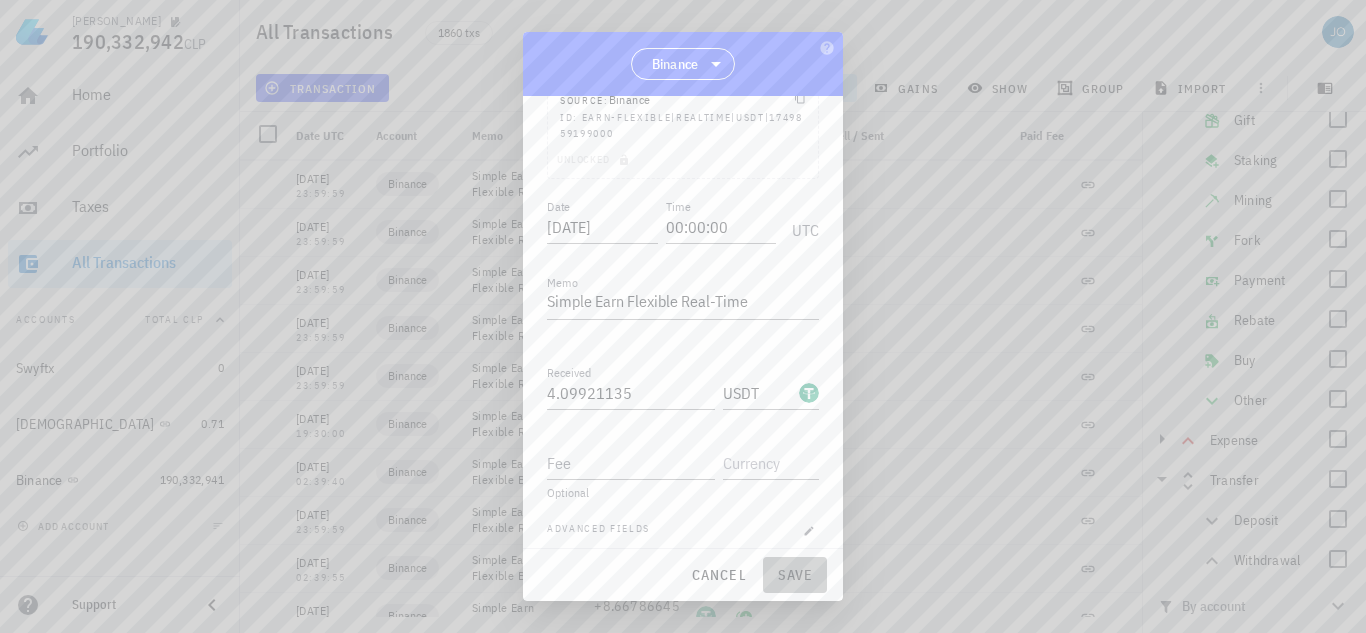 click on "save" at bounding box center [795, 575] 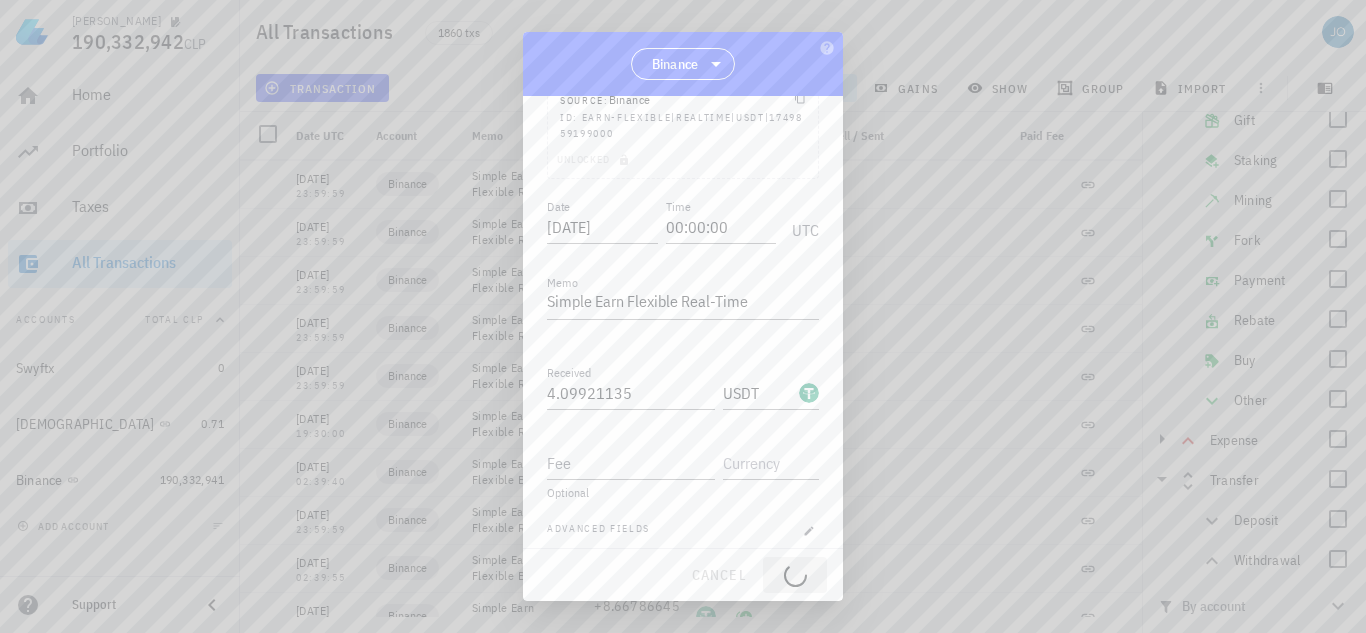 type on "23:59:59" 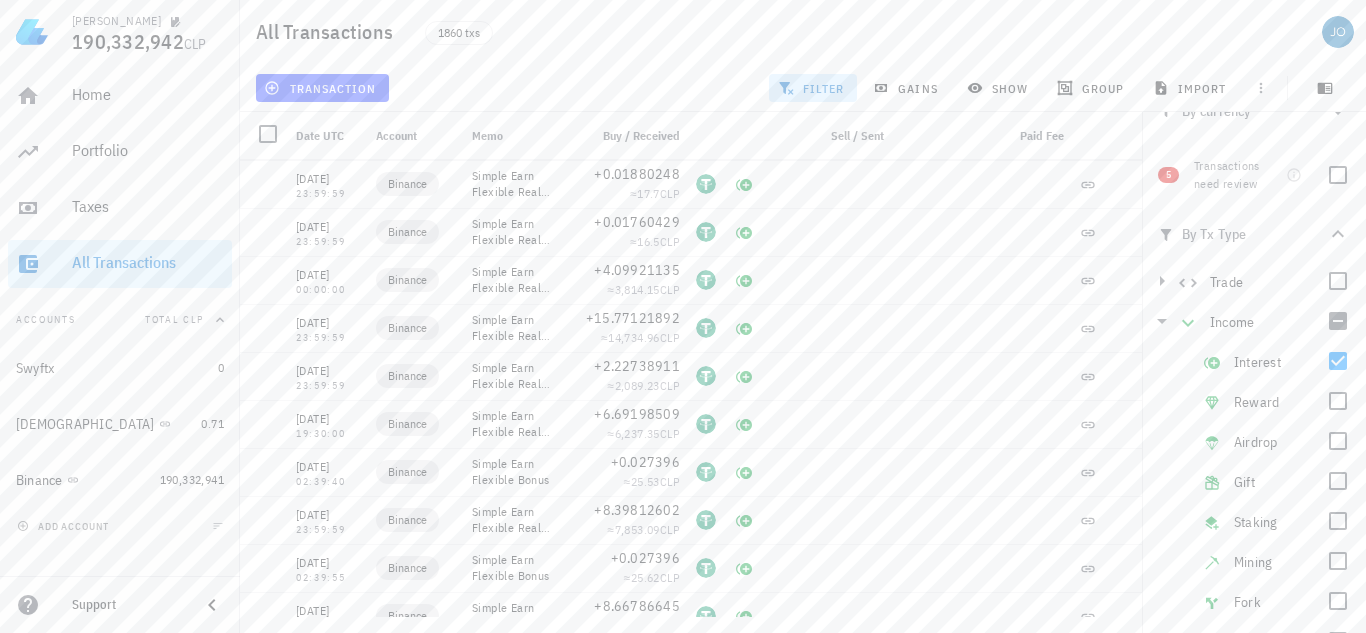 scroll, scrollTop: 0, scrollLeft: 0, axis: both 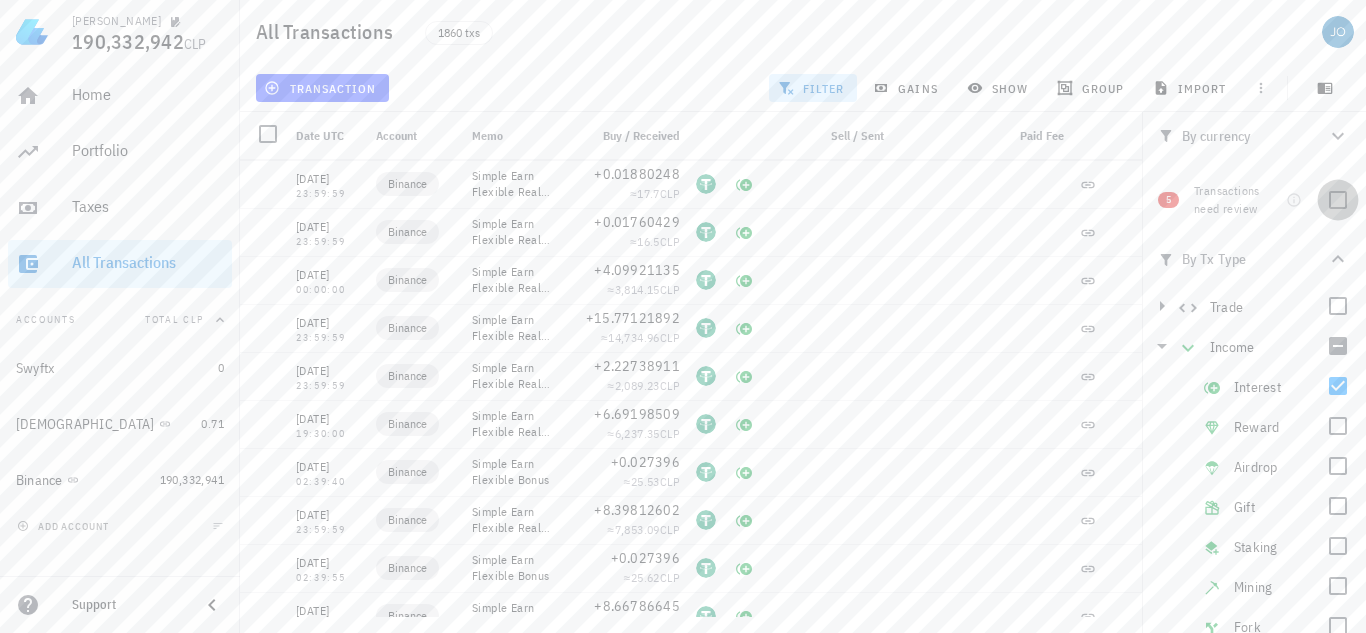 click at bounding box center [1338, 200] 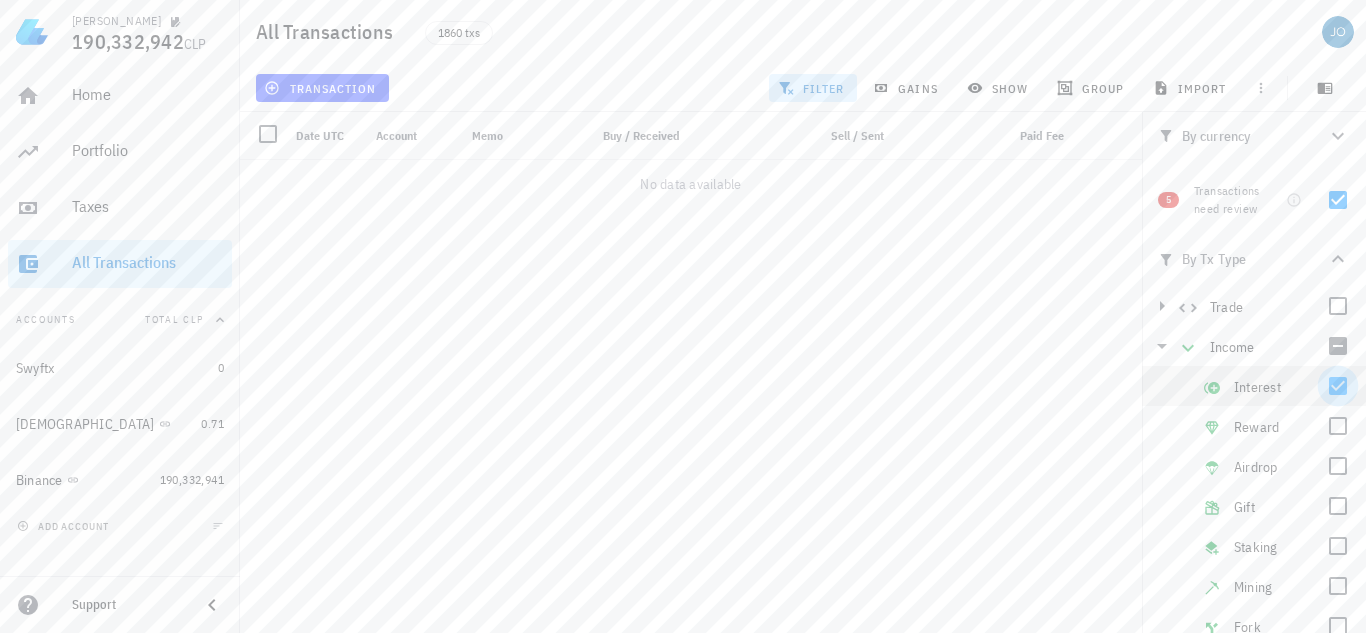 click at bounding box center (1338, 386) 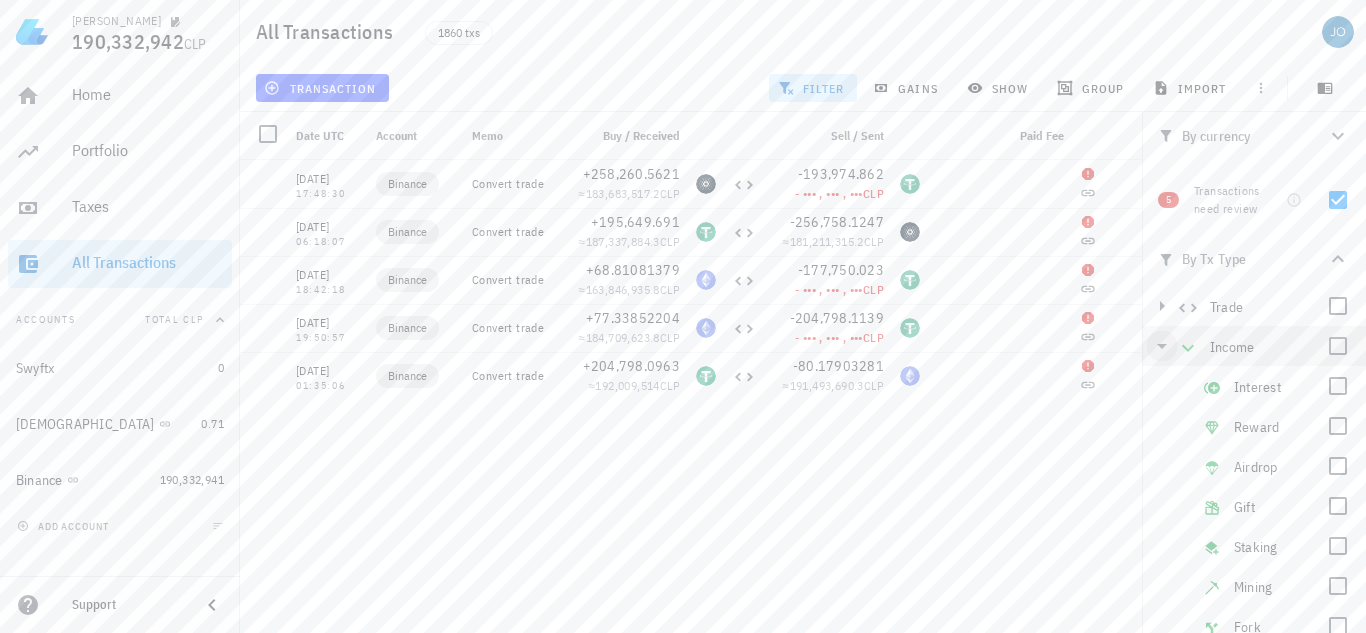 click 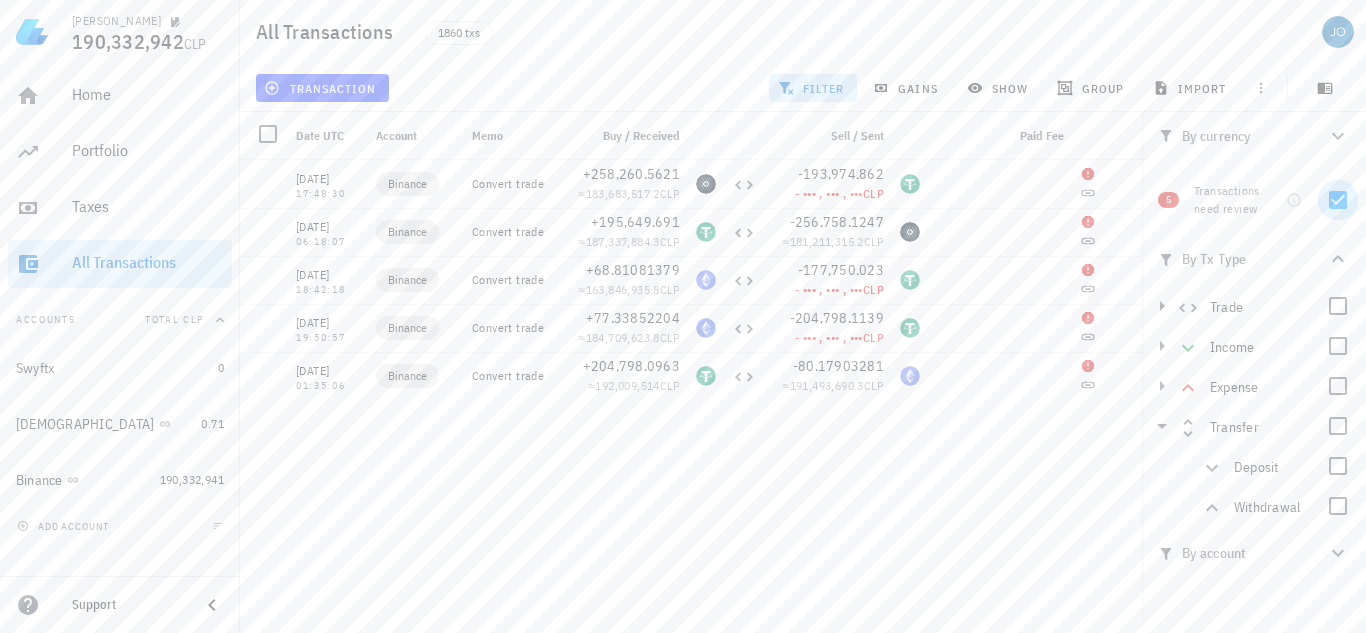 click at bounding box center (1338, 200) 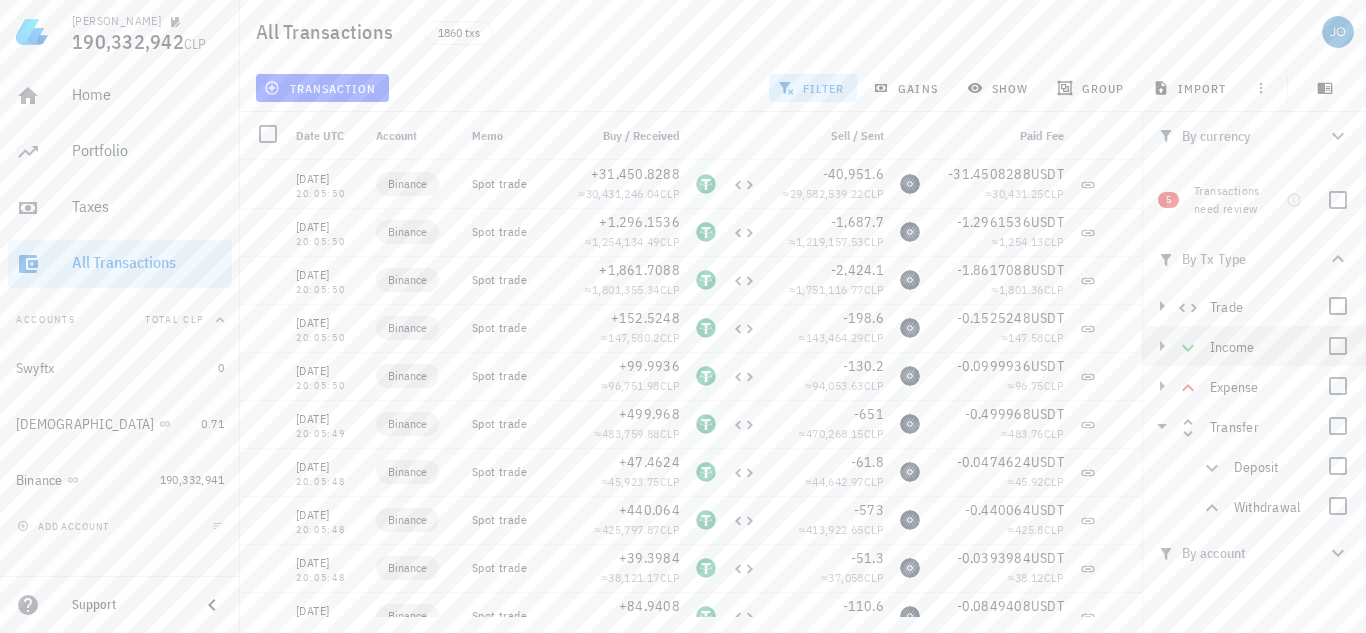 click 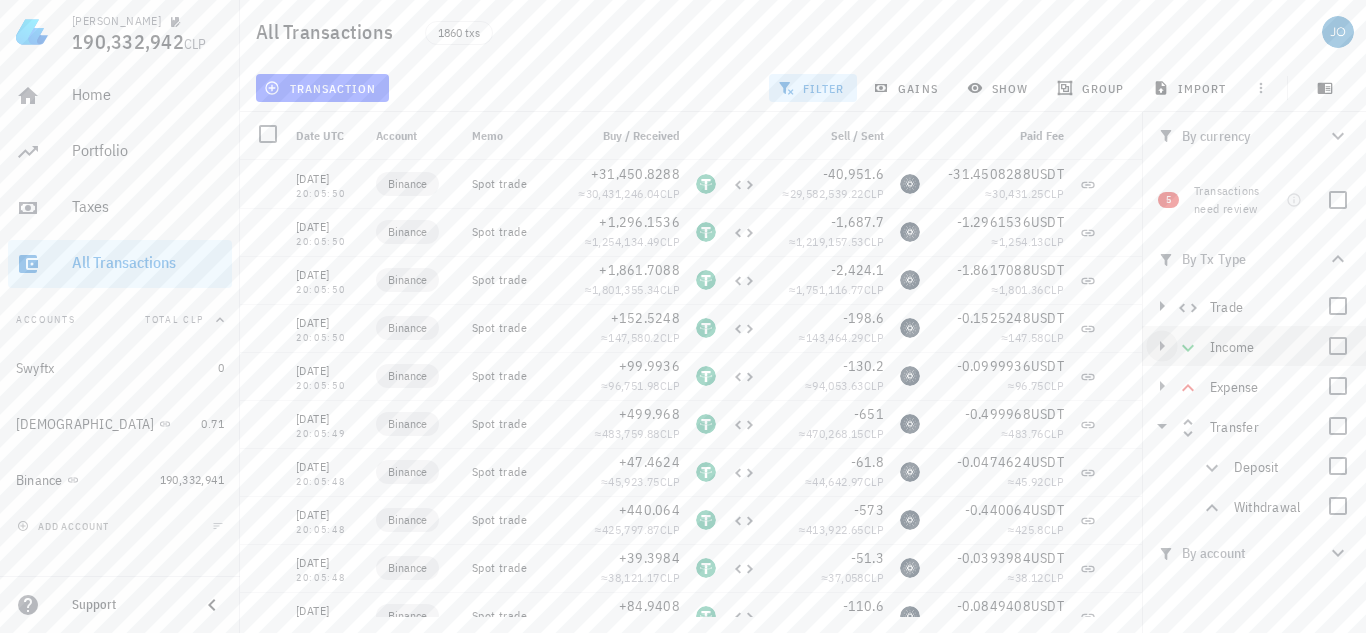 click 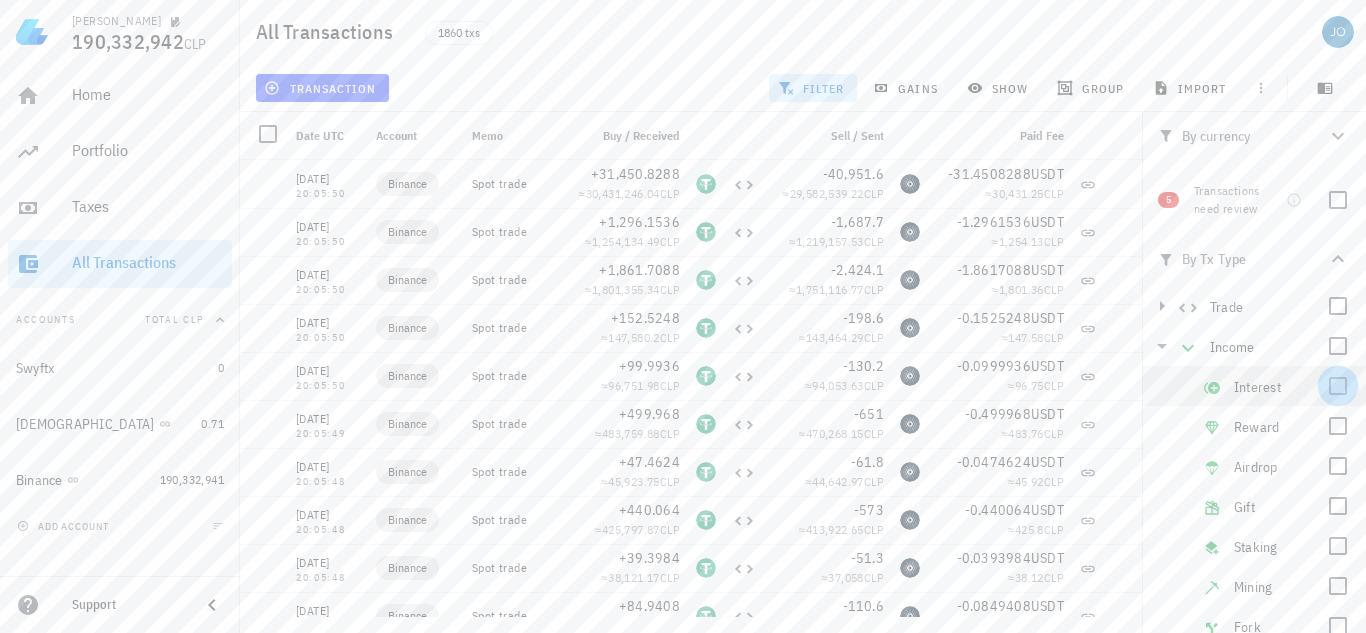 click at bounding box center [1338, 386] 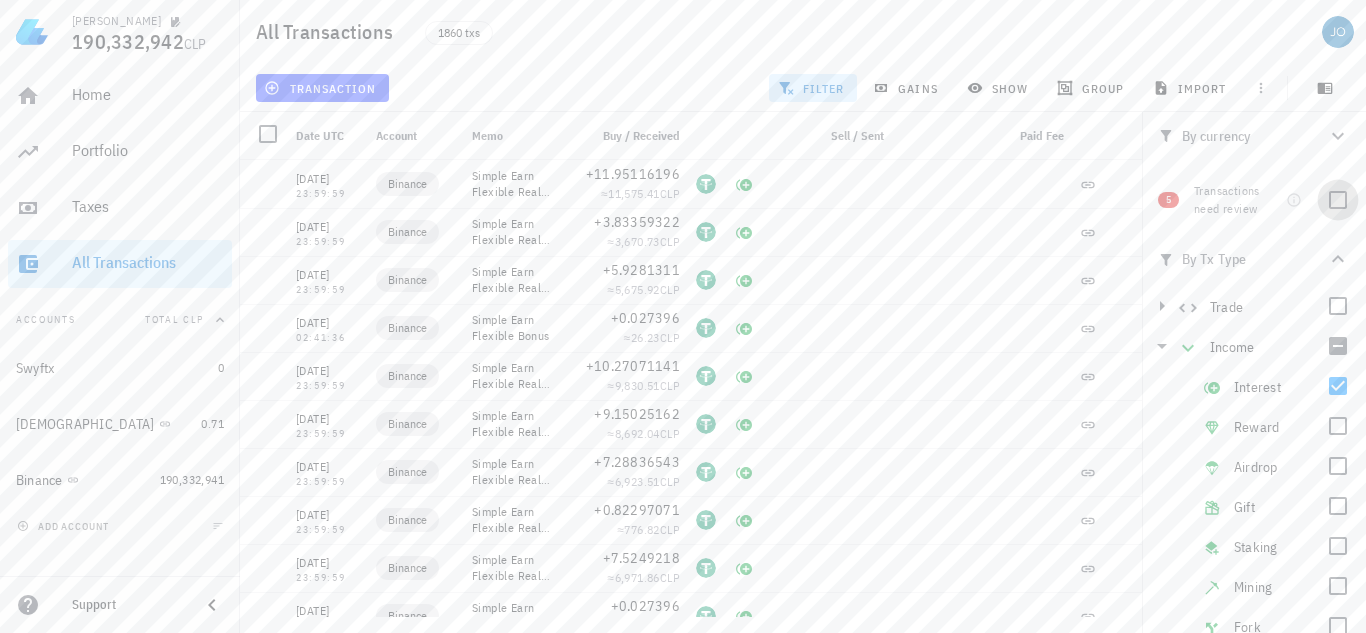 click at bounding box center (1338, 200) 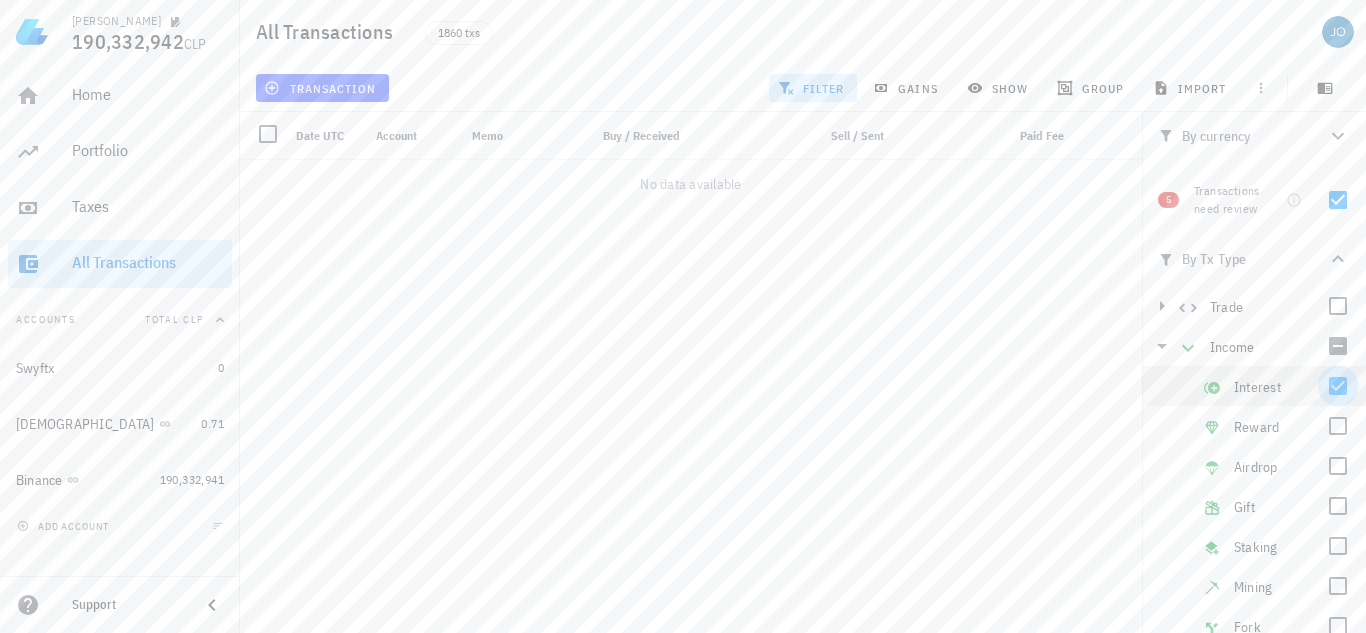 click at bounding box center (1338, 386) 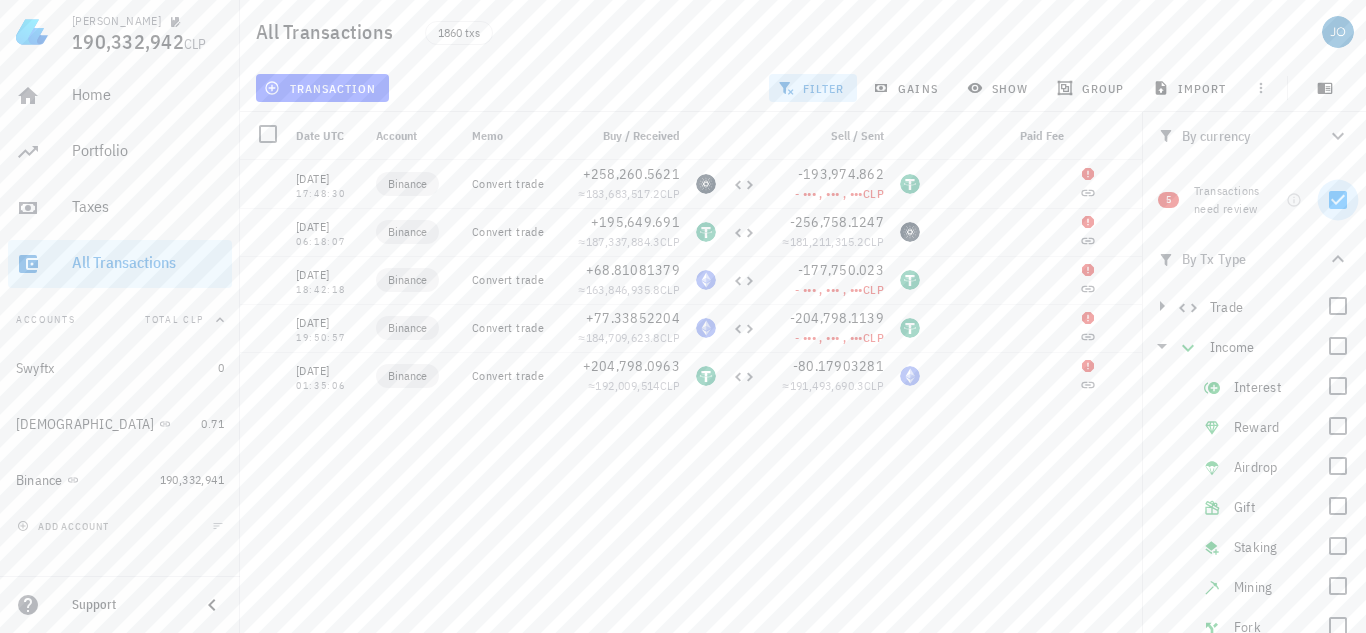 click at bounding box center [1338, 200] 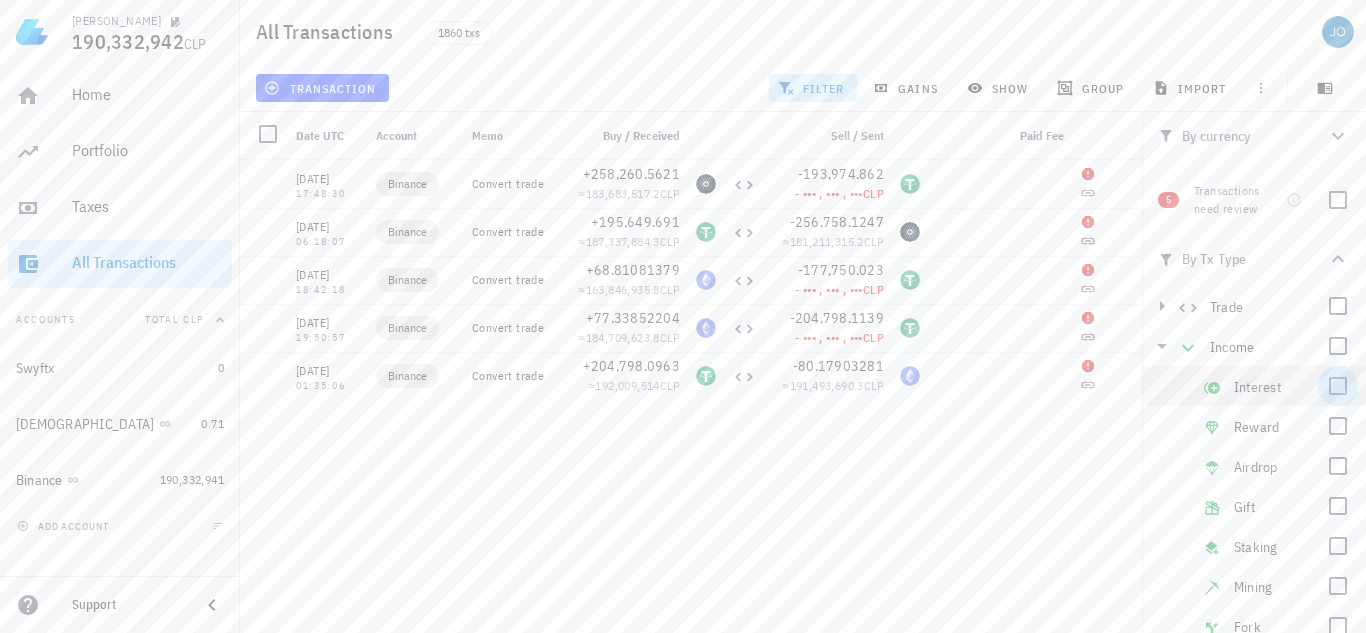 click at bounding box center [1338, 386] 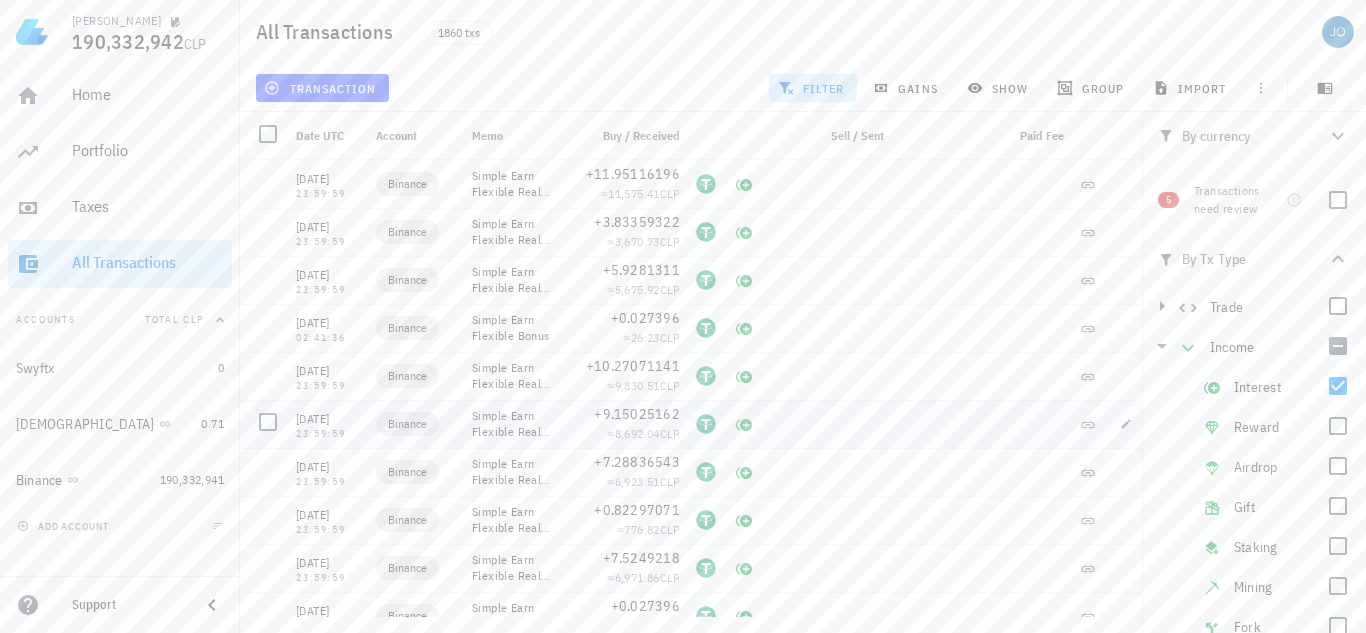 scroll, scrollTop: 40, scrollLeft: 0, axis: vertical 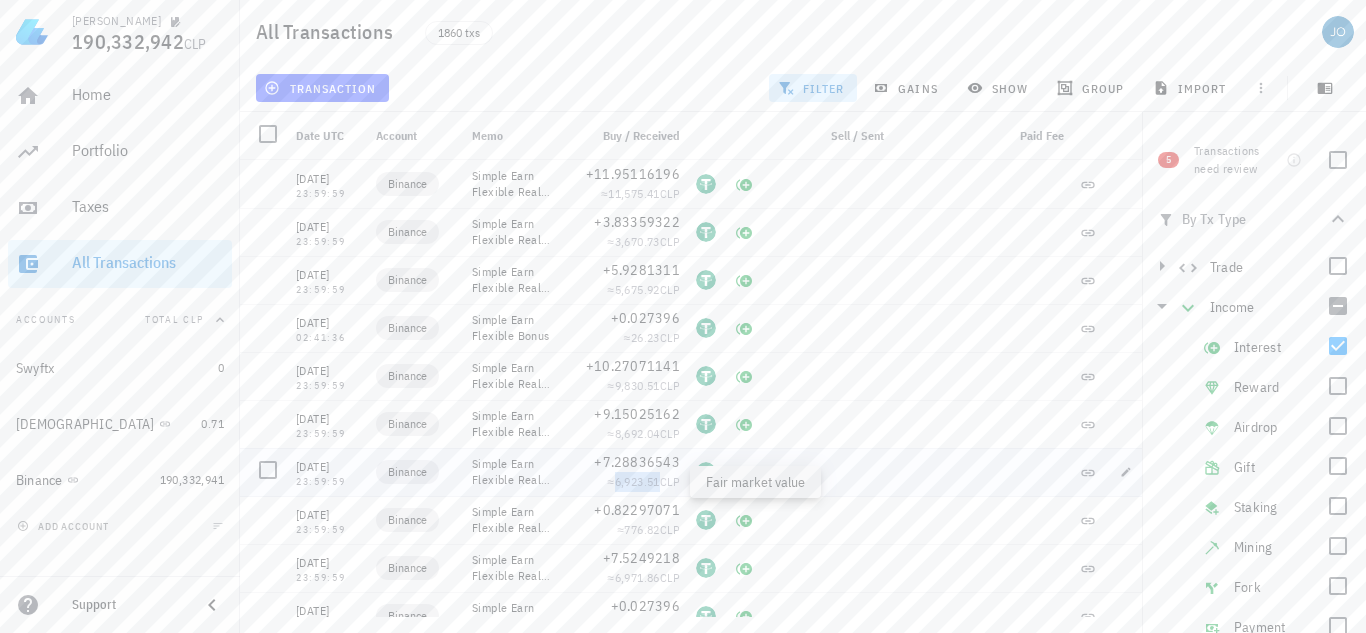 click on "6,923.51" at bounding box center [637, 481] 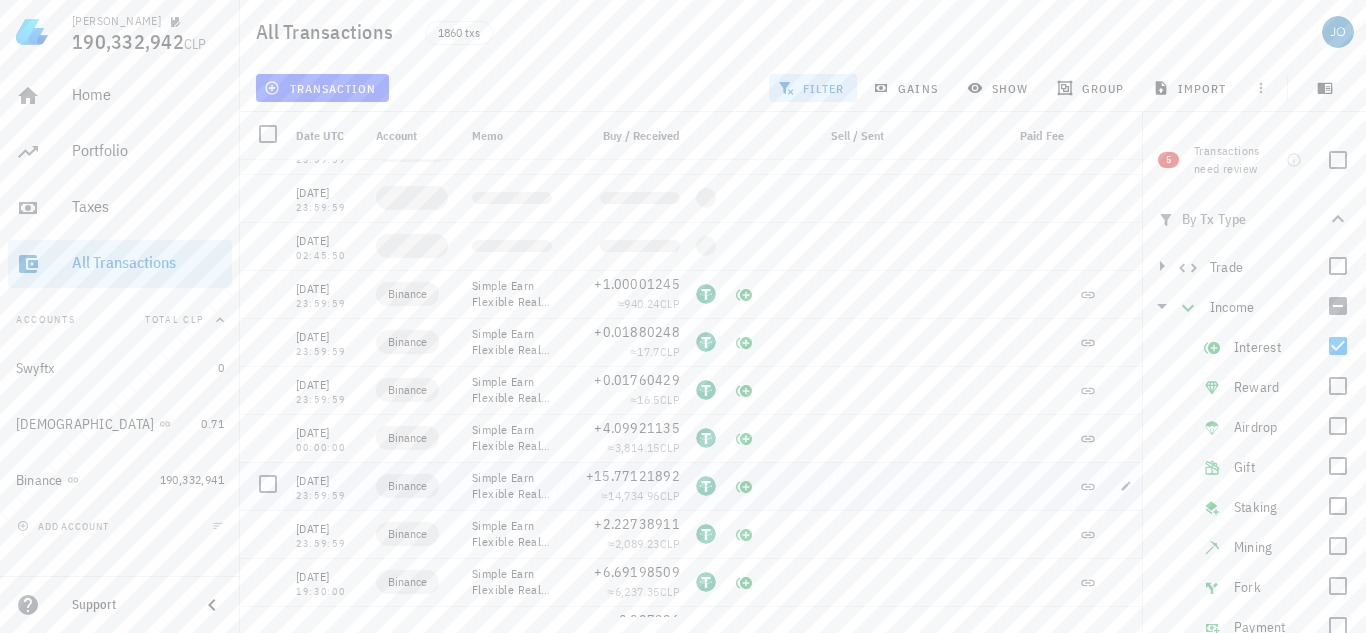 scroll, scrollTop: 800, scrollLeft: 0, axis: vertical 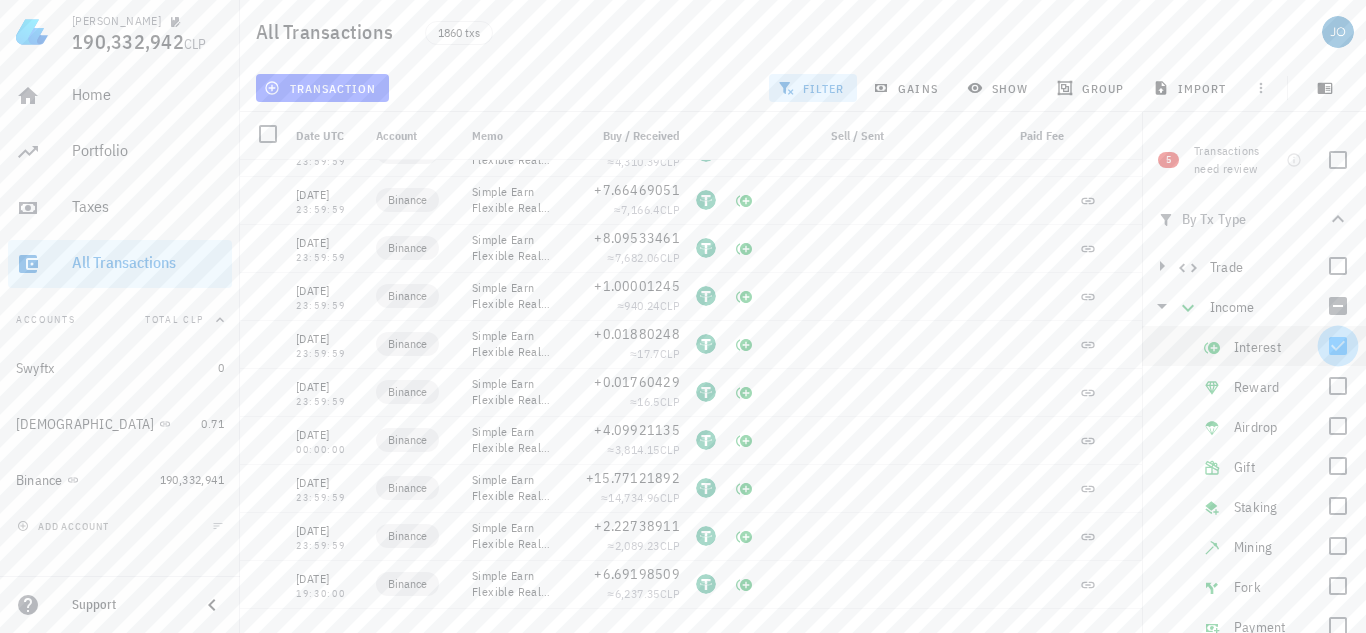 click at bounding box center [1338, 346] 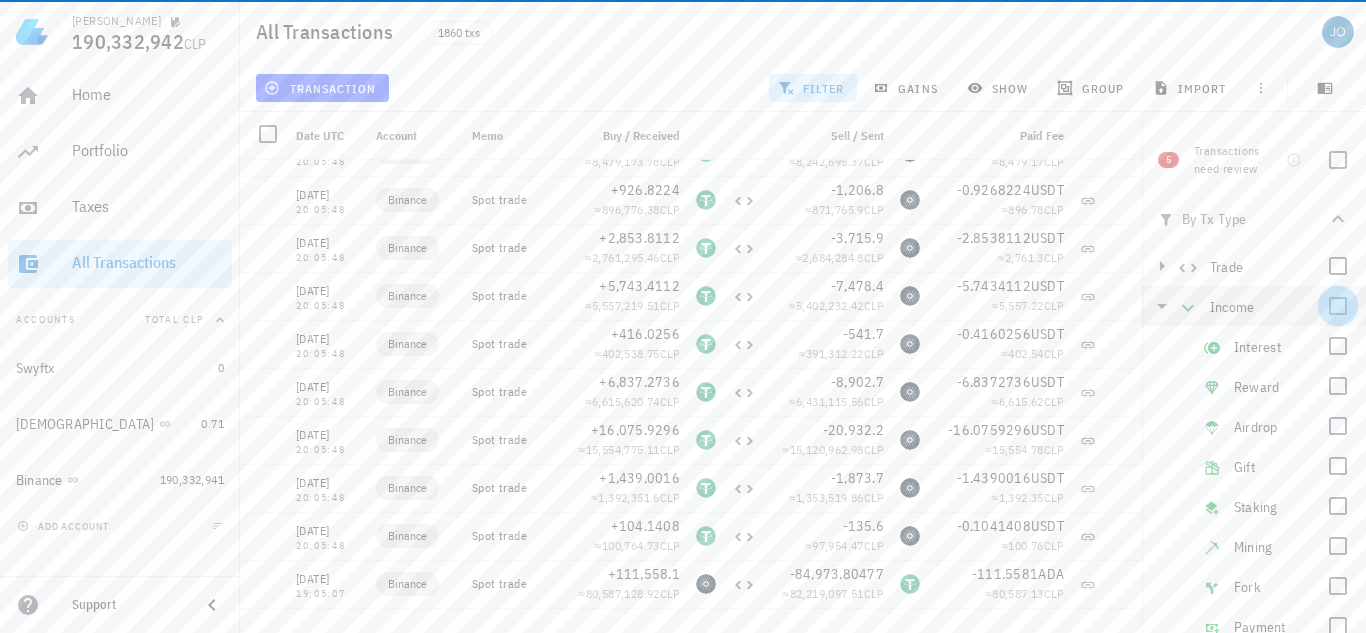 click at bounding box center [1338, 306] 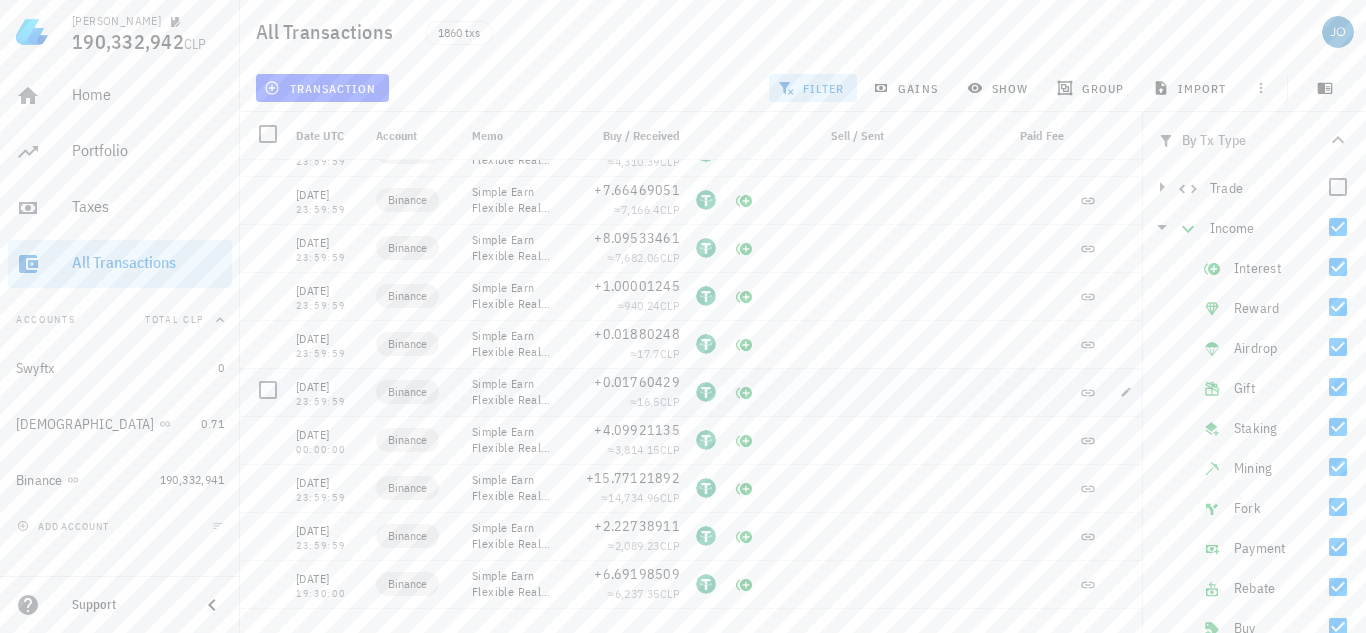 scroll, scrollTop: 120, scrollLeft: 0, axis: vertical 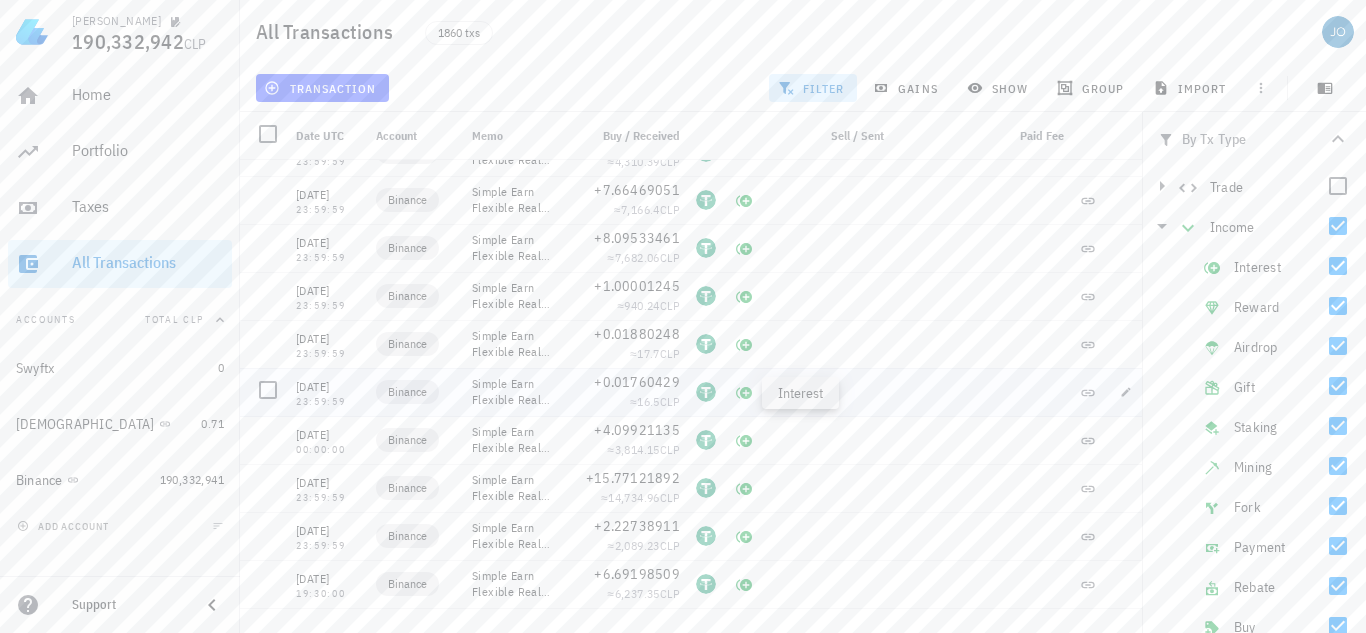 click 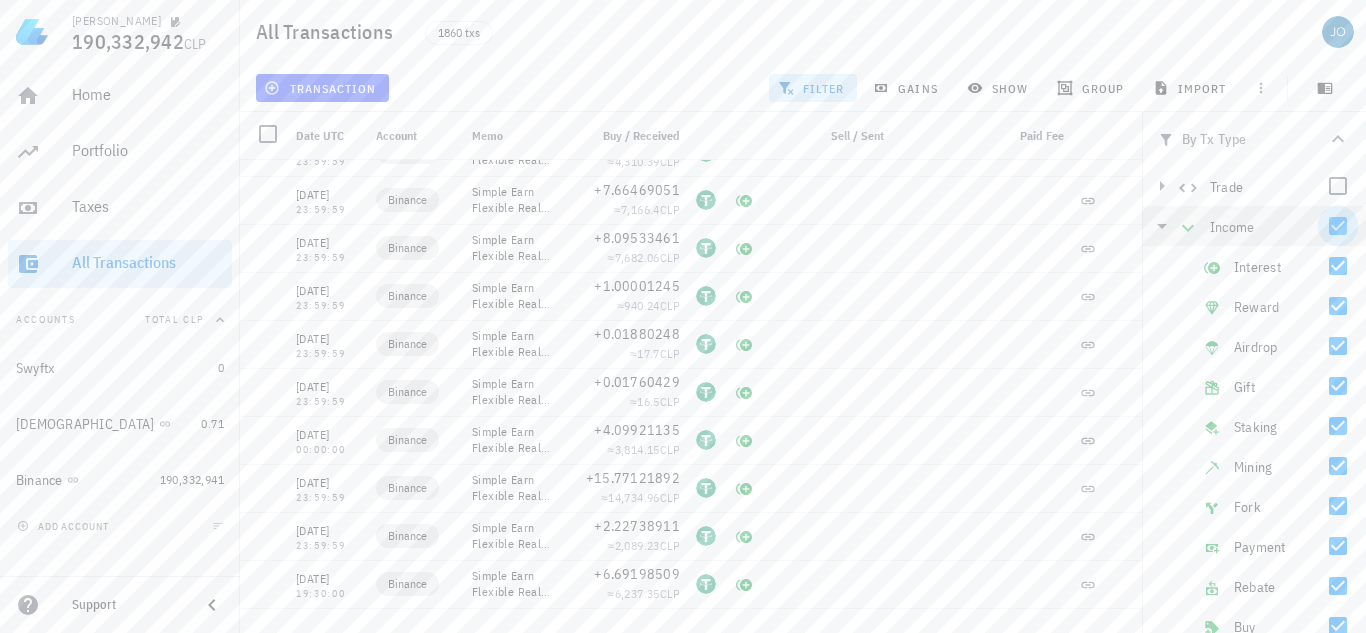 click at bounding box center (1338, 226) 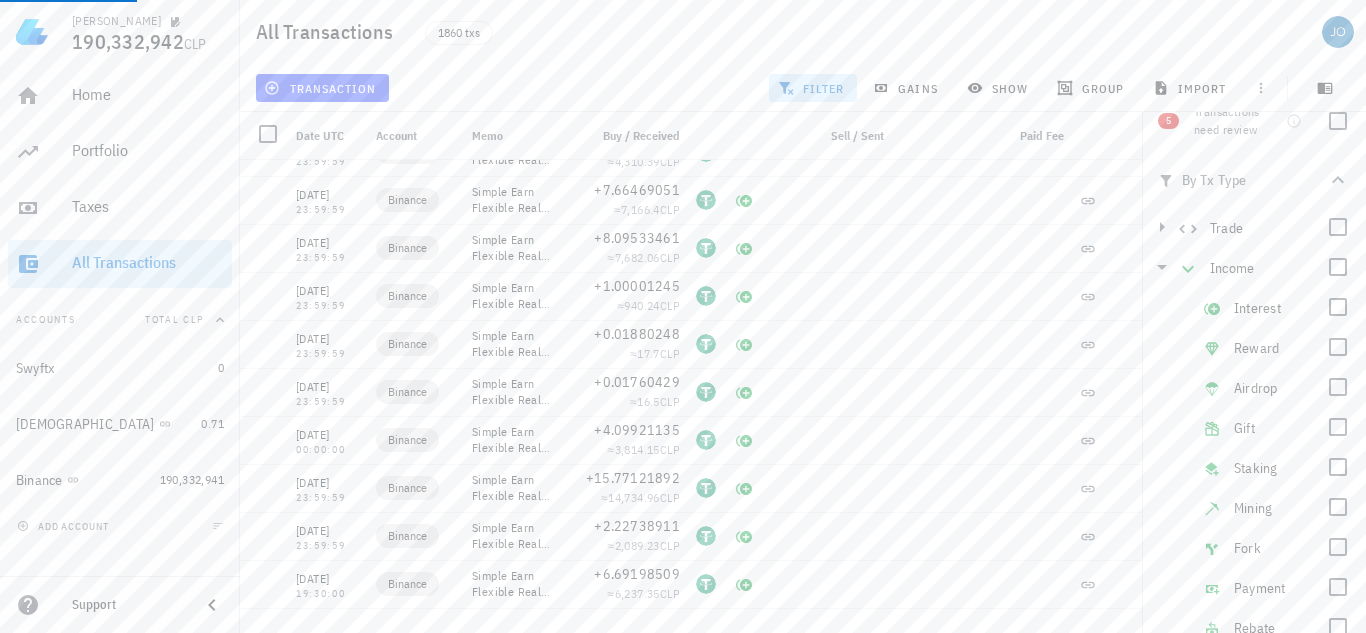 scroll, scrollTop: 60, scrollLeft: 0, axis: vertical 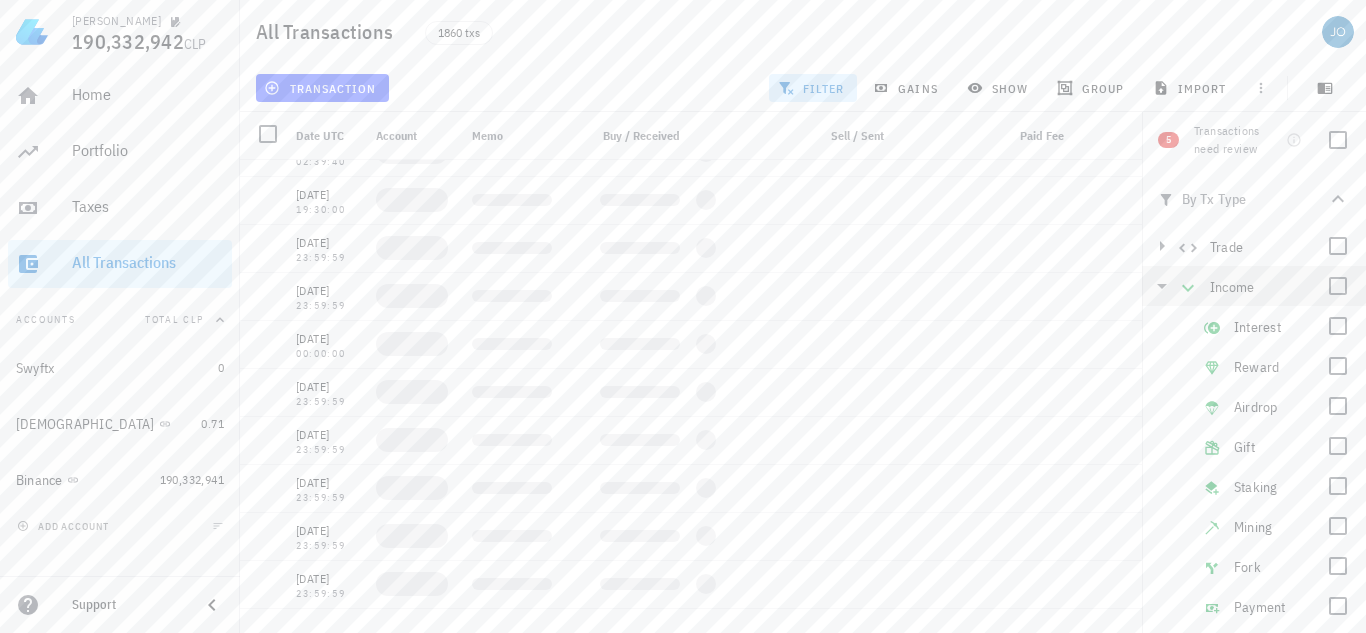 click at bounding box center (1192, 286) 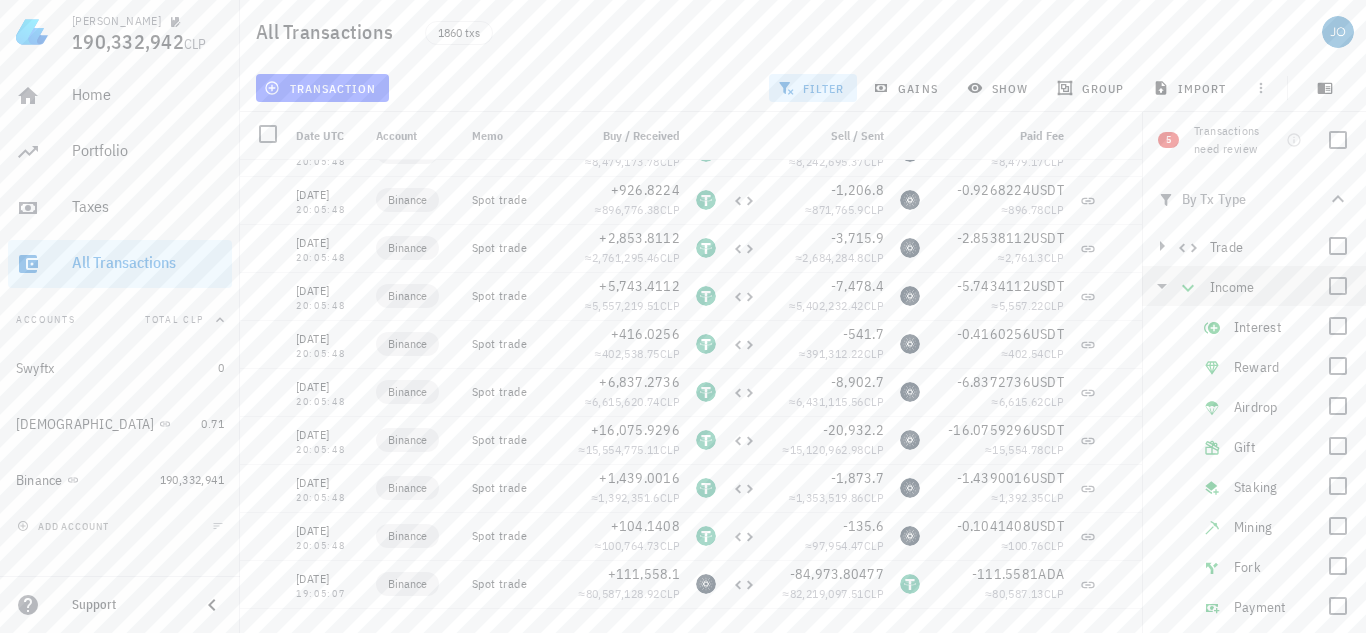 click 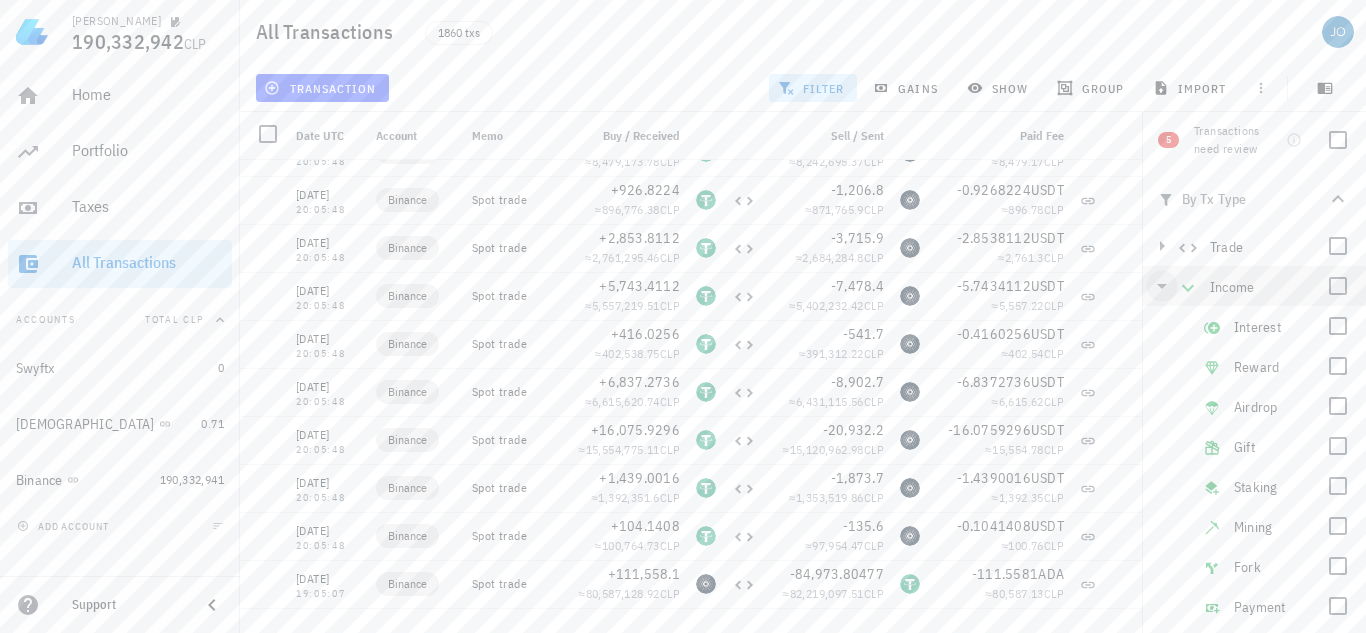 click 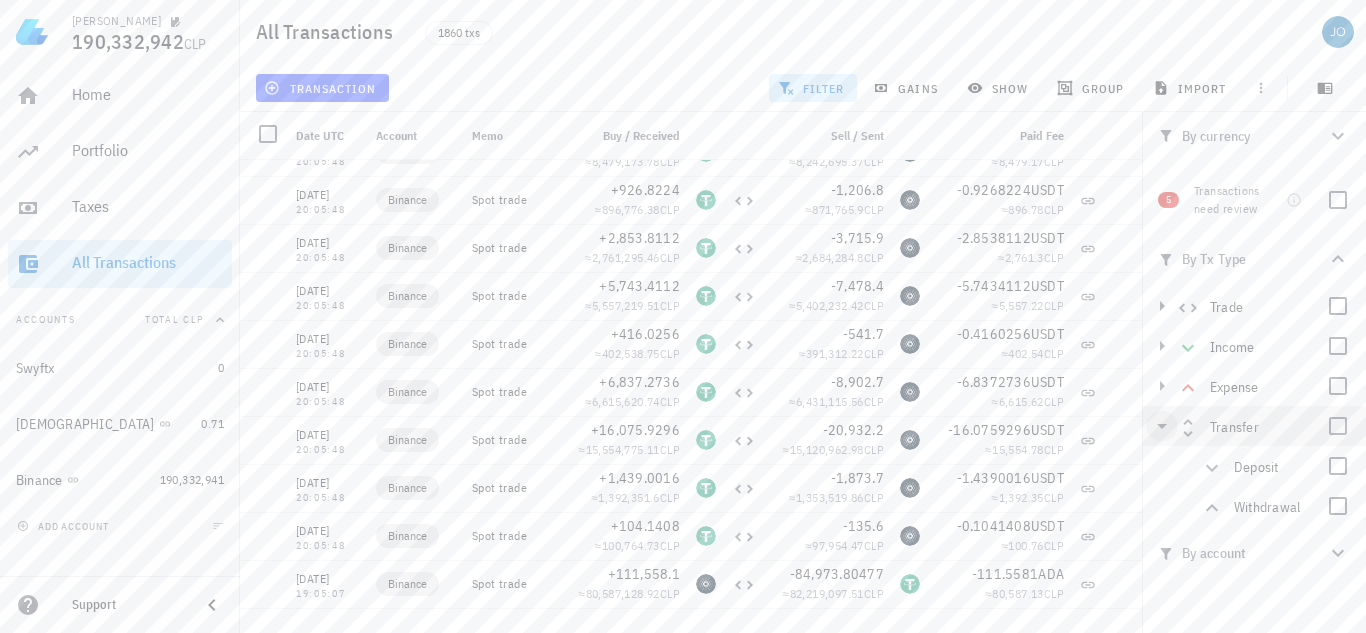 click 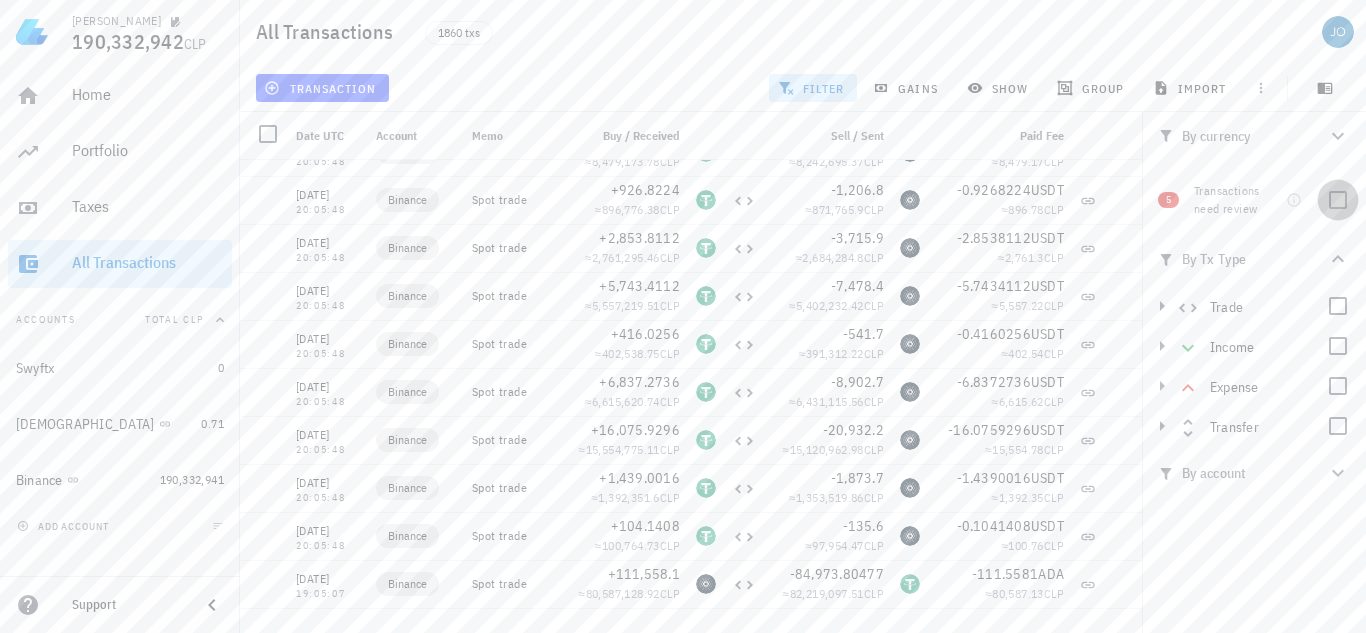 click at bounding box center (1338, 200) 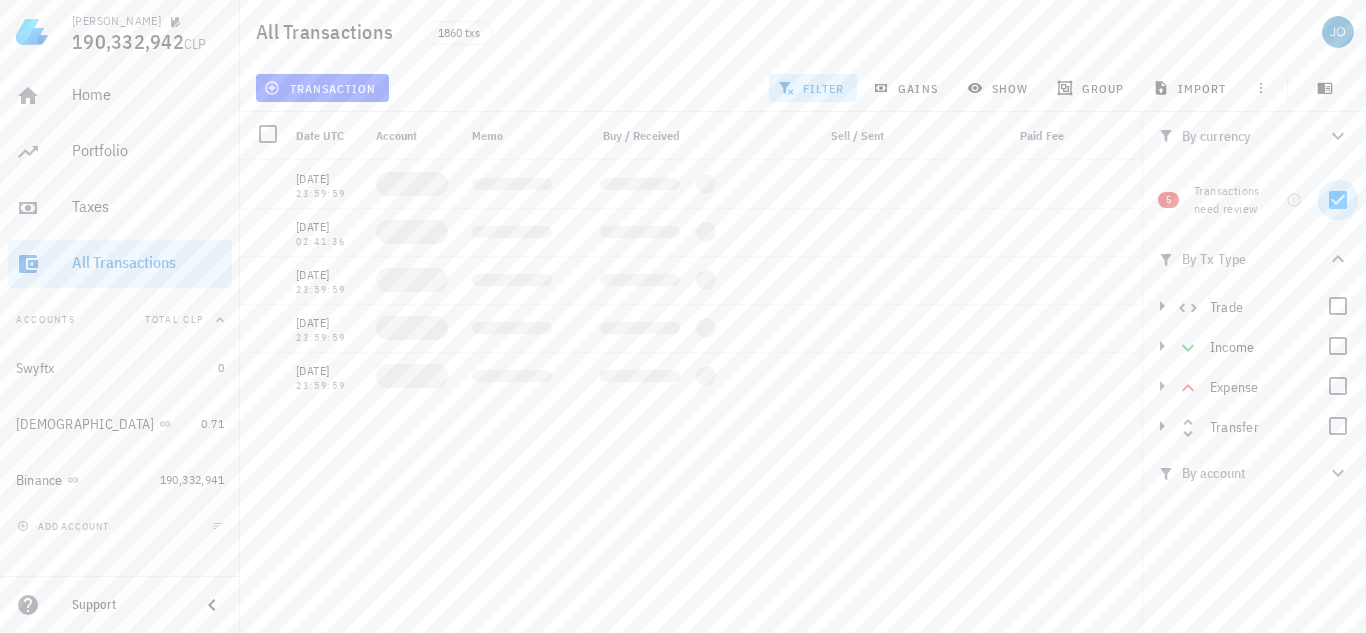 scroll, scrollTop: 0, scrollLeft: 0, axis: both 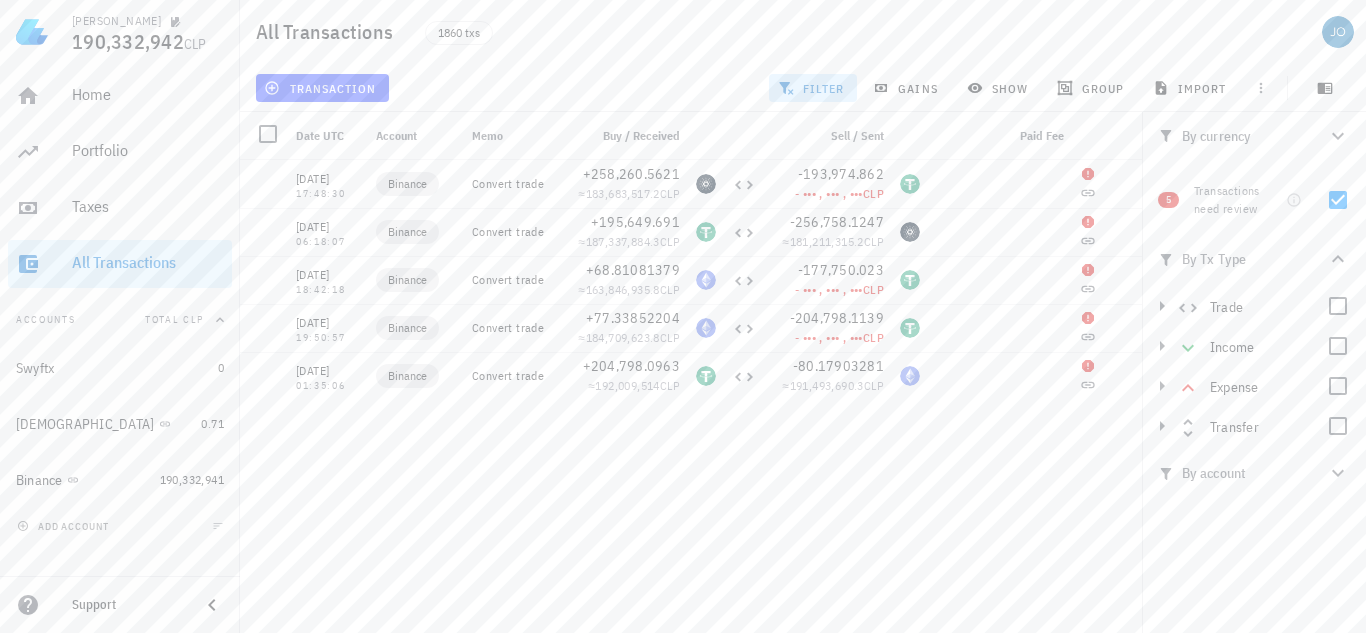 drag, startPoint x: 1068, startPoint y: 412, endPoint x: 863, endPoint y: 400, distance: 205.35092 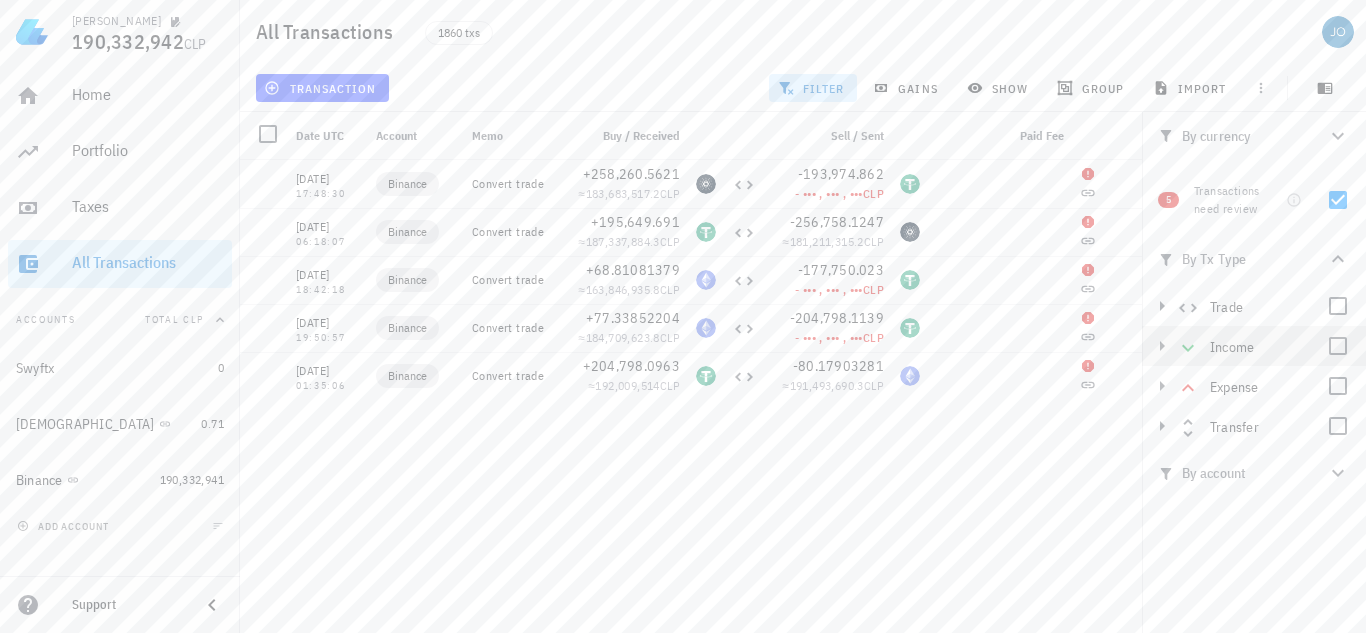 click 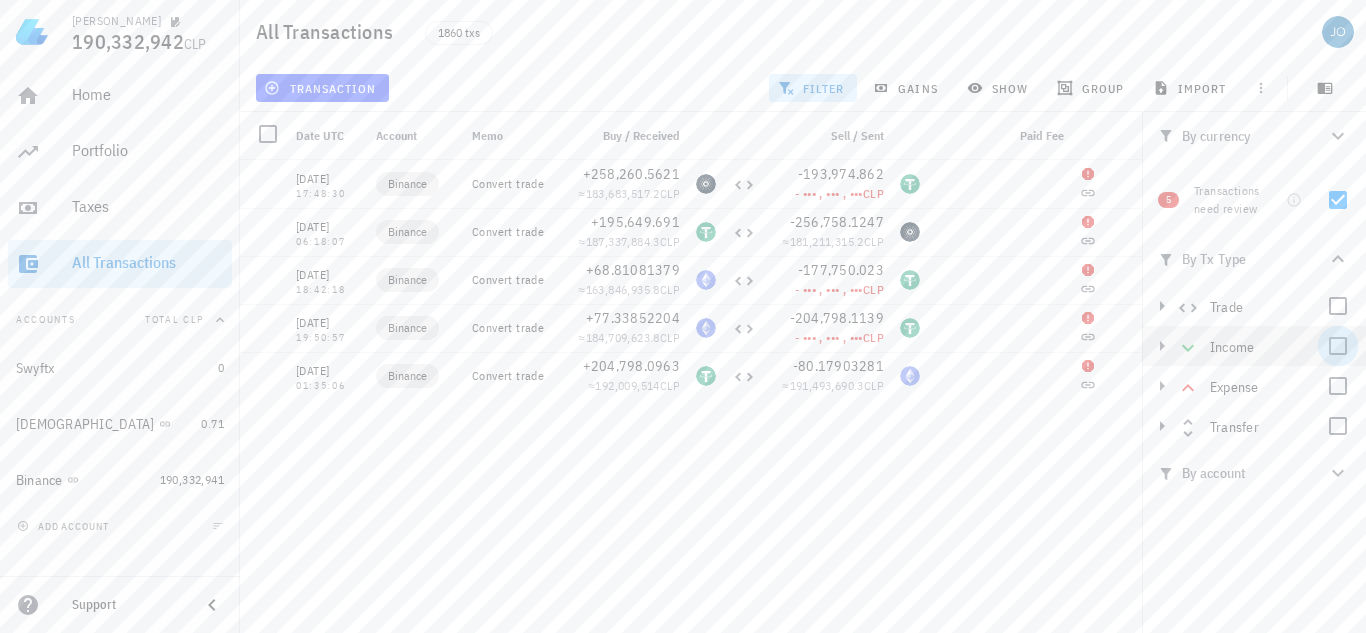 click at bounding box center (1338, 346) 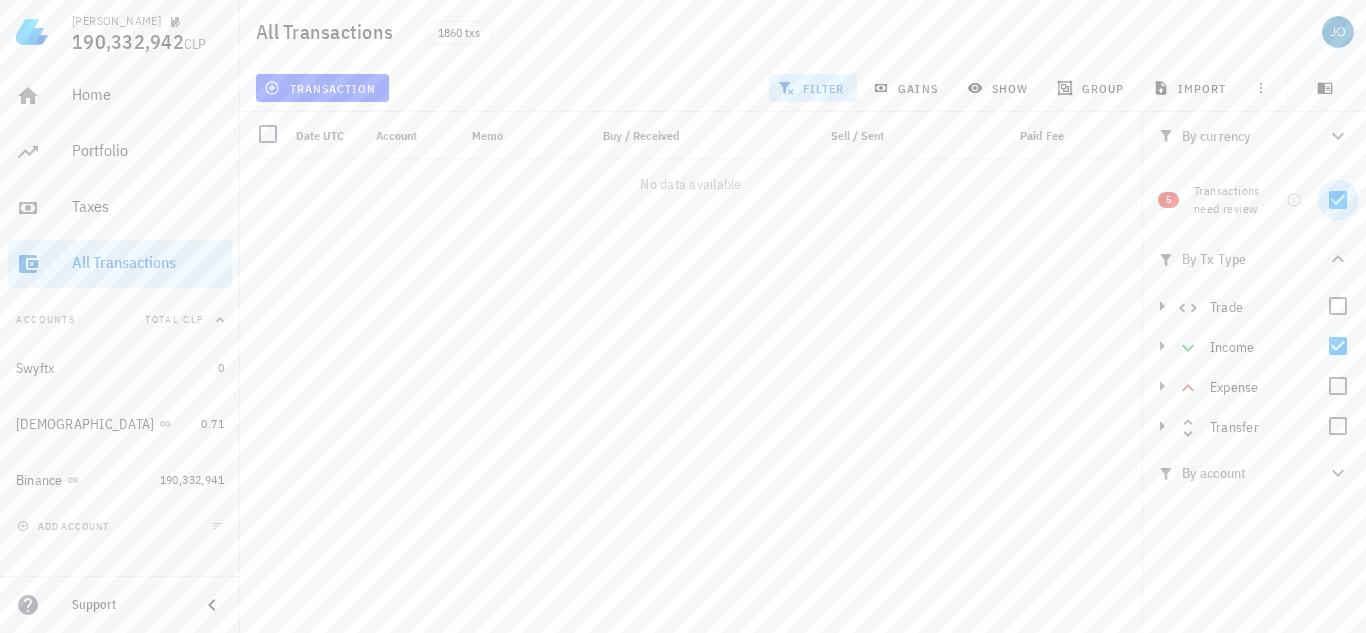 click at bounding box center [1338, 200] 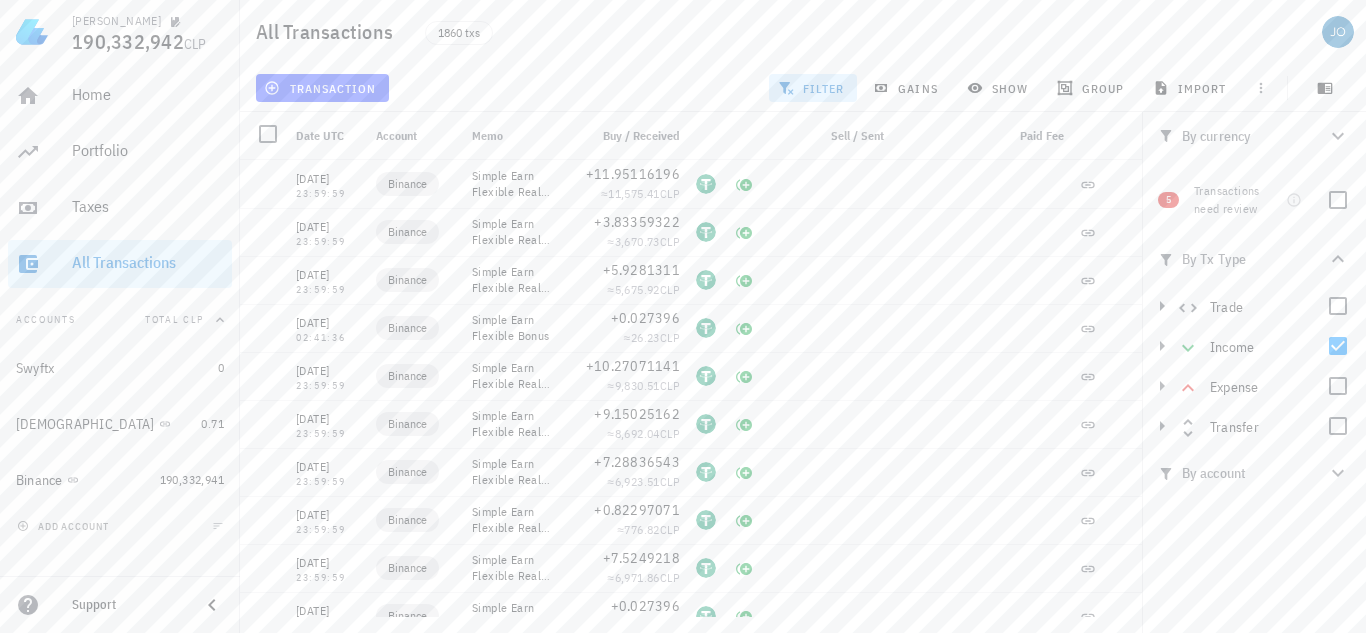 click 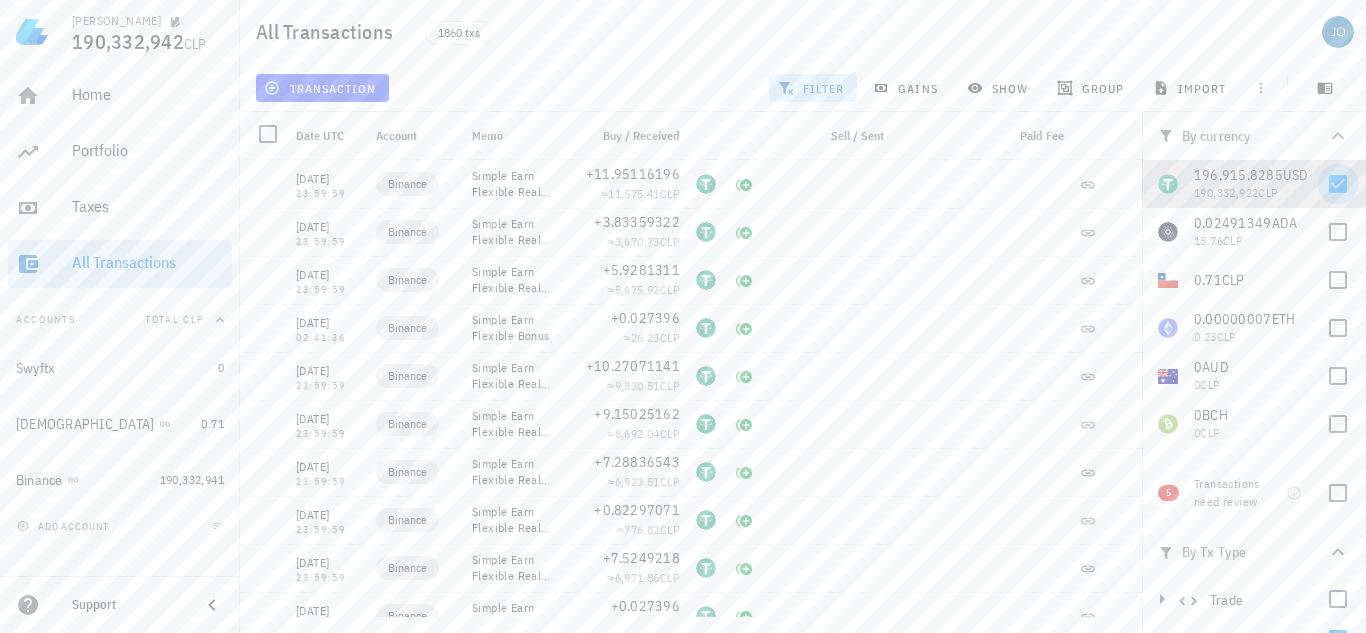 click at bounding box center [1338, 184] 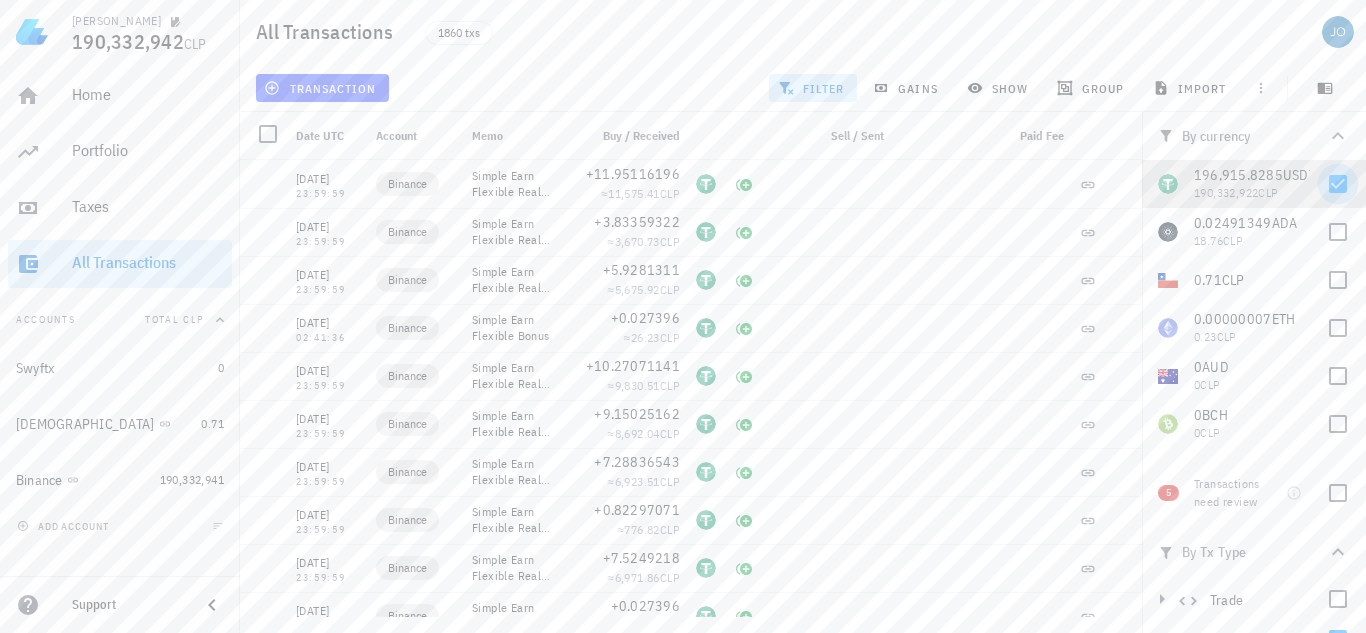 checkbox on "false" 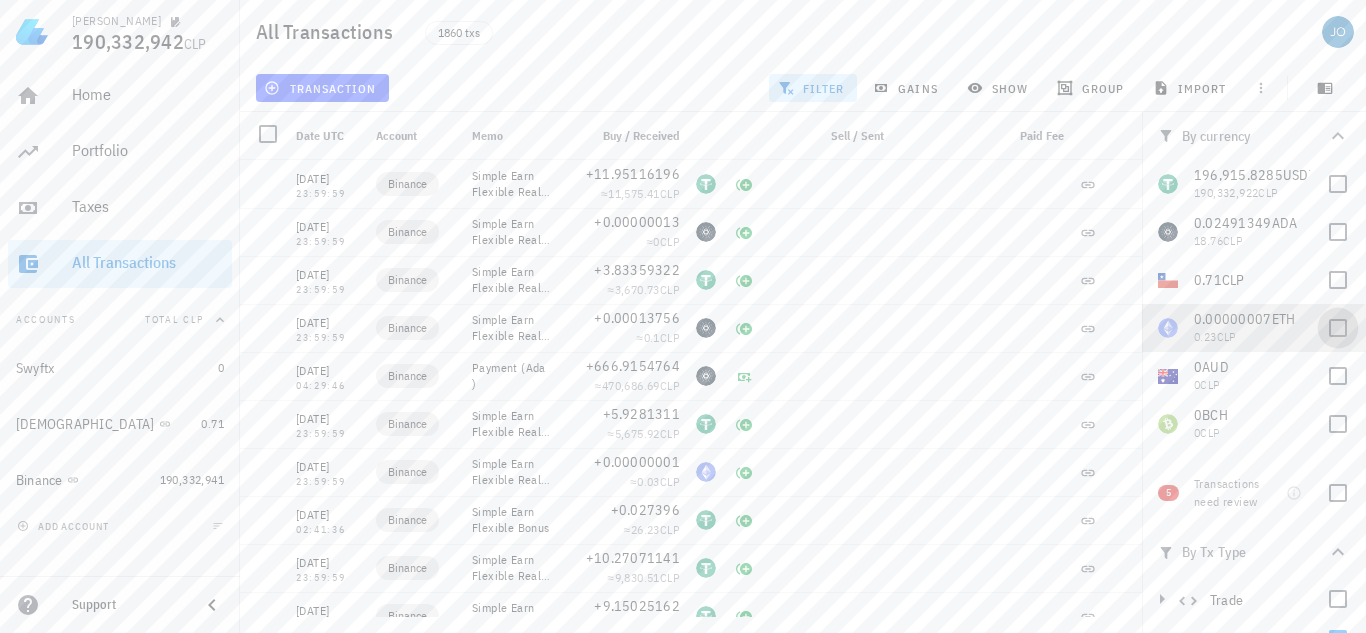 click at bounding box center [1338, 328] 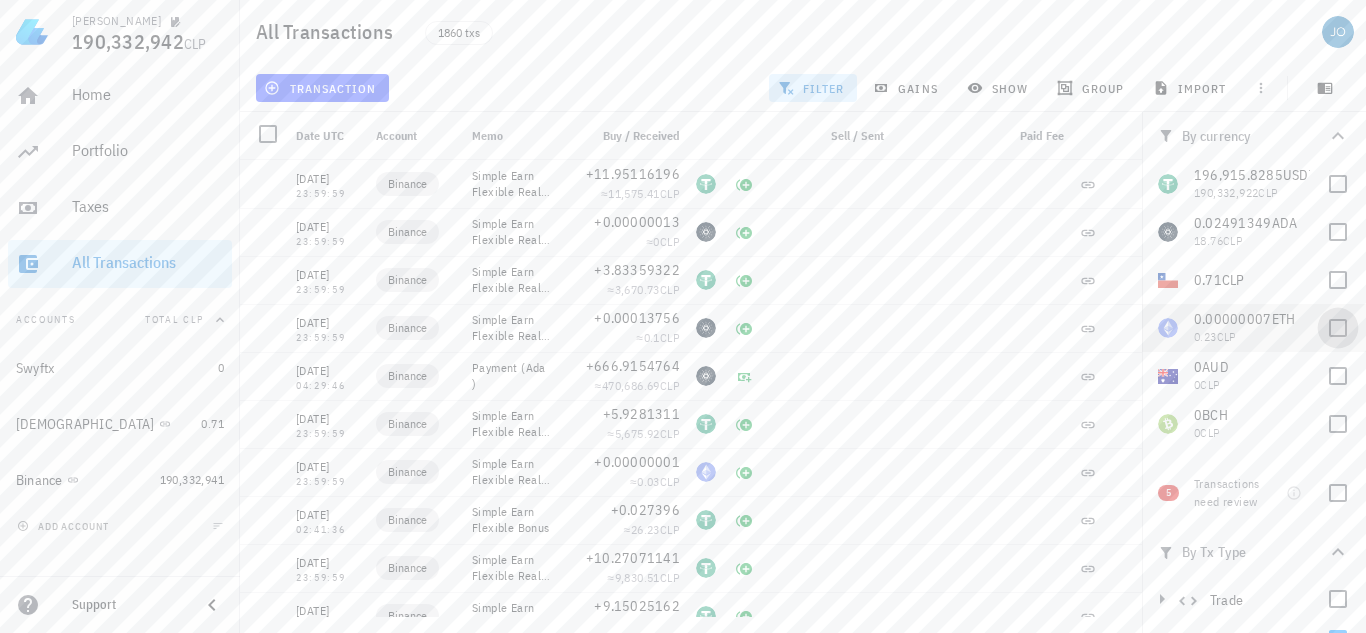 checkbox on "true" 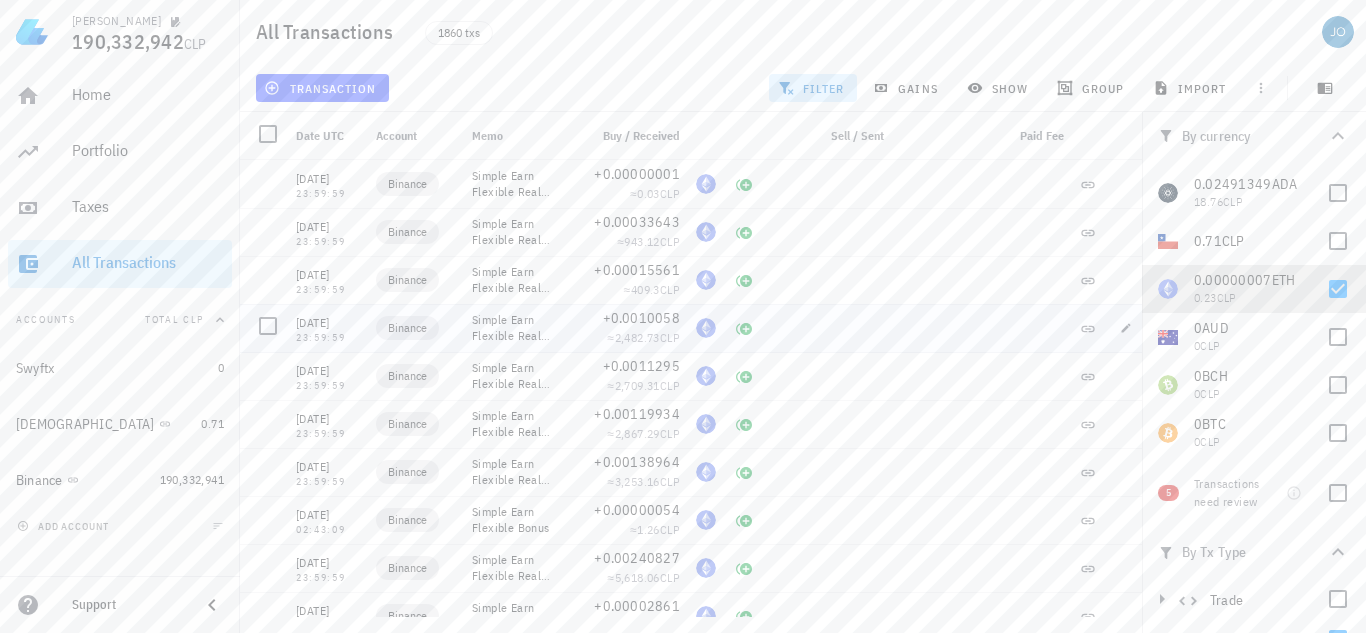 scroll, scrollTop: 40, scrollLeft: 0, axis: vertical 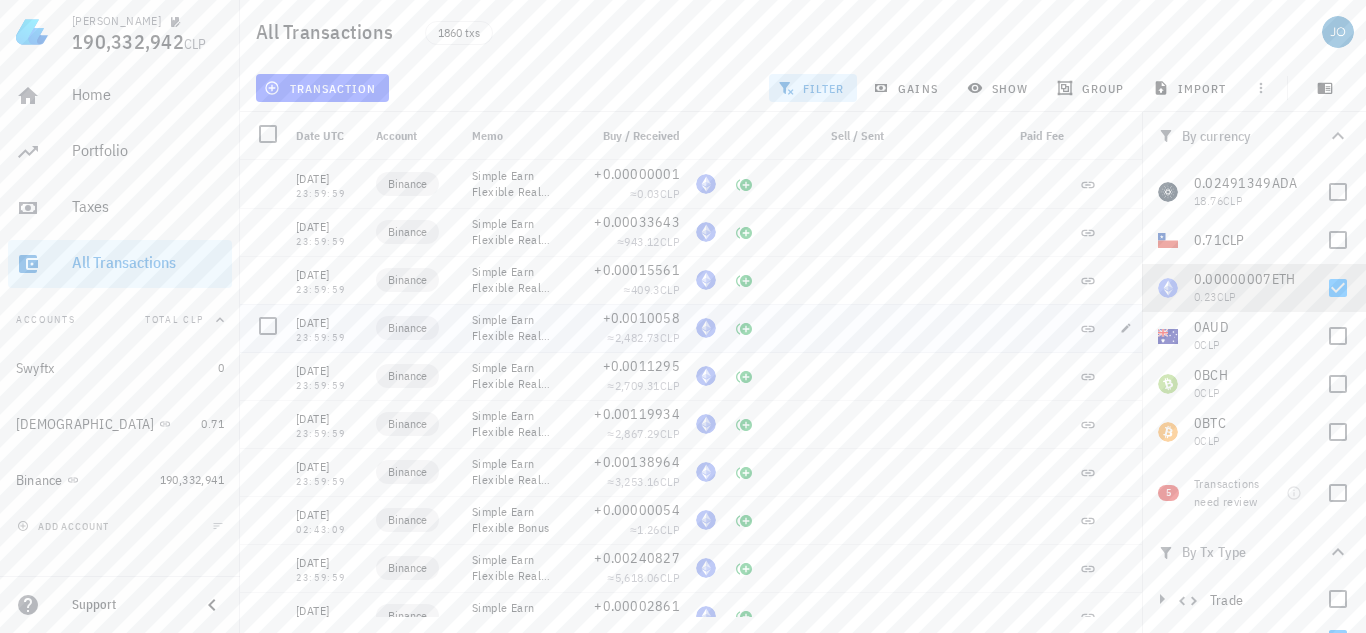 click at bounding box center [828, 328] 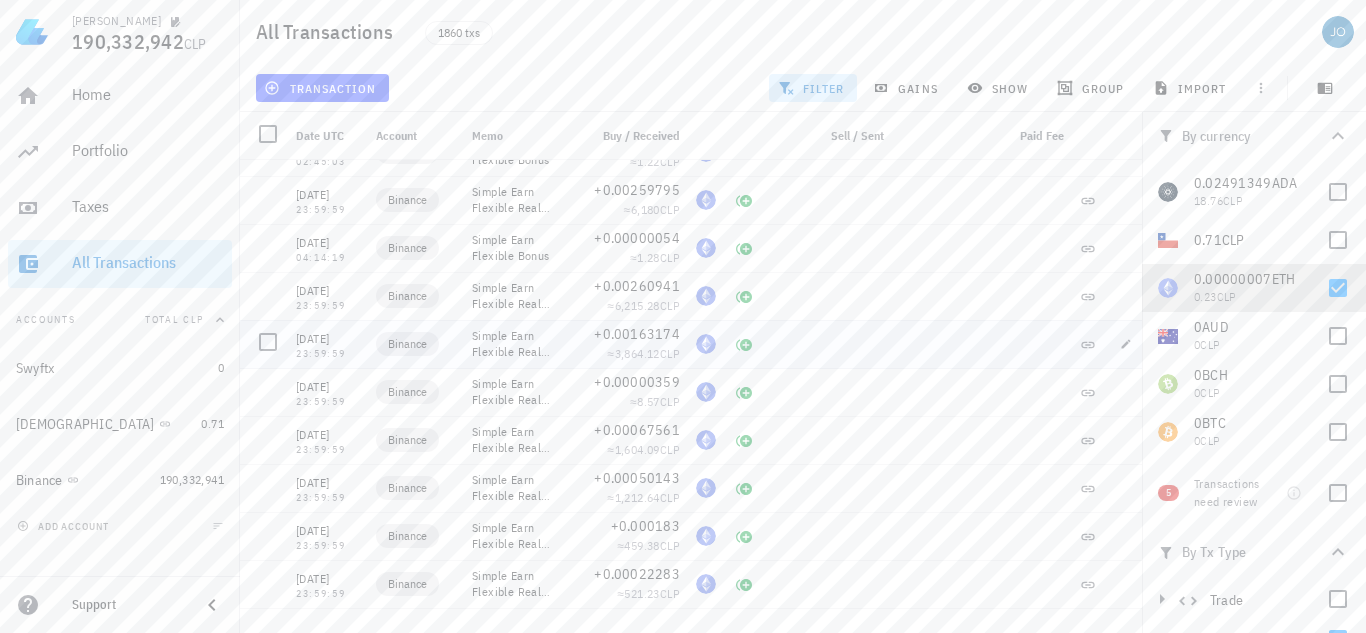 scroll, scrollTop: 800, scrollLeft: 0, axis: vertical 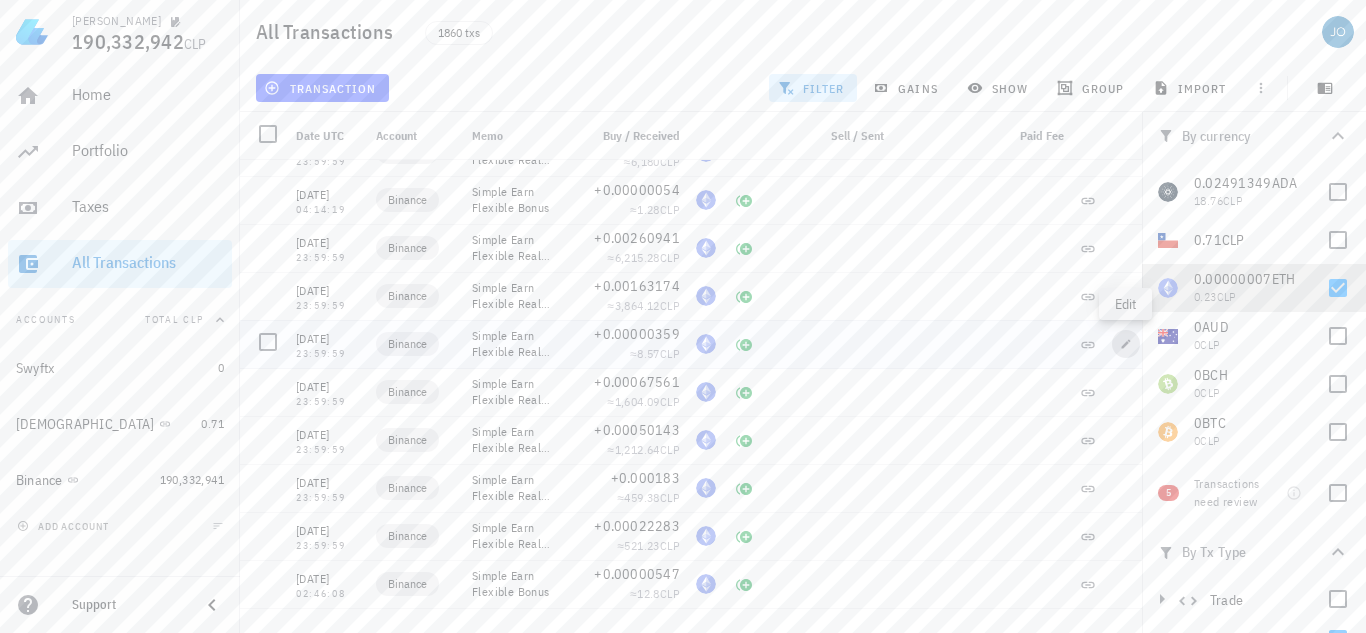 click 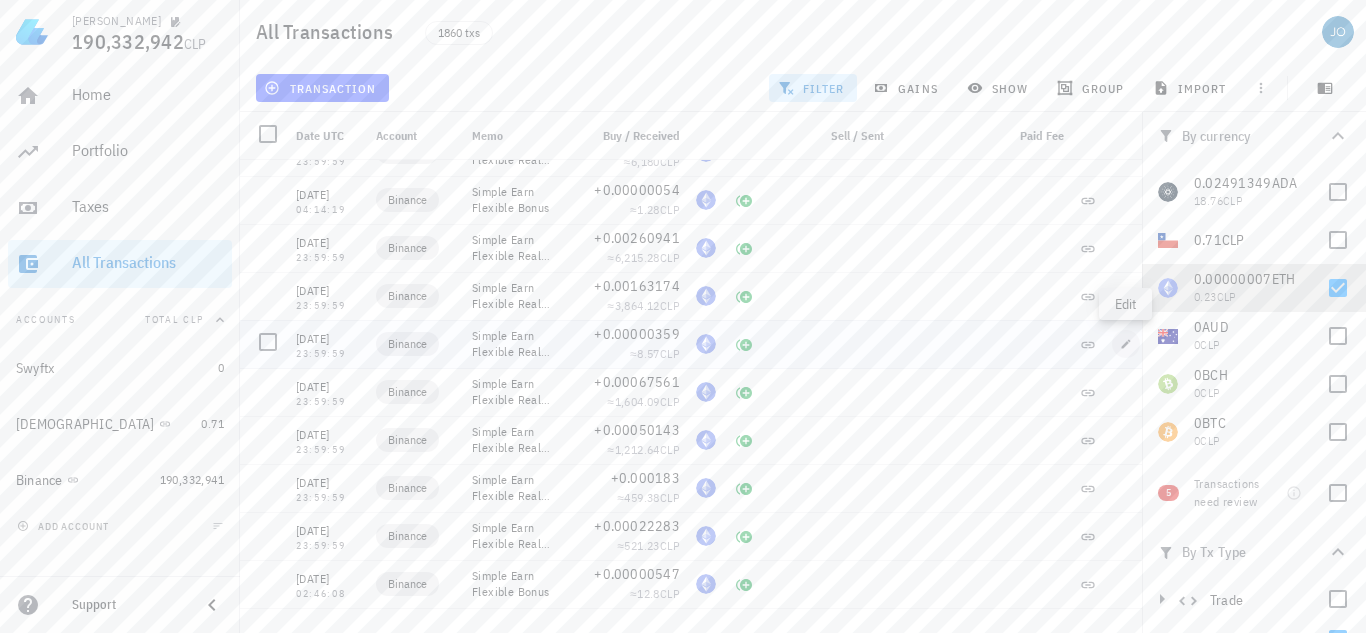type on "2025-06-16" 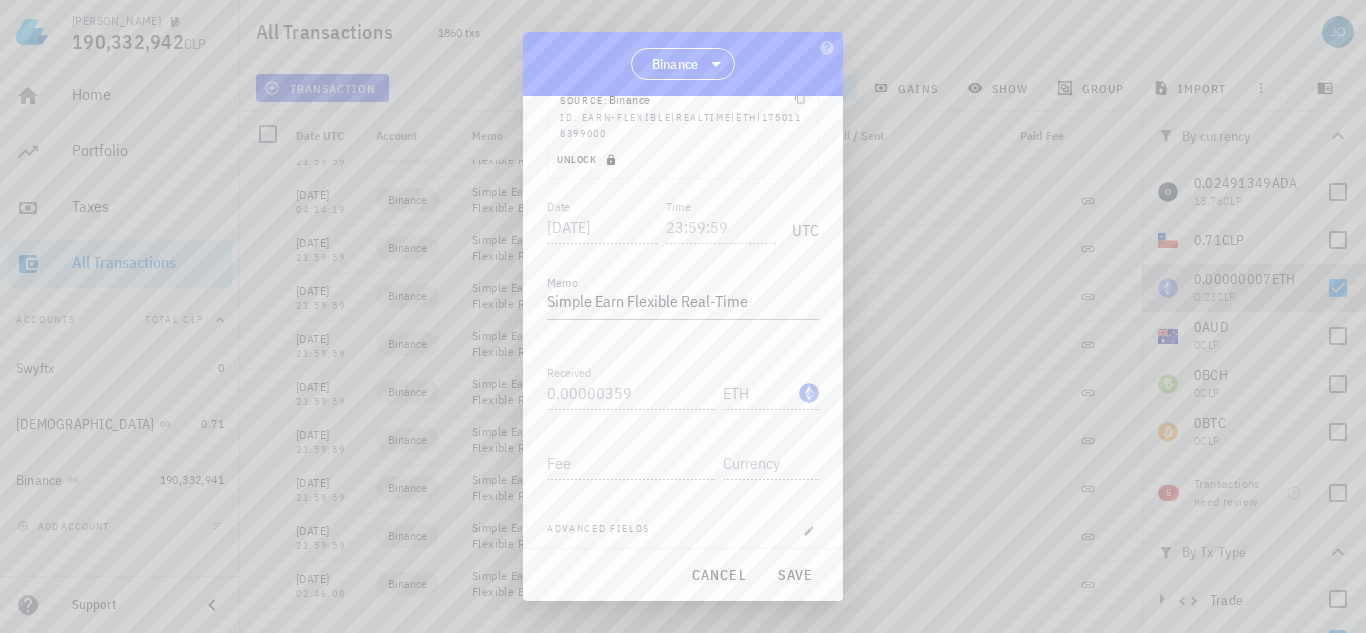 click on "Unlock" at bounding box center (588, 159) 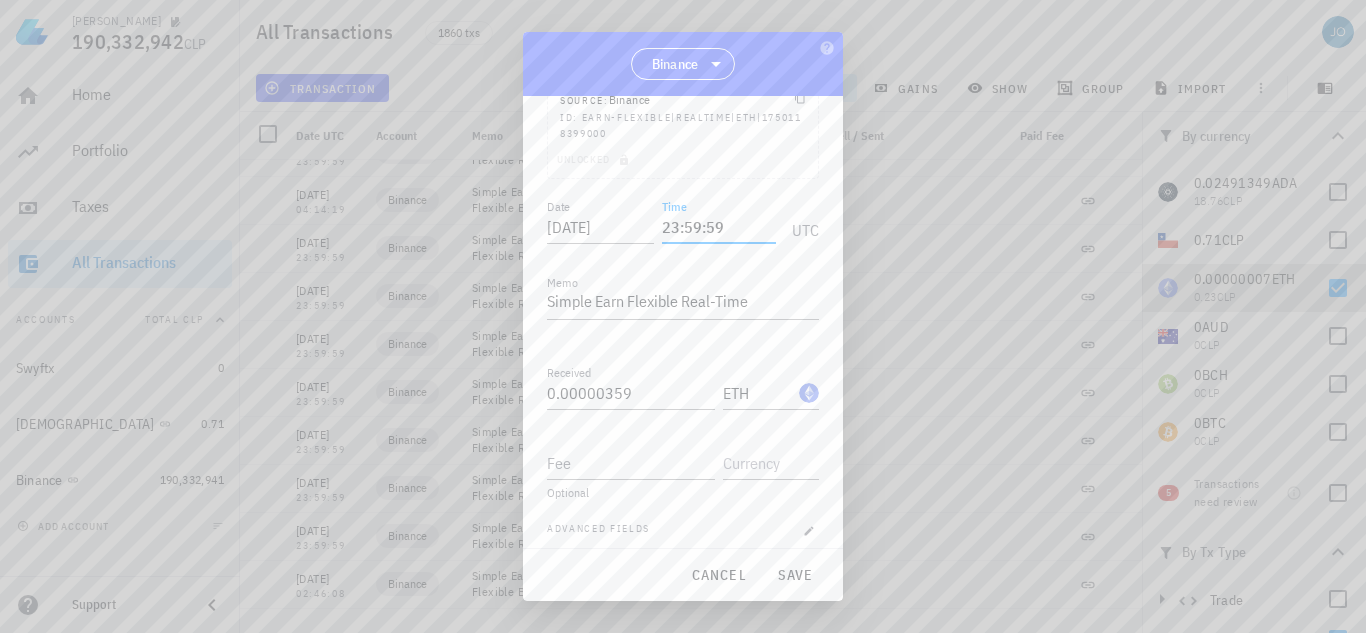 drag, startPoint x: 738, startPoint y: 225, endPoint x: 655, endPoint y: 224, distance: 83.00603 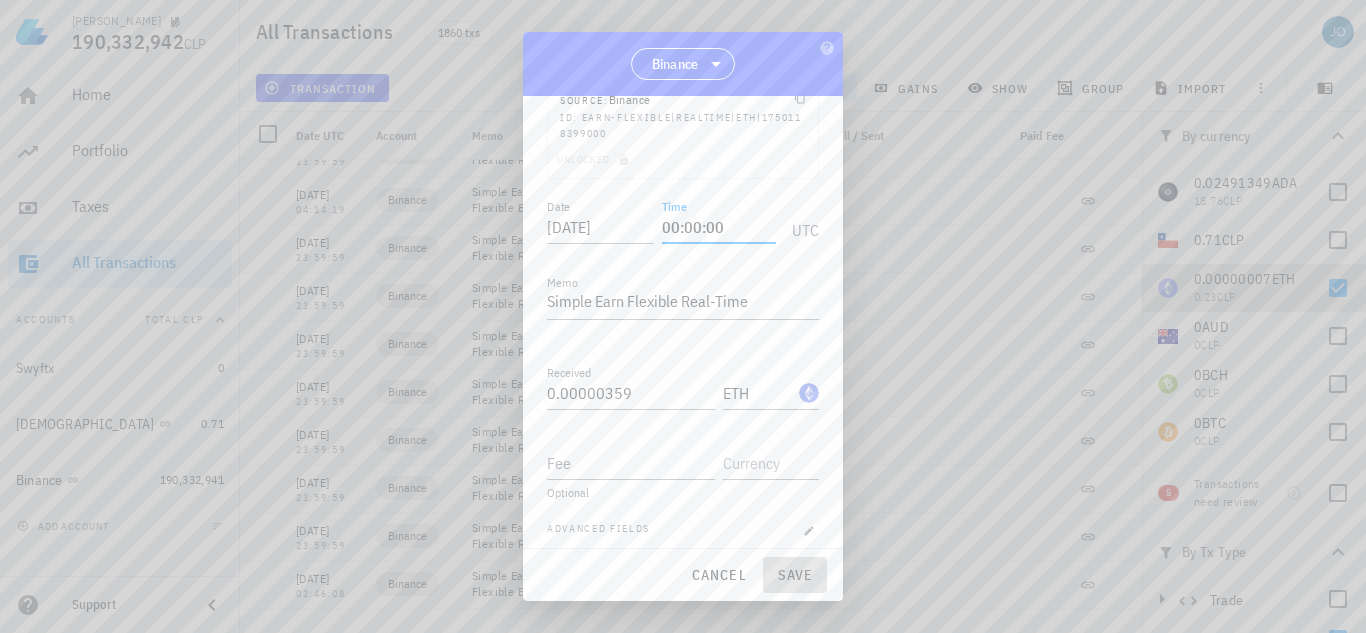 click on "save" at bounding box center (795, 575) 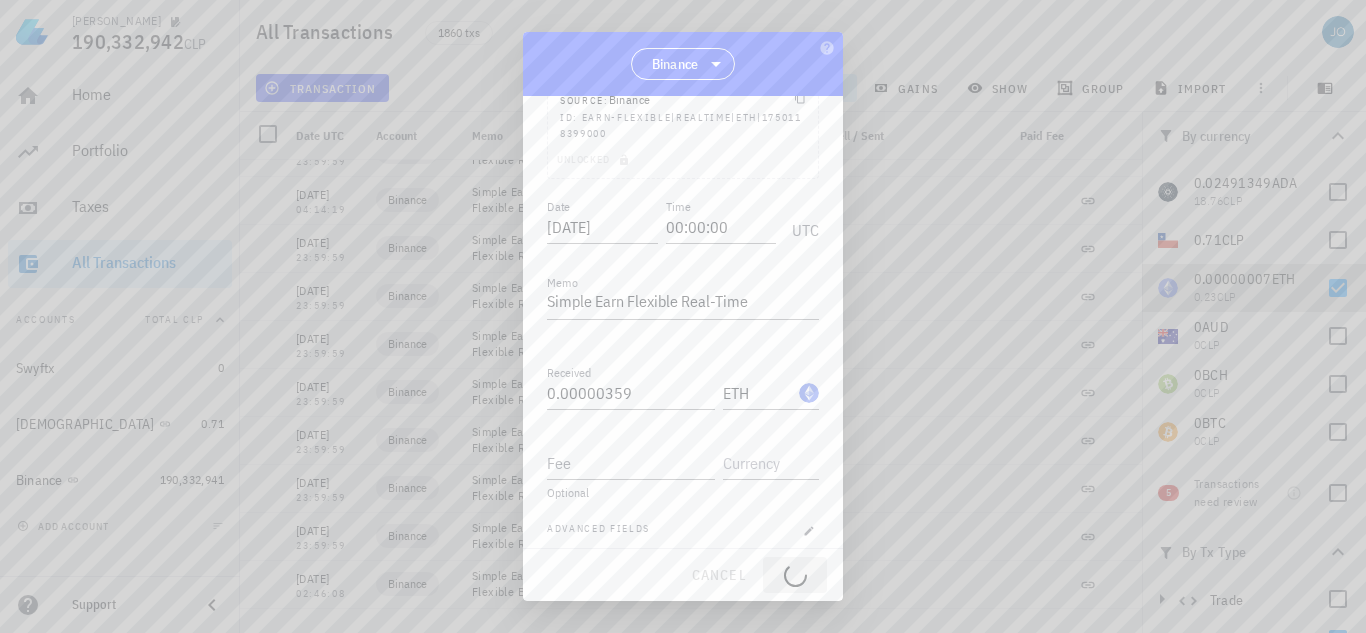 type on "23:59:59" 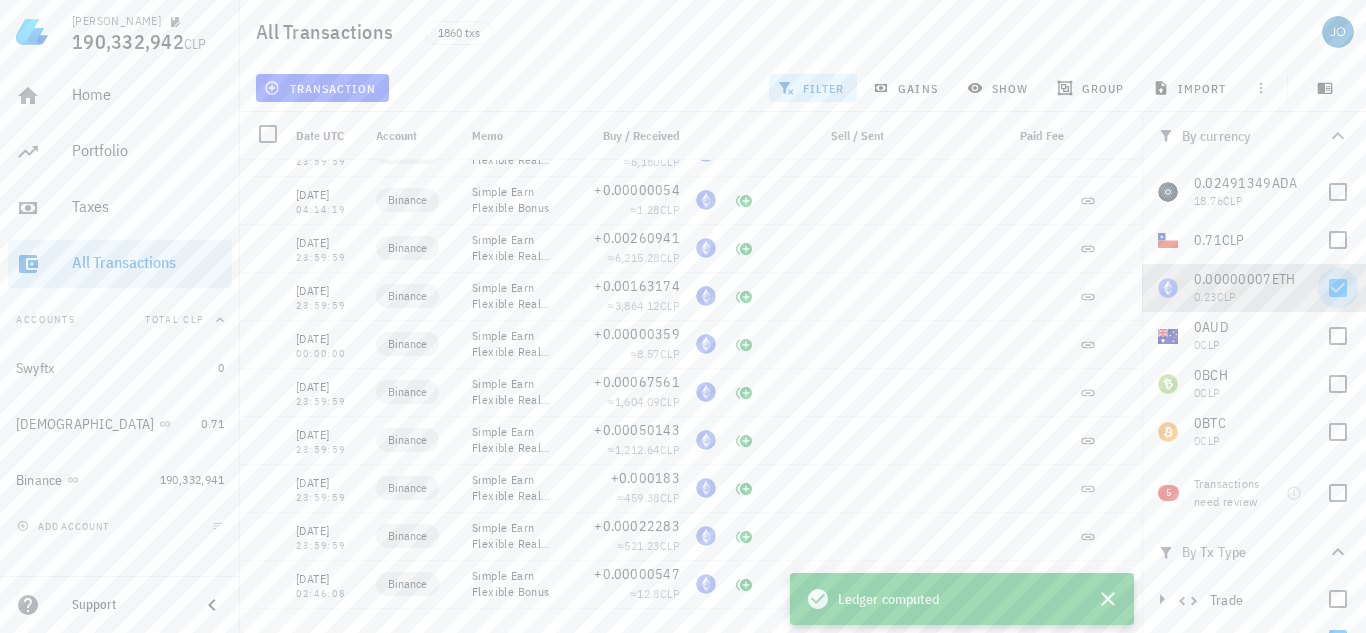 click at bounding box center [1338, 288] 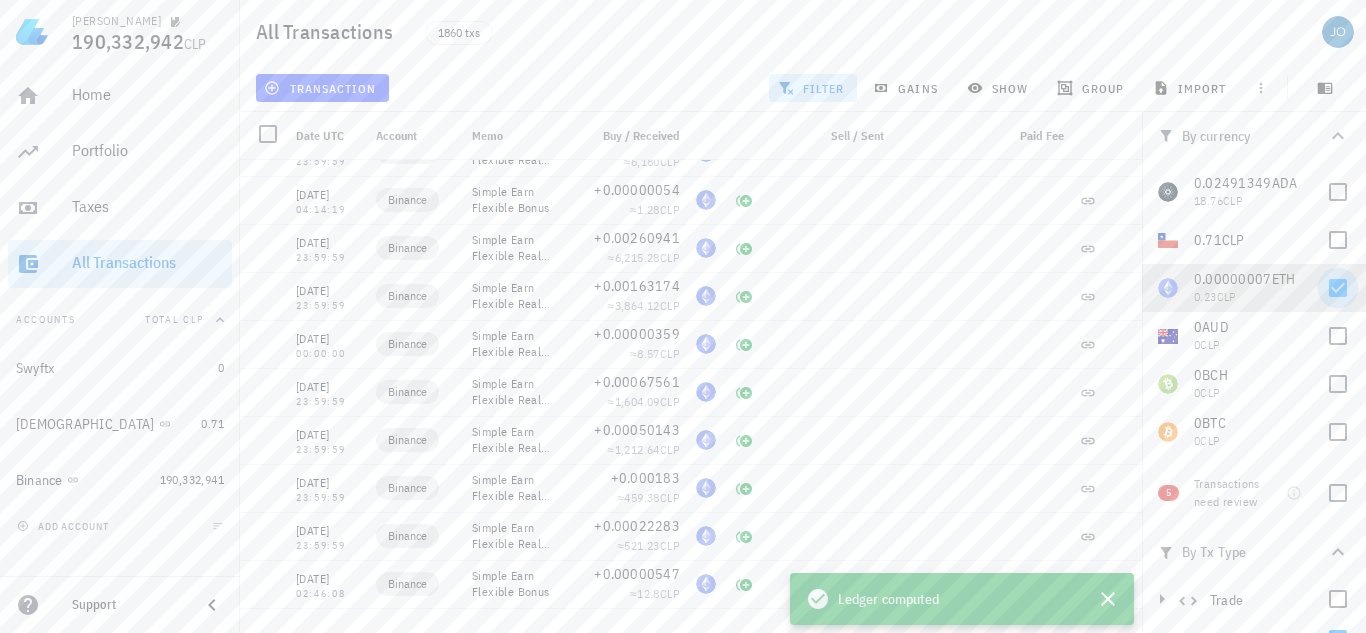 checkbox on "false" 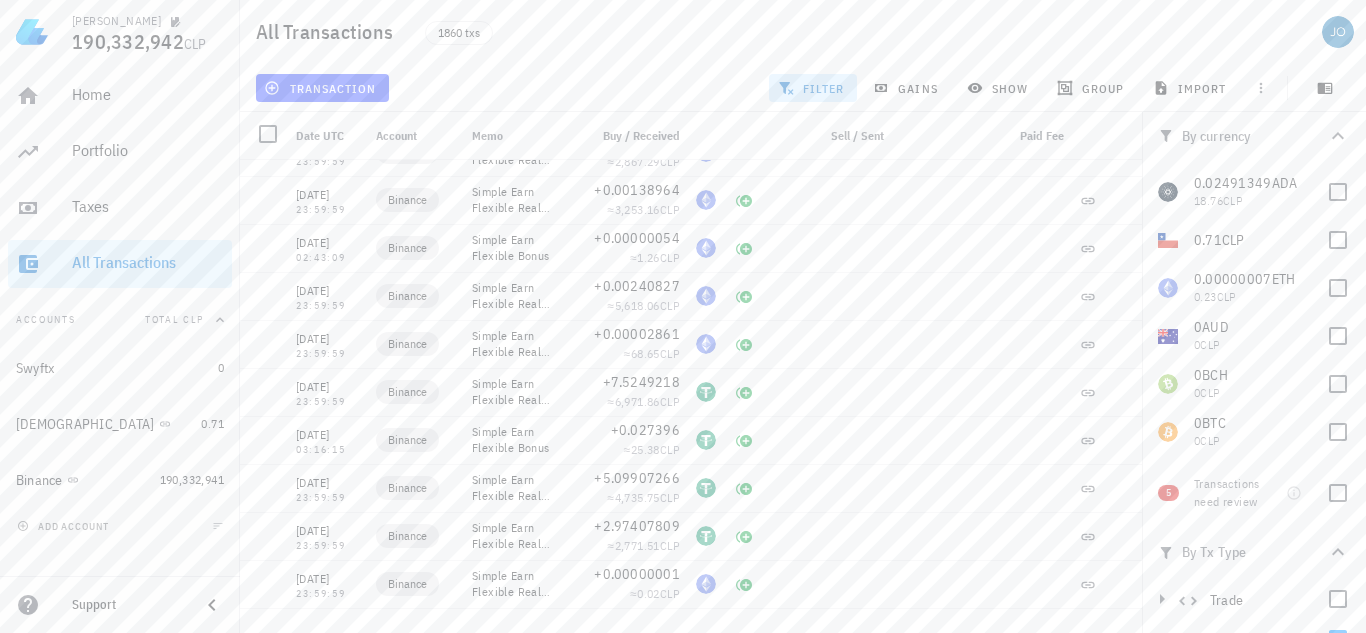 click 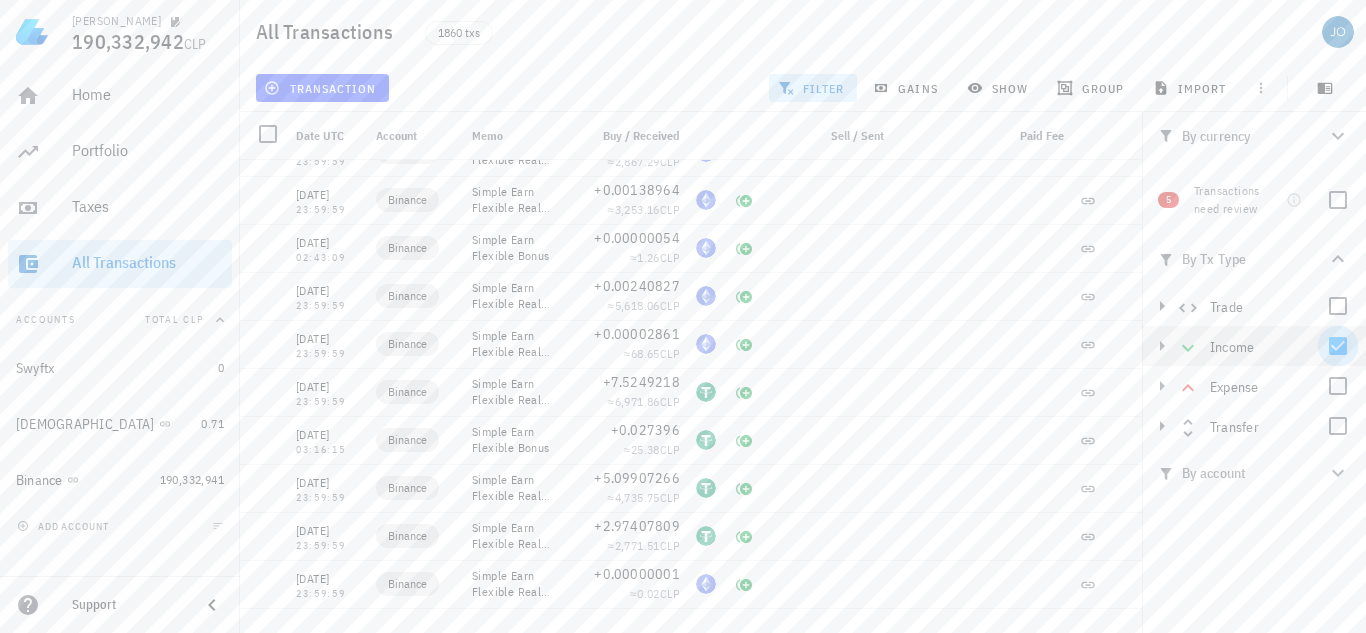 click at bounding box center (1338, 346) 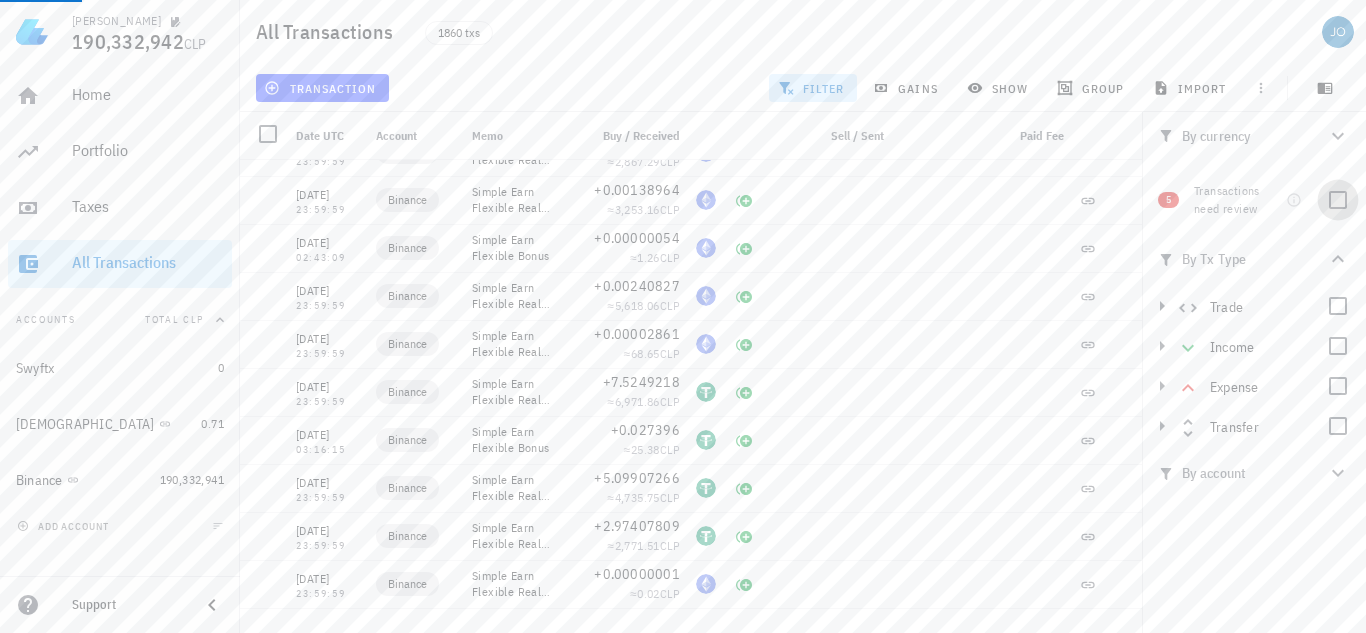 click at bounding box center (1338, 200) 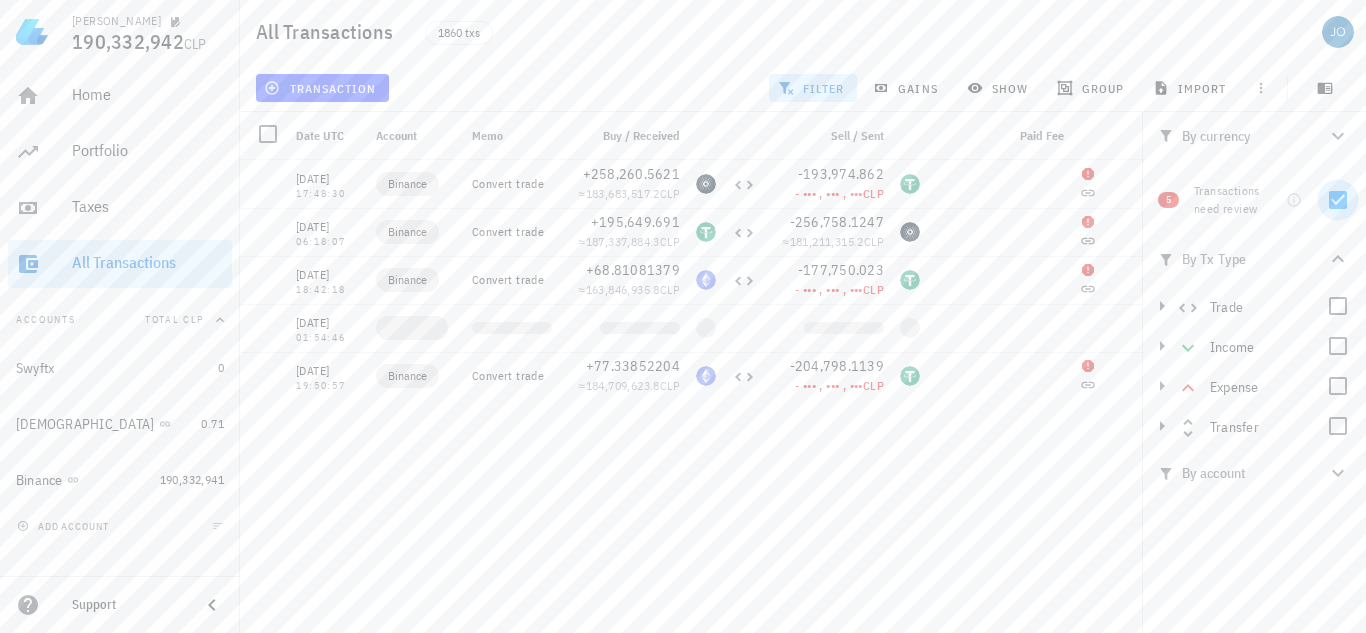 scroll, scrollTop: 0, scrollLeft: 0, axis: both 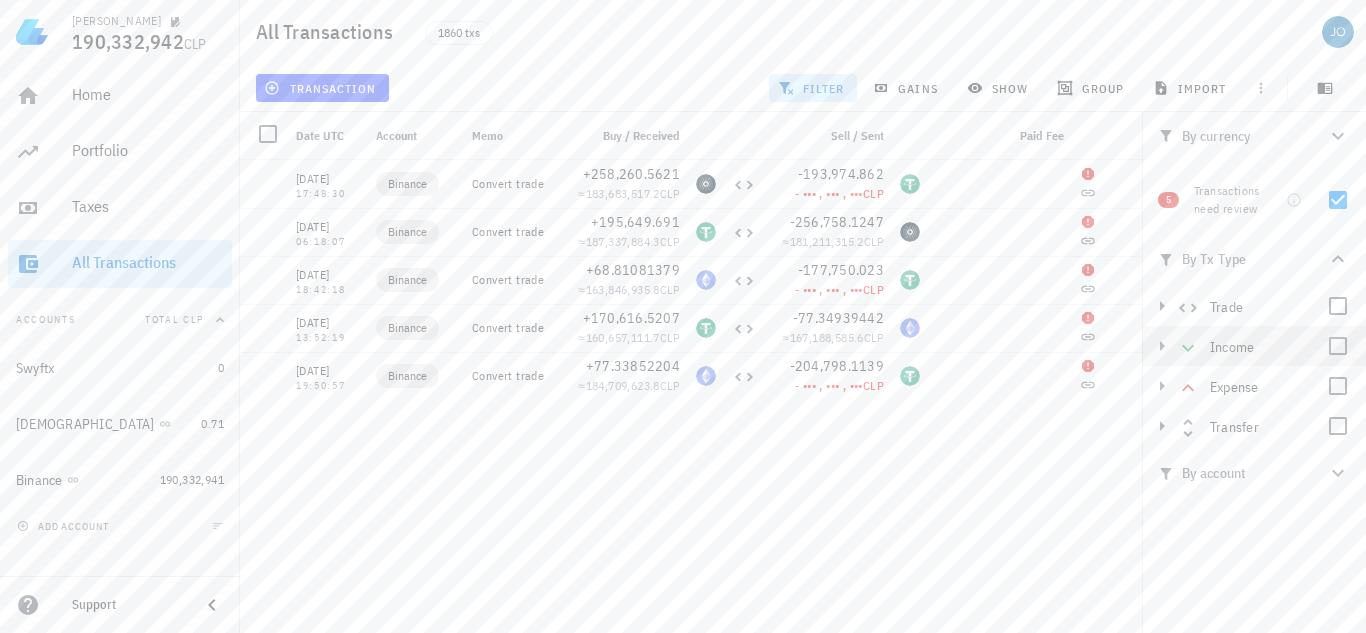 click 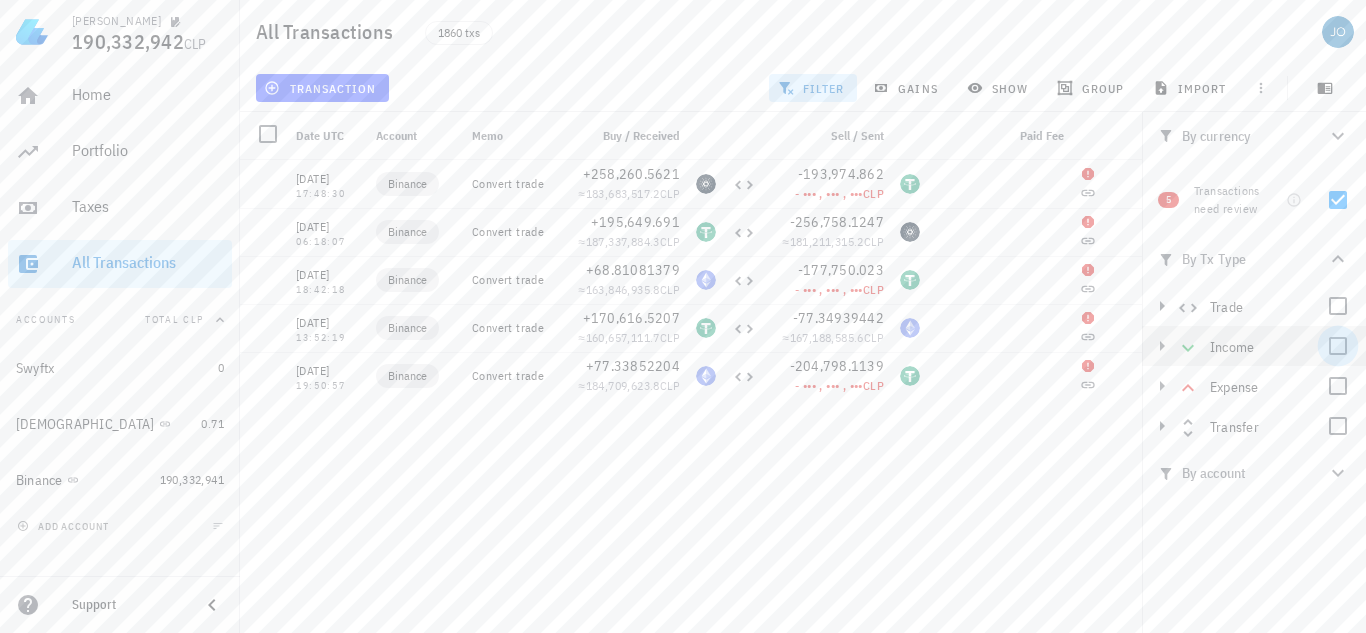 click at bounding box center (1338, 346) 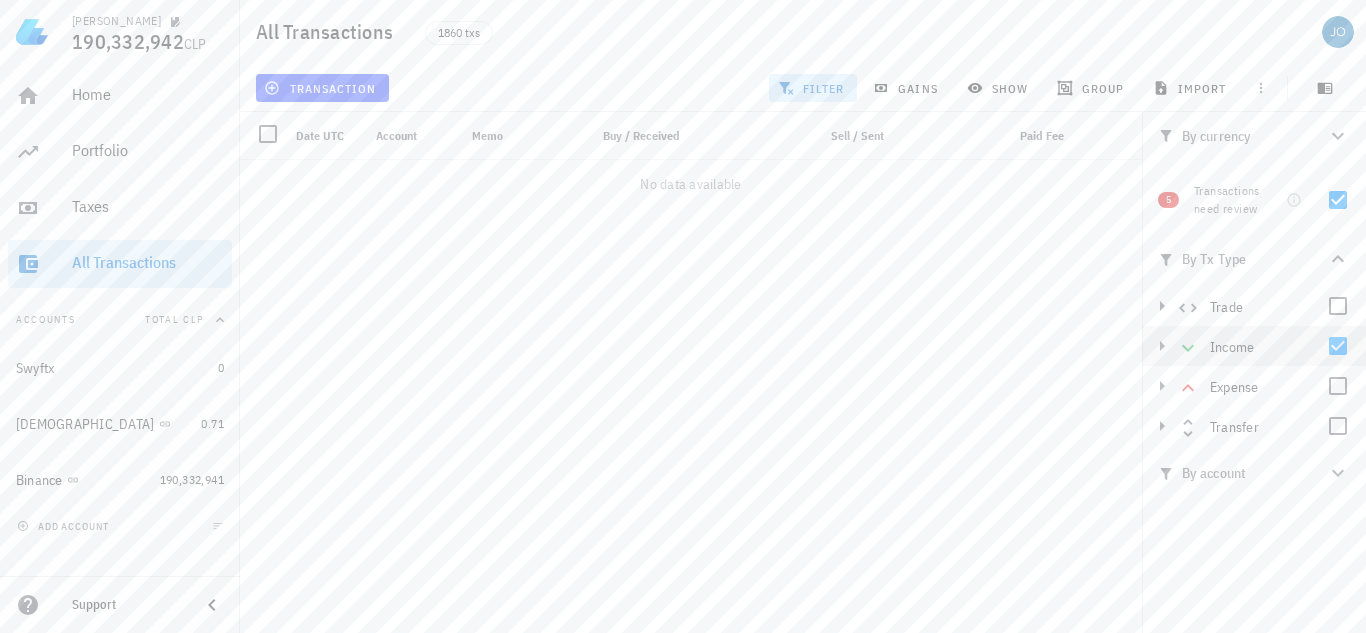 click on "Income" at bounding box center [1232, 347] 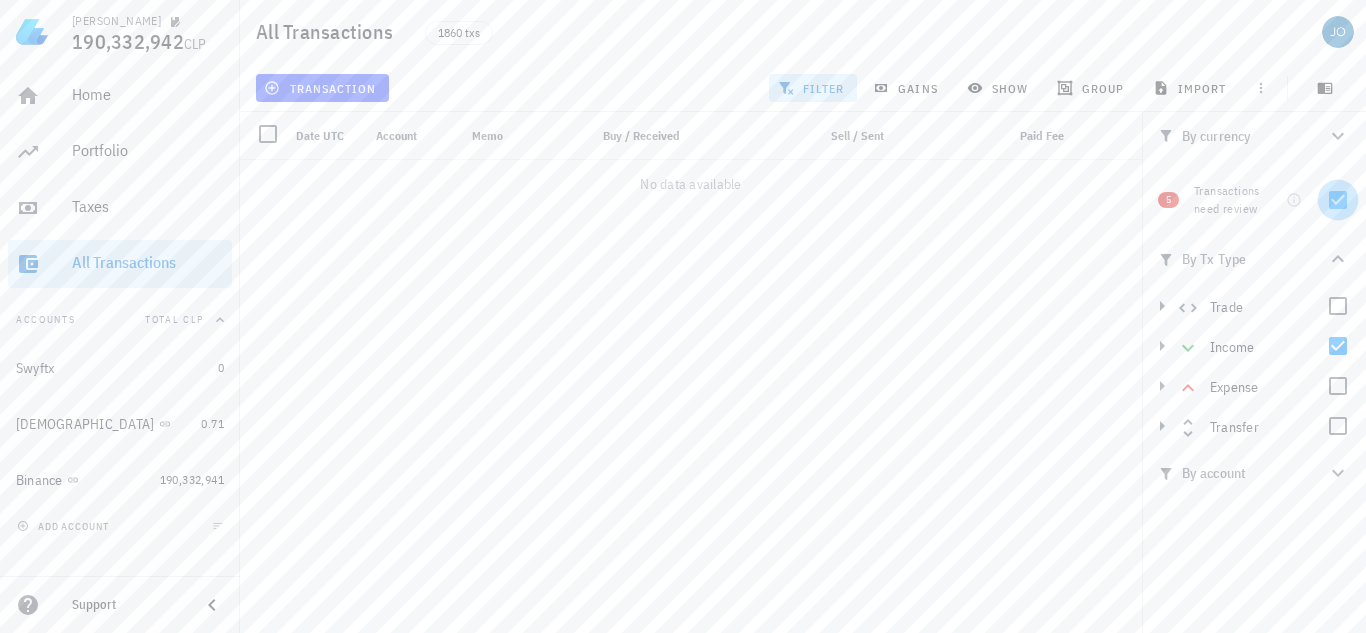 click at bounding box center (1338, 200) 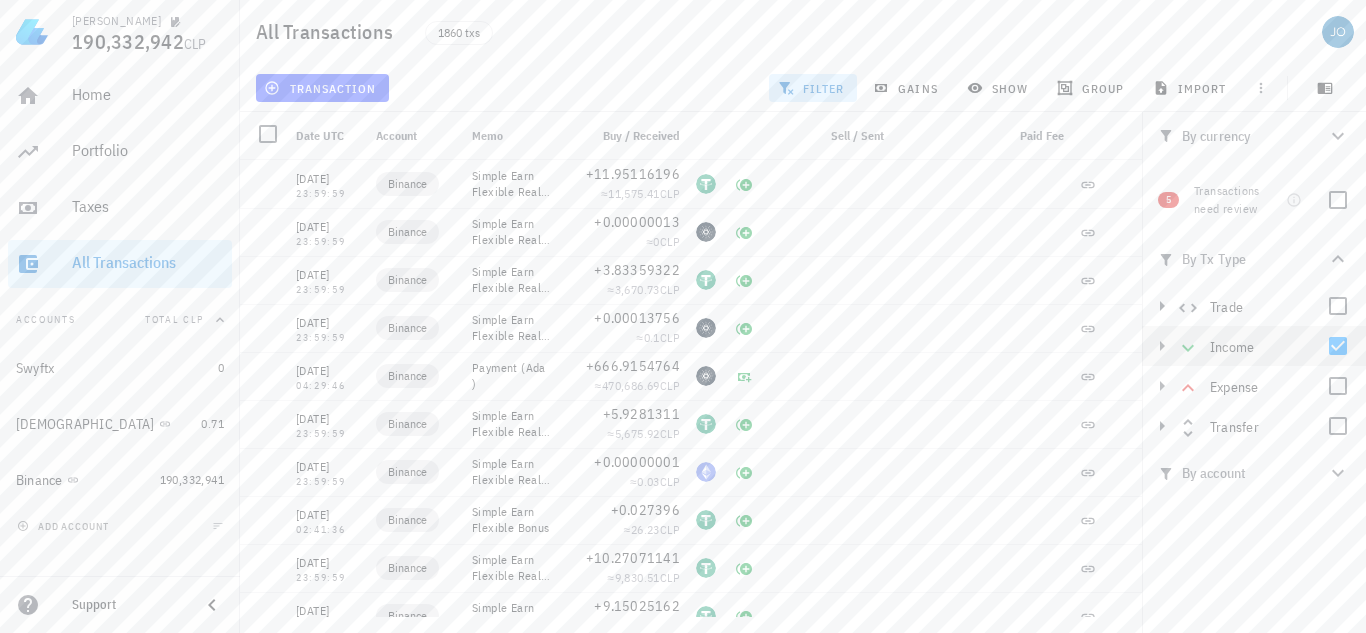 click 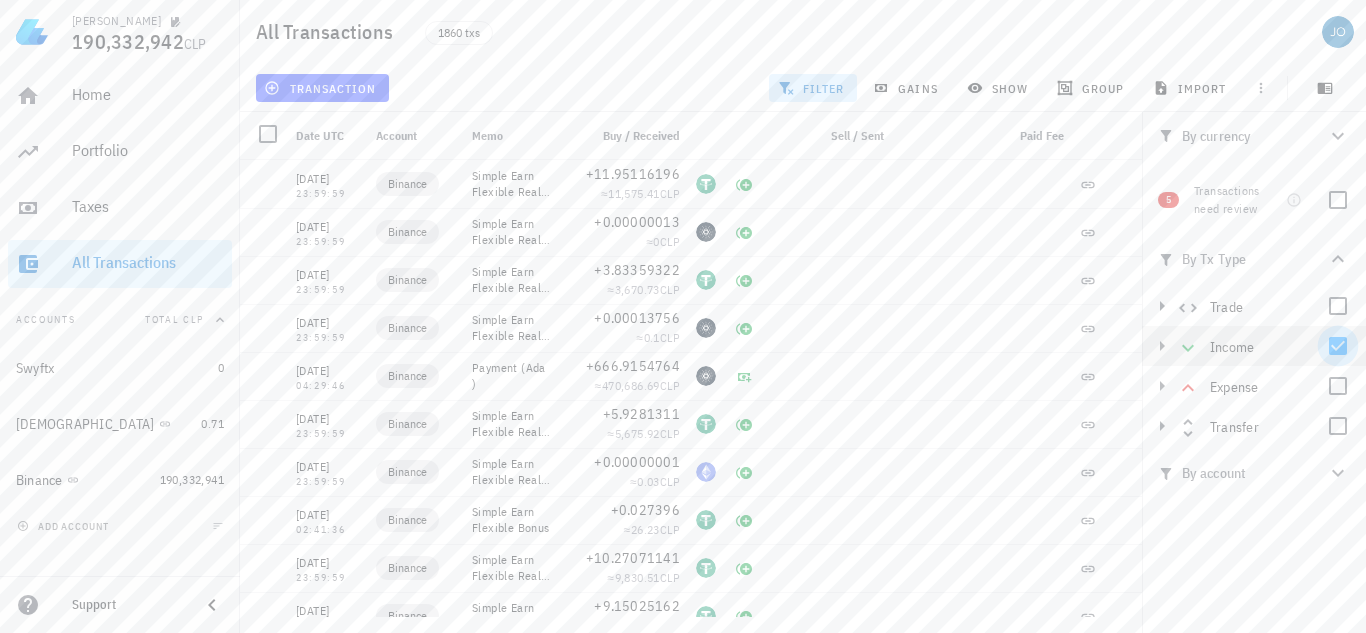 click at bounding box center [1338, 346] 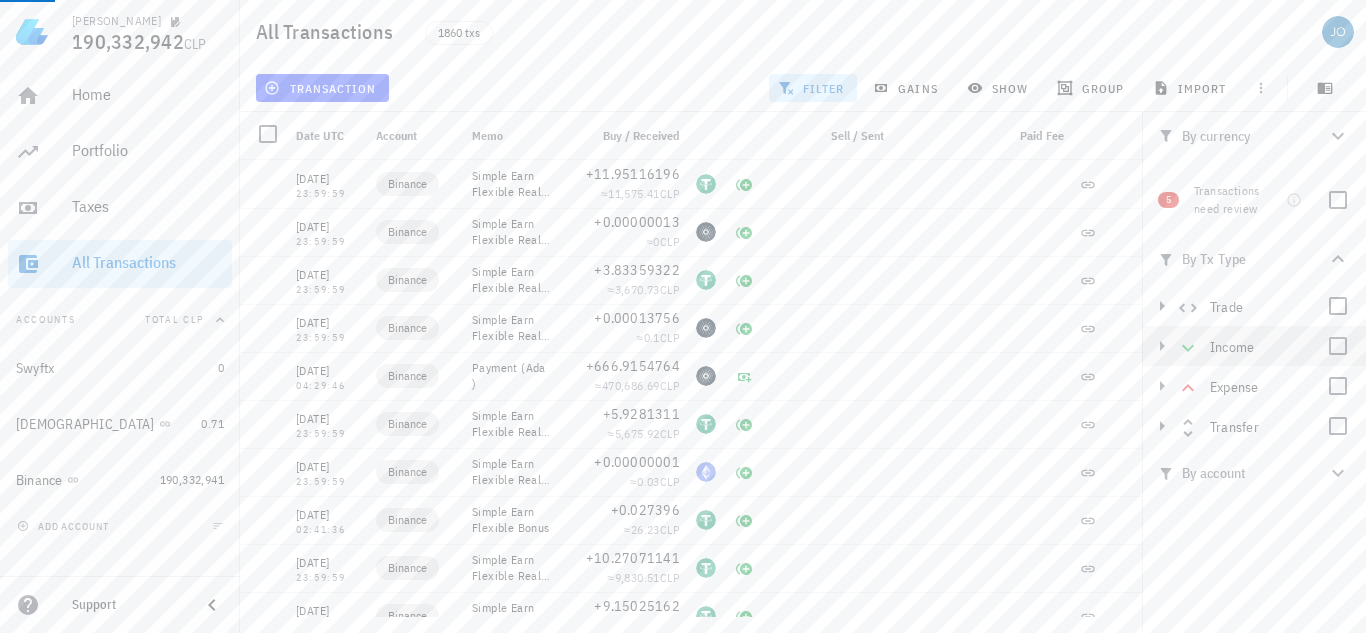click at bounding box center [1192, 346] 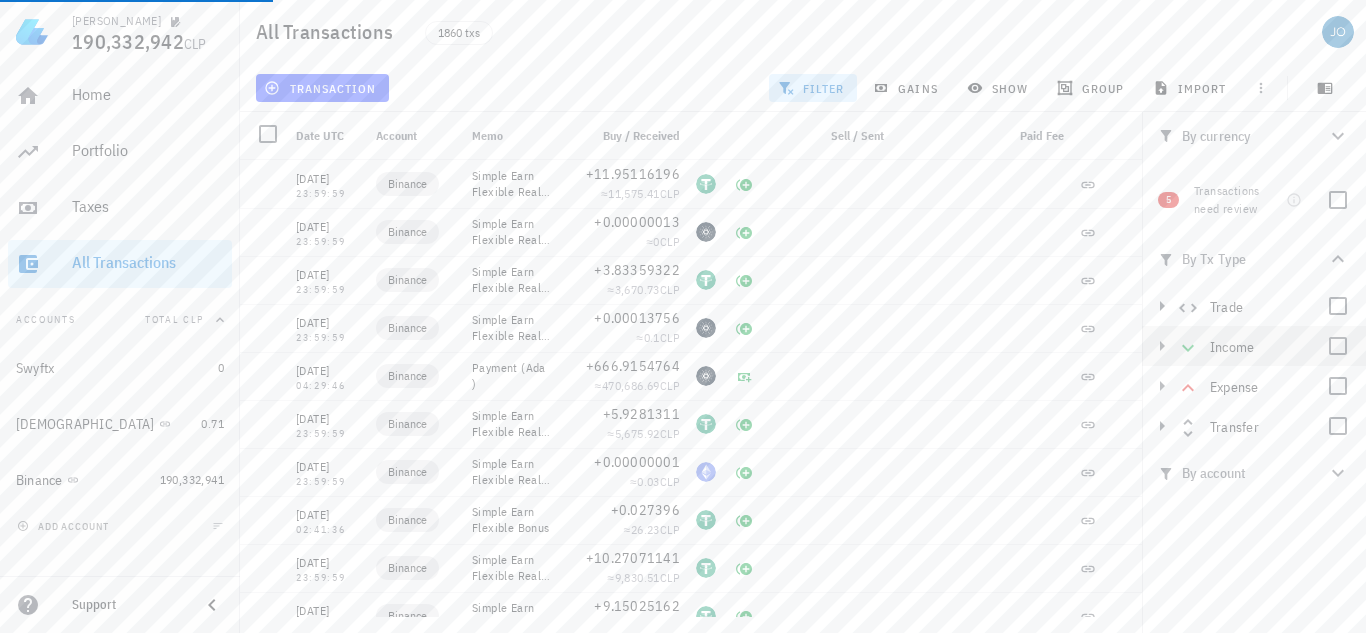 click 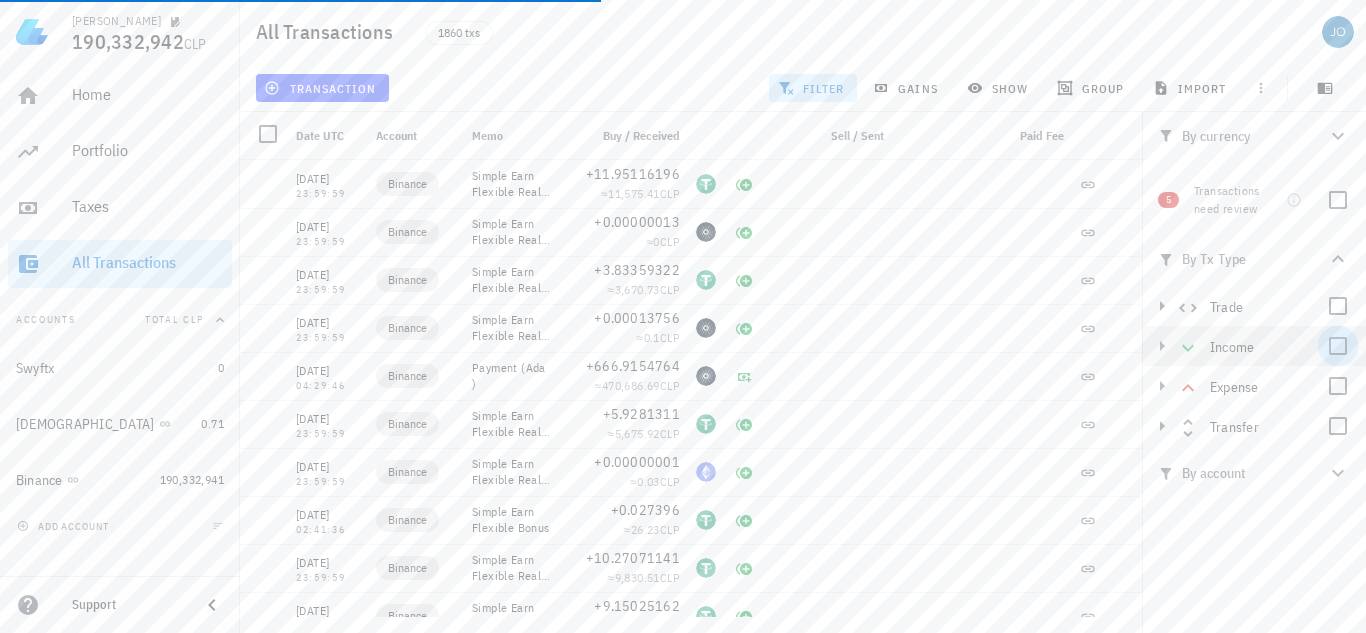 click at bounding box center [1338, 346] 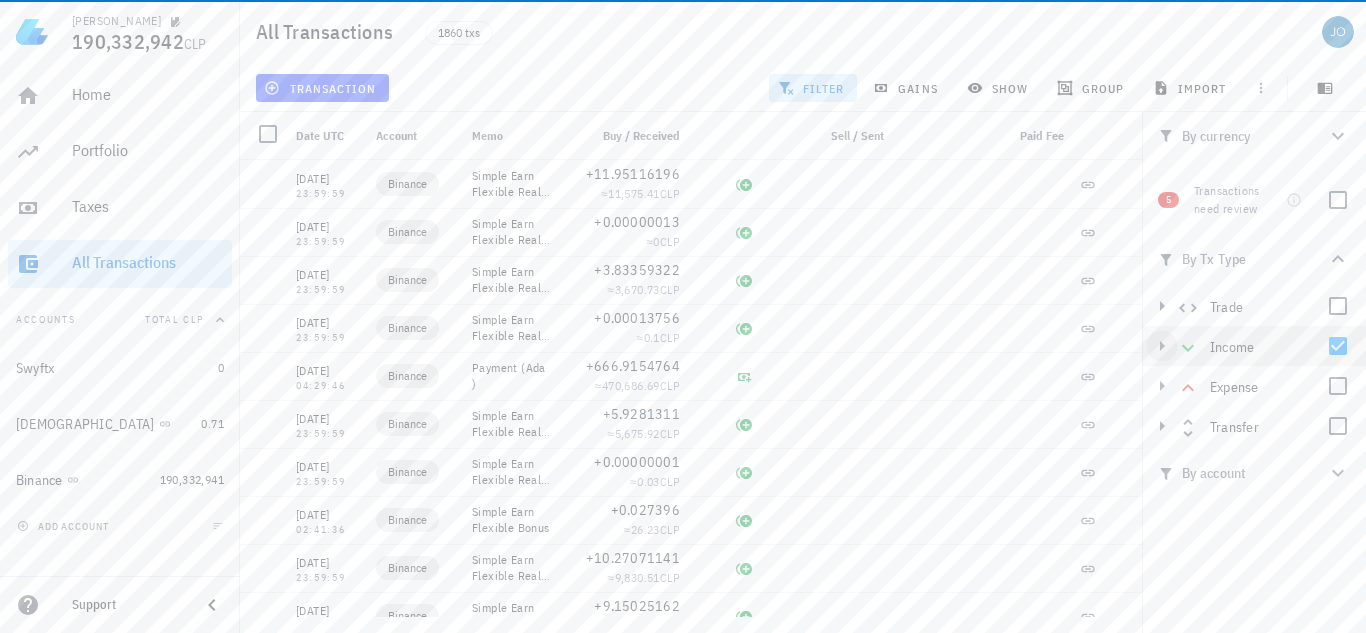 click 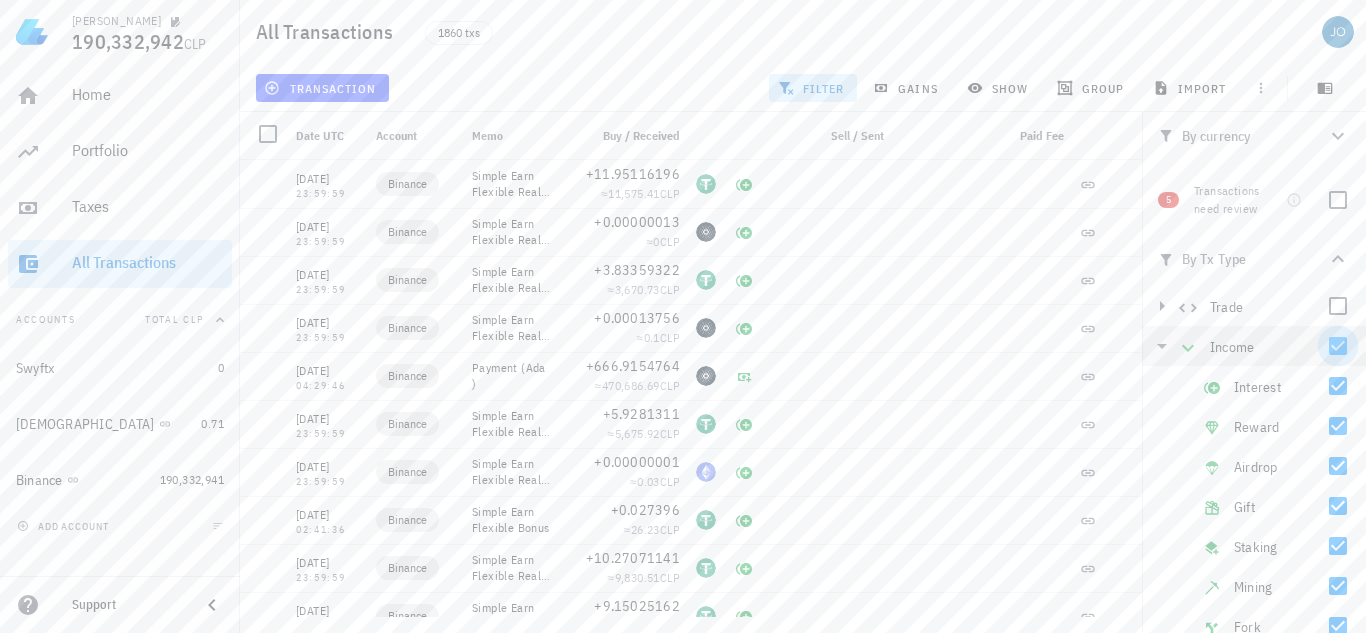click at bounding box center (1338, 346) 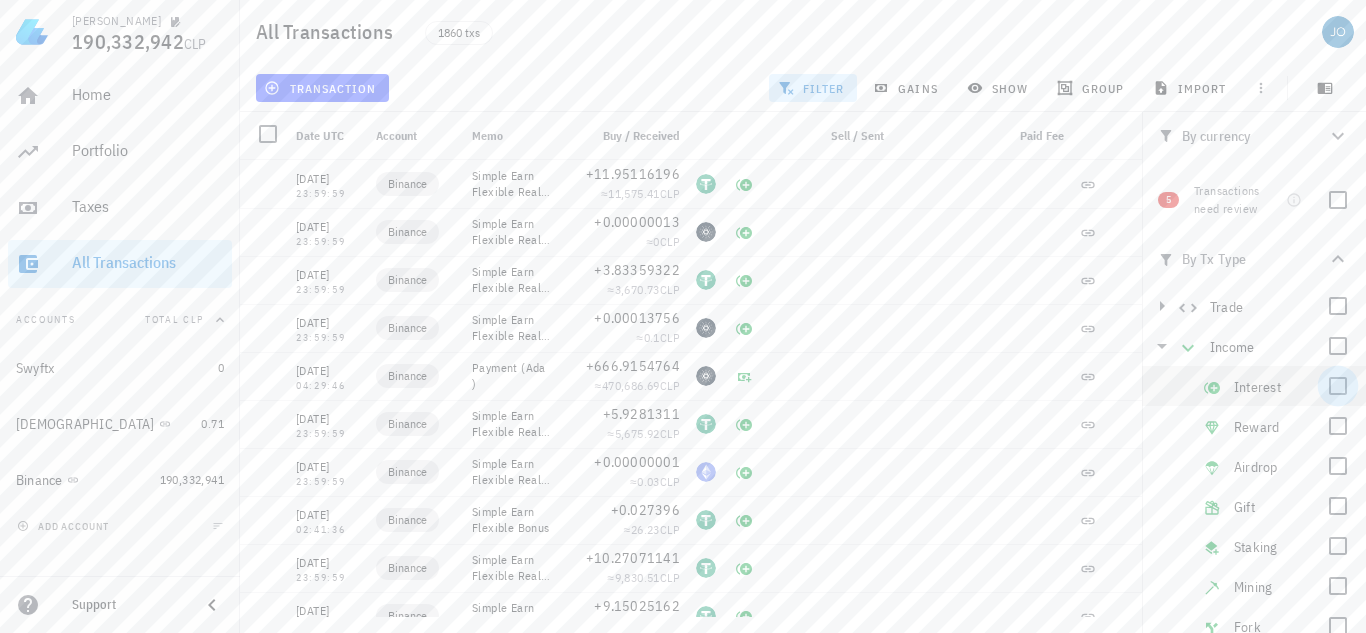 click at bounding box center (1338, 386) 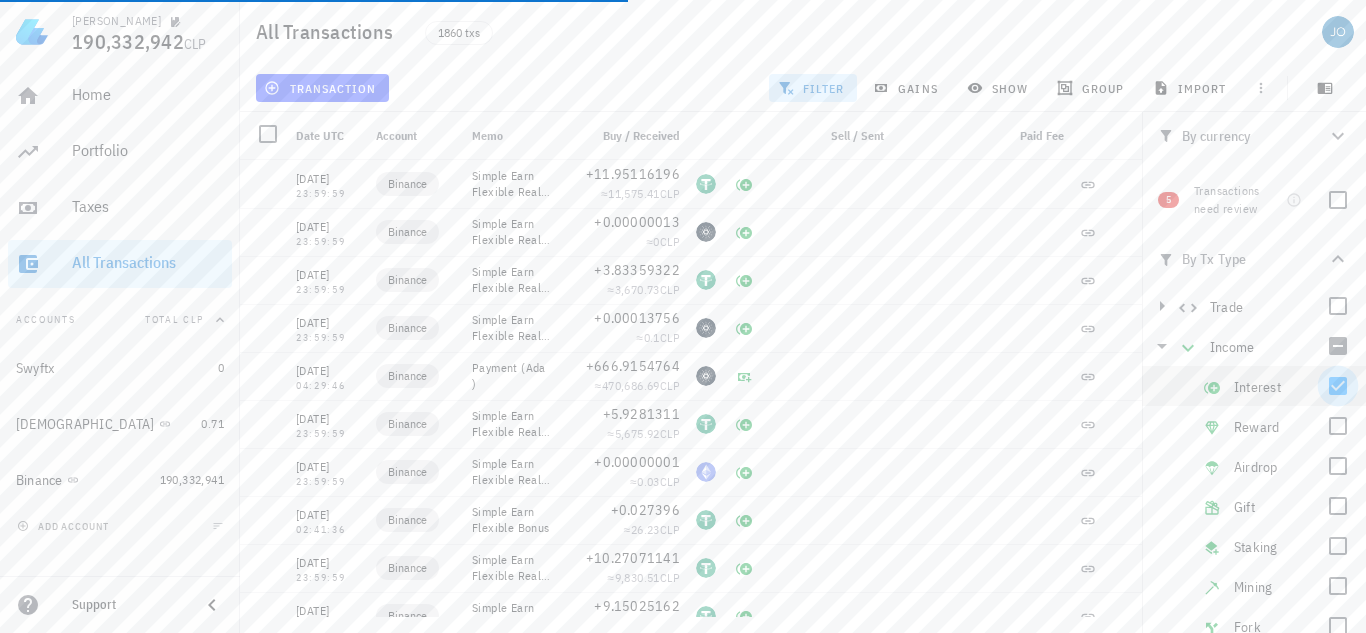 click at bounding box center (1338, 386) 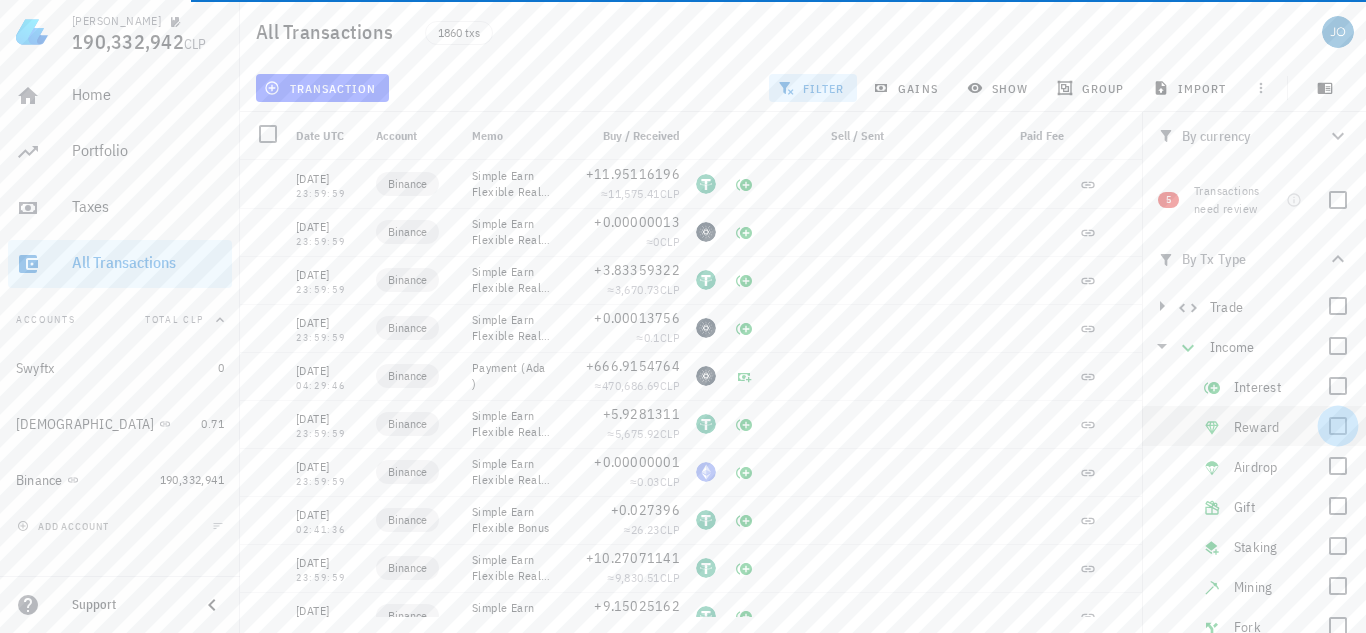 click at bounding box center (1338, 426) 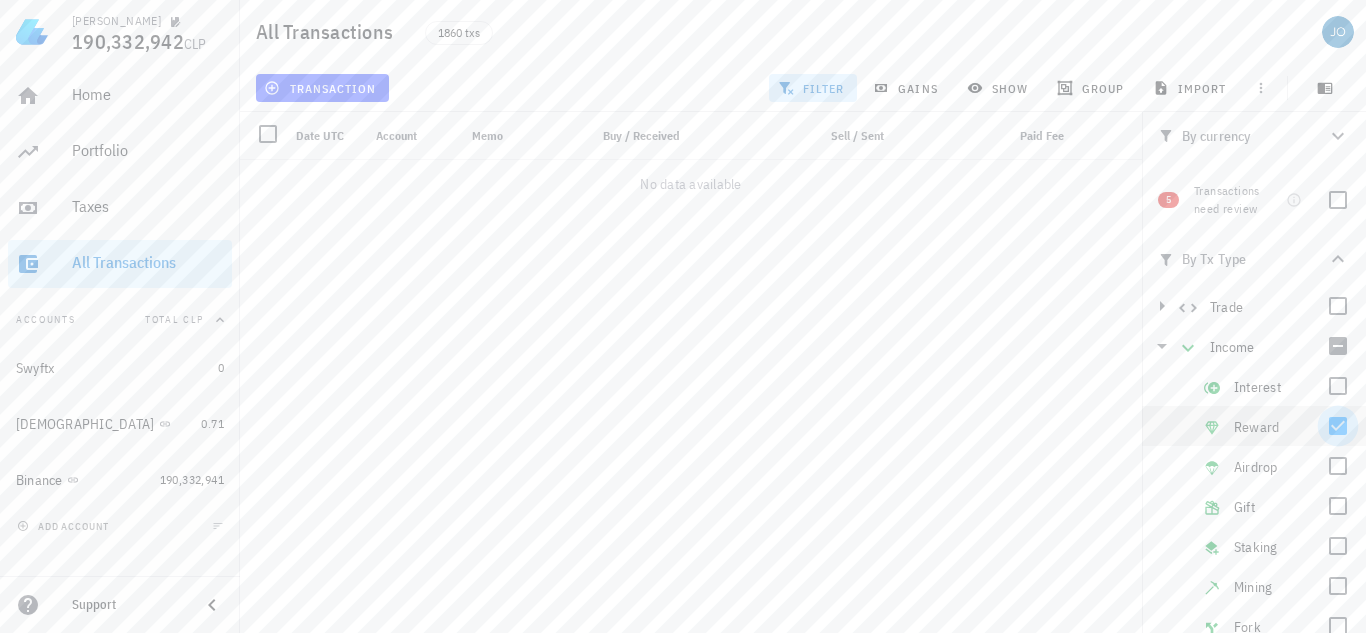 click at bounding box center [1338, 426] 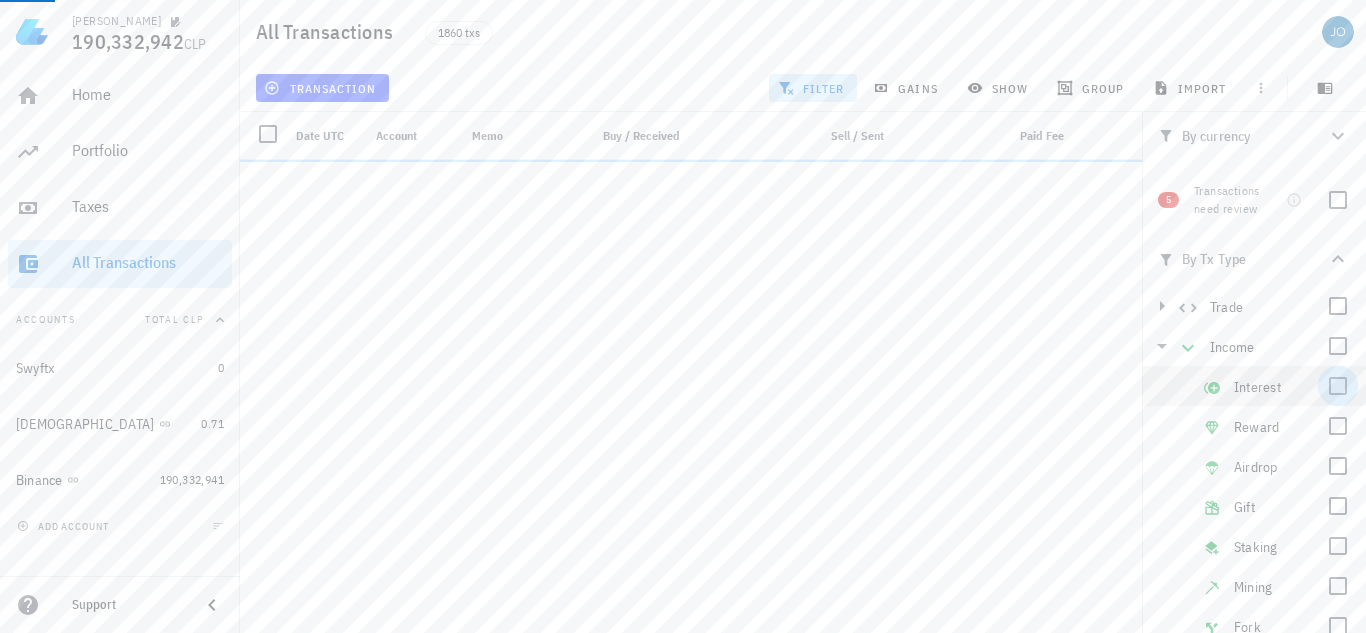 click at bounding box center (1338, 386) 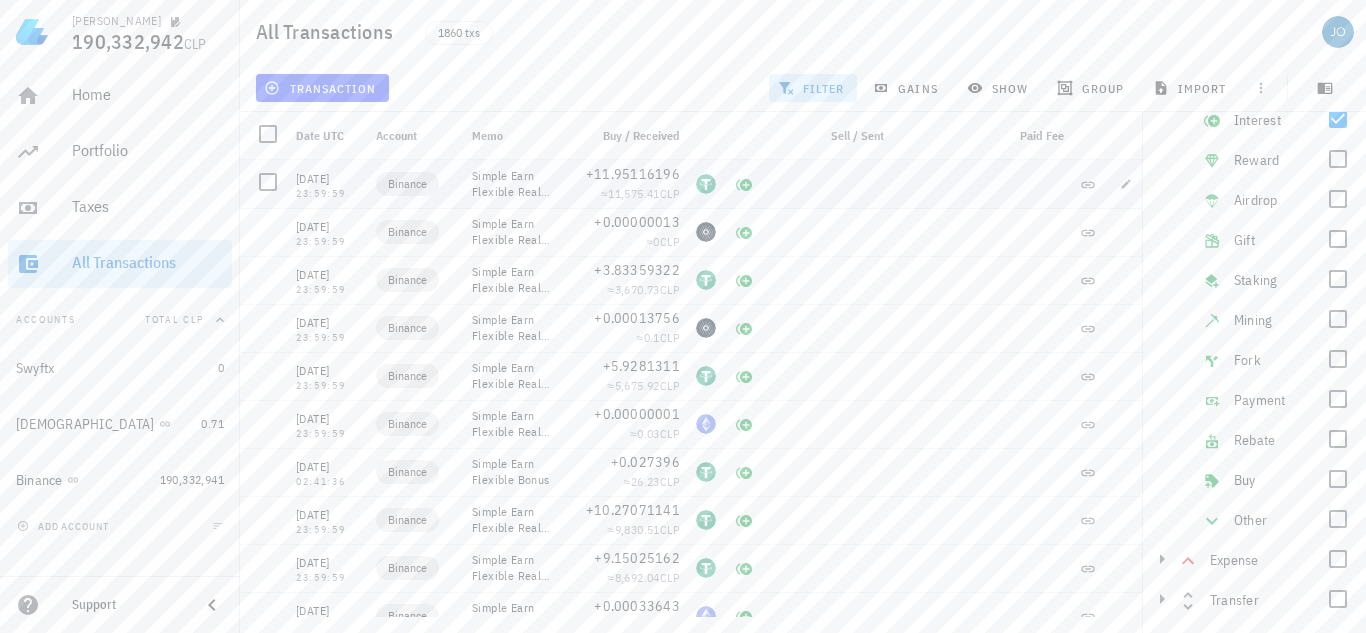 scroll, scrollTop: 307, scrollLeft: 0, axis: vertical 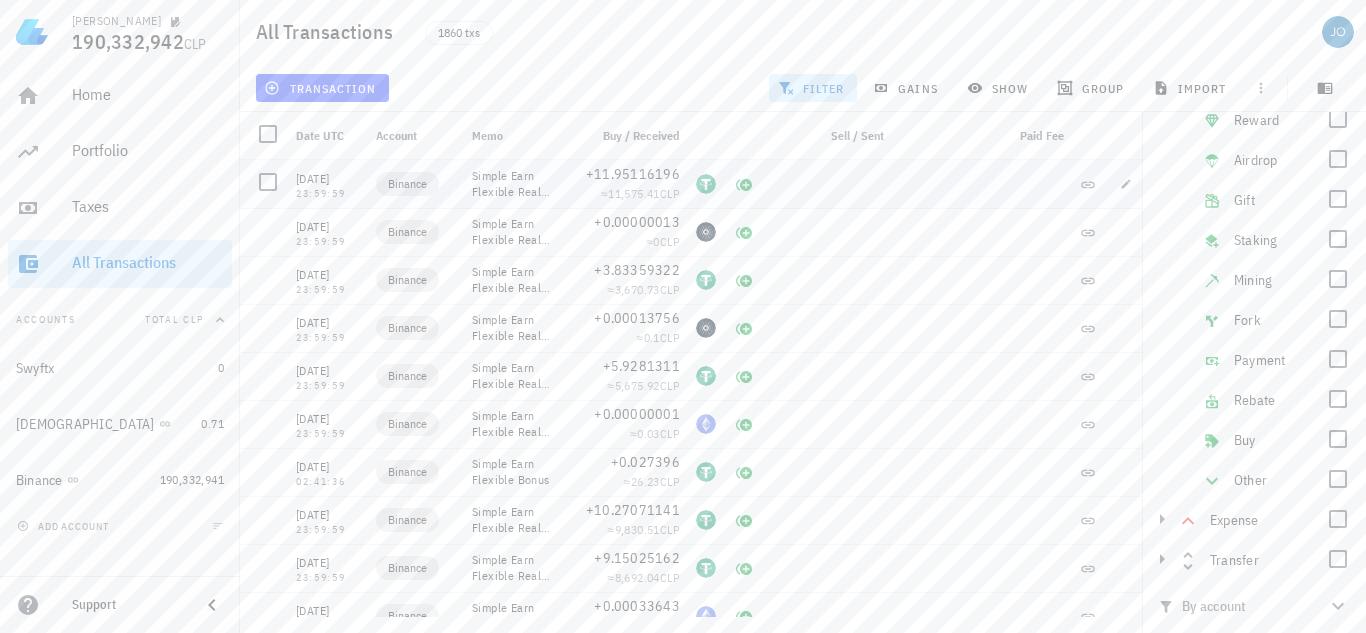click at bounding box center (1000, 184) 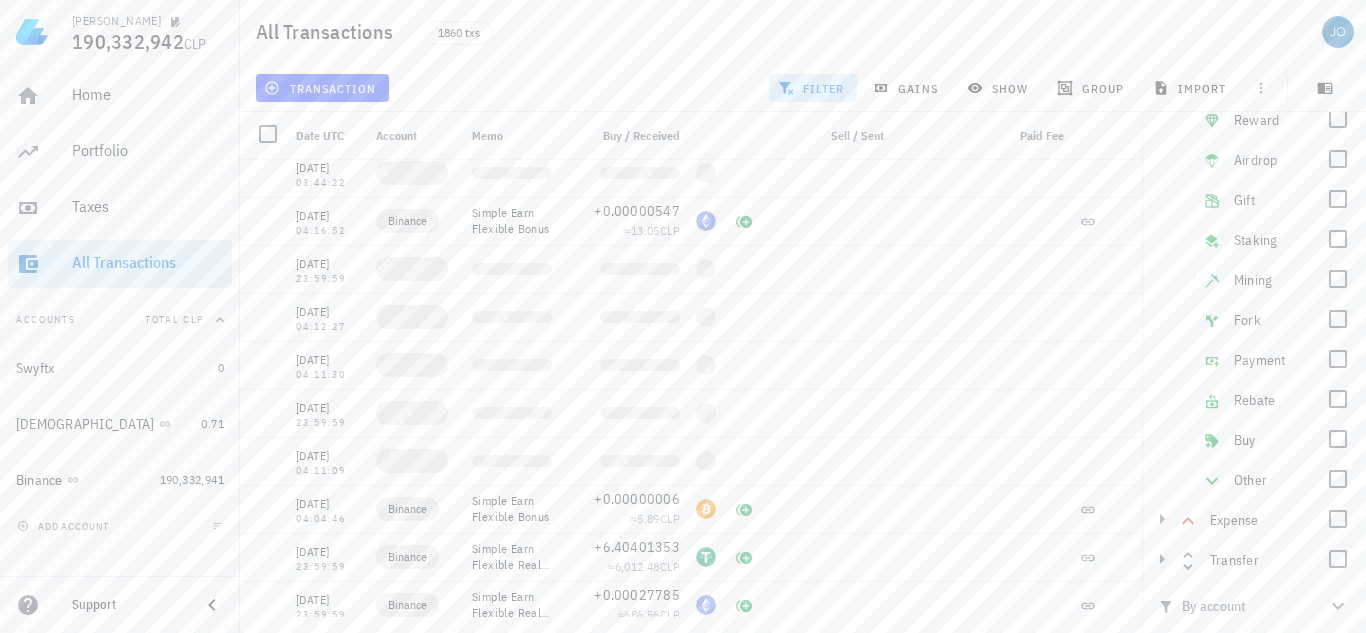 scroll, scrollTop: 4007, scrollLeft: 0, axis: vertical 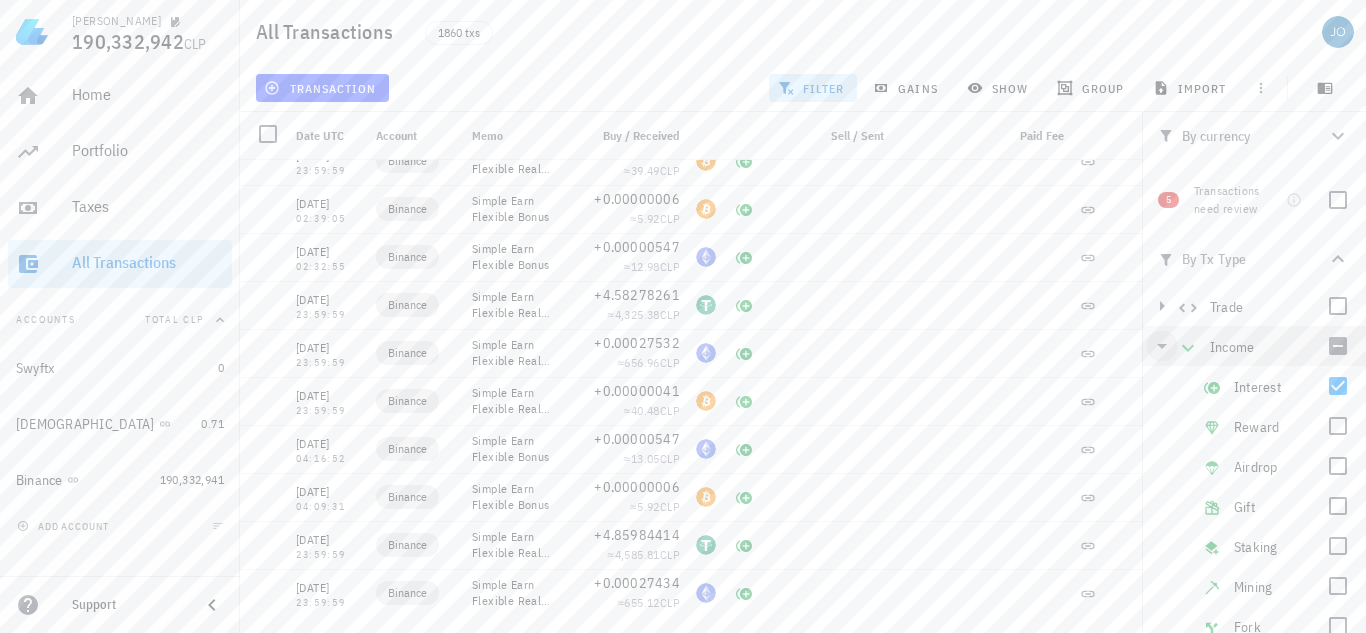 click 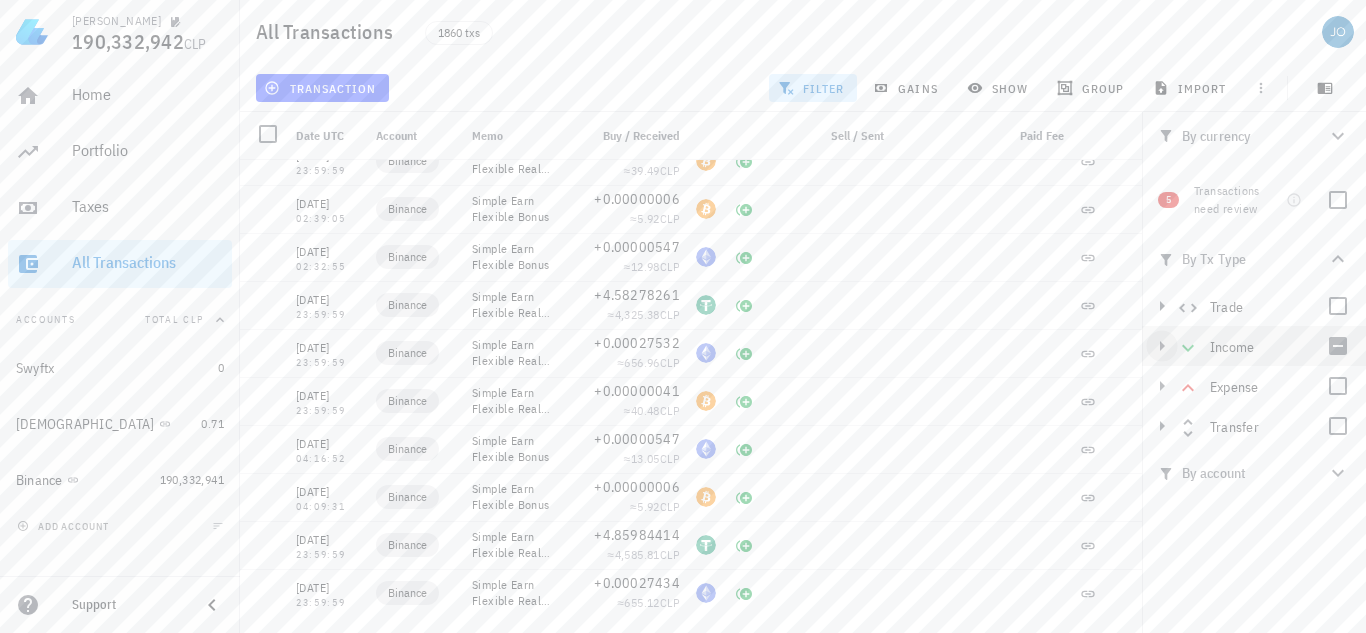 click 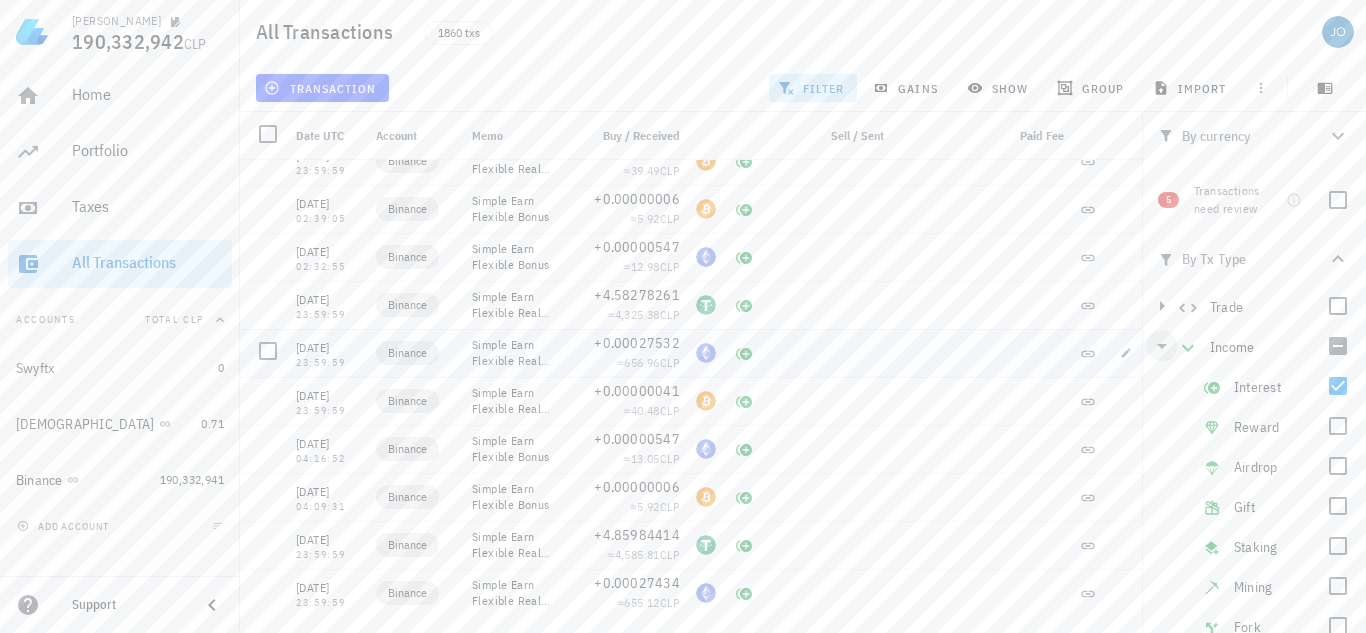 type 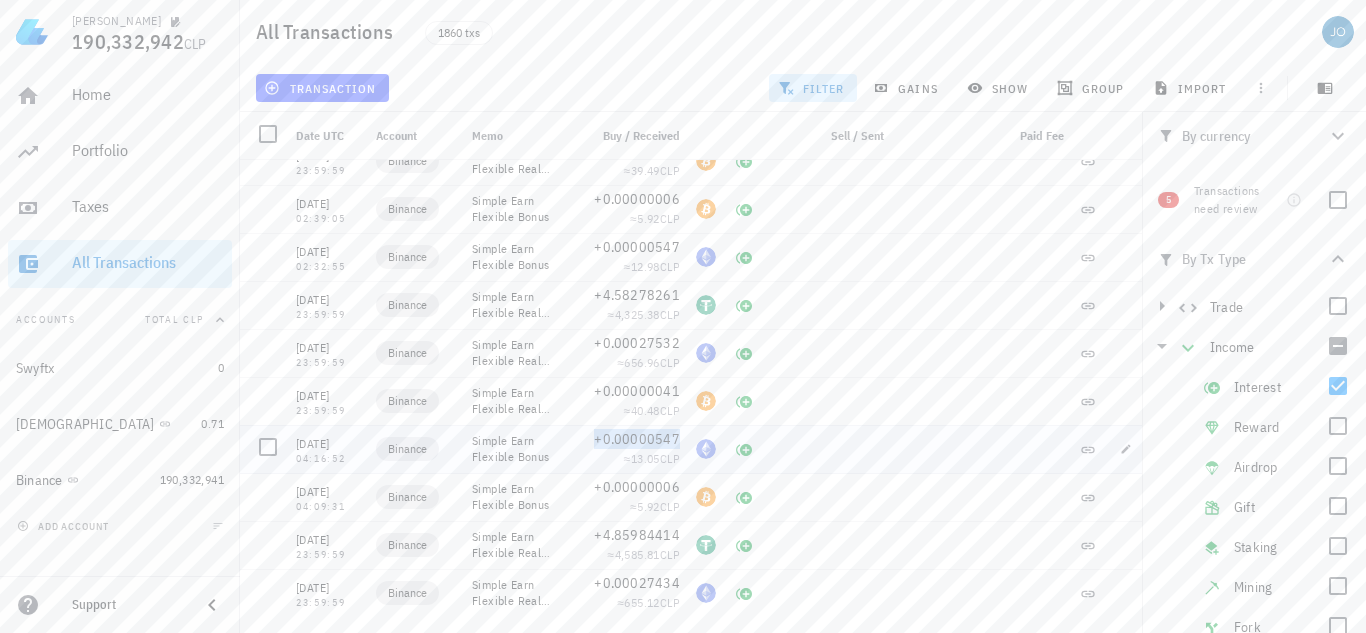 click on "+0.00000547" at bounding box center (637, 439) 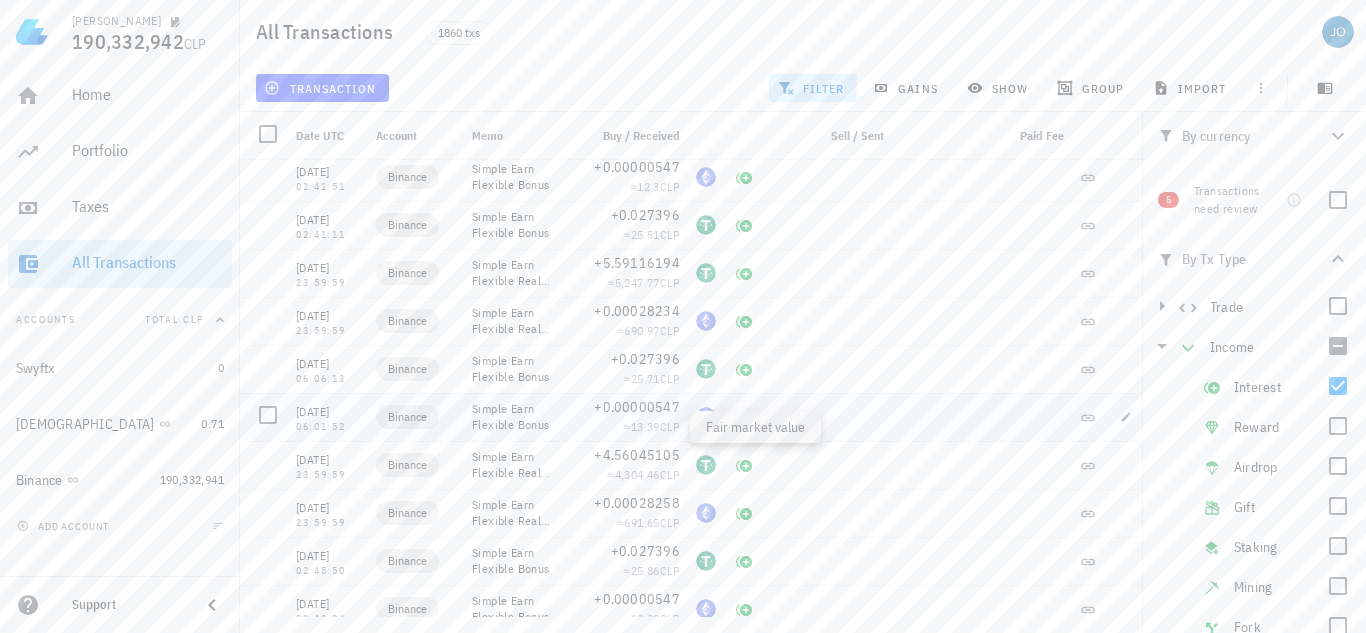 scroll, scrollTop: 2967, scrollLeft: 0, axis: vertical 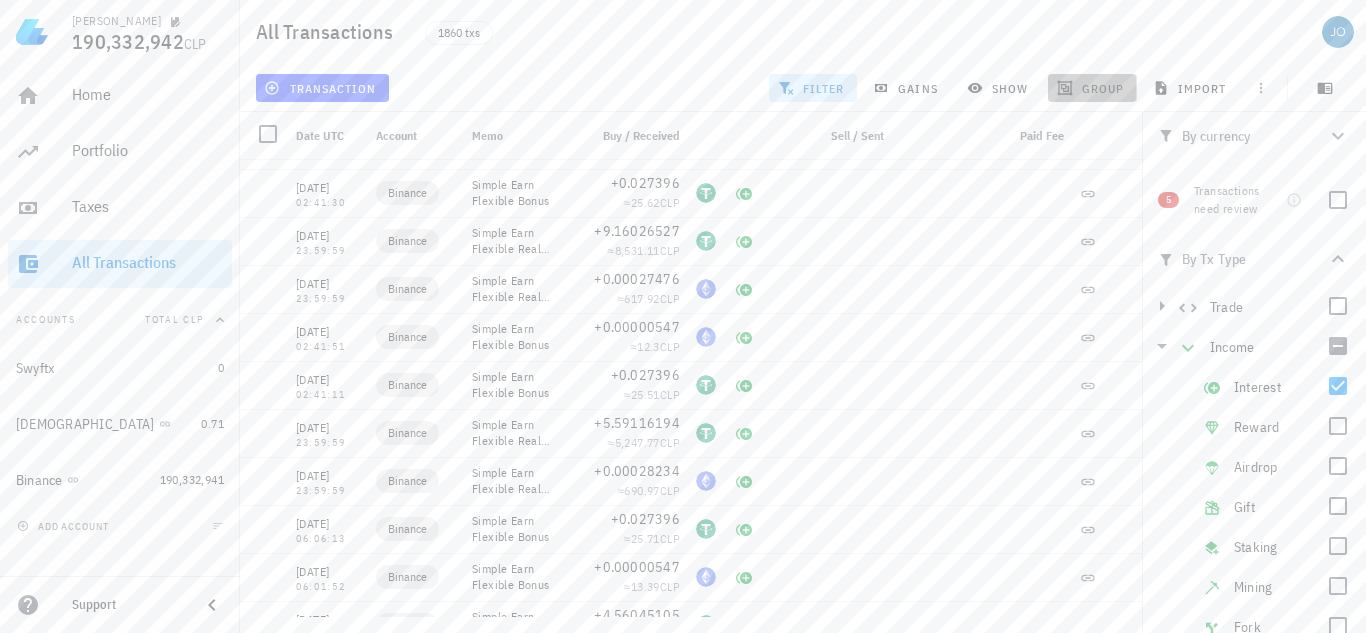 click on "group" at bounding box center (1092, 88) 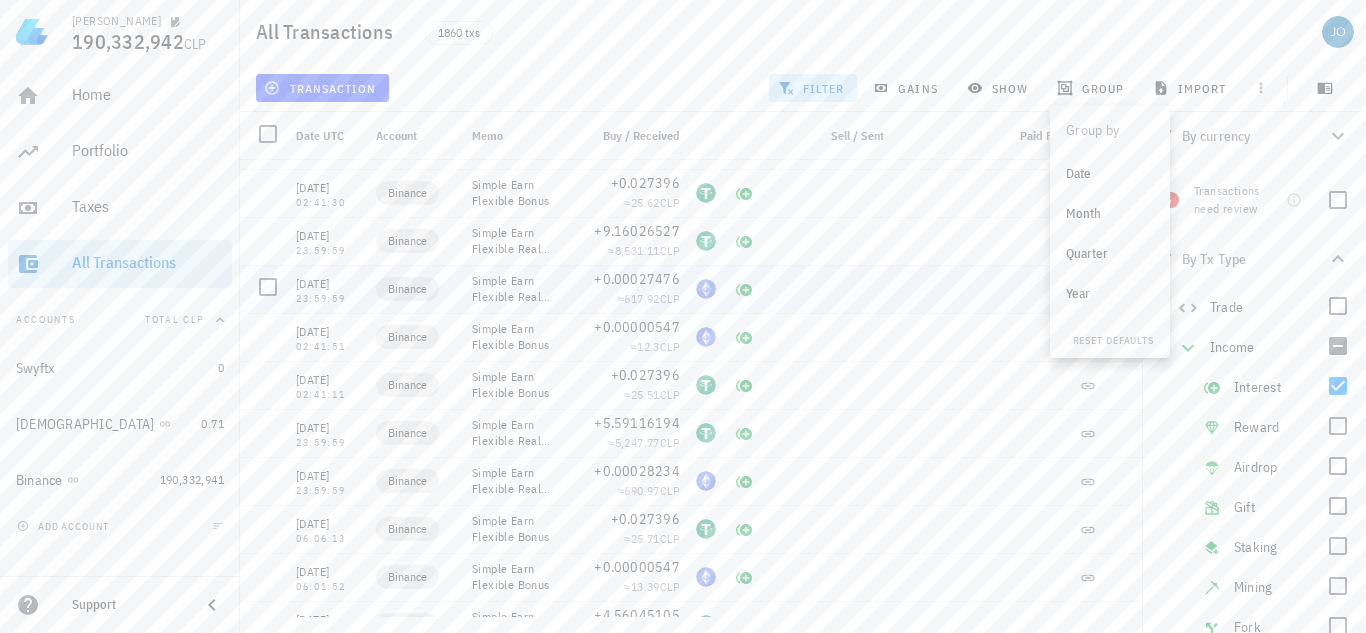 click at bounding box center (828, 289) 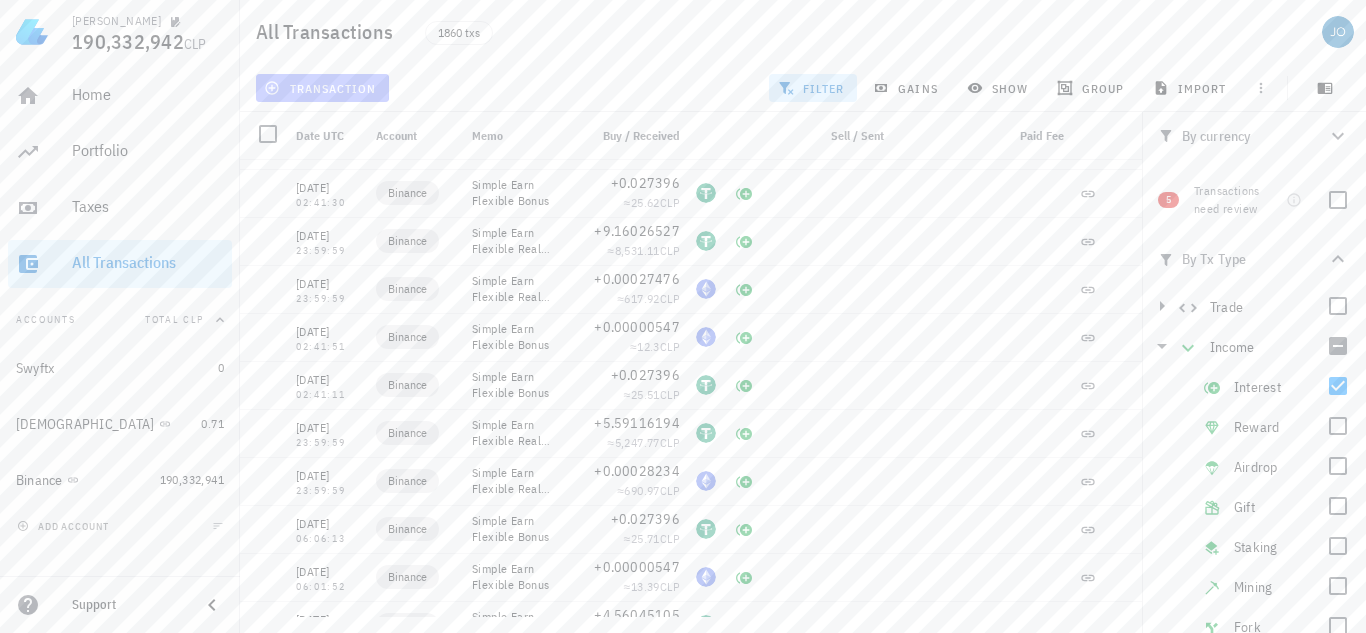 click on "transaction" at bounding box center (322, 88) 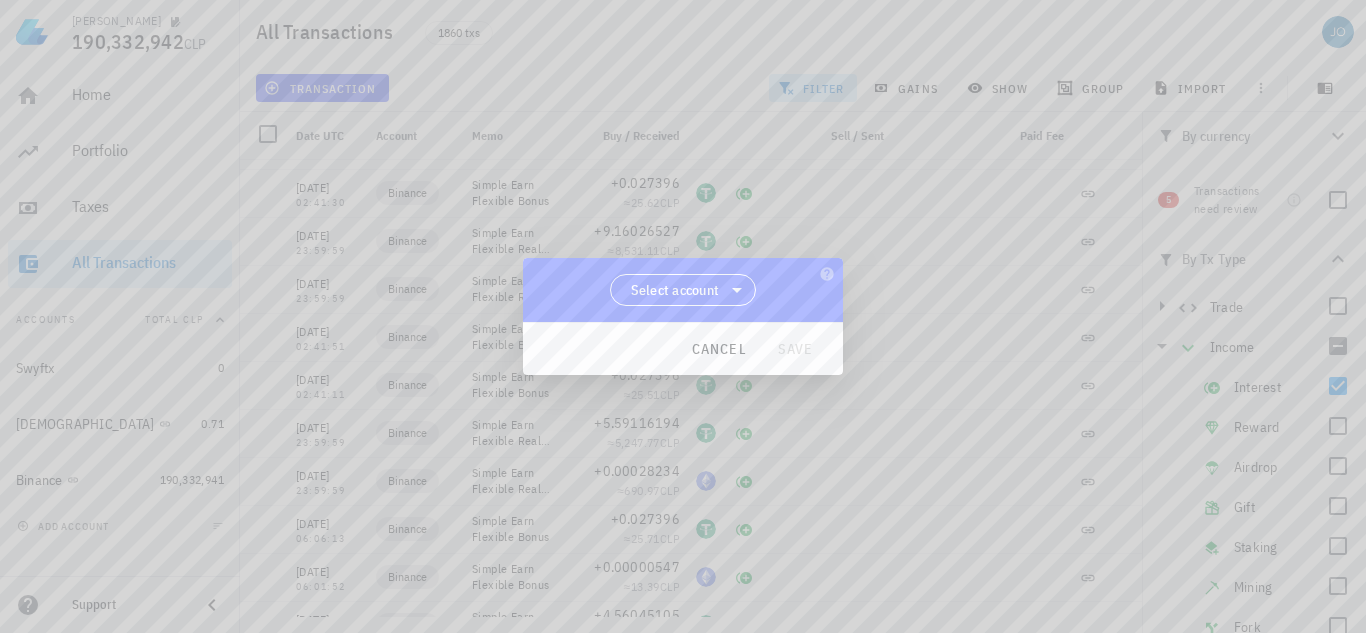 click at bounding box center [683, 316] 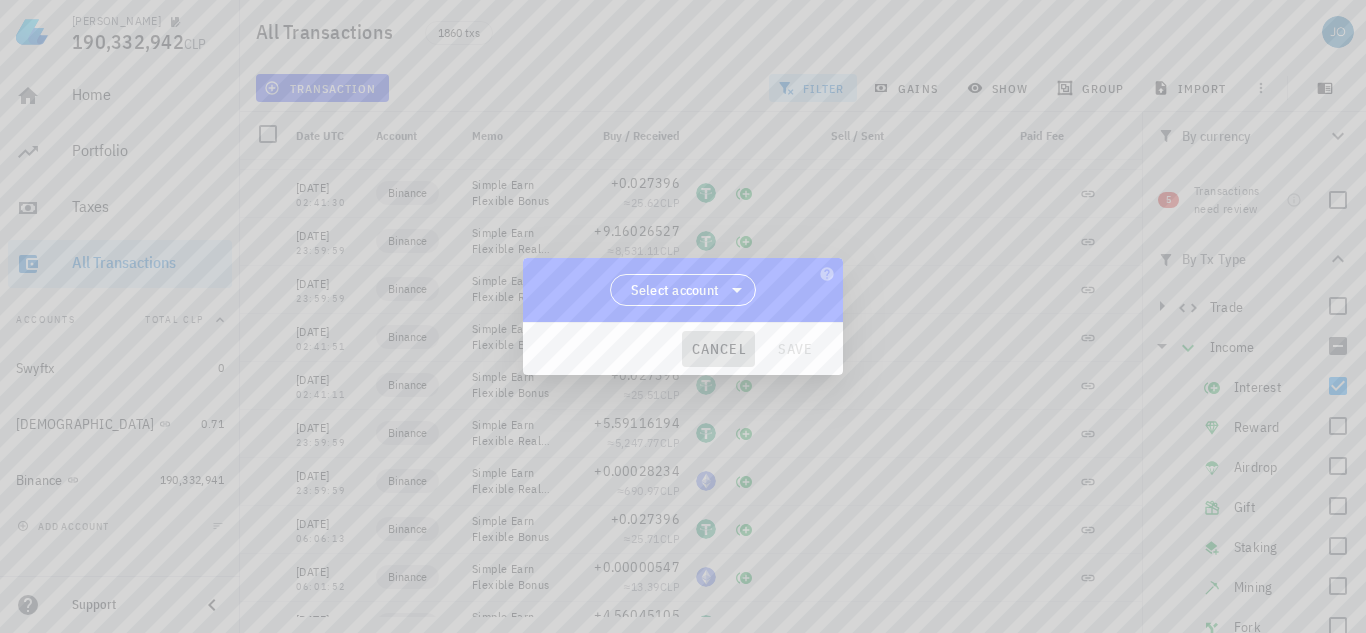 click on "cancel" at bounding box center [718, 349] 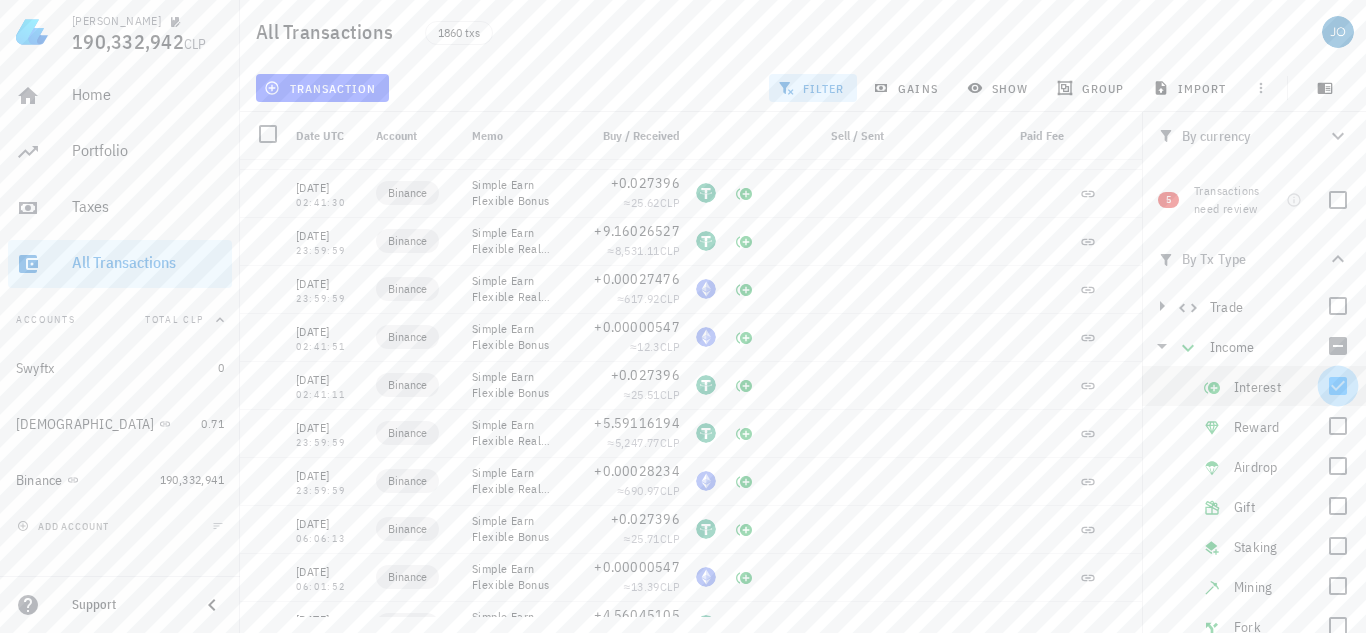 click at bounding box center (1338, 386) 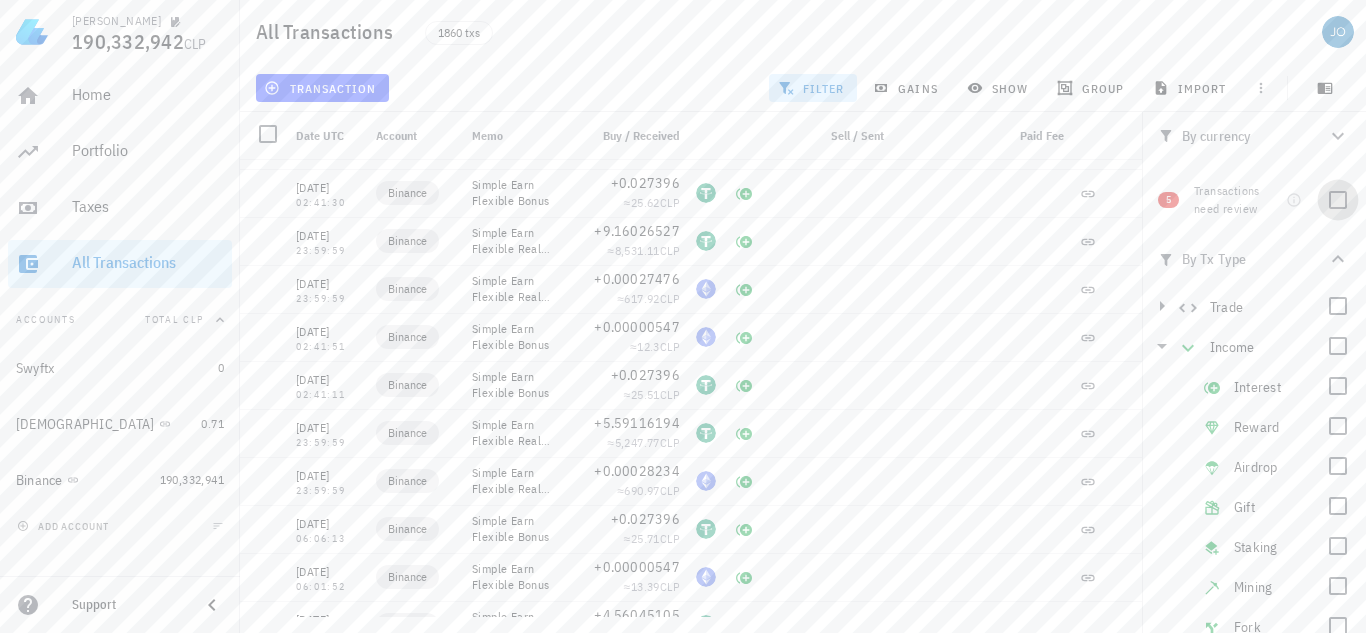 click at bounding box center (1338, 200) 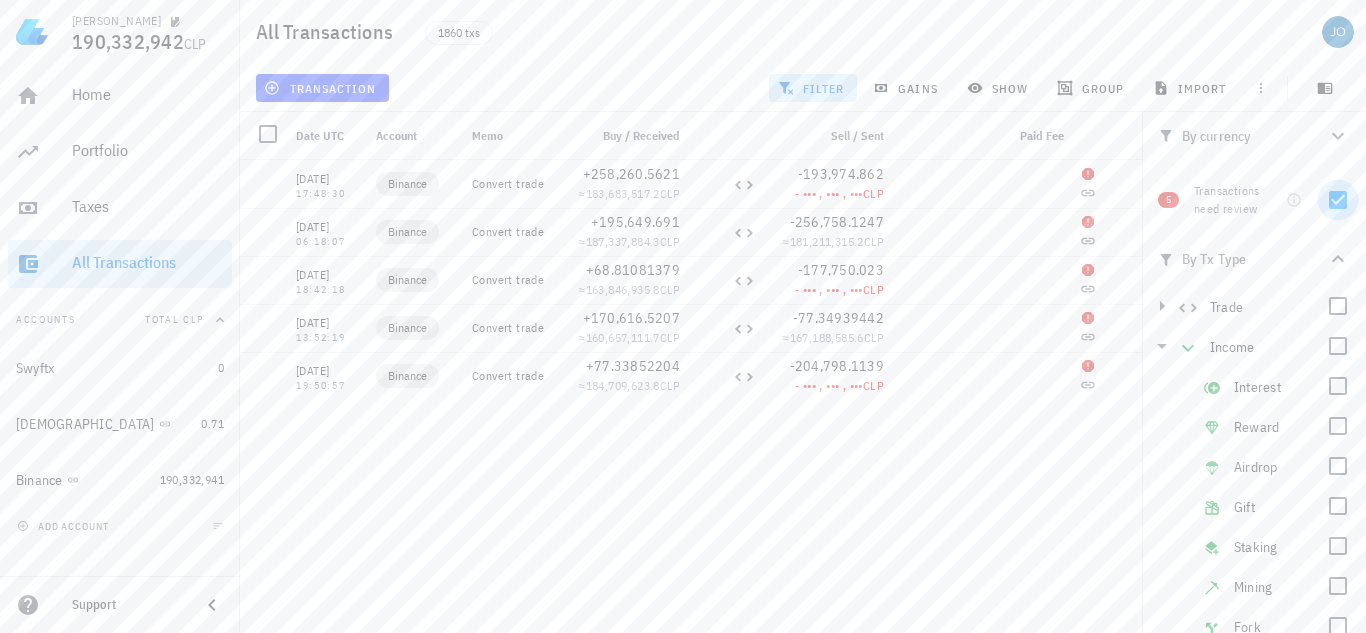 scroll, scrollTop: 0, scrollLeft: 0, axis: both 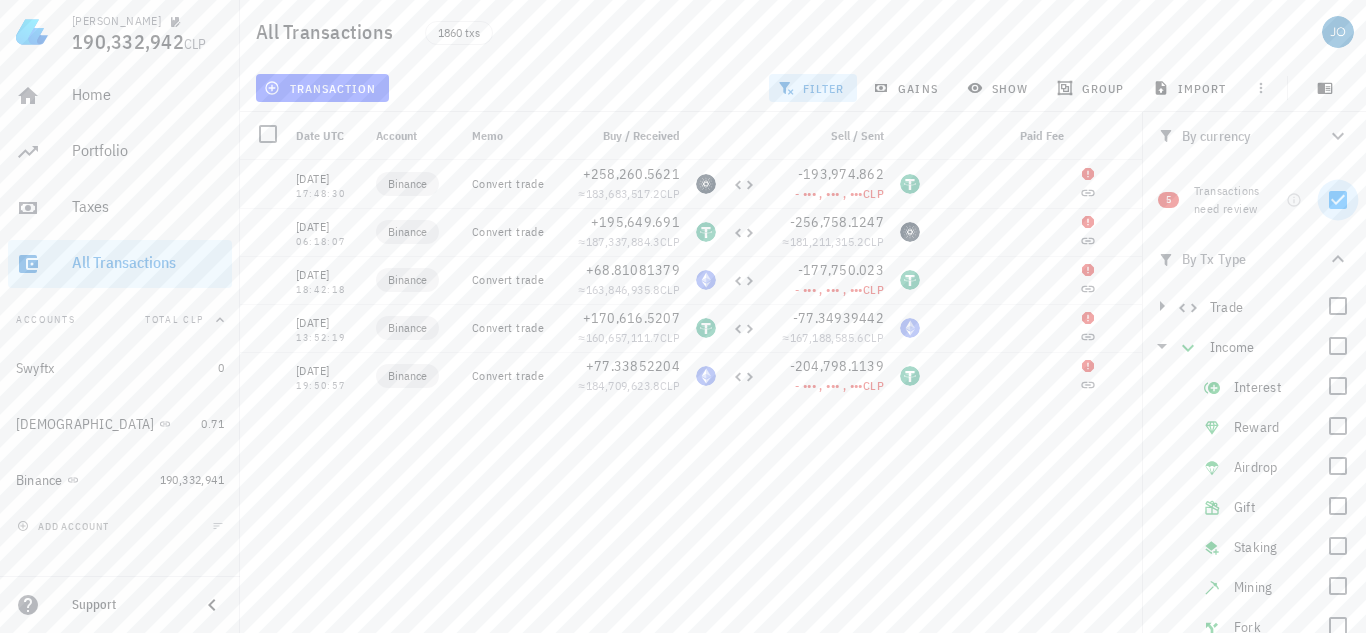 click at bounding box center [1338, 200] 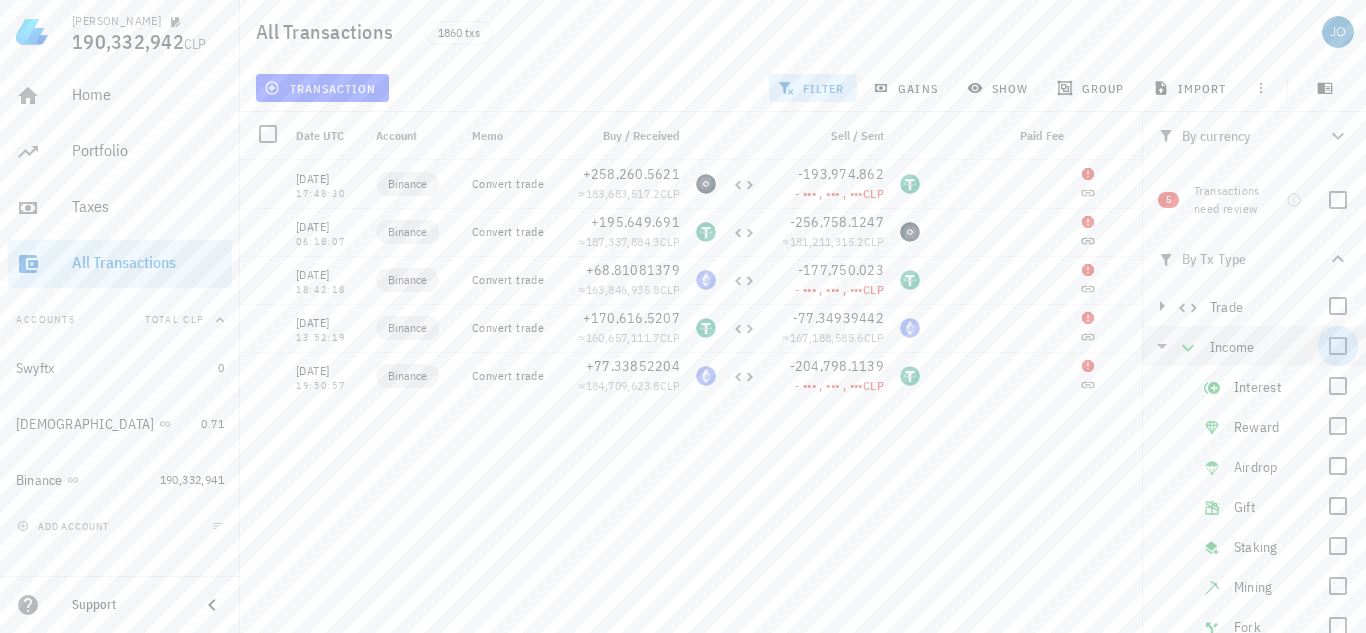 click at bounding box center (1338, 346) 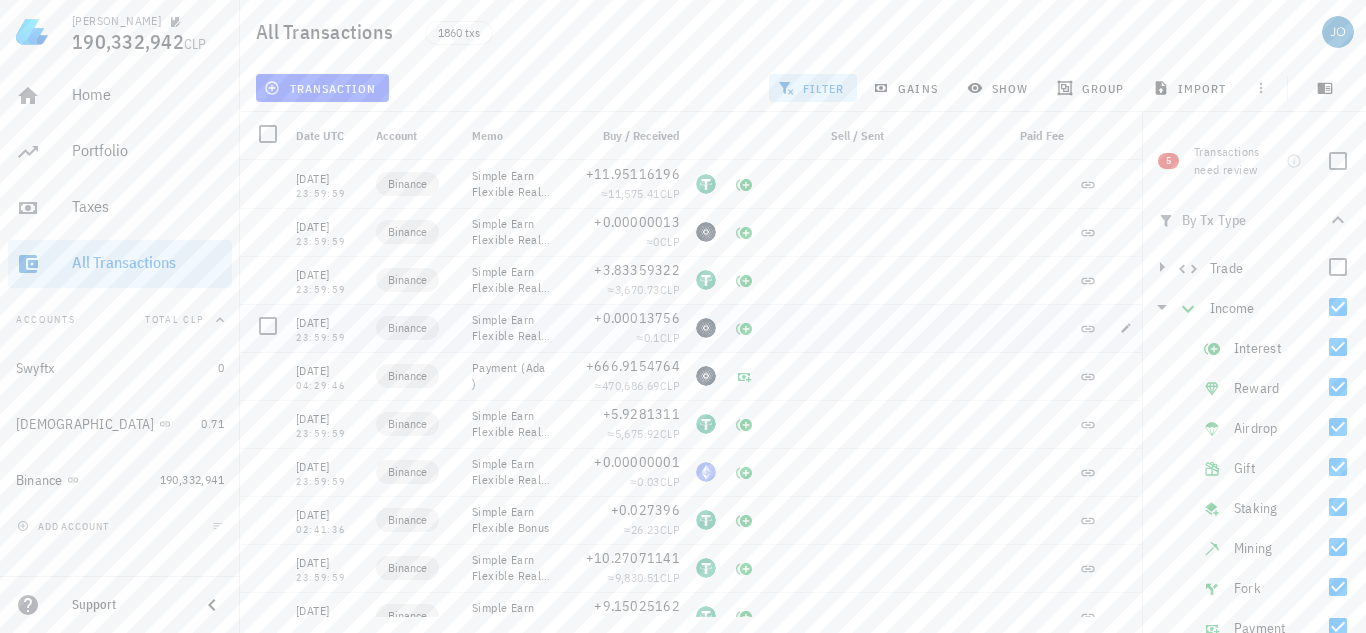 scroll, scrollTop: 40, scrollLeft: 0, axis: vertical 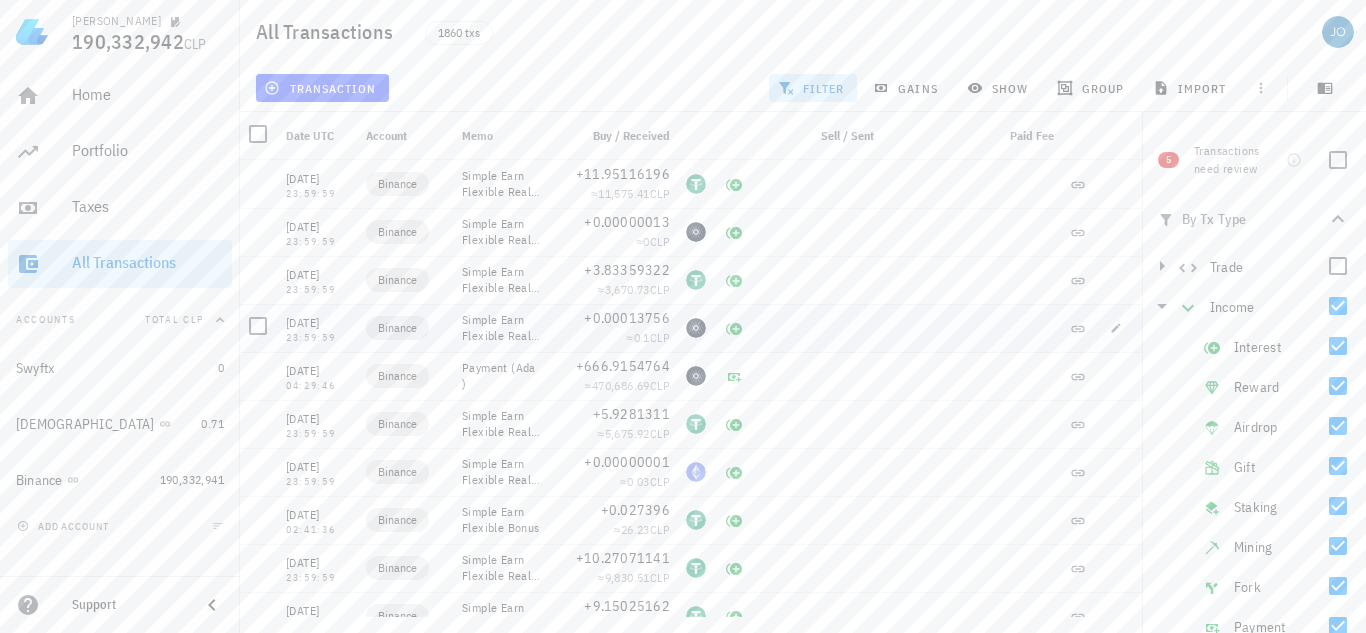 drag, startPoint x: 866, startPoint y: 310, endPoint x: 850, endPoint y: 315, distance: 16.763054 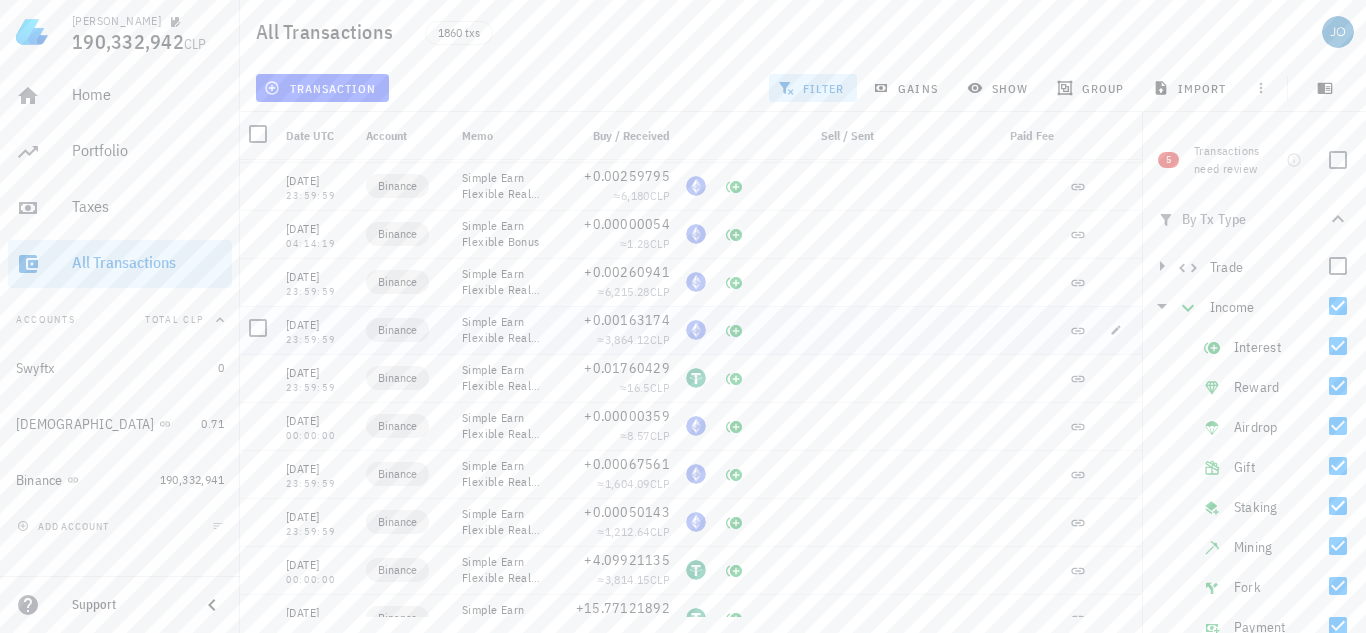scroll, scrollTop: 1880, scrollLeft: 0, axis: vertical 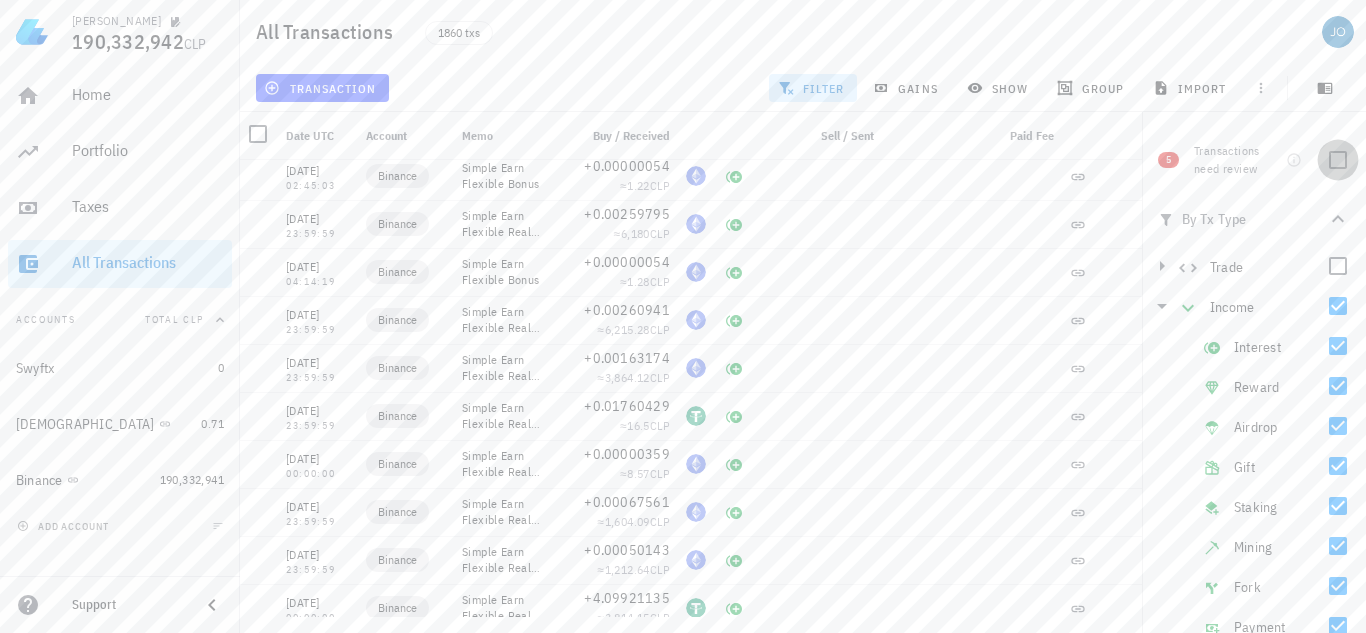 click at bounding box center [1338, 160] 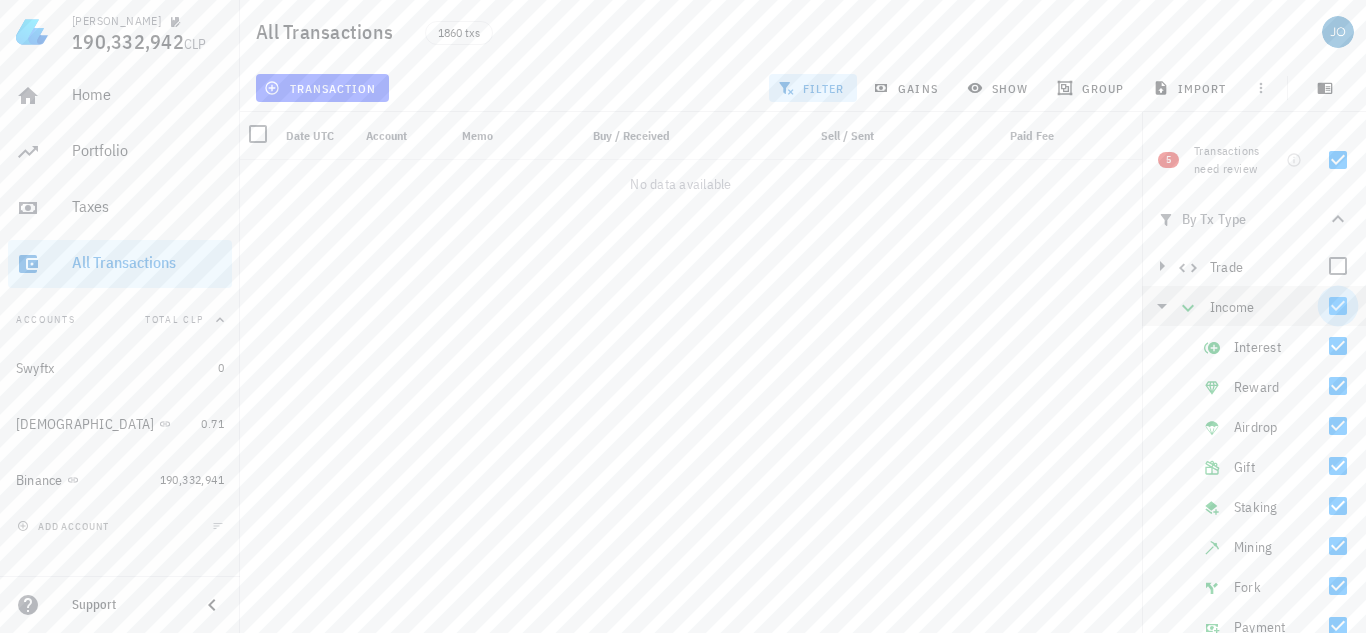 click at bounding box center (1338, 306) 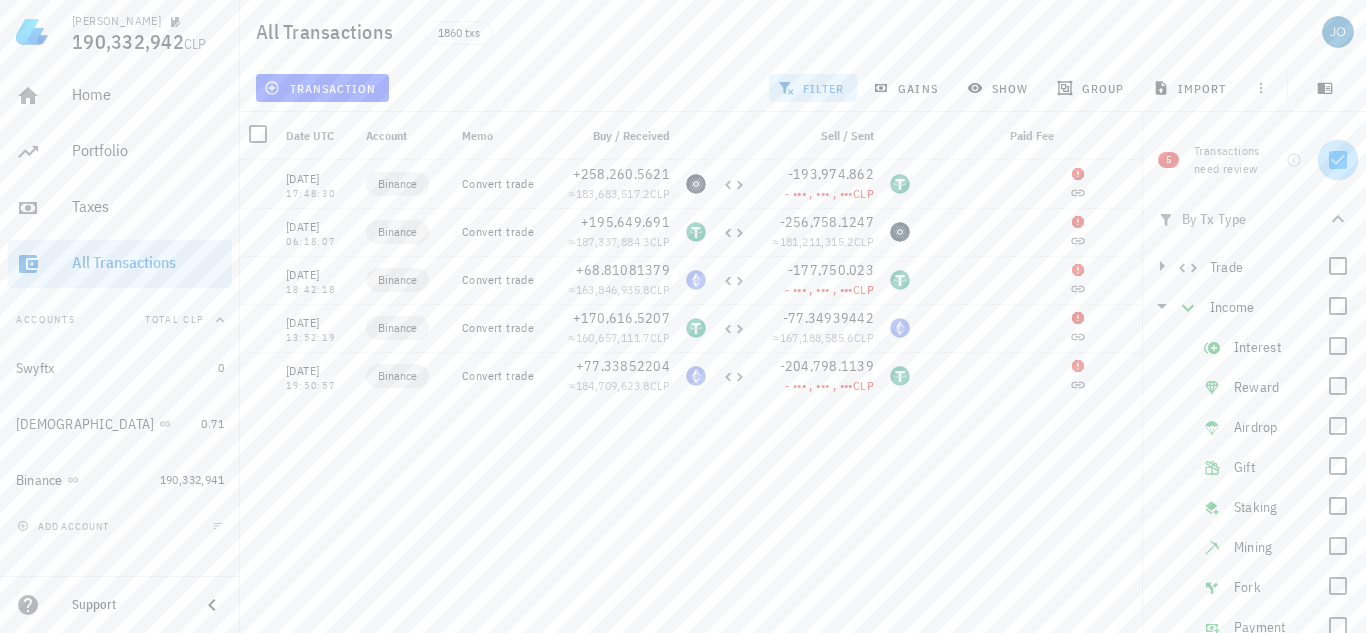 click at bounding box center [1338, 160] 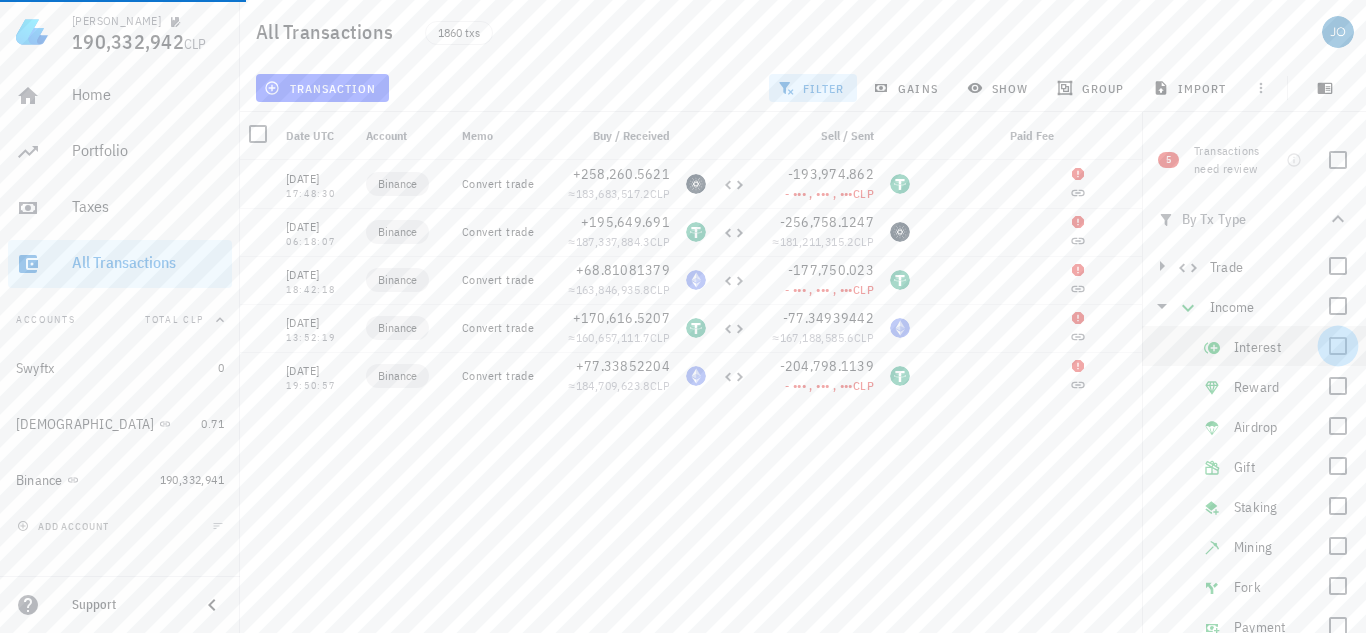 click at bounding box center (1338, 346) 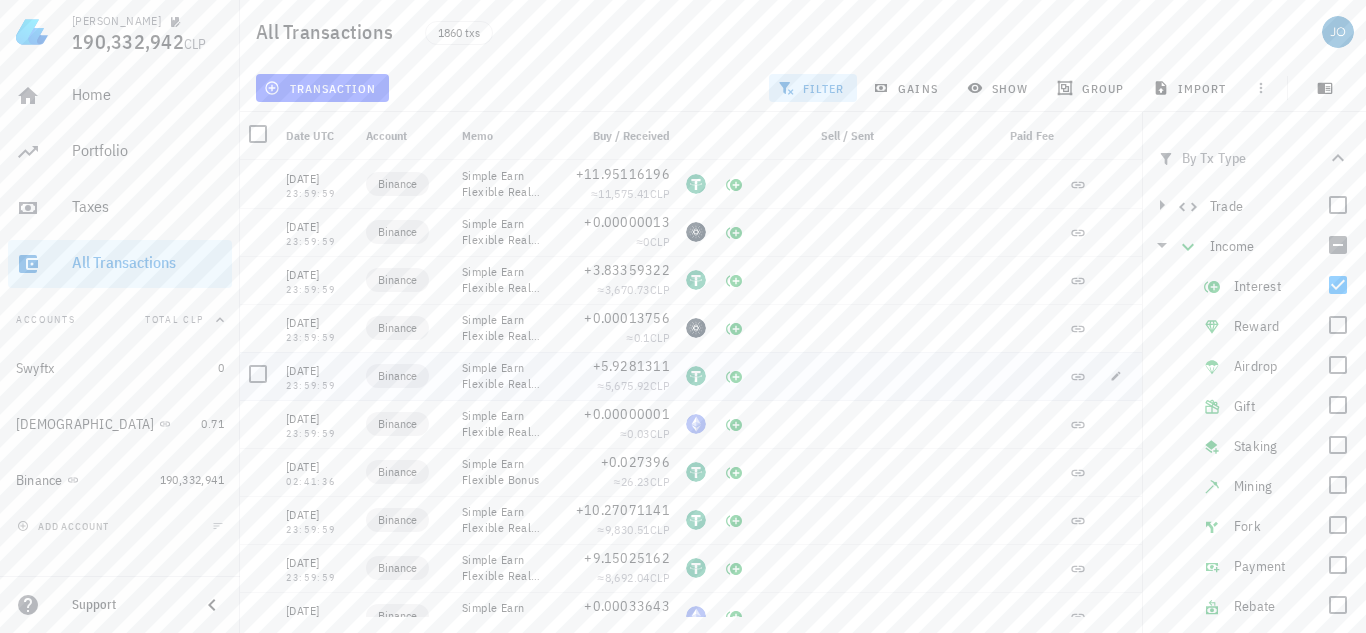 scroll, scrollTop: 120, scrollLeft: 0, axis: vertical 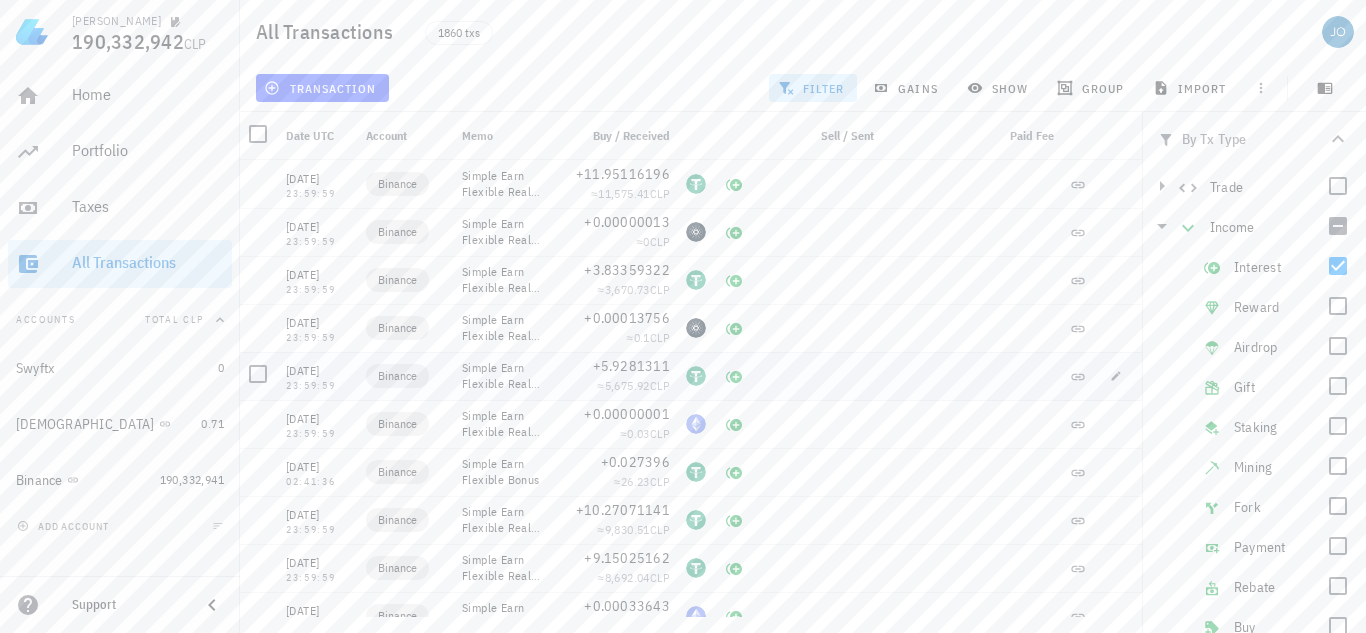 click on "Binance" at bounding box center [406, 376] 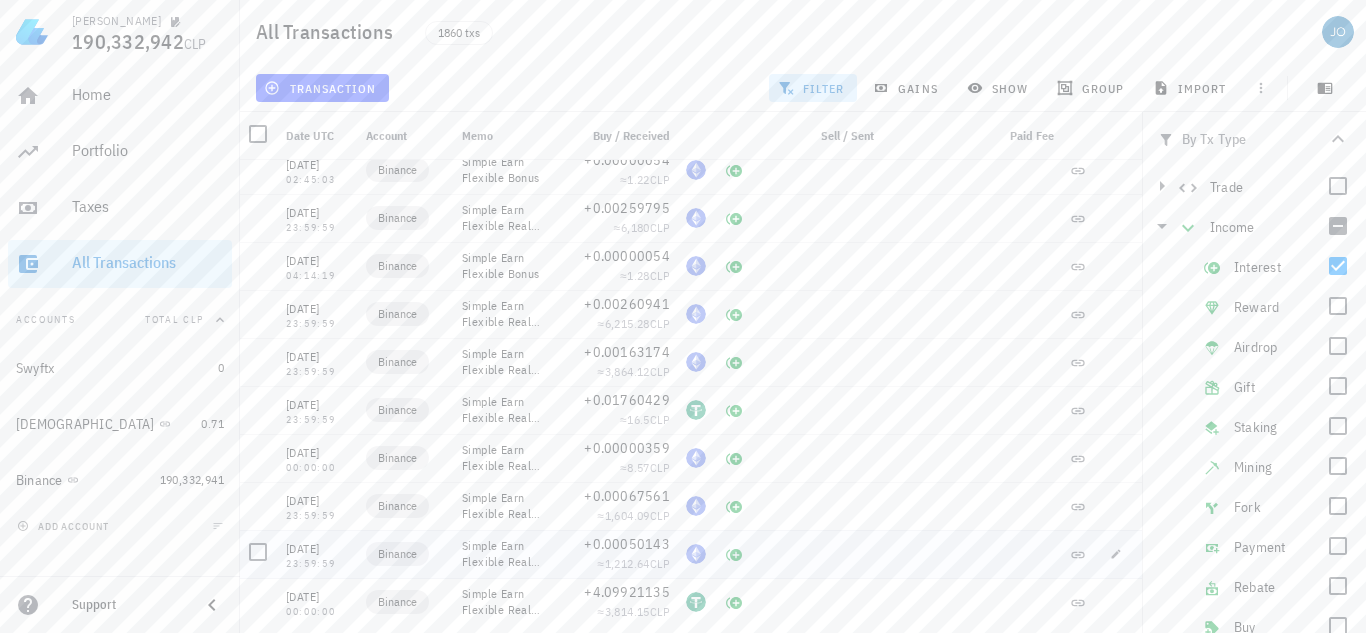 scroll, scrollTop: 1840, scrollLeft: 0, axis: vertical 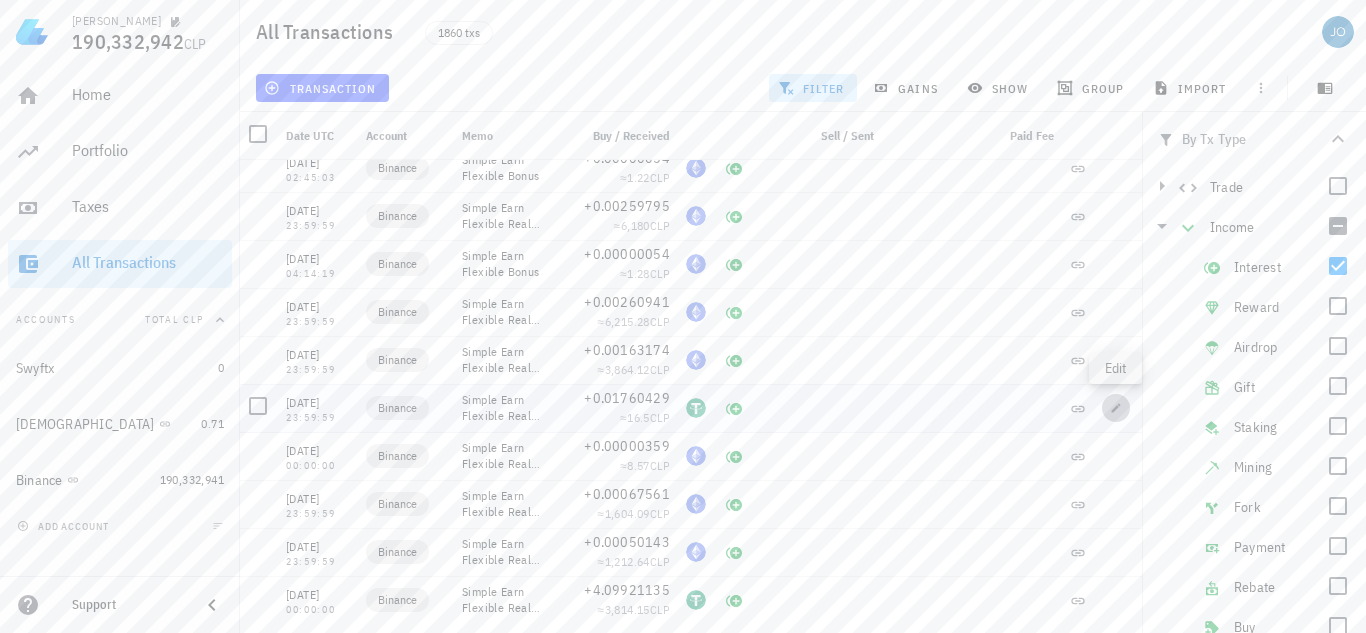 click at bounding box center (1116, 408) 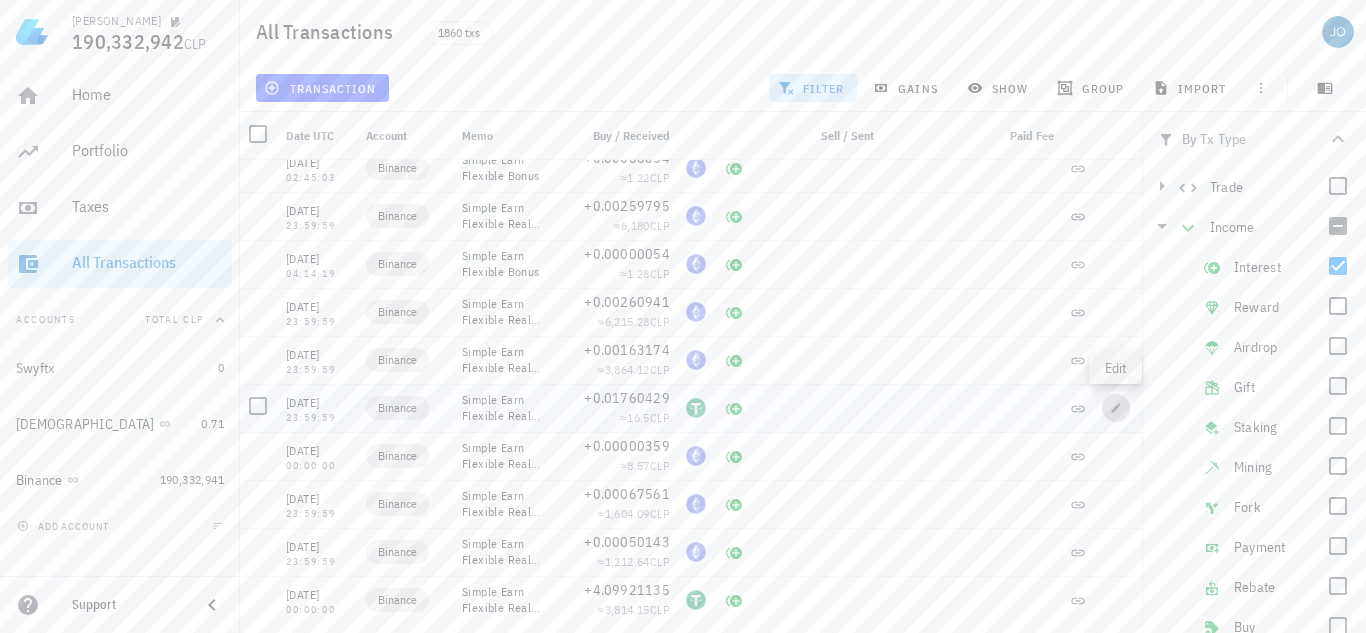type on "0.01760429" 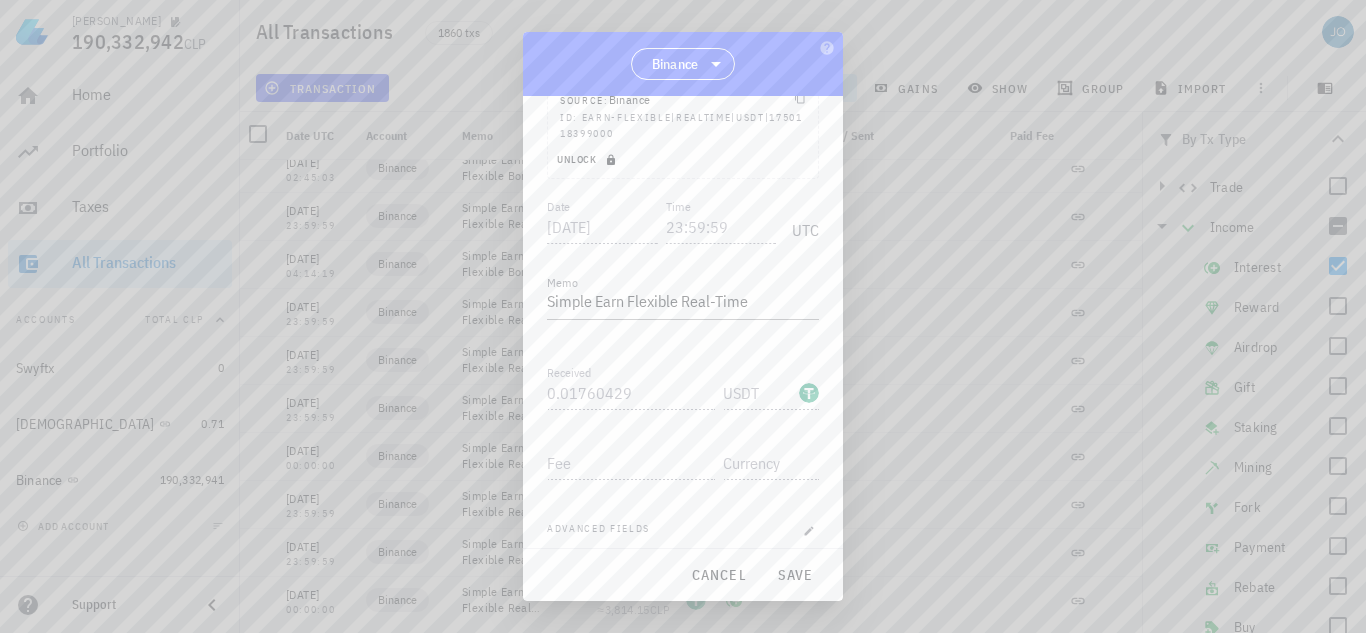 click on "Unlock" at bounding box center (588, 160) 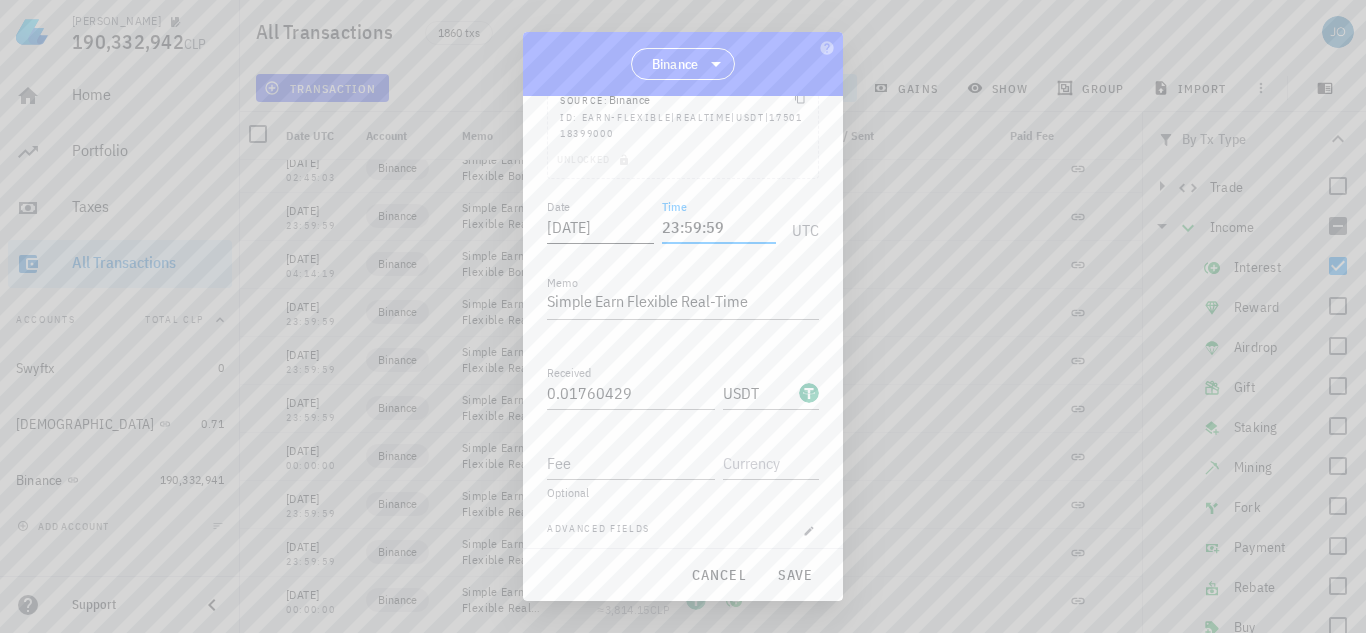 drag, startPoint x: 719, startPoint y: 228, endPoint x: 595, endPoint y: 229, distance: 124.004036 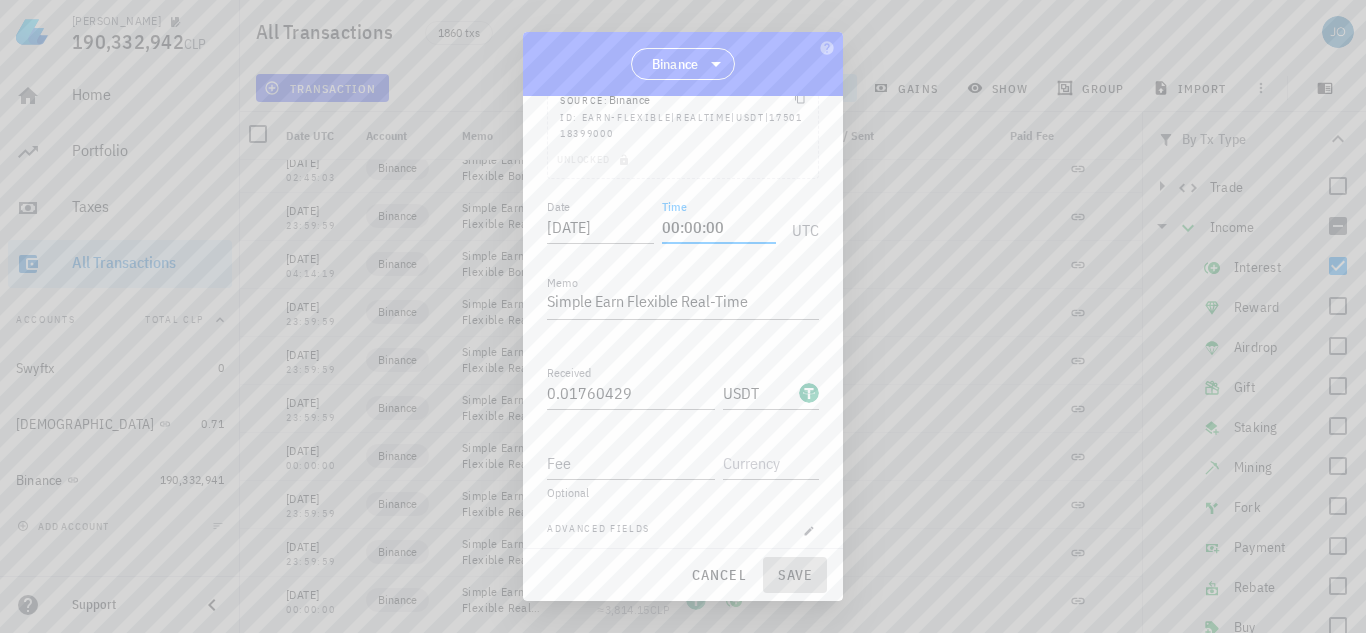click on "save" at bounding box center (795, 575) 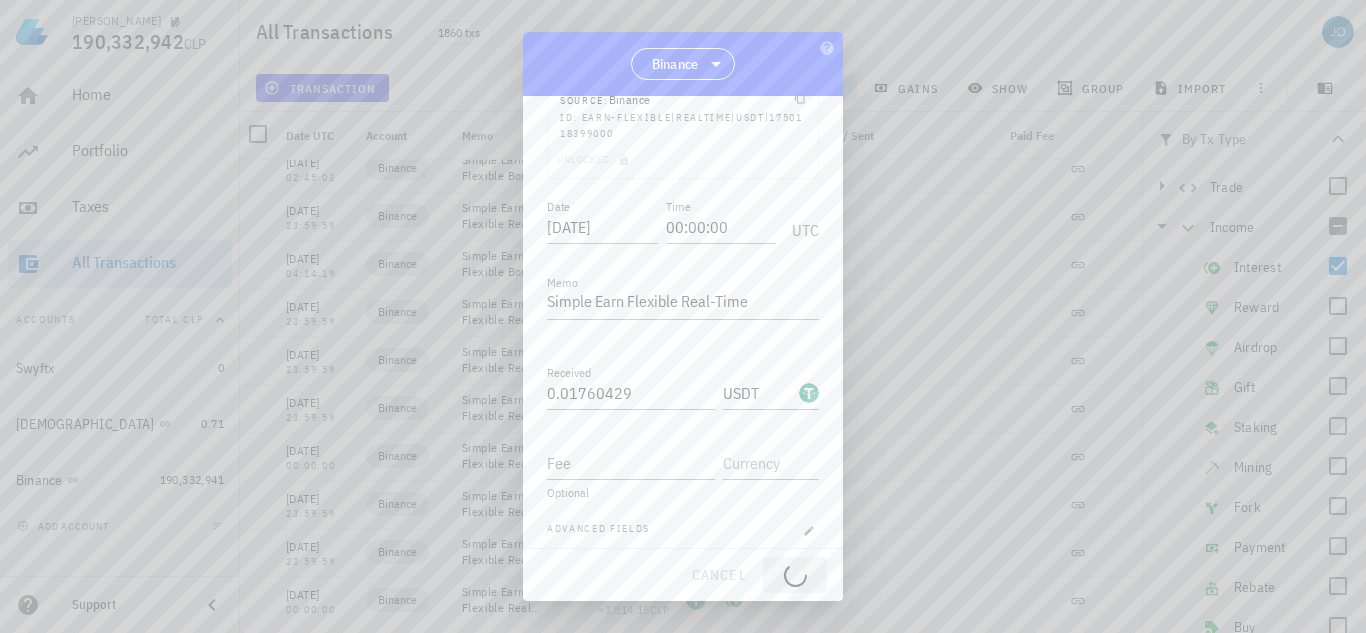 type on "23:59:59" 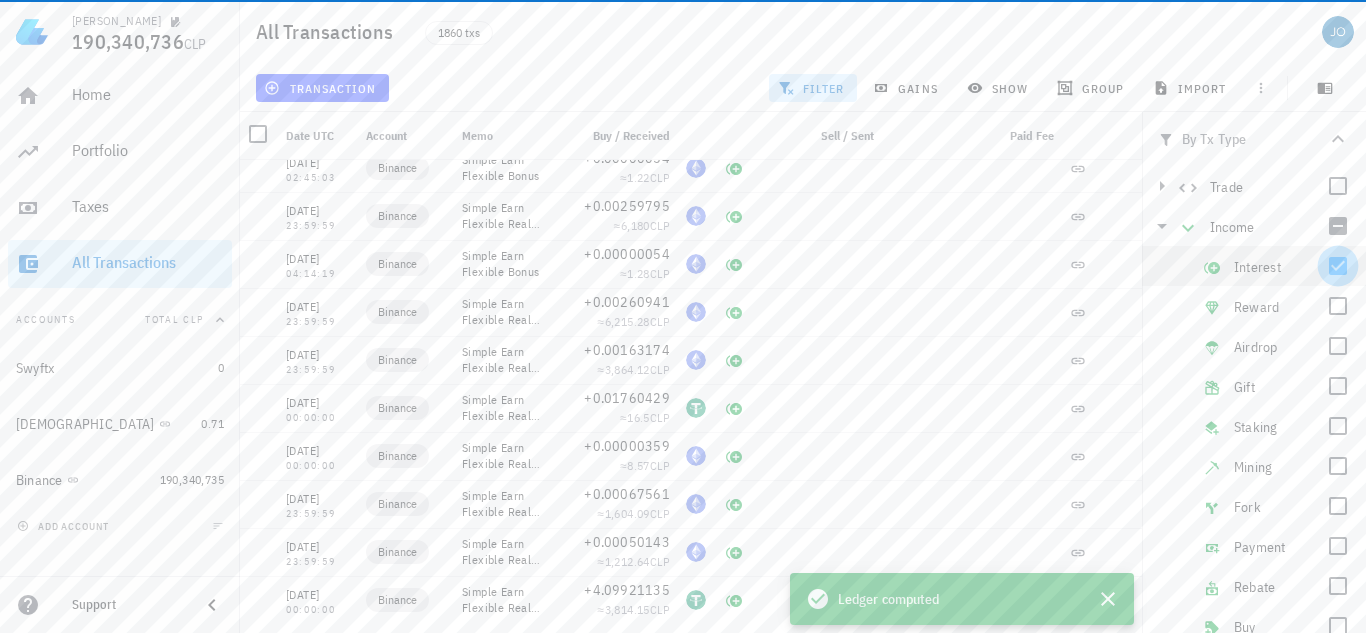 click at bounding box center [1338, 266] 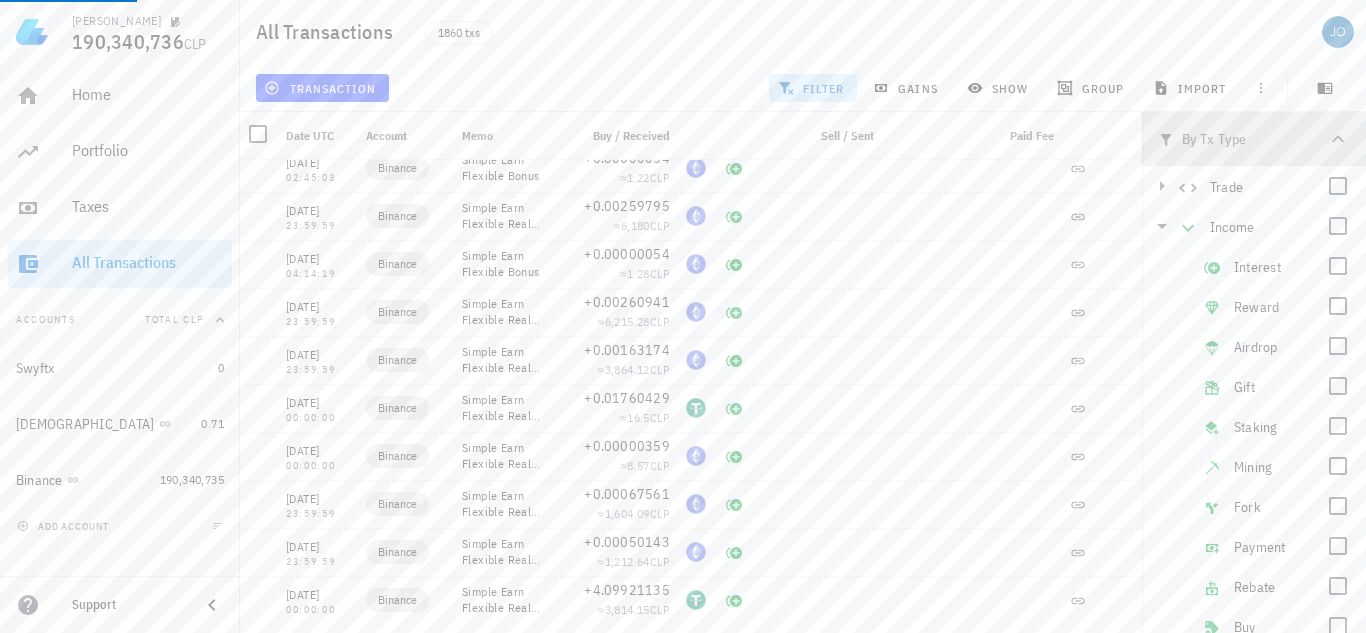 click 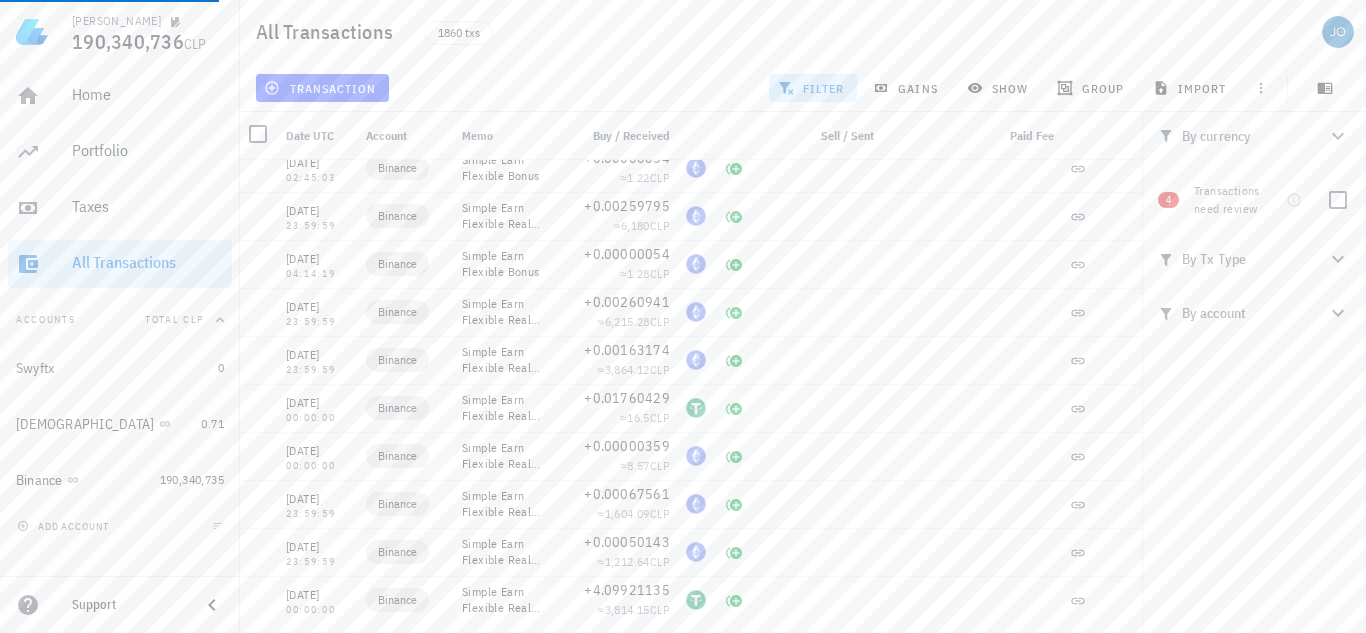 scroll, scrollTop: 0, scrollLeft: 0, axis: both 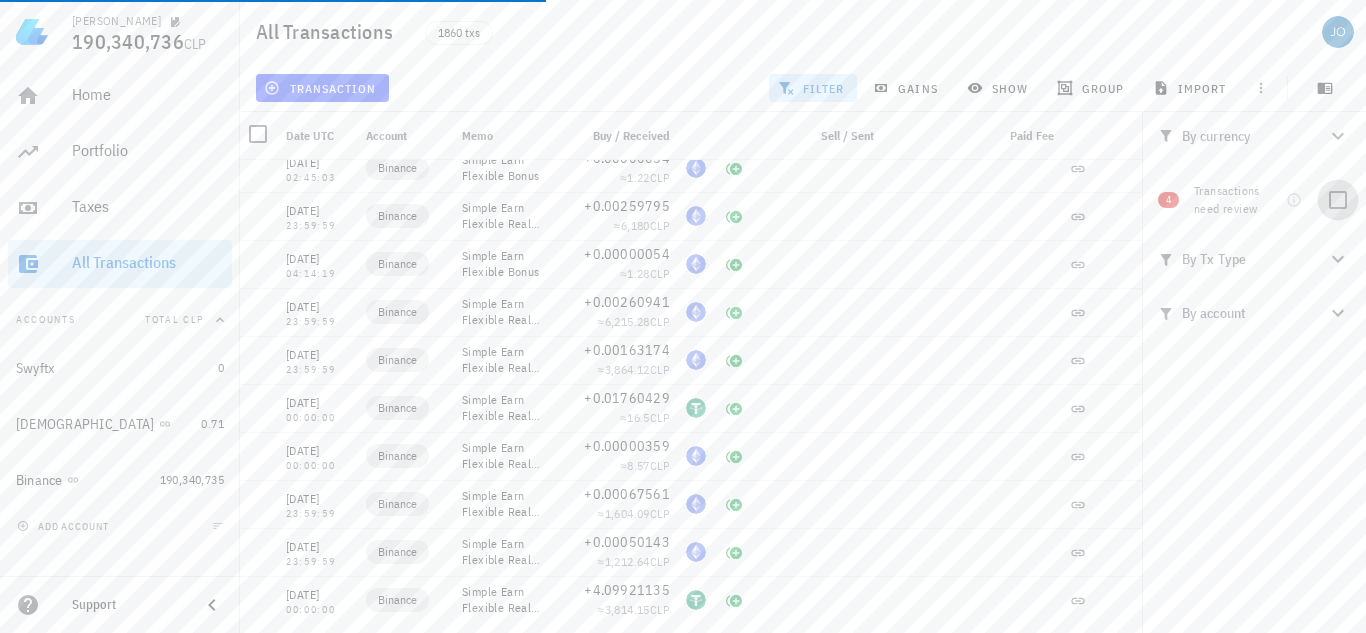 click at bounding box center (1338, 200) 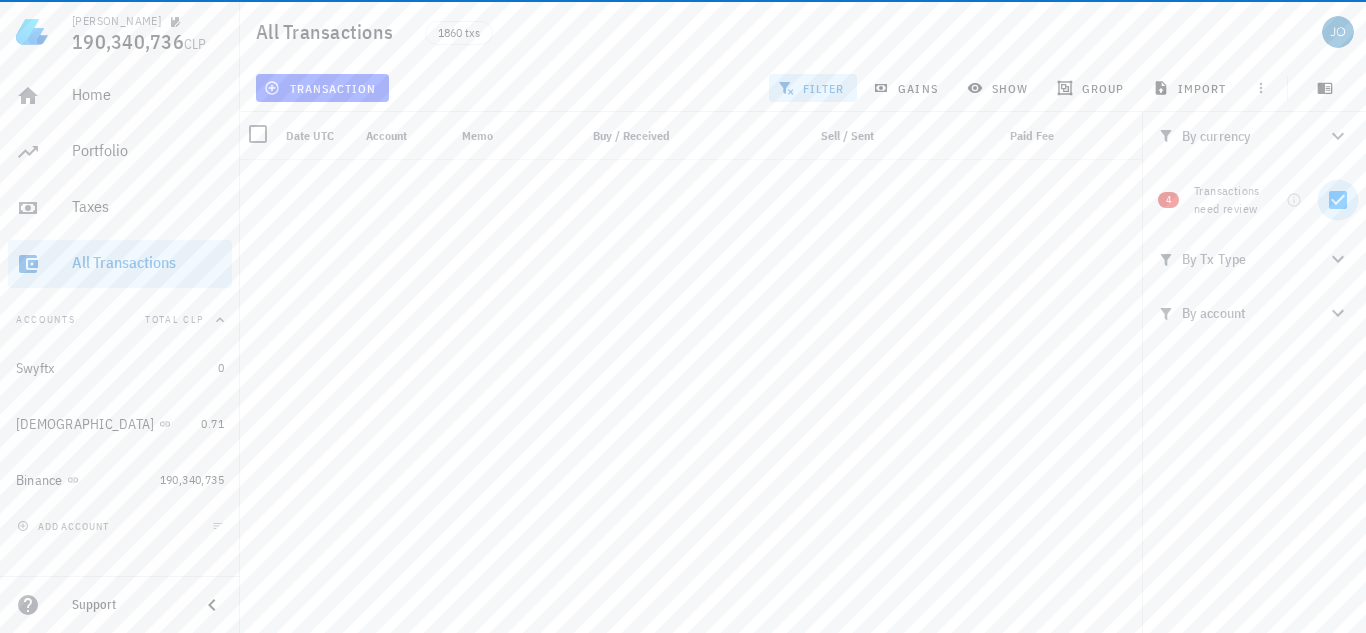 scroll, scrollTop: 0, scrollLeft: 0, axis: both 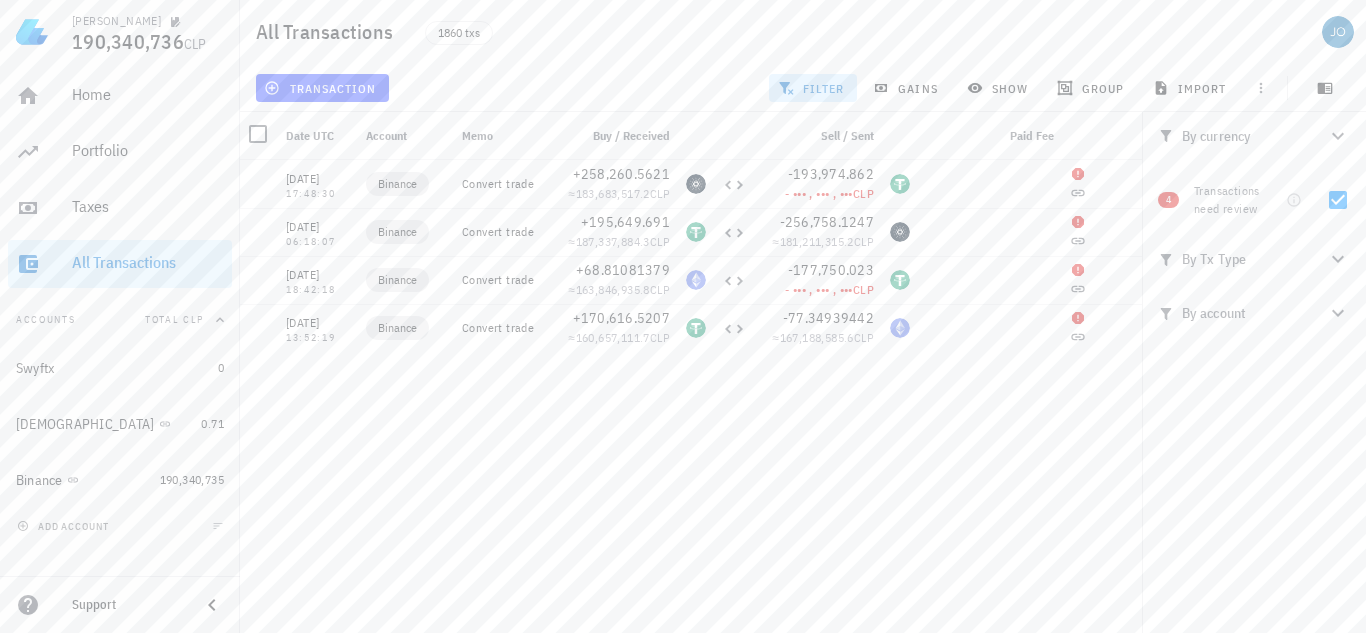 click 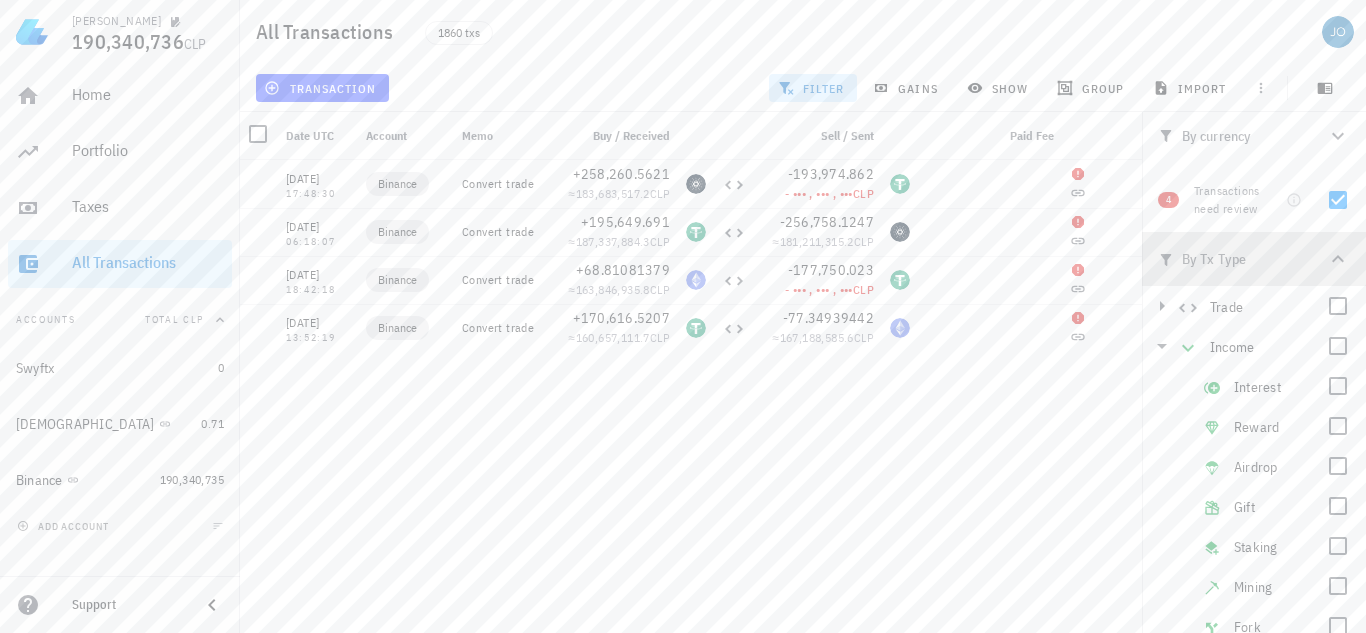 click 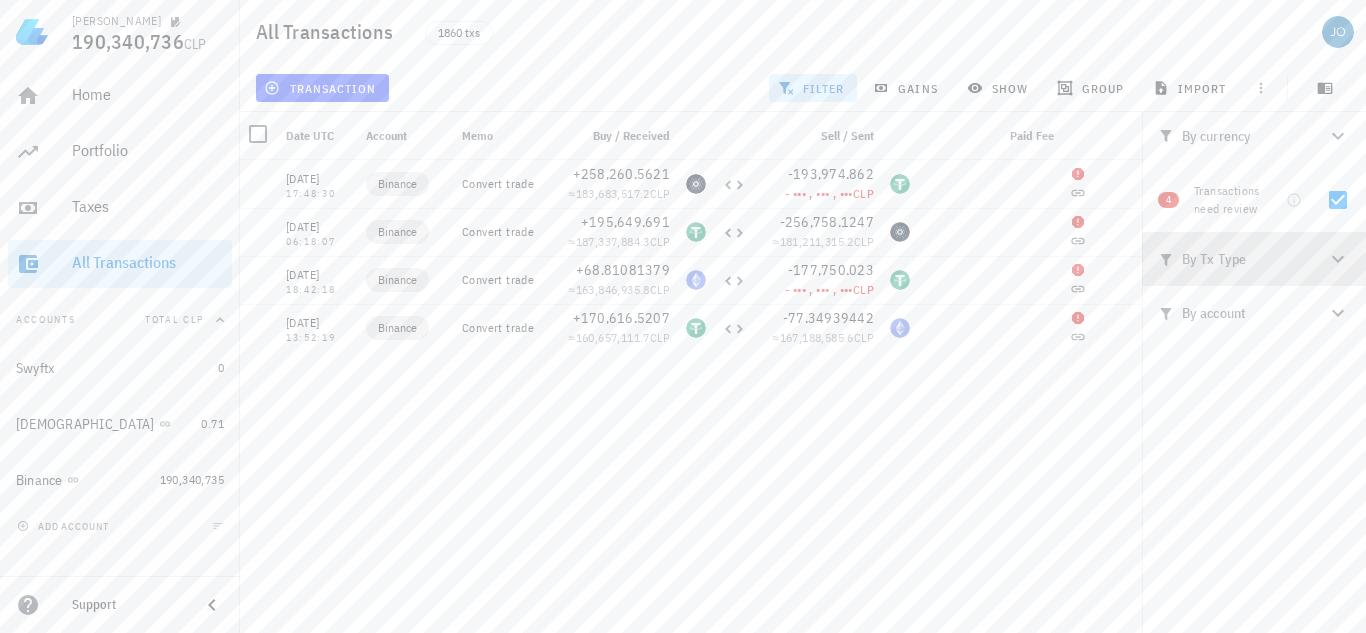 click 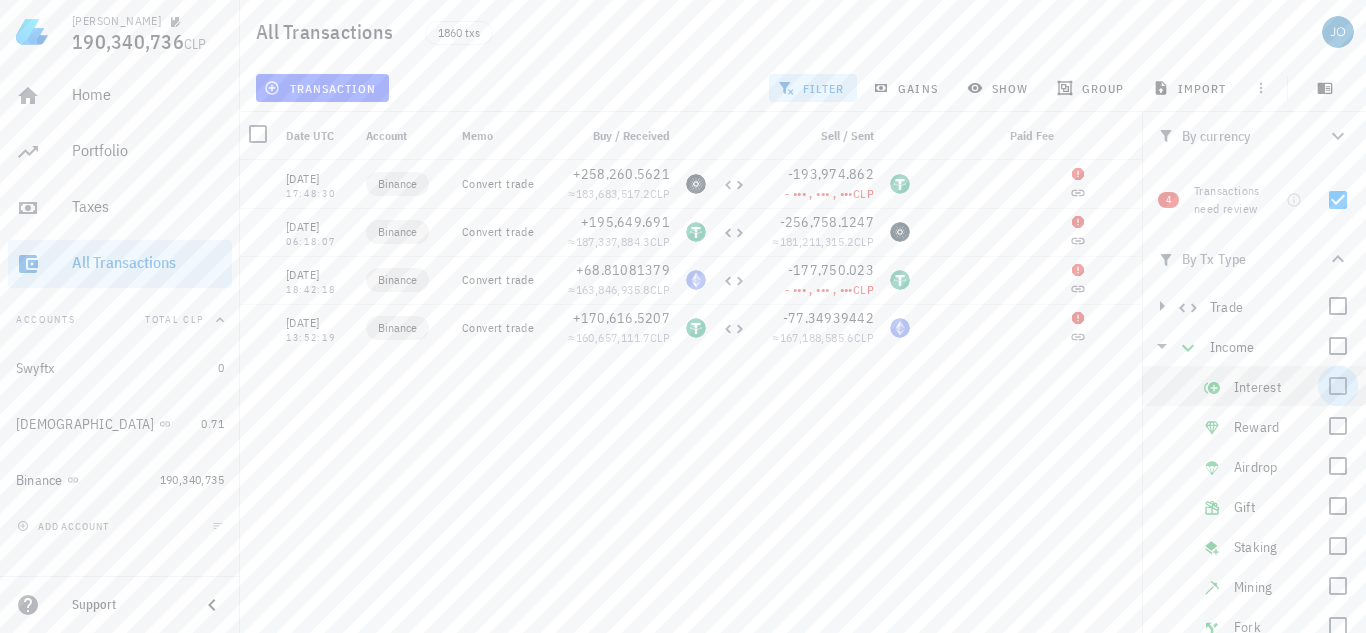 click at bounding box center (1338, 386) 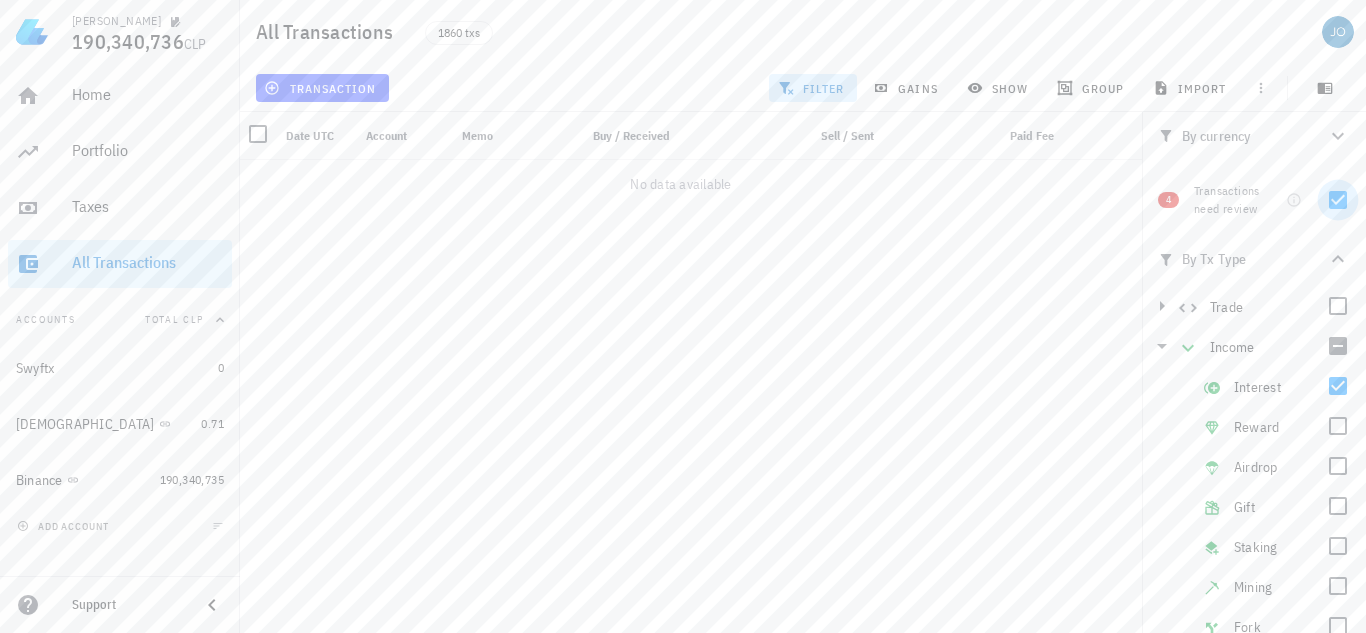click at bounding box center [1338, 200] 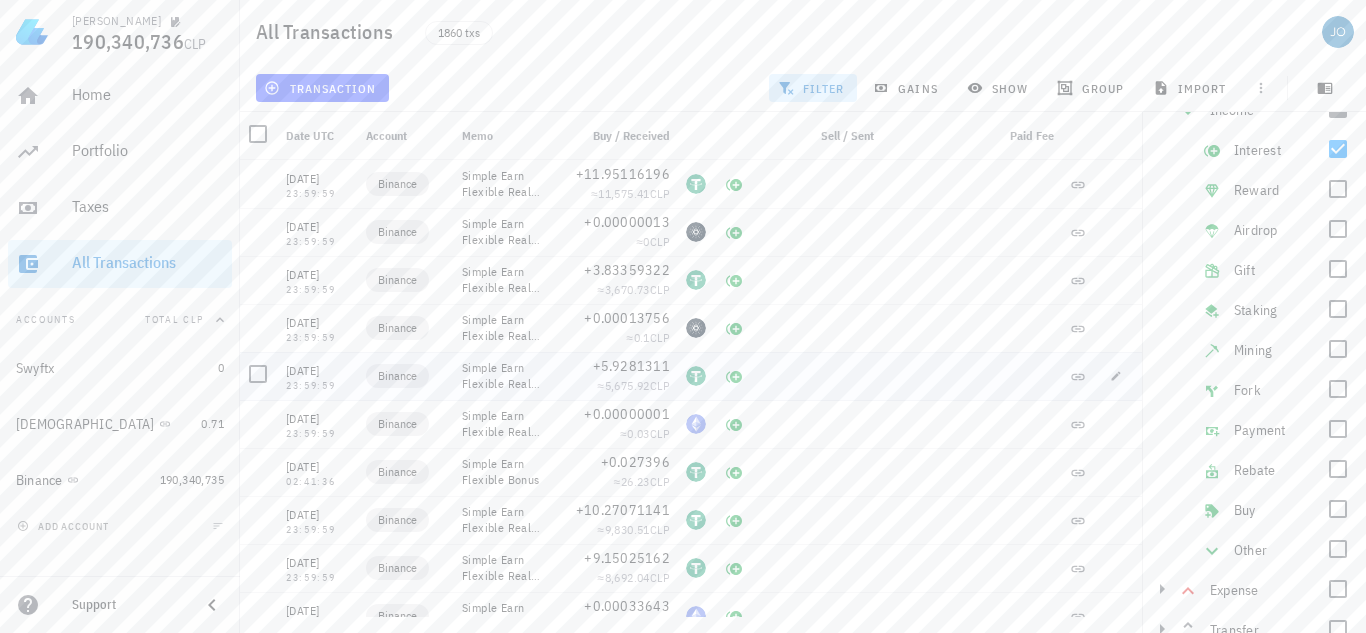 scroll, scrollTop: 307, scrollLeft: 0, axis: vertical 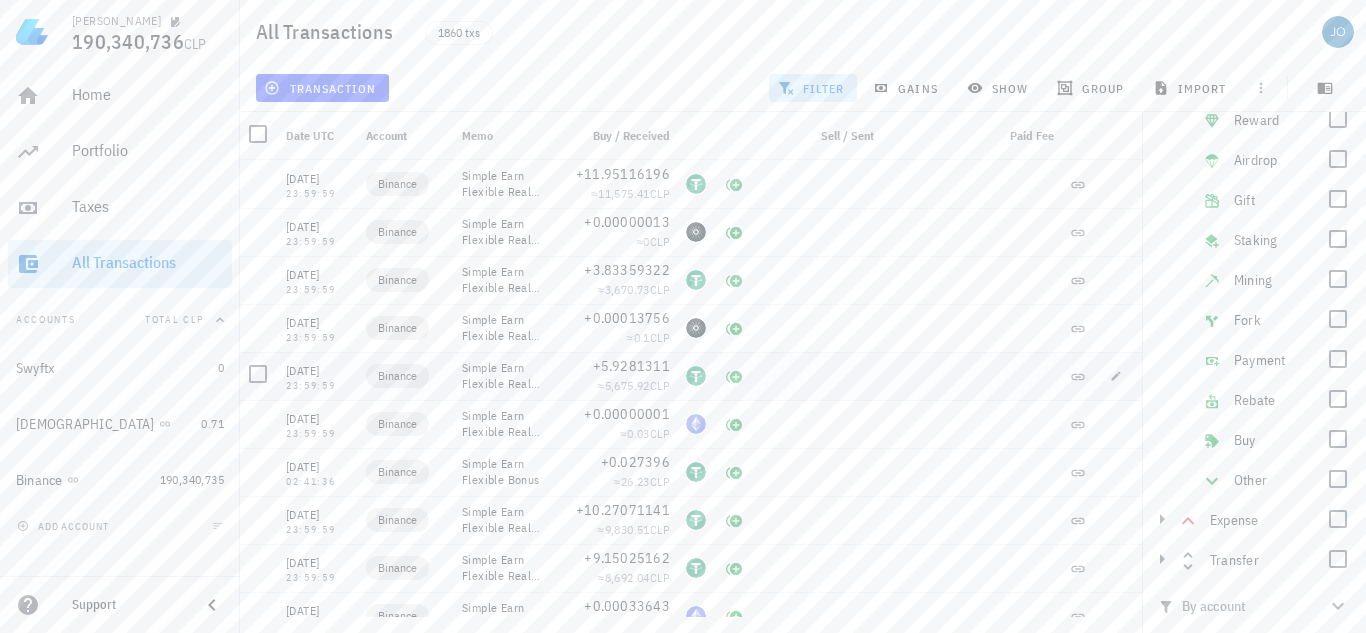 click on "Simple Earn Flexible Real-Time" at bounding box center [502, 376] 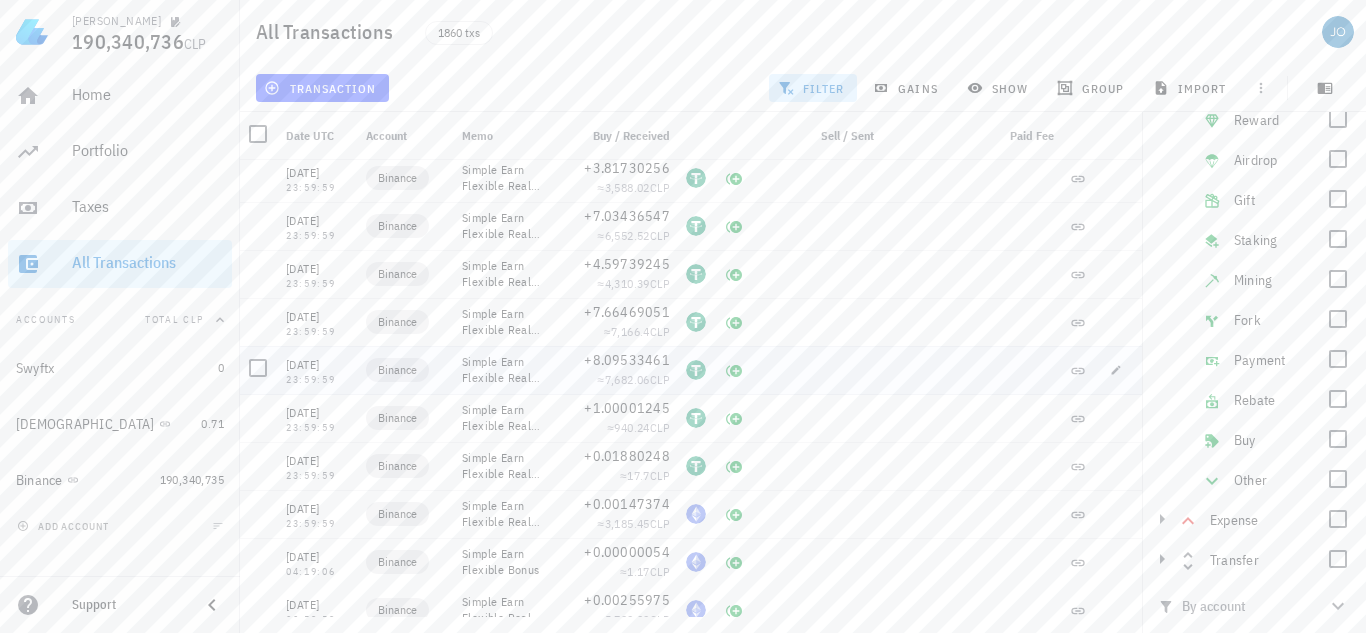 scroll, scrollTop: 1520, scrollLeft: 0, axis: vertical 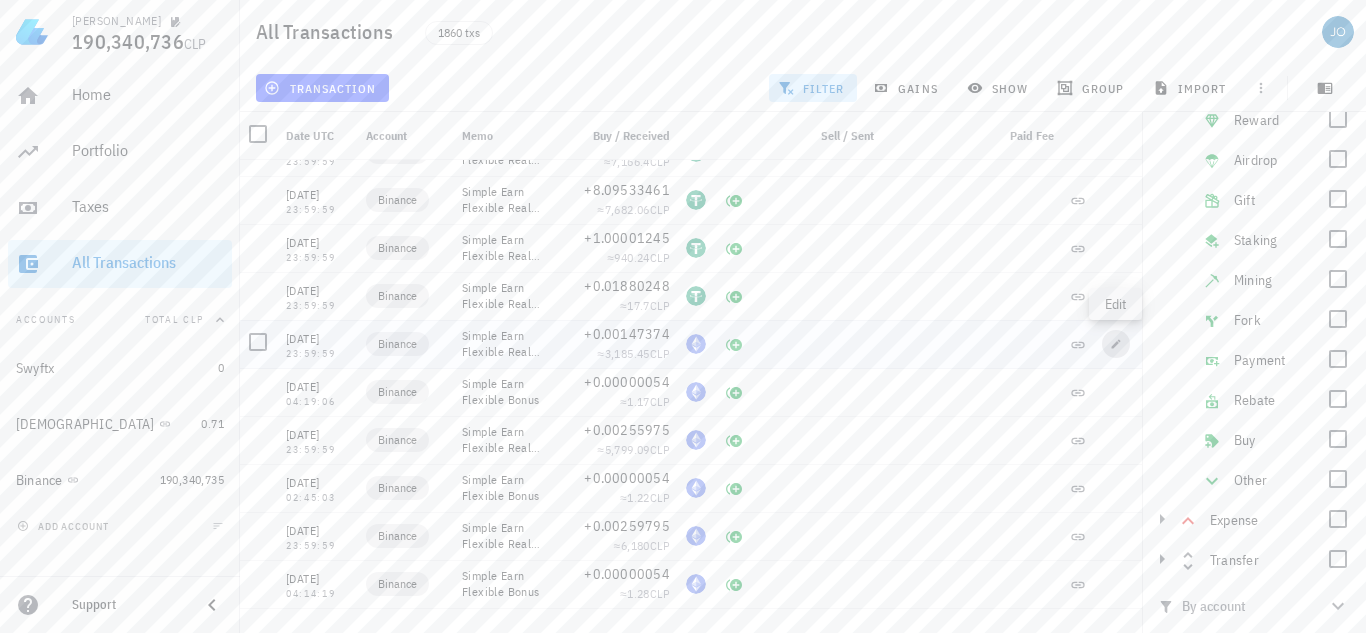 click 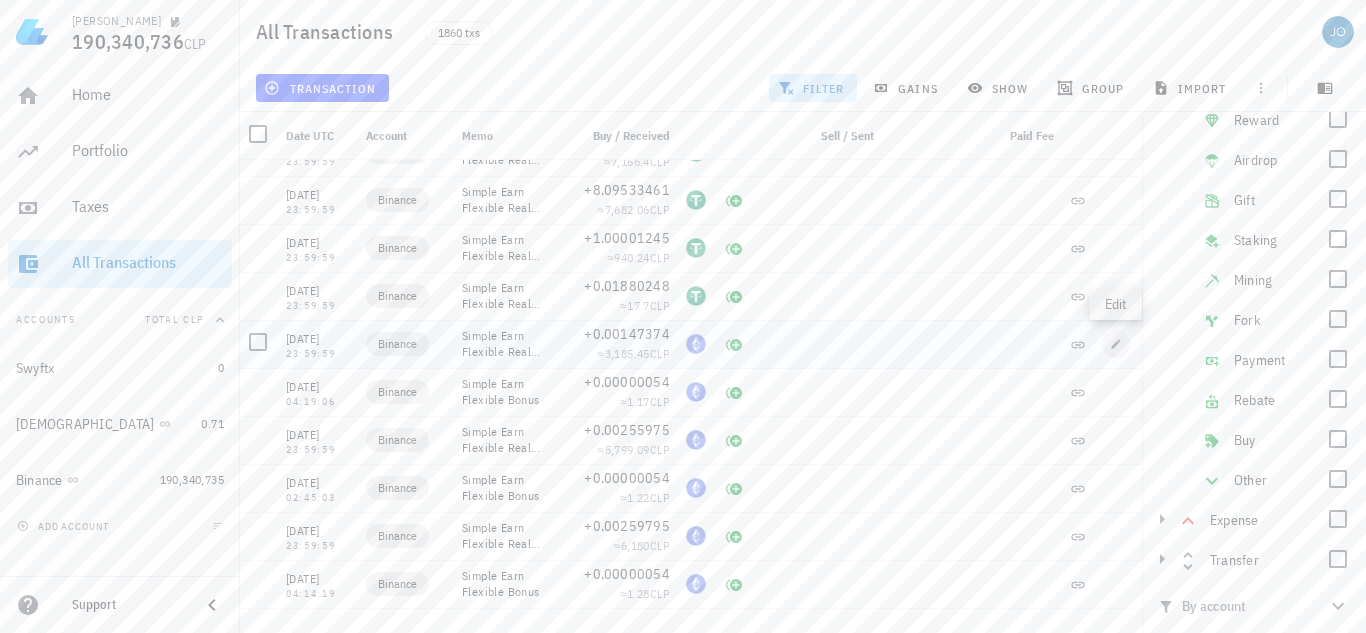 type on "2025-06-22" 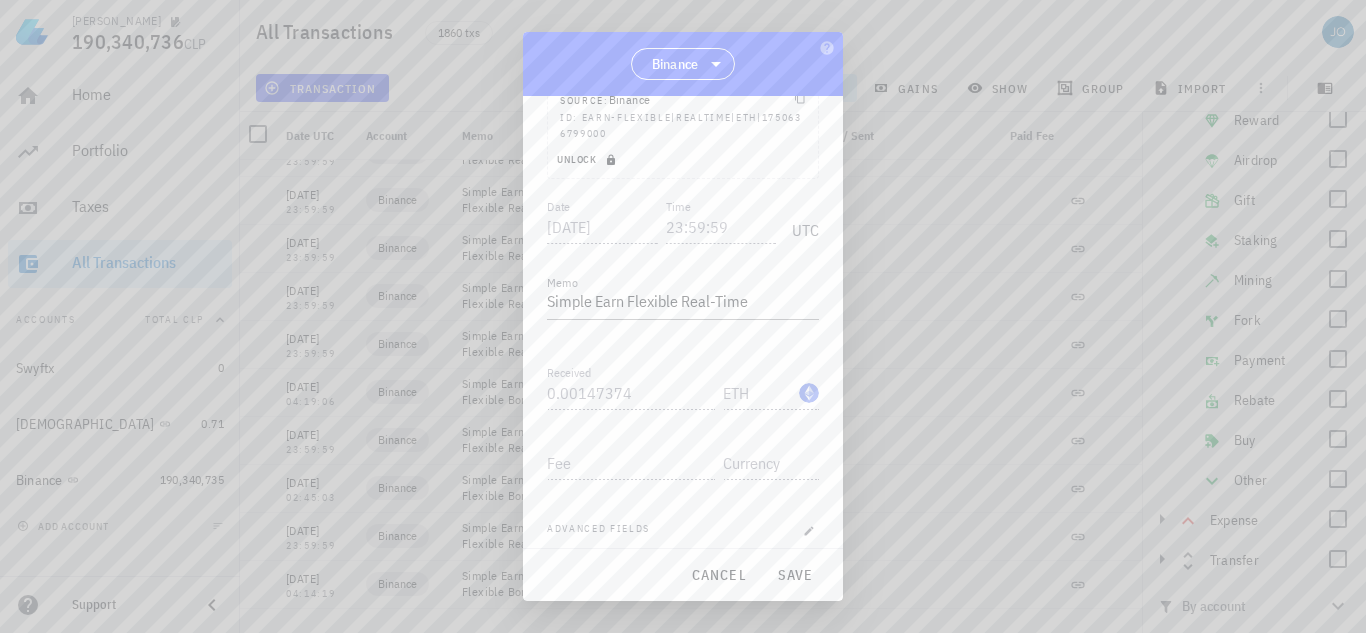 click on "Unlock" at bounding box center [588, 159] 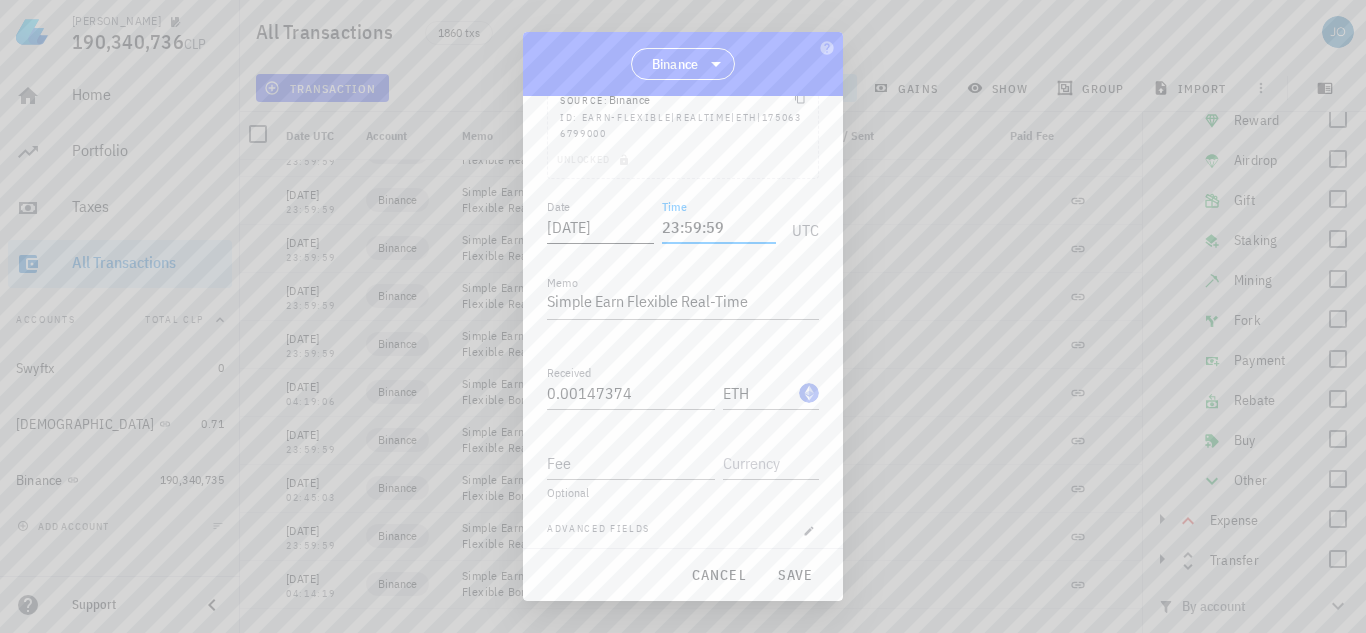 drag, startPoint x: 723, startPoint y: 231, endPoint x: 615, endPoint y: 235, distance: 108.07405 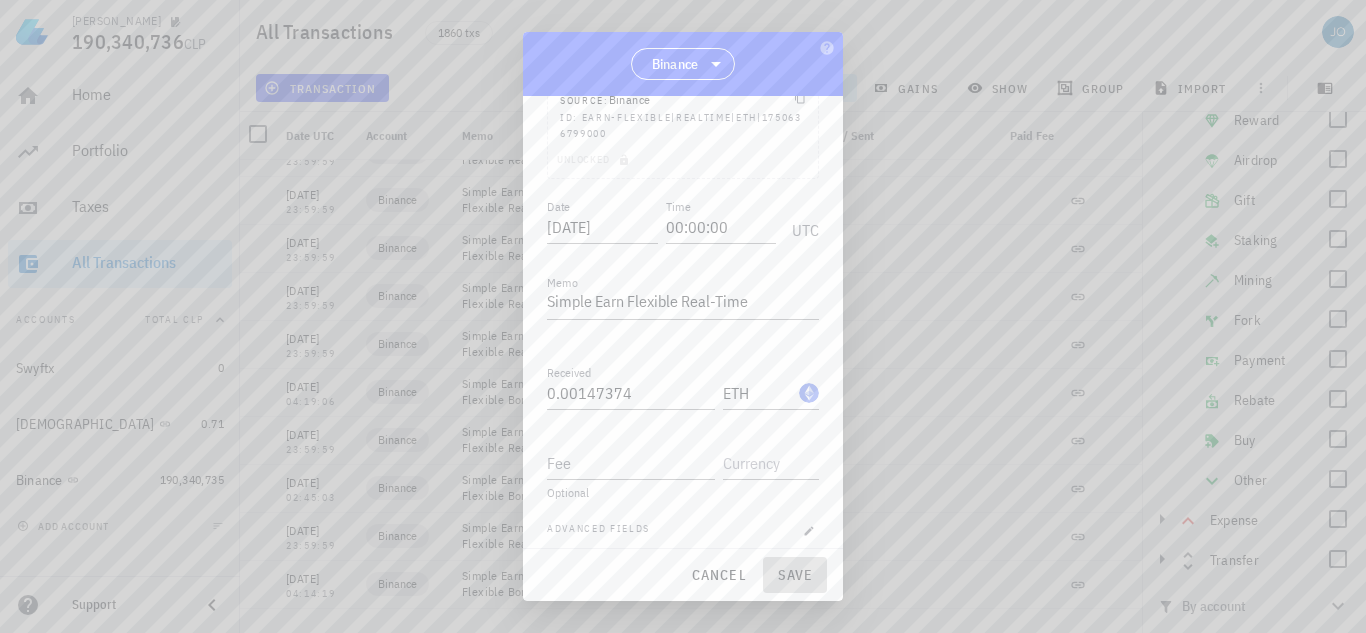 click on "save" at bounding box center (795, 575) 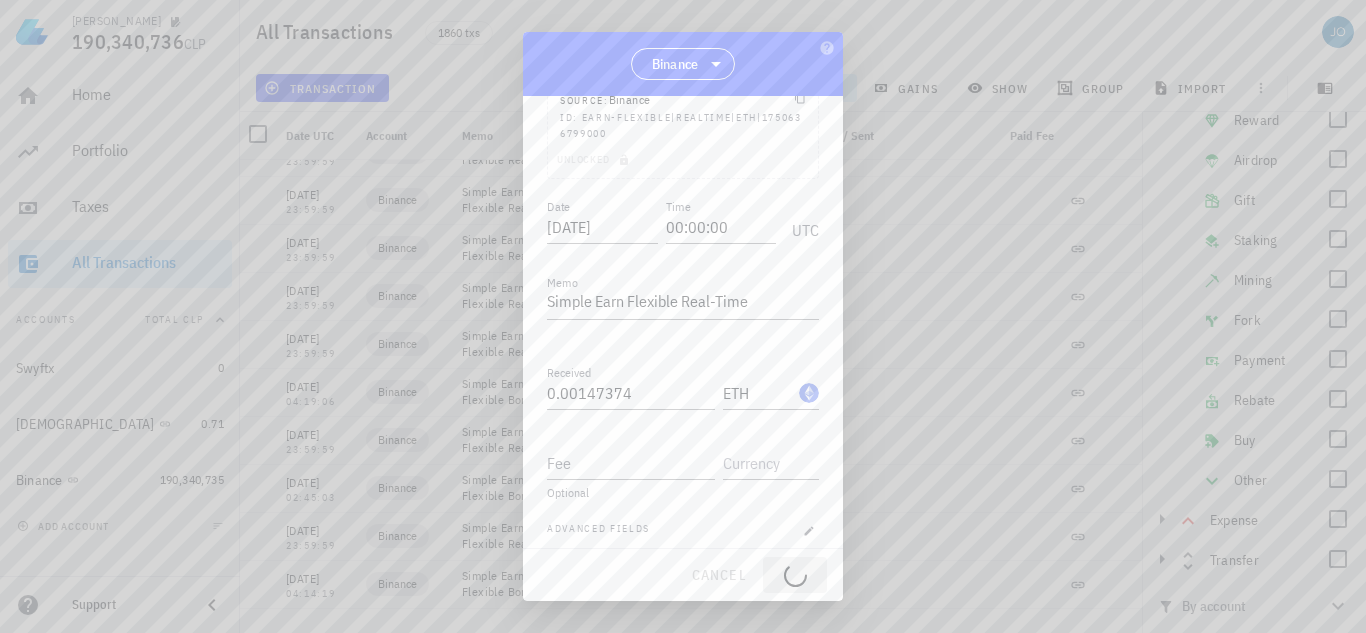 type on "23:59:59" 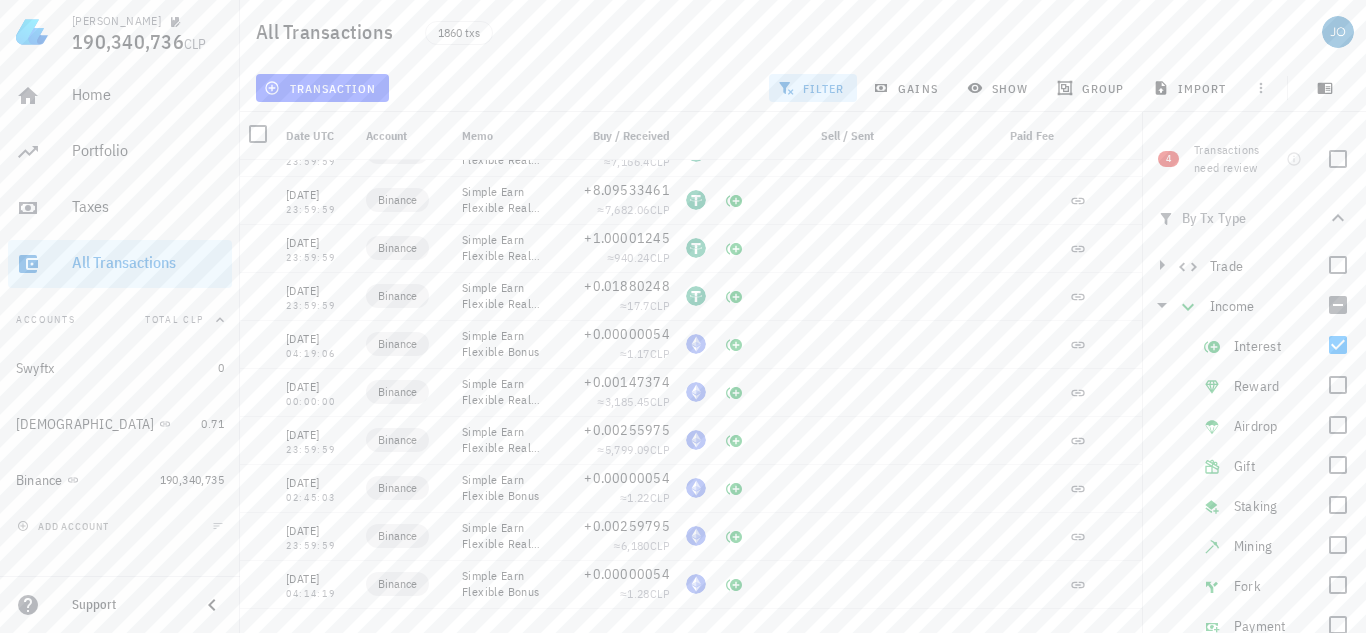 scroll, scrollTop: 0, scrollLeft: 0, axis: both 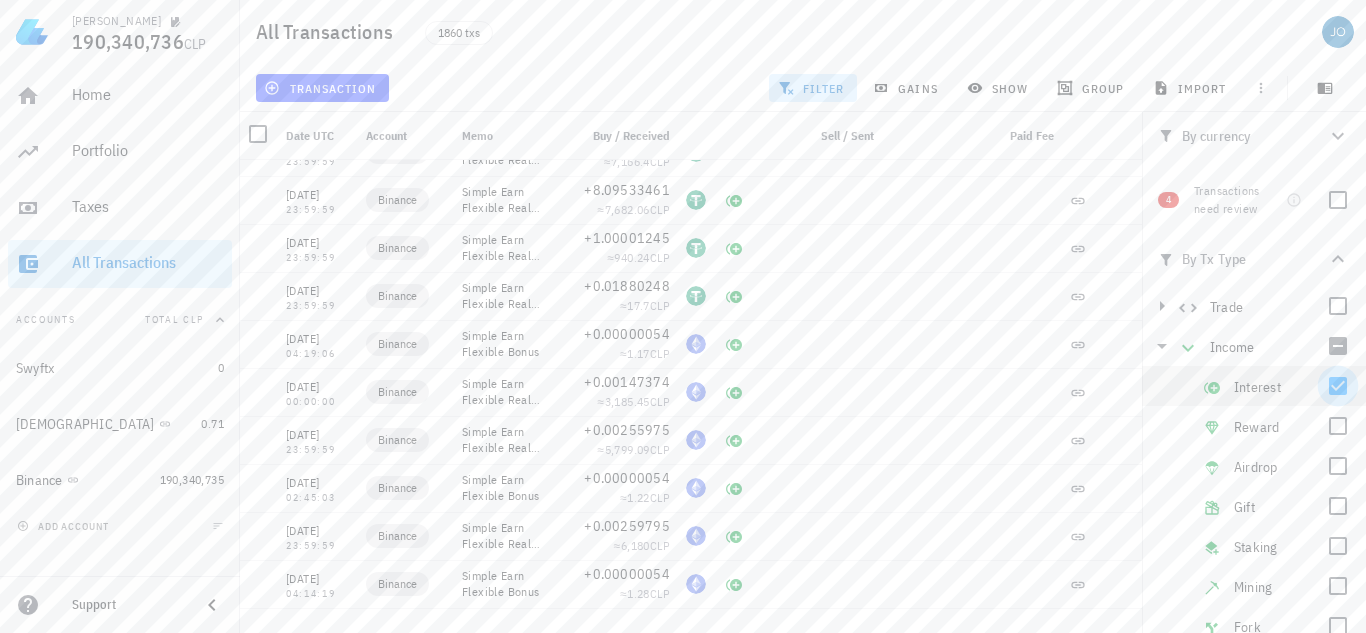 click at bounding box center (1338, 386) 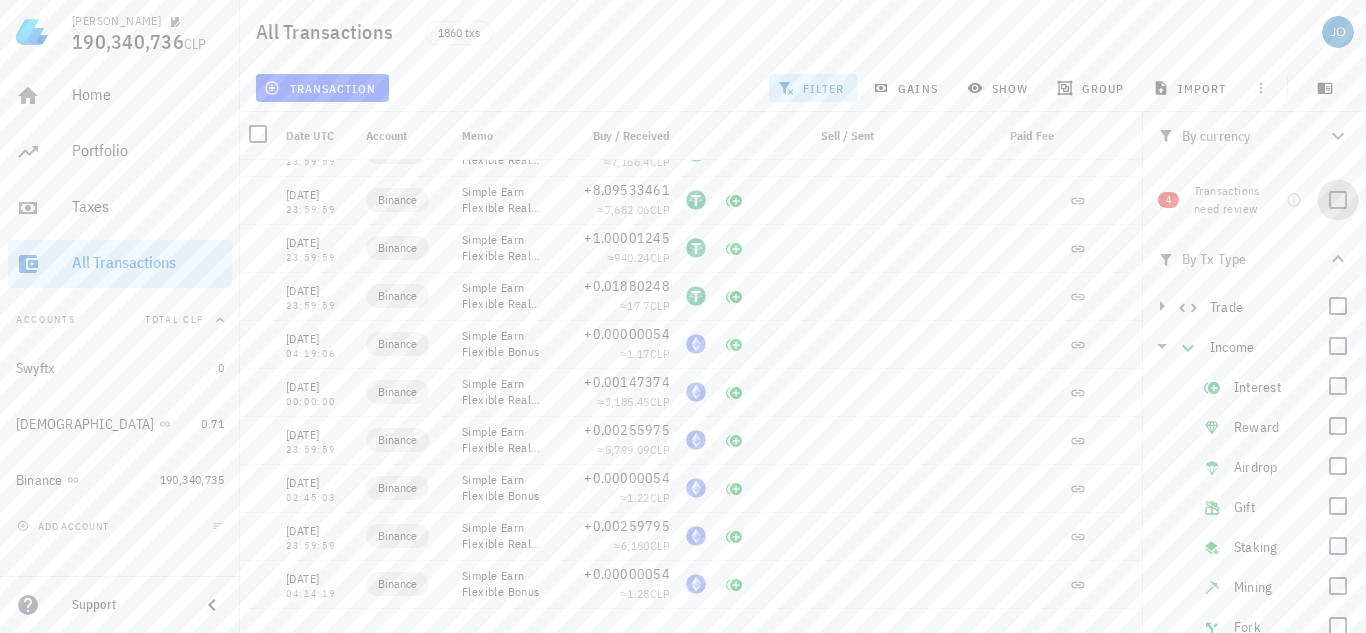 click at bounding box center [1338, 200] 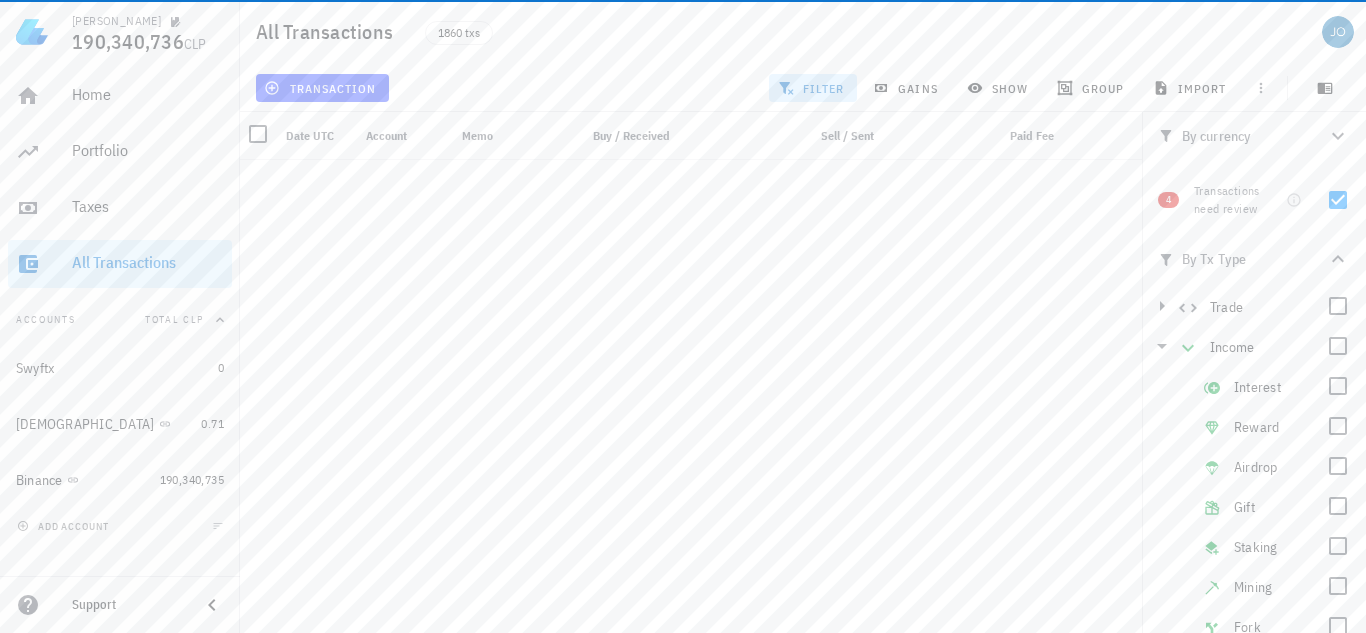 scroll, scrollTop: 0, scrollLeft: 0, axis: both 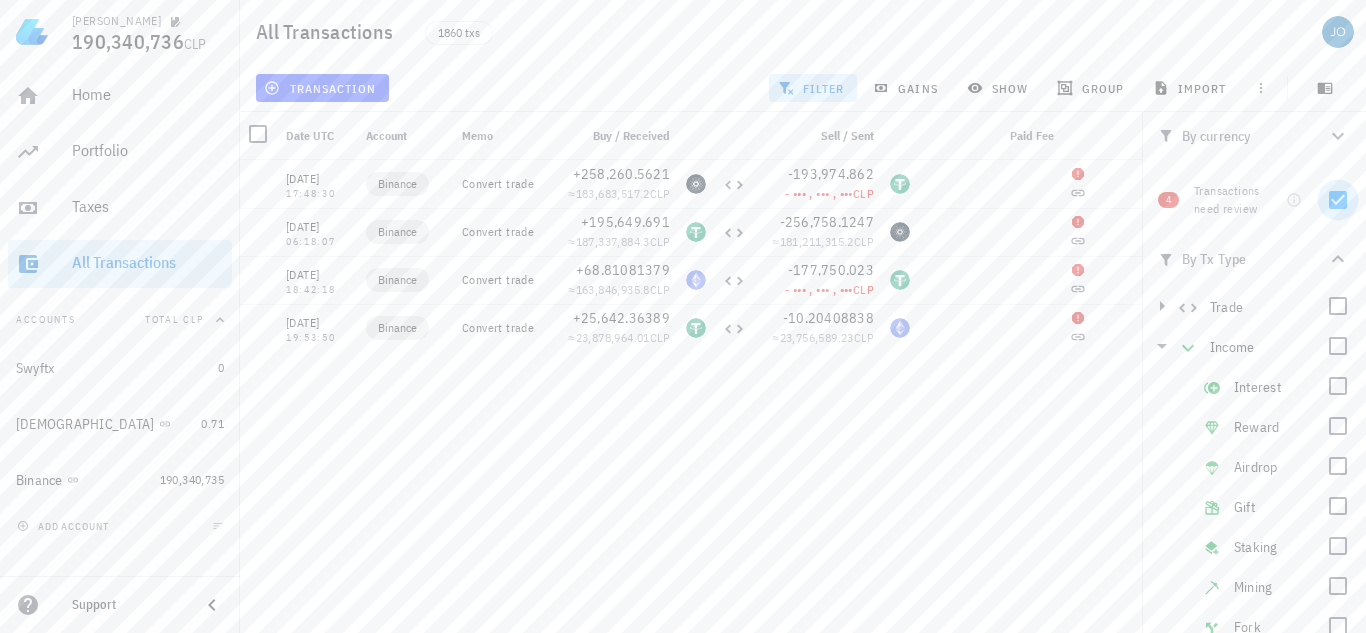 click at bounding box center (1338, 200) 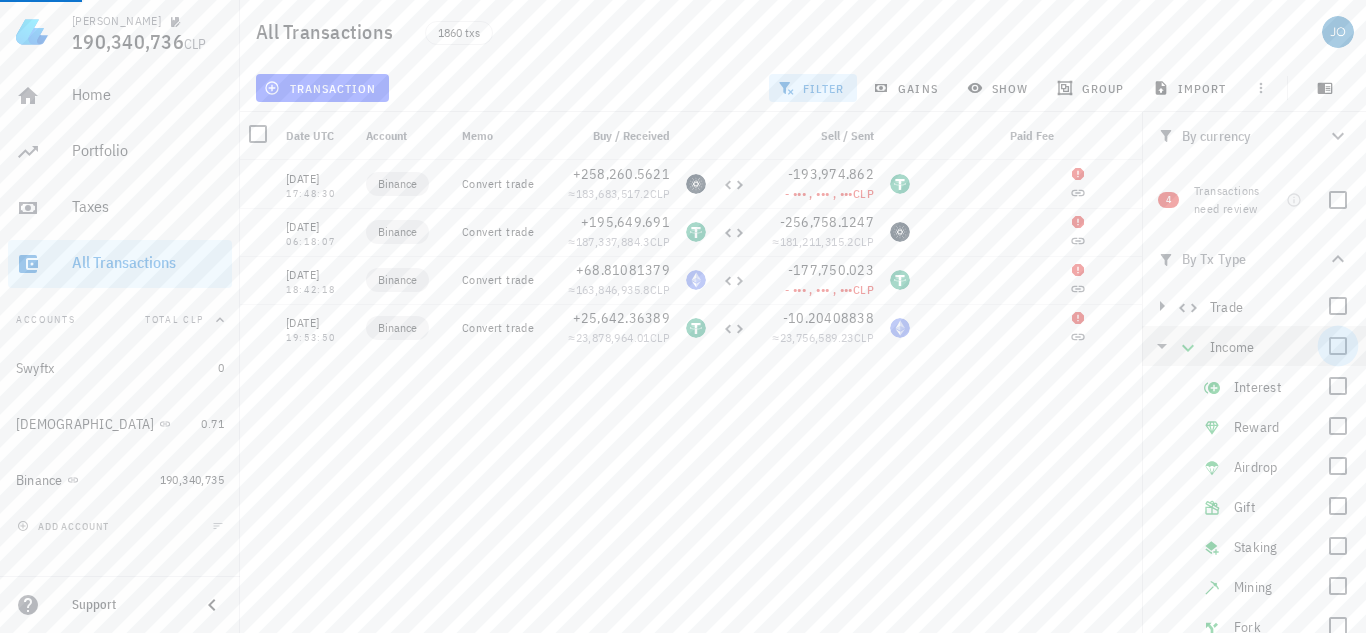 click at bounding box center [1338, 346] 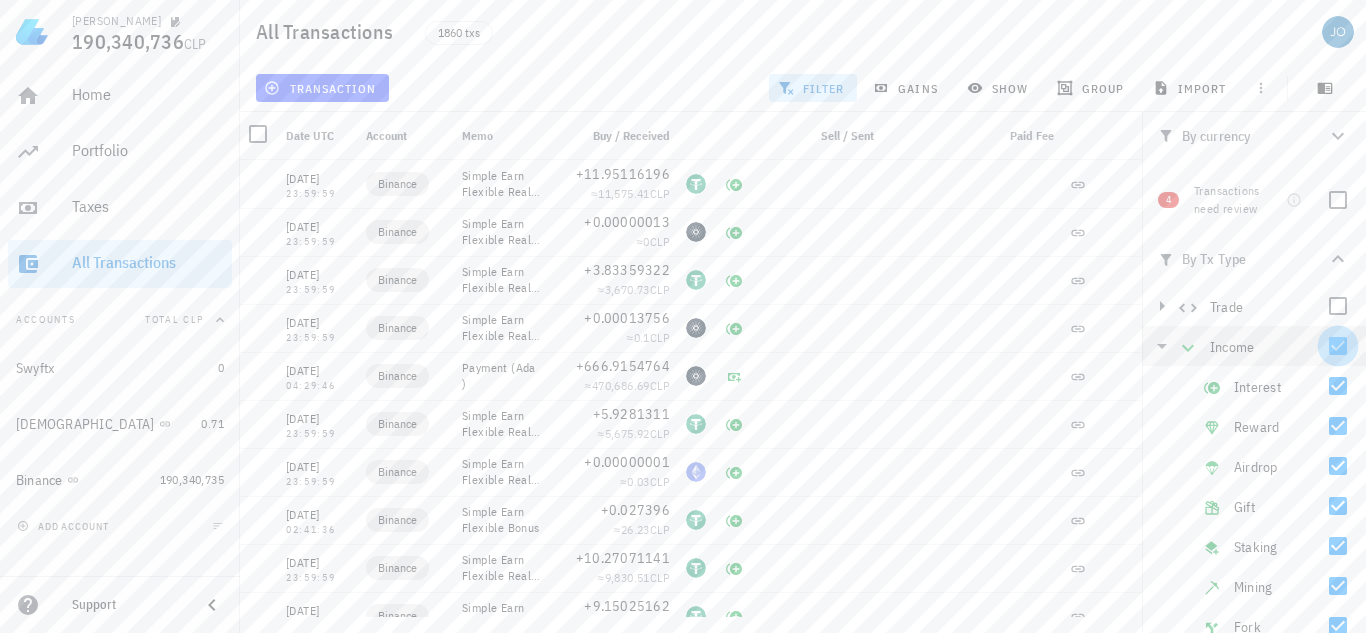 click at bounding box center (1338, 346) 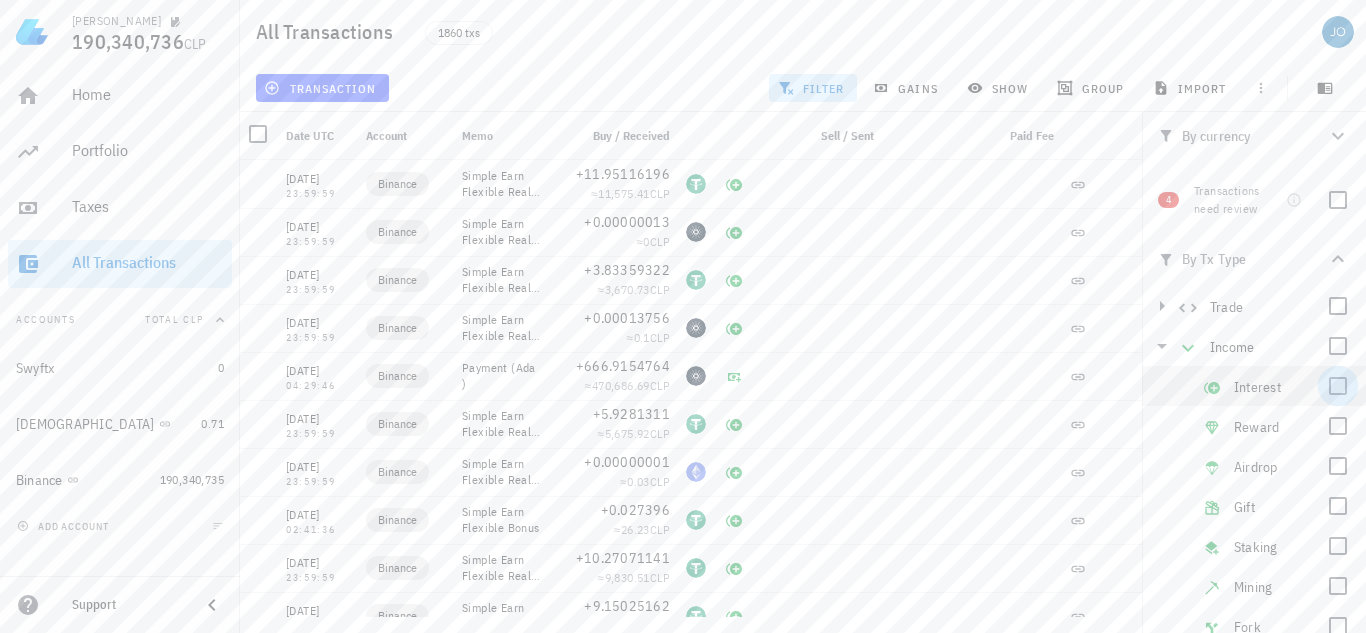 click at bounding box center [1338, 386] 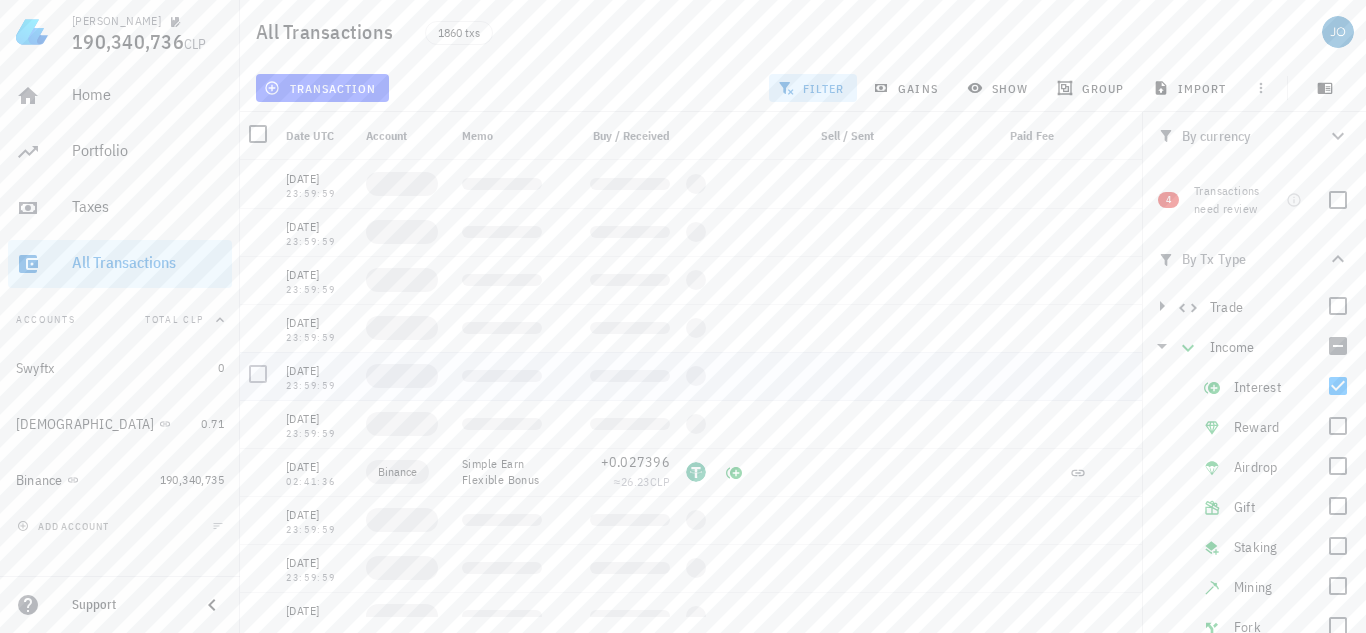 click on "[DATE]" at bounding box center [318, 371] 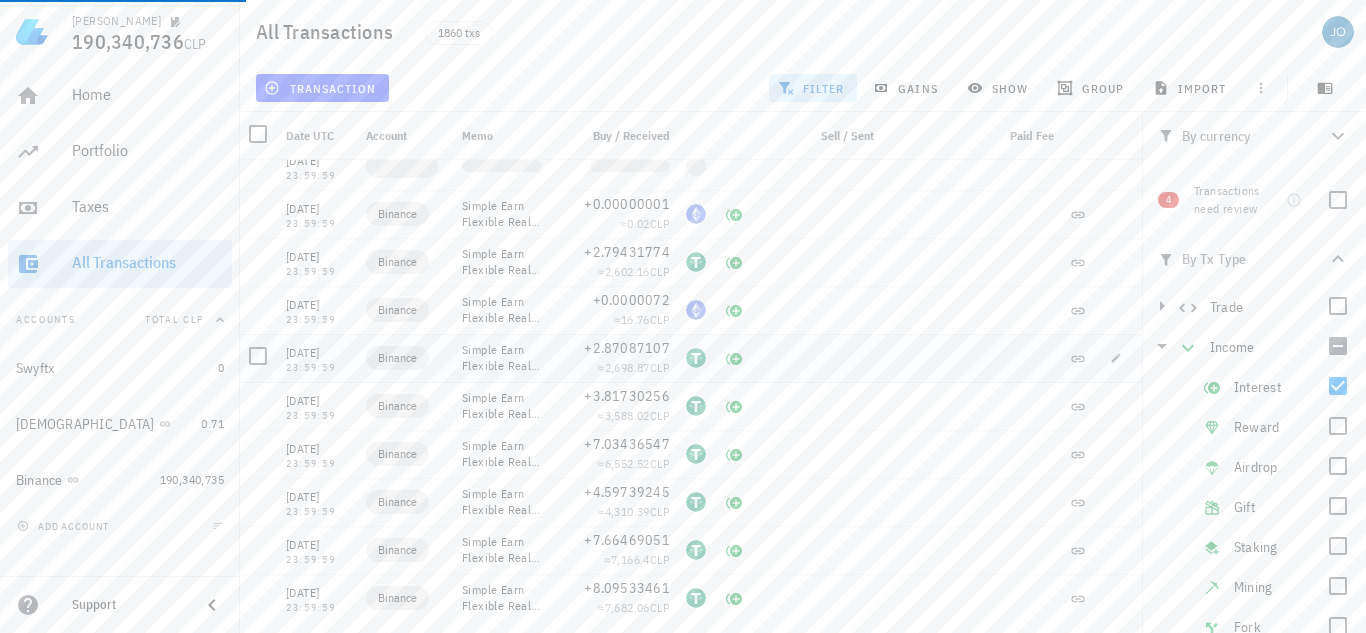 scroll, scrollTop: 1120, scrollLeft: 0, axis: vertical 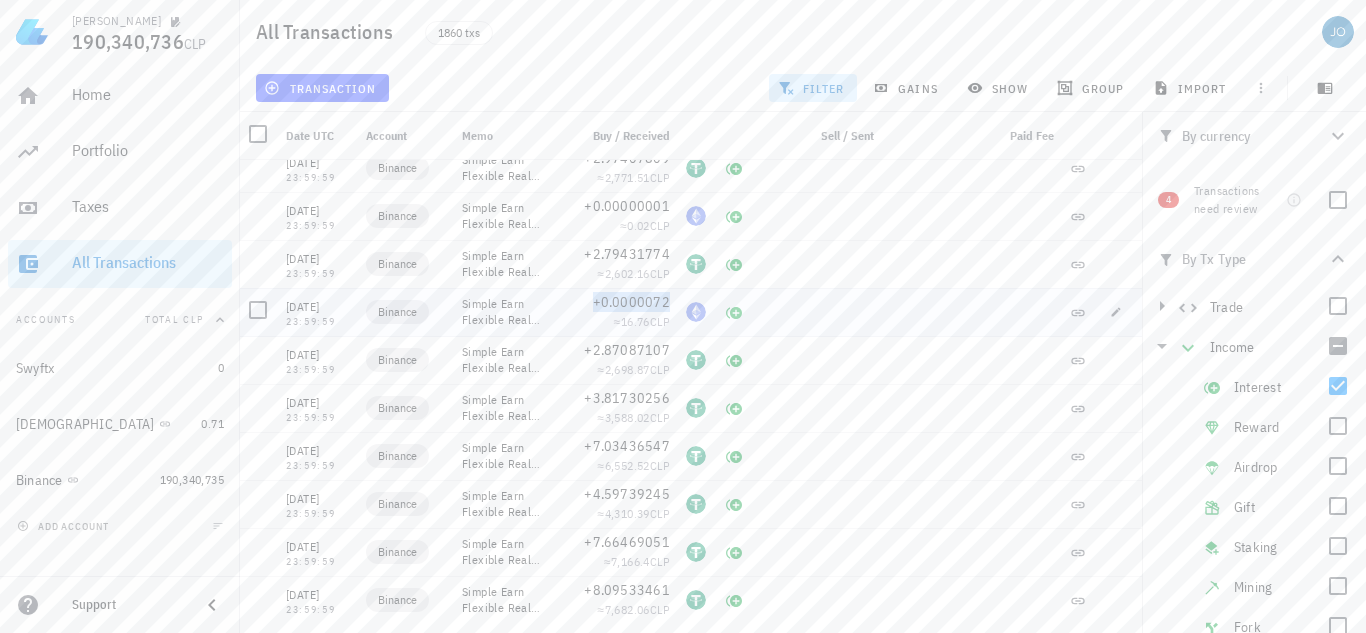 click on "+0.0000072" at bounding box center (632, 302) 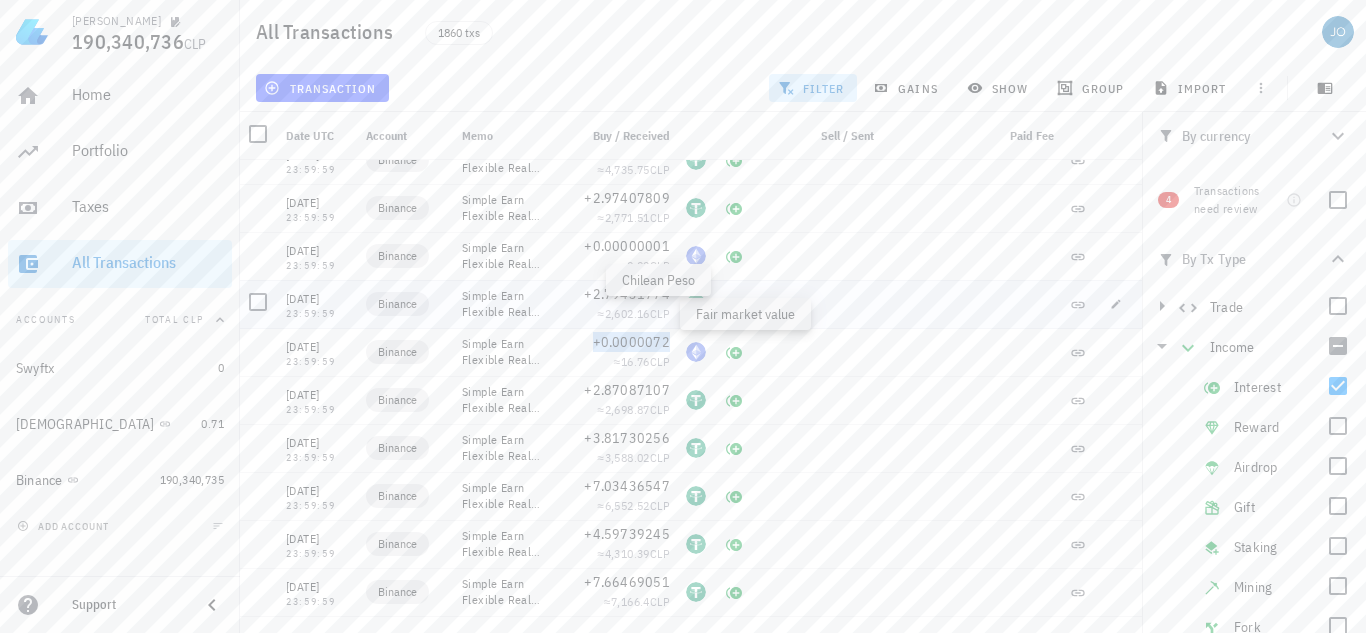scroll, scrollTop: 1120, scrollLeft: 0, axis: vertical 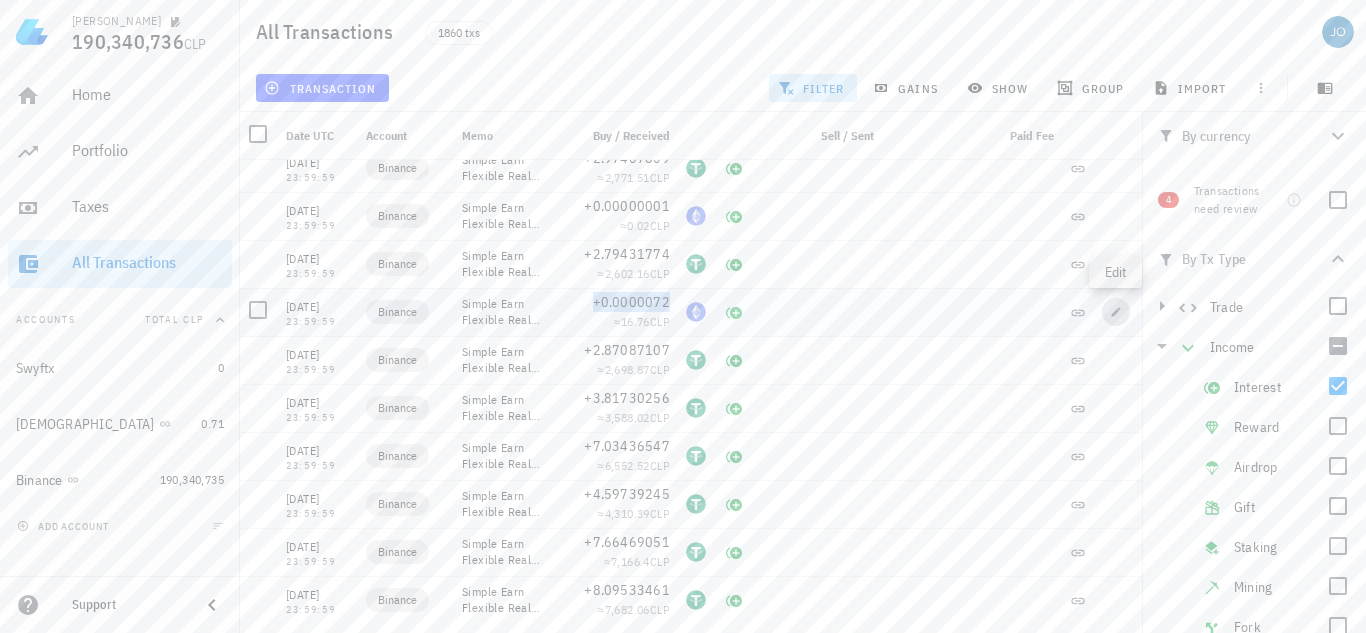 click 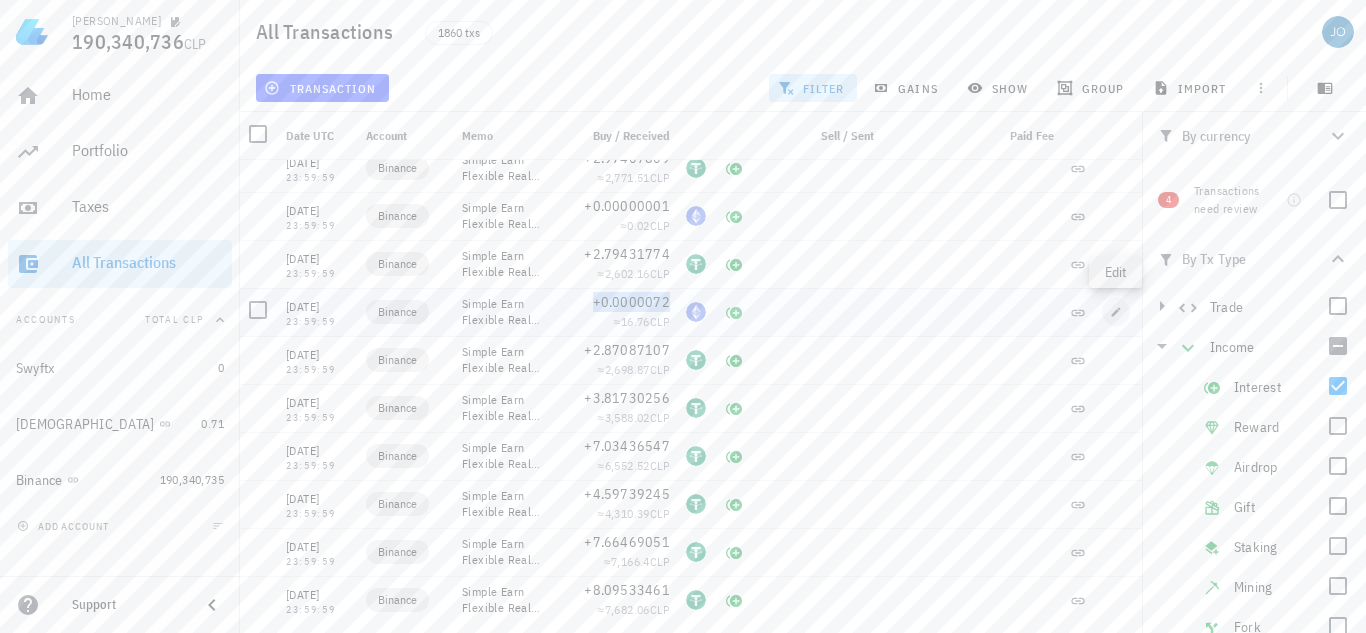 type on "2025-06-30" 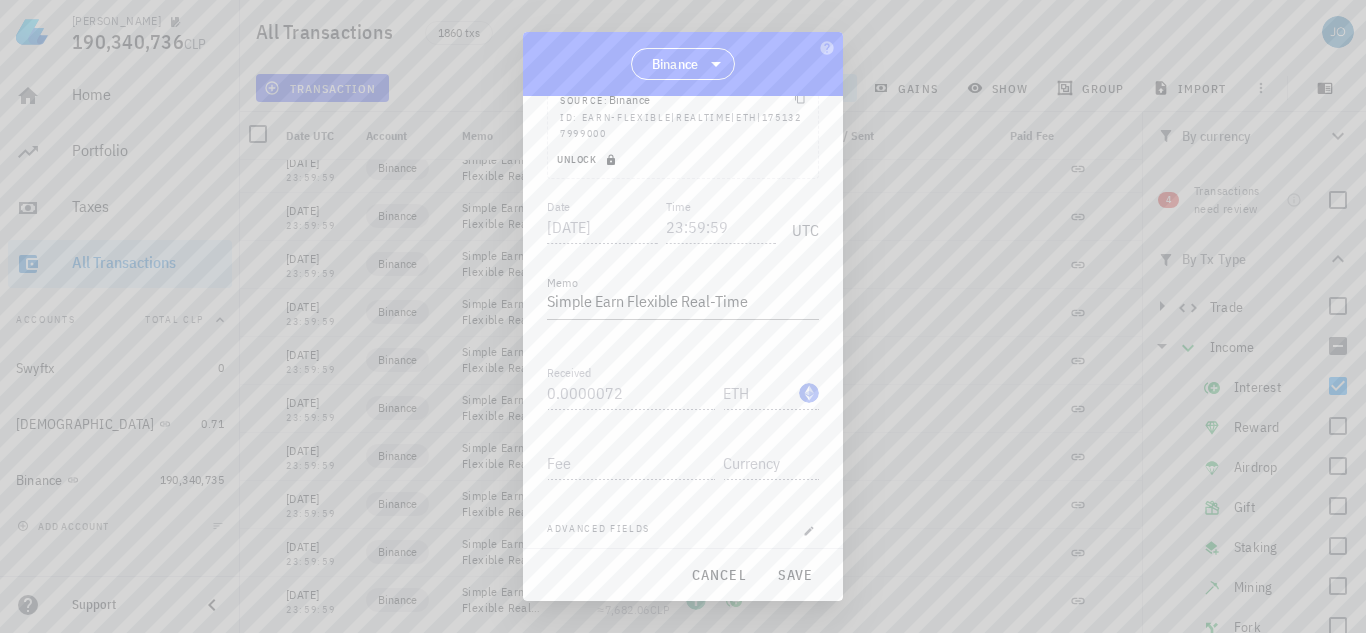 click on "Unlock" at bounding box center (588, 159) 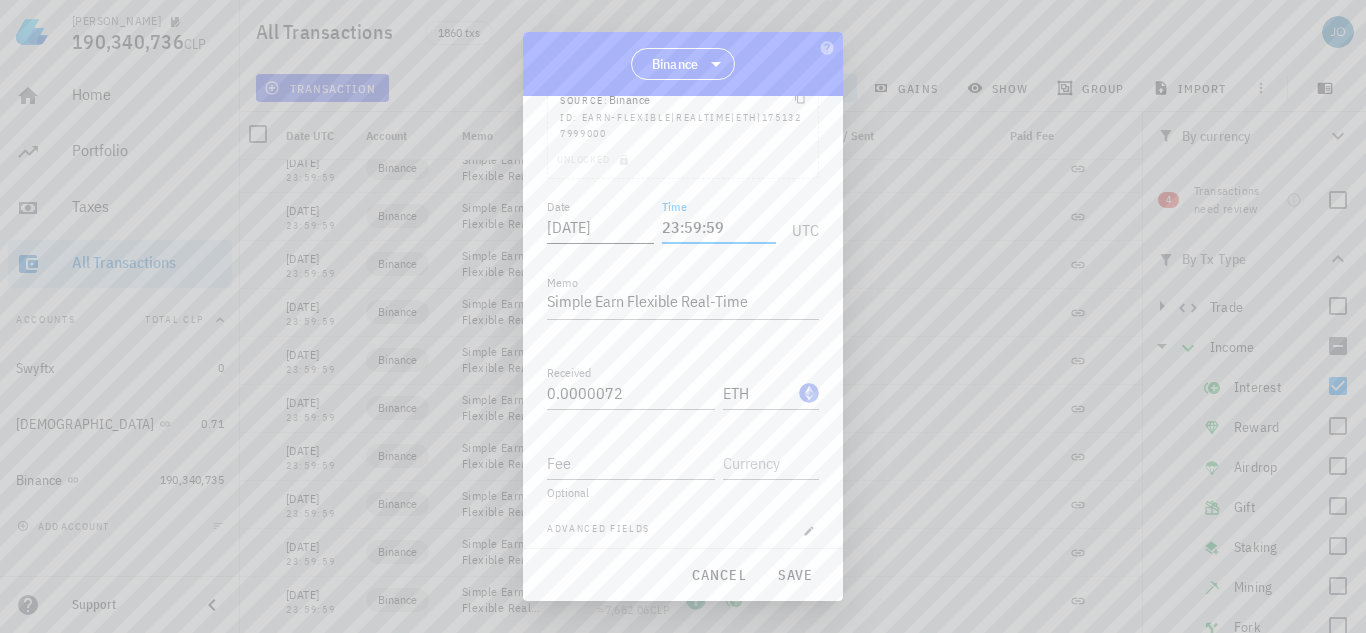 drag, startPoint x: 723, startPoint y: 225, endPoint x: 624, endPoint y: 227, distance: 99.0202 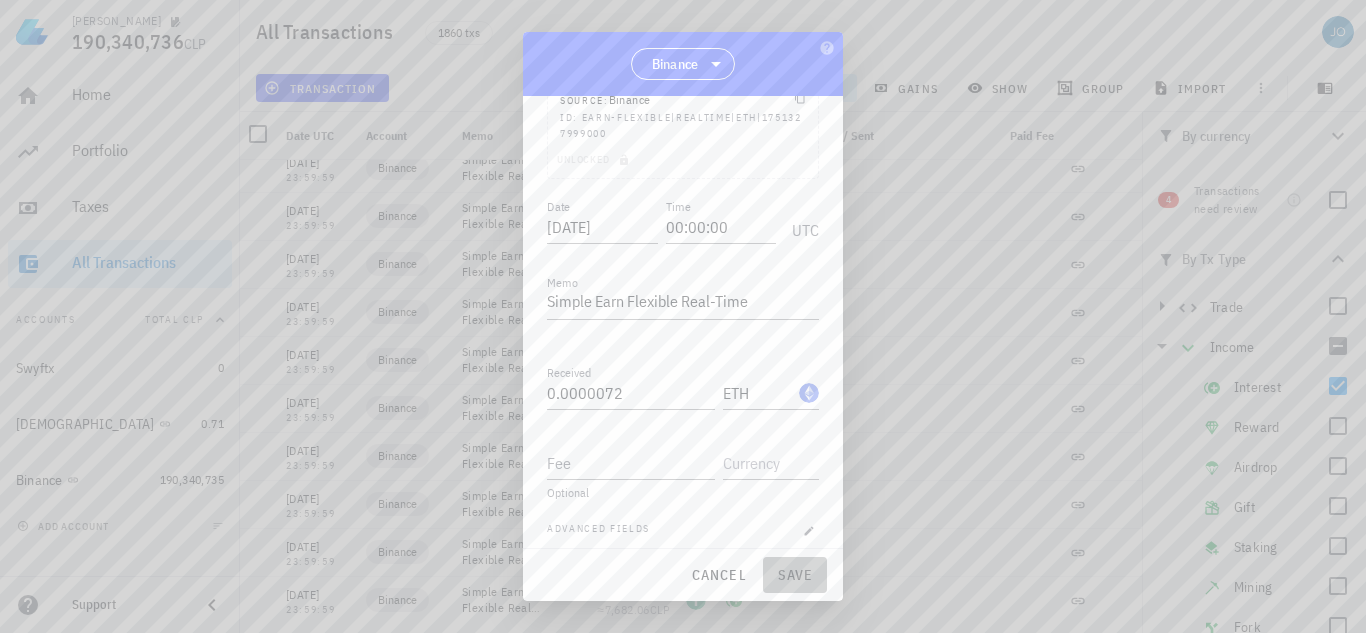 click on "save" at bounding box center [795, 575] 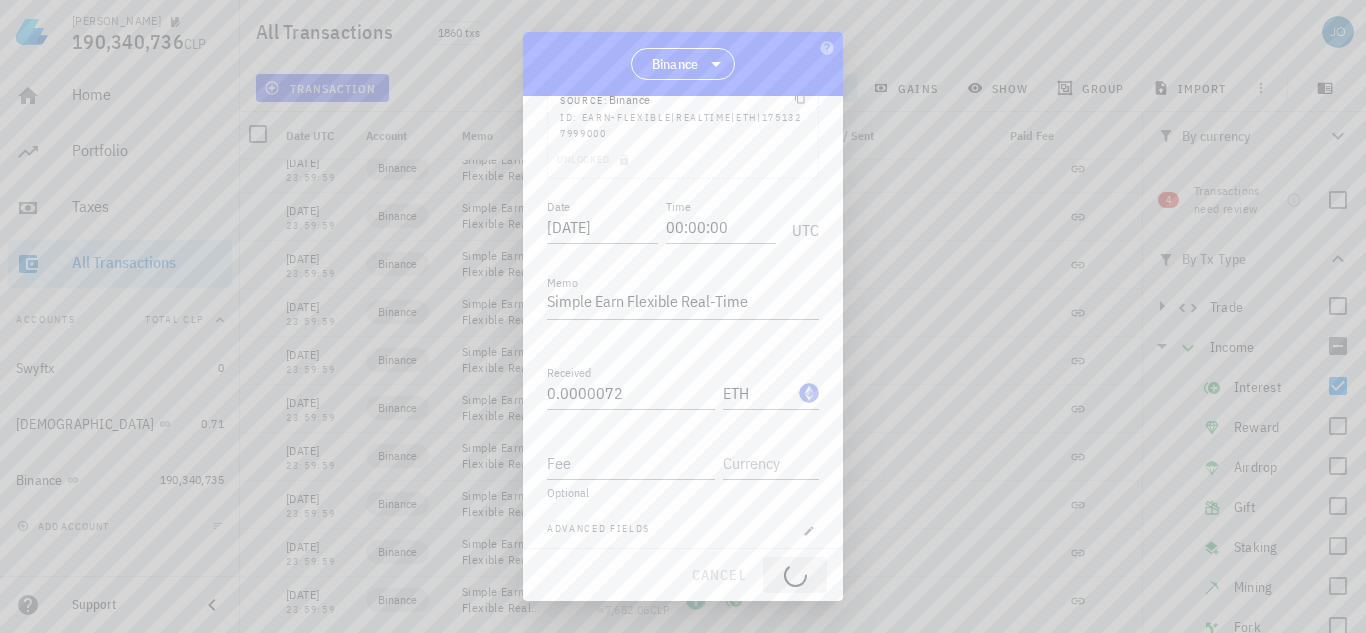 type on "23:59:59" 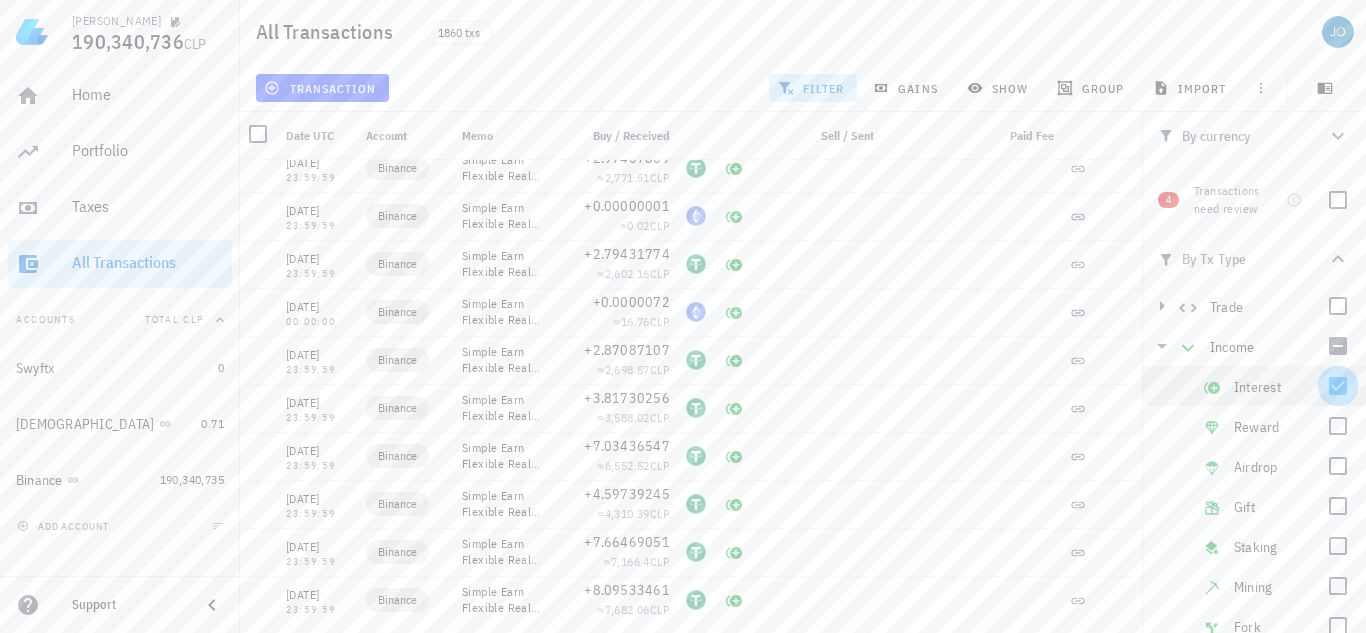 click at bounding box center (1338, 386) 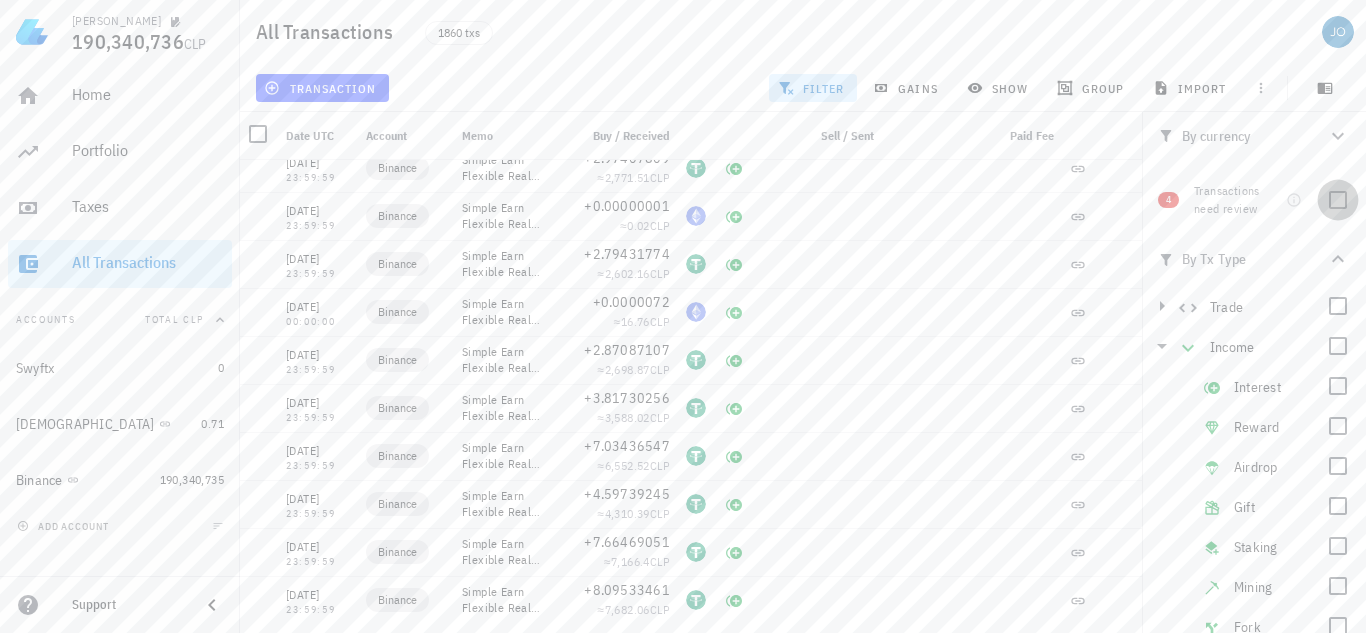 click at bounding box center (1338, 200) 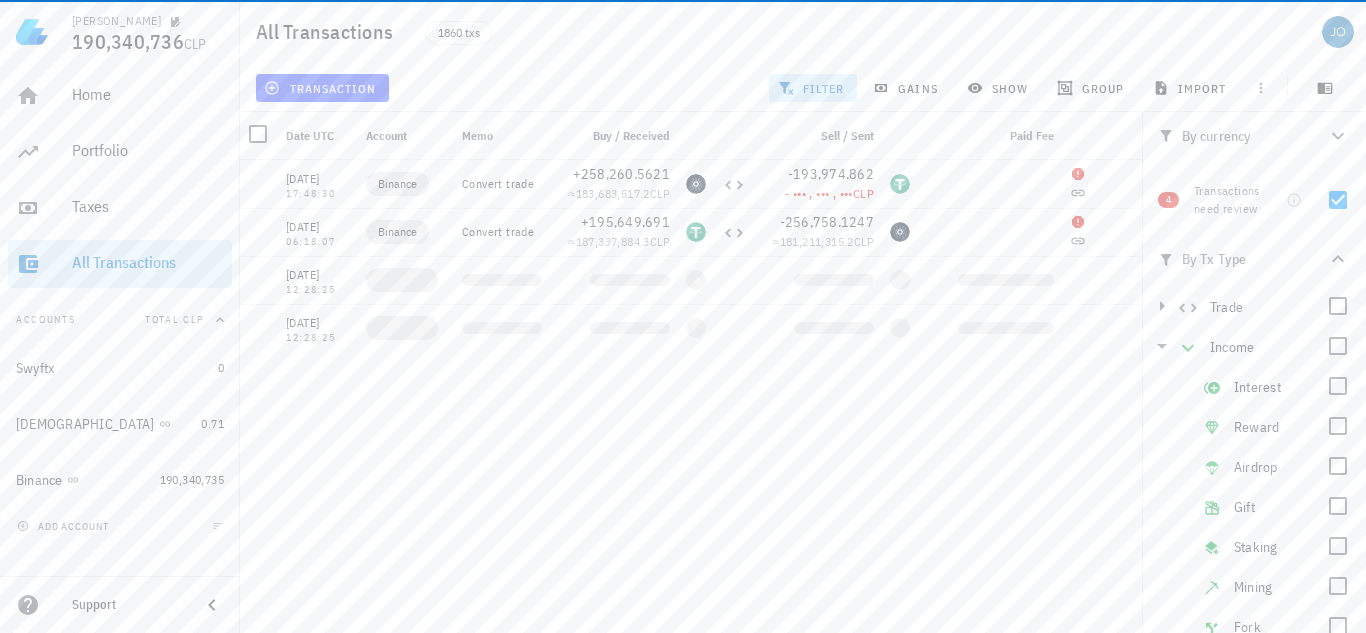 scroll, scrollTop: 0, scrollLeft: 0, axis: both 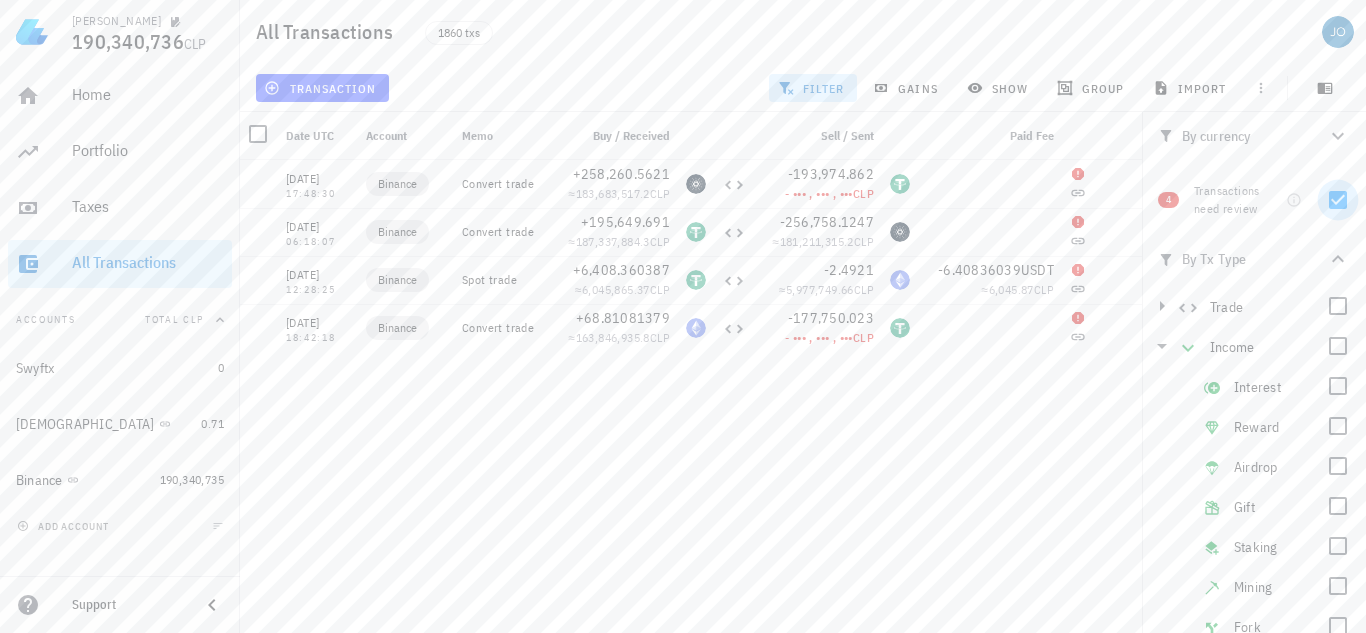 click at bounding box center [1338, 200] 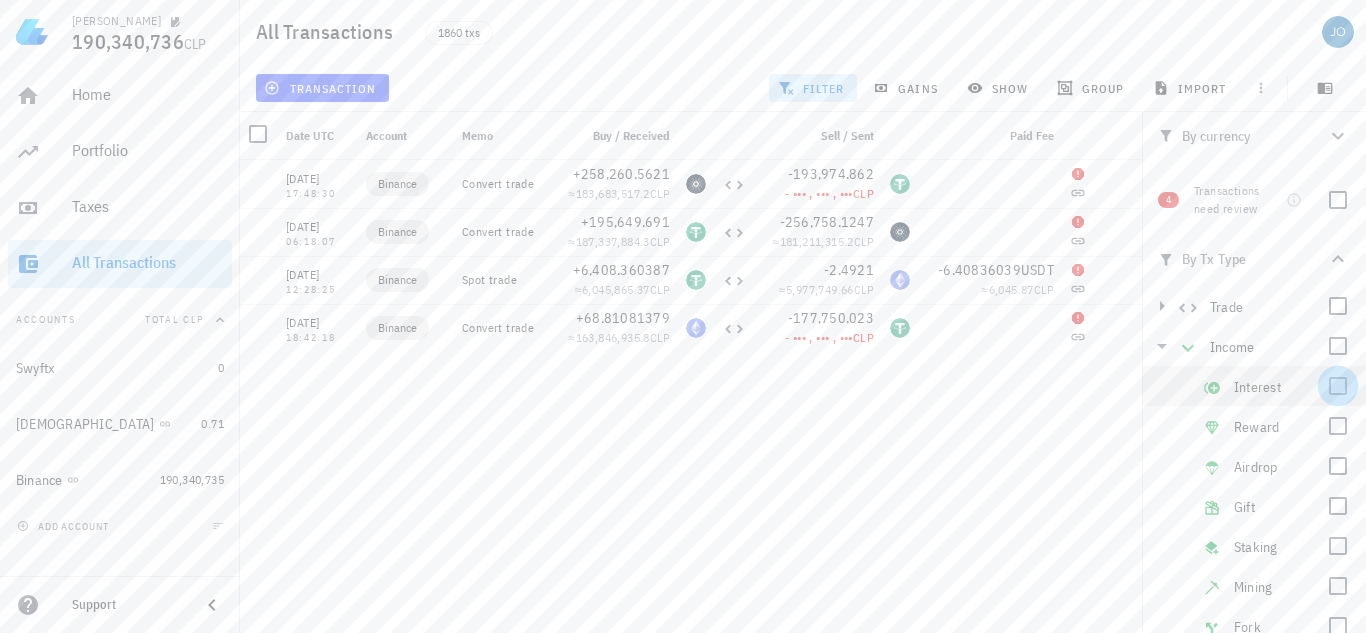 click at bounding box center [1338, 386] 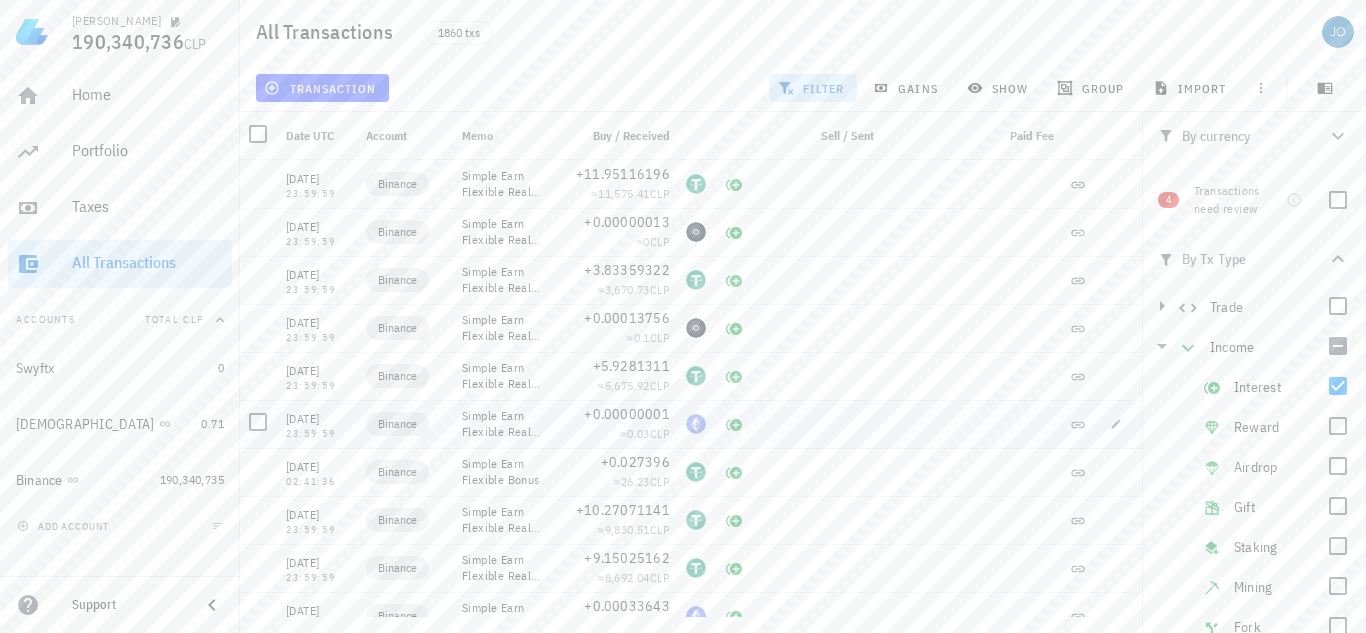 scroll, scrollTop: 40, scrollLeft: 0, axis: vertical 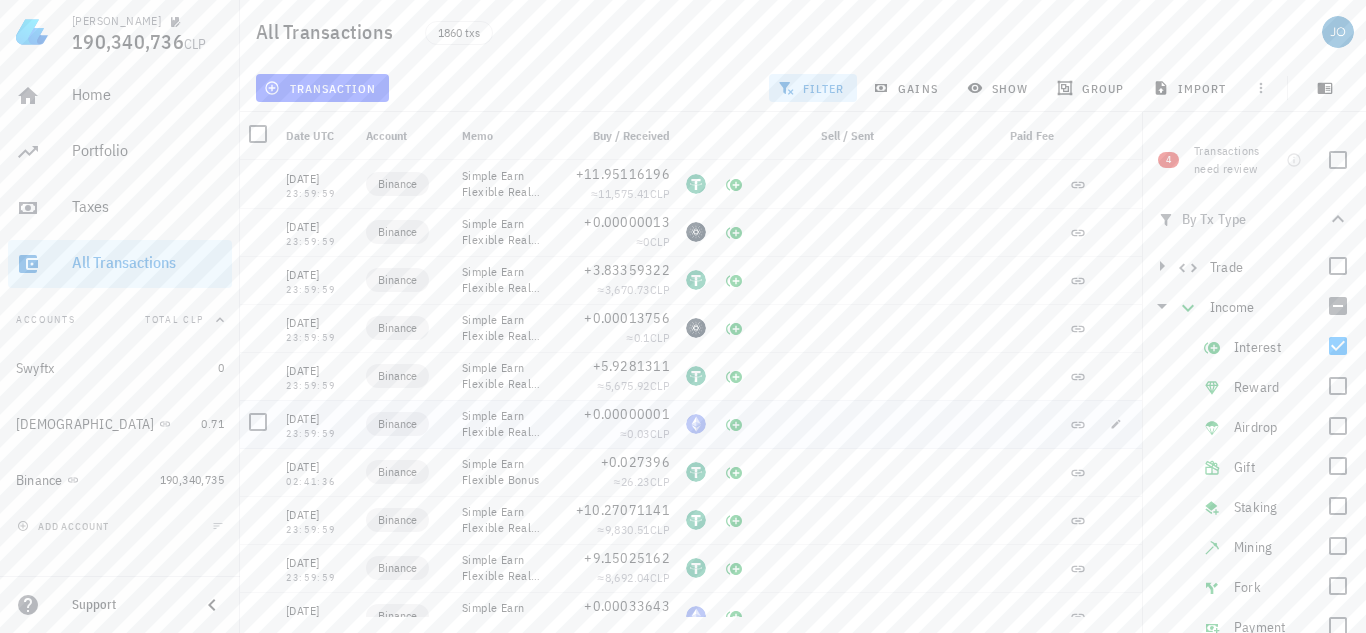 click at bounding box center (818, 424) 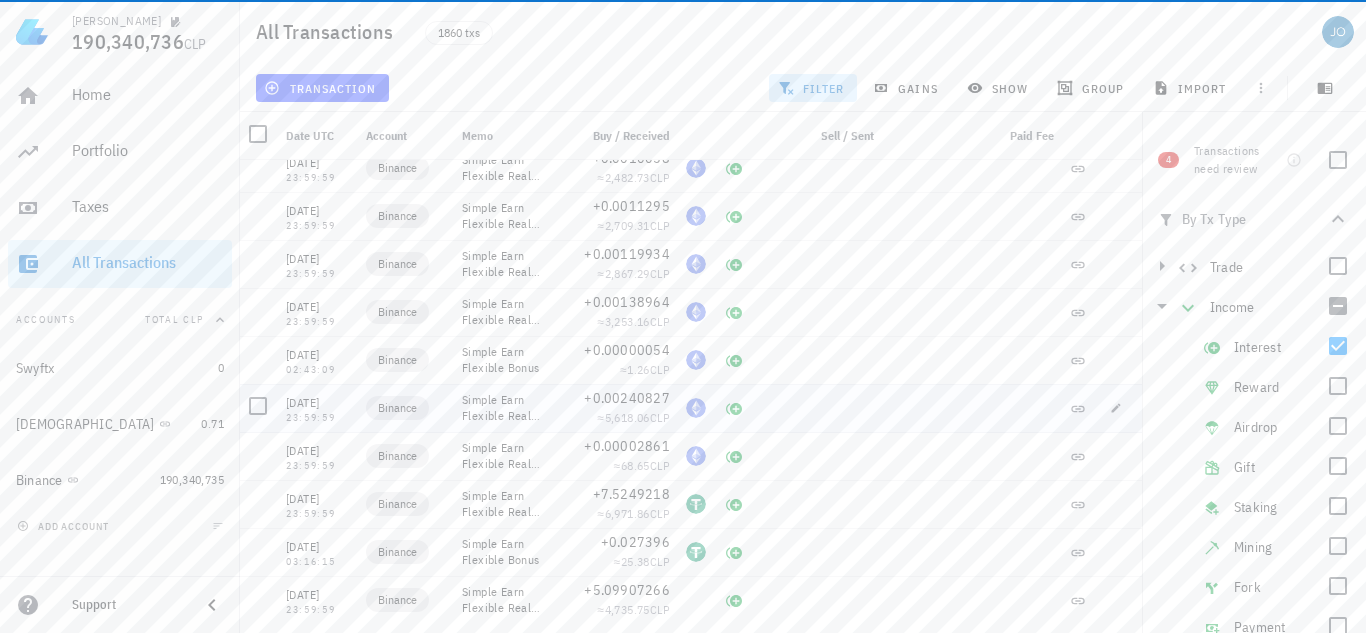 scroll, scrollTop: 680, scrollLeft: 0, axis: vertical 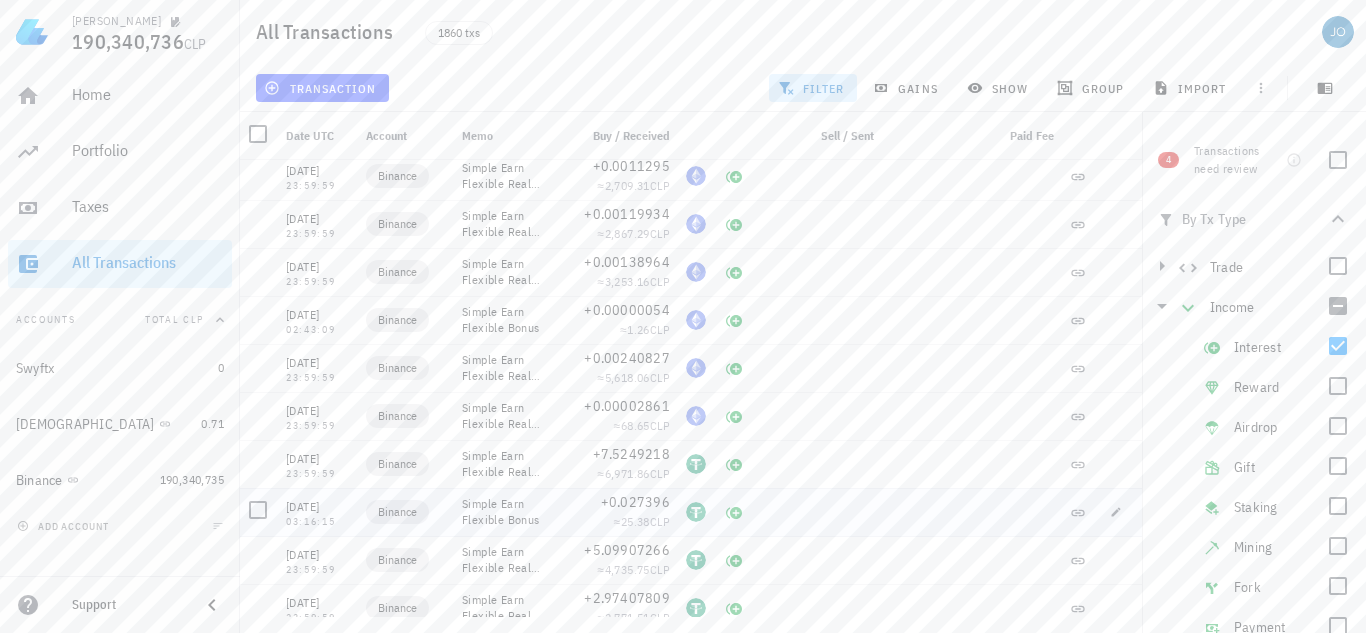 click at bounding box center (734, 512) 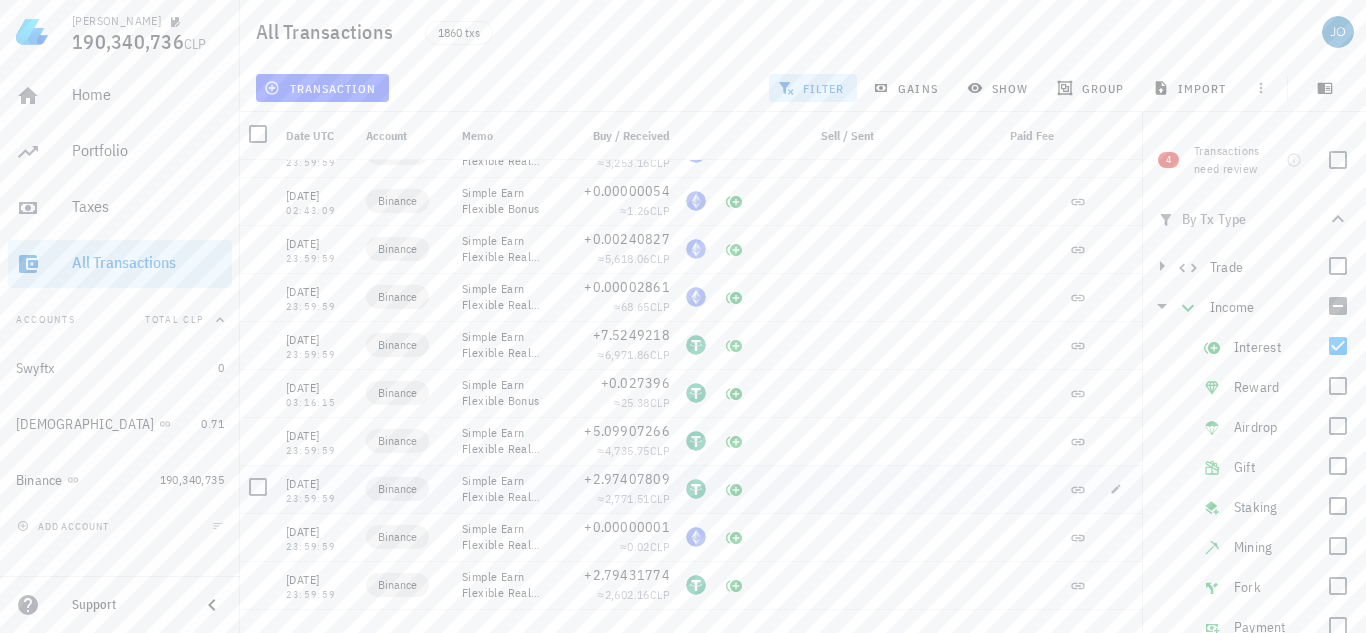 scroll, scrollTop: 800, scrollLeft: 0, axis: vertical 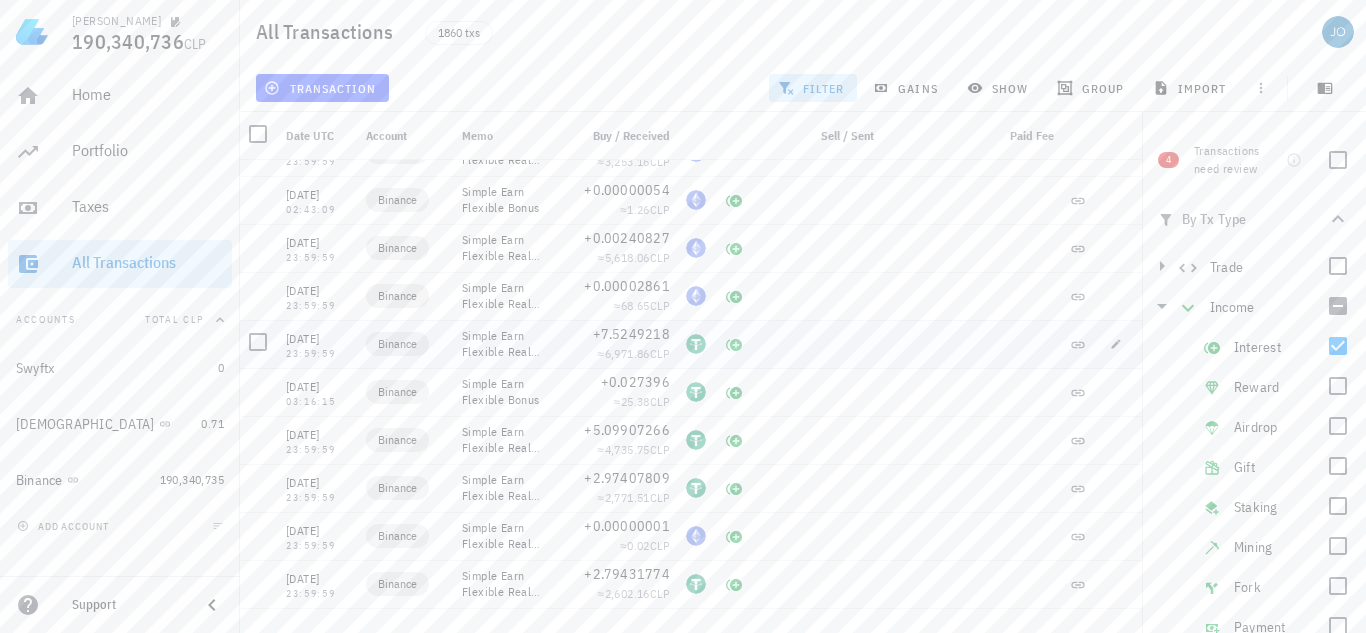click at bounding box center (818, 344) 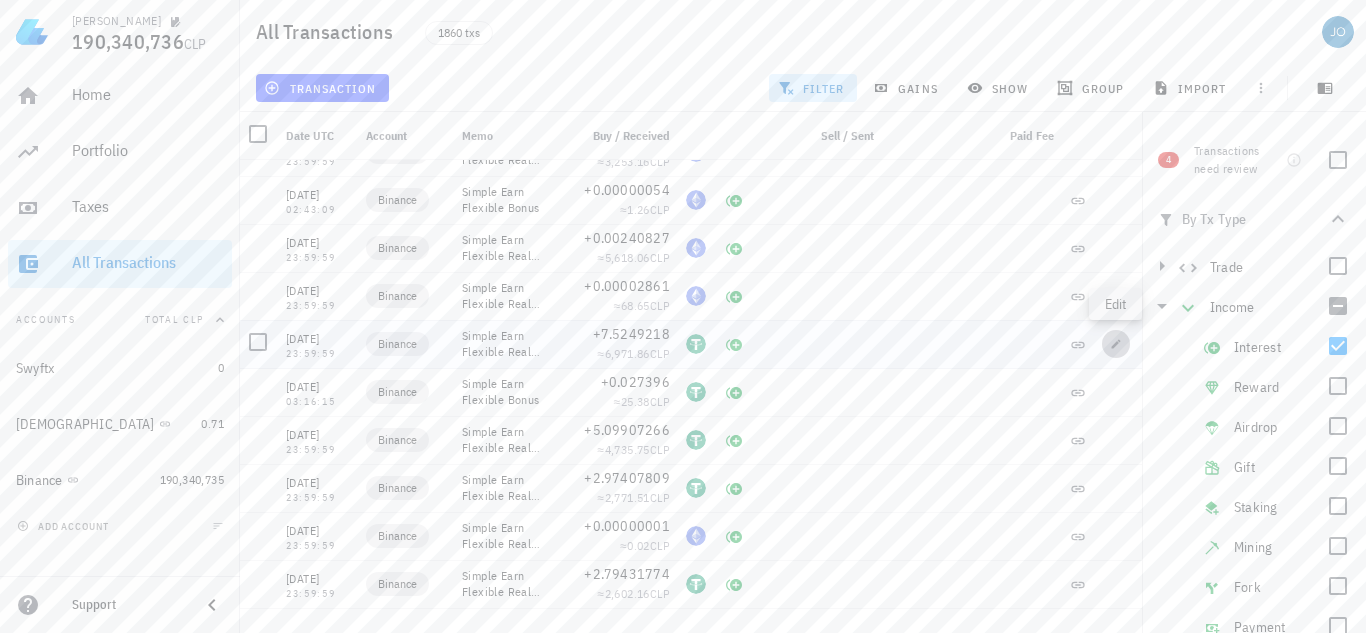 click at bounding box center [1116, 344] 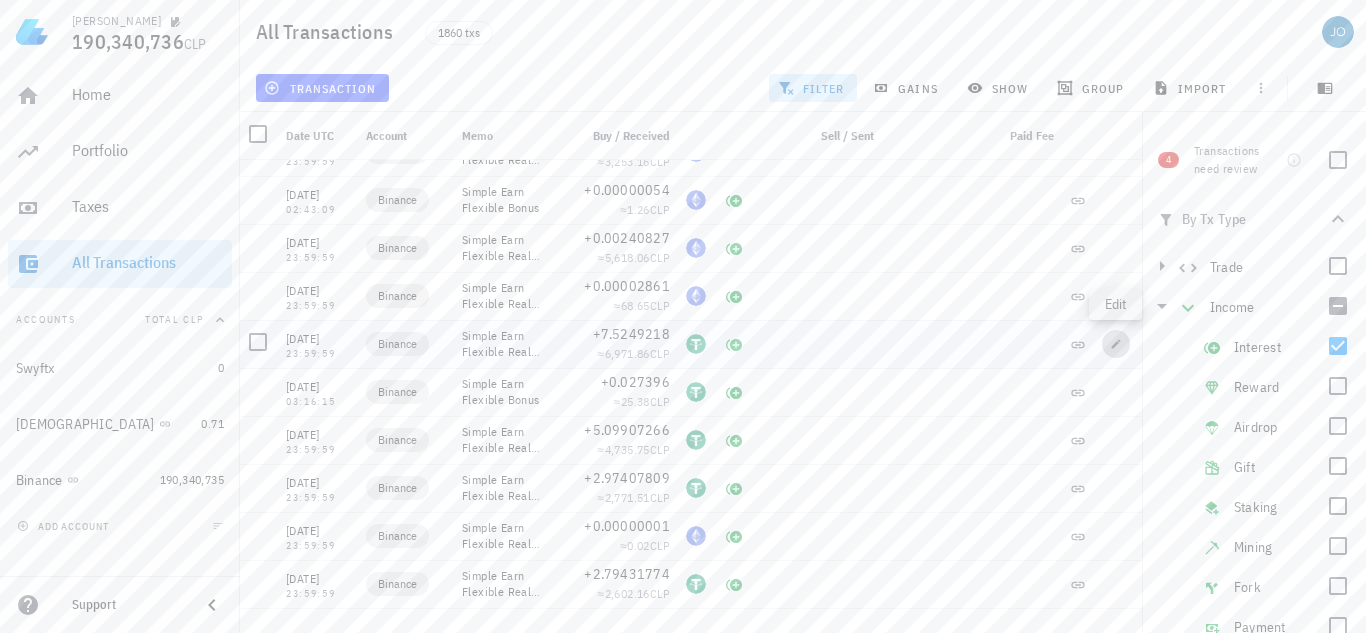 type on "2025-07-03" 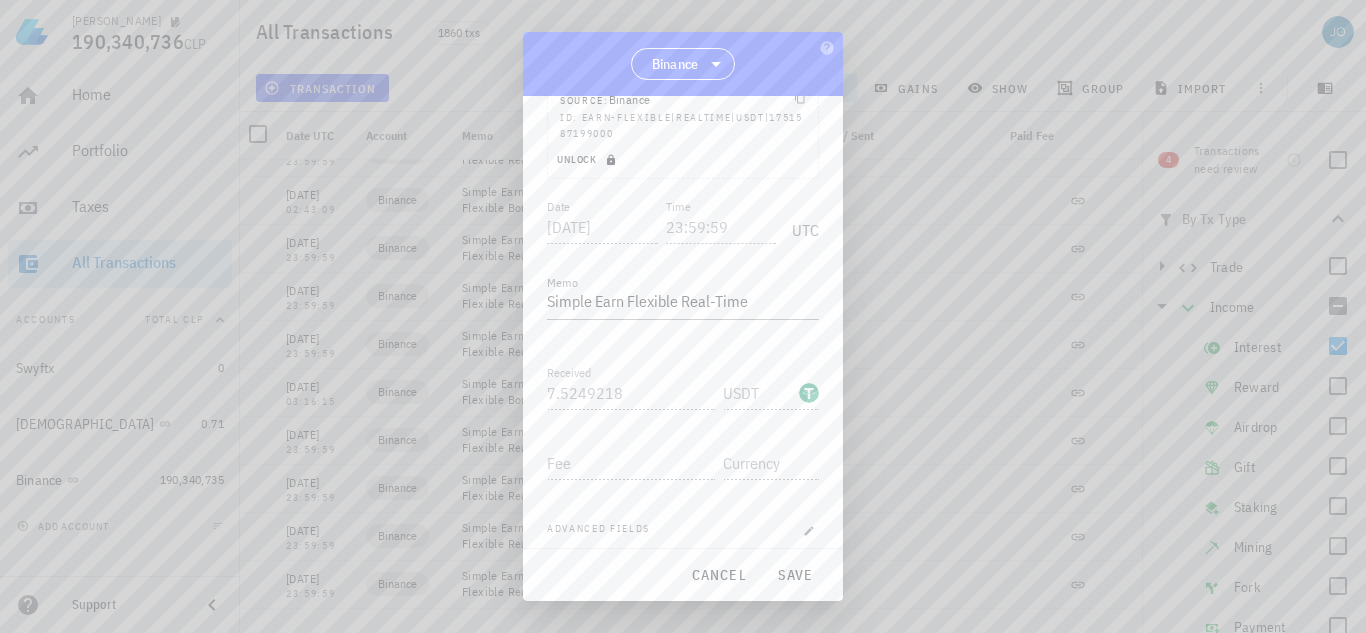 click on "Unlock" at bounding box center (588, 159) 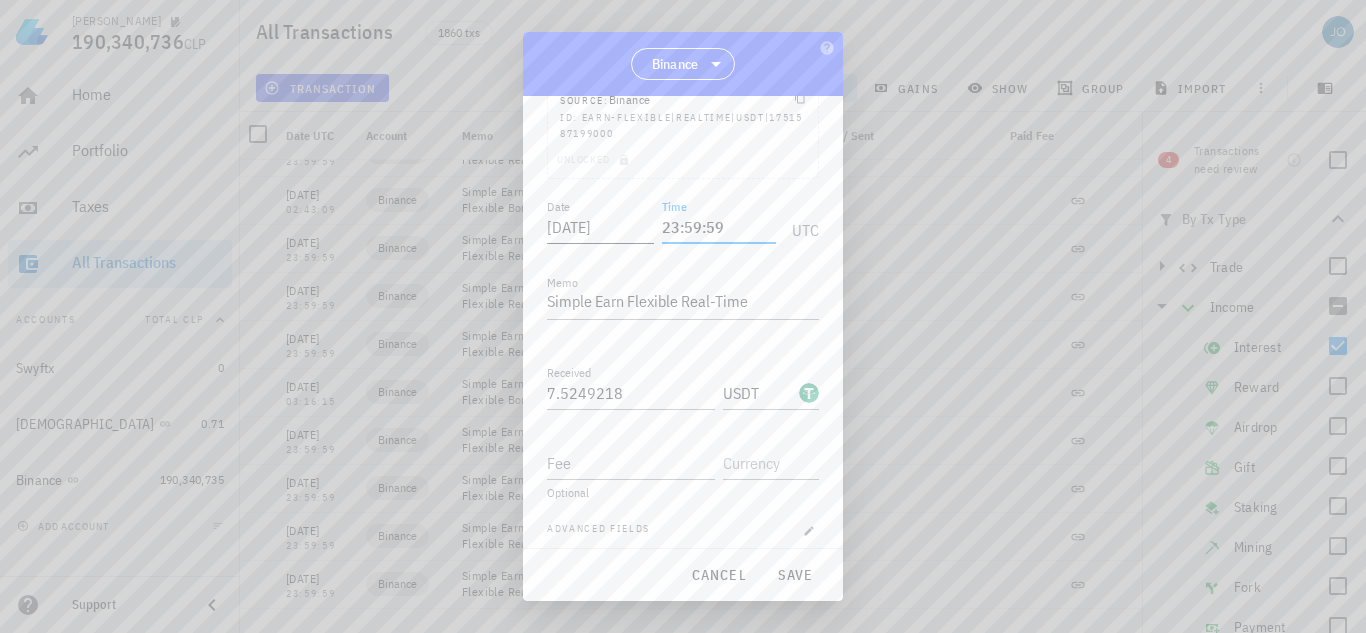 drag, startPoint x: 730, startPoint y: 220, endPoint x: 643, endPoint y: 223, distance: 87.05171 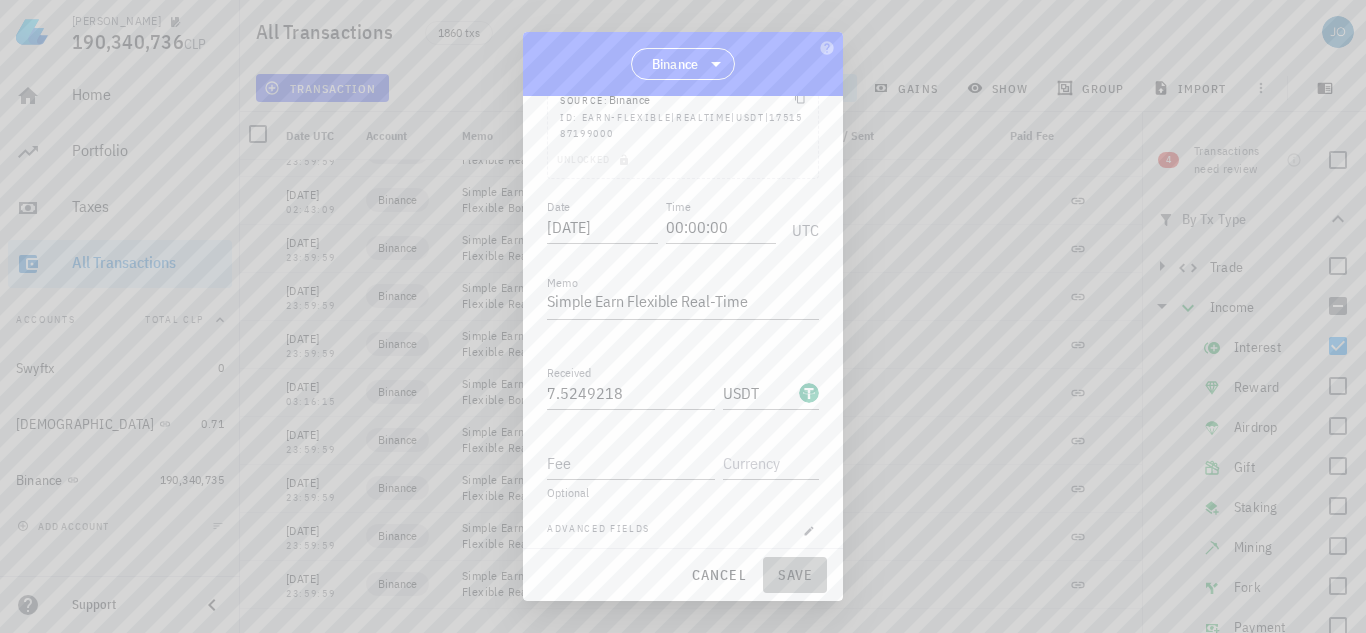click on "save" at bounding box center [795, 575] 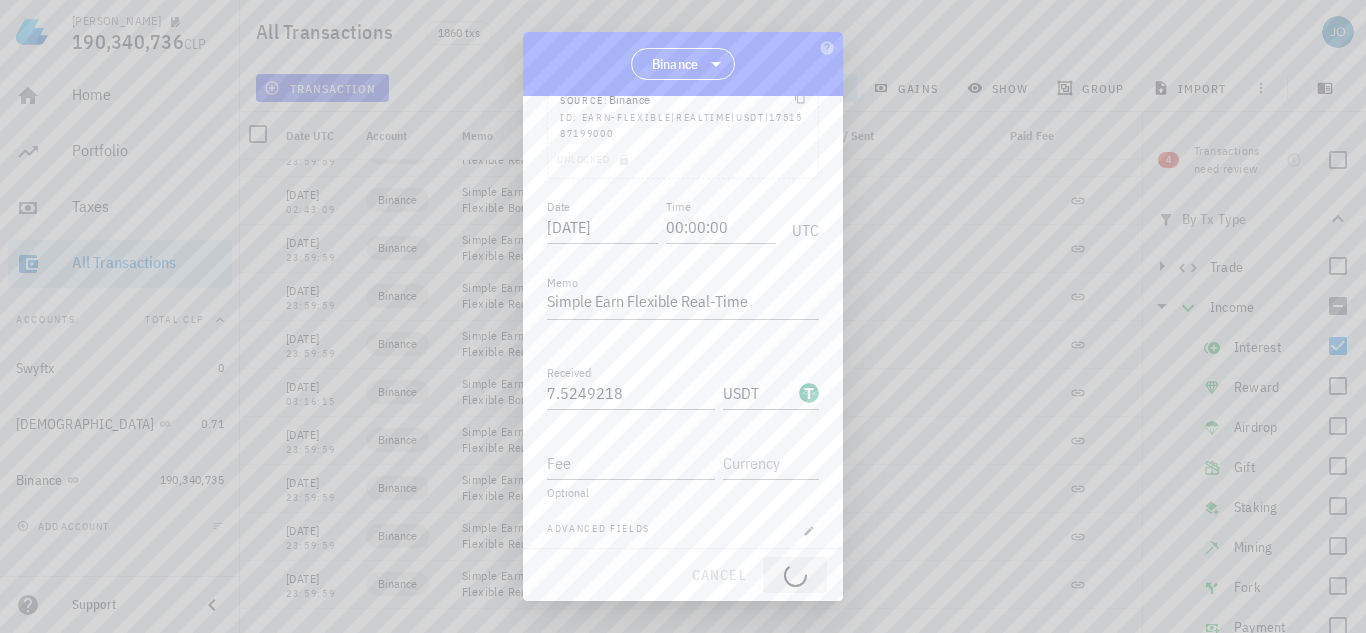 type on "23:59:59" 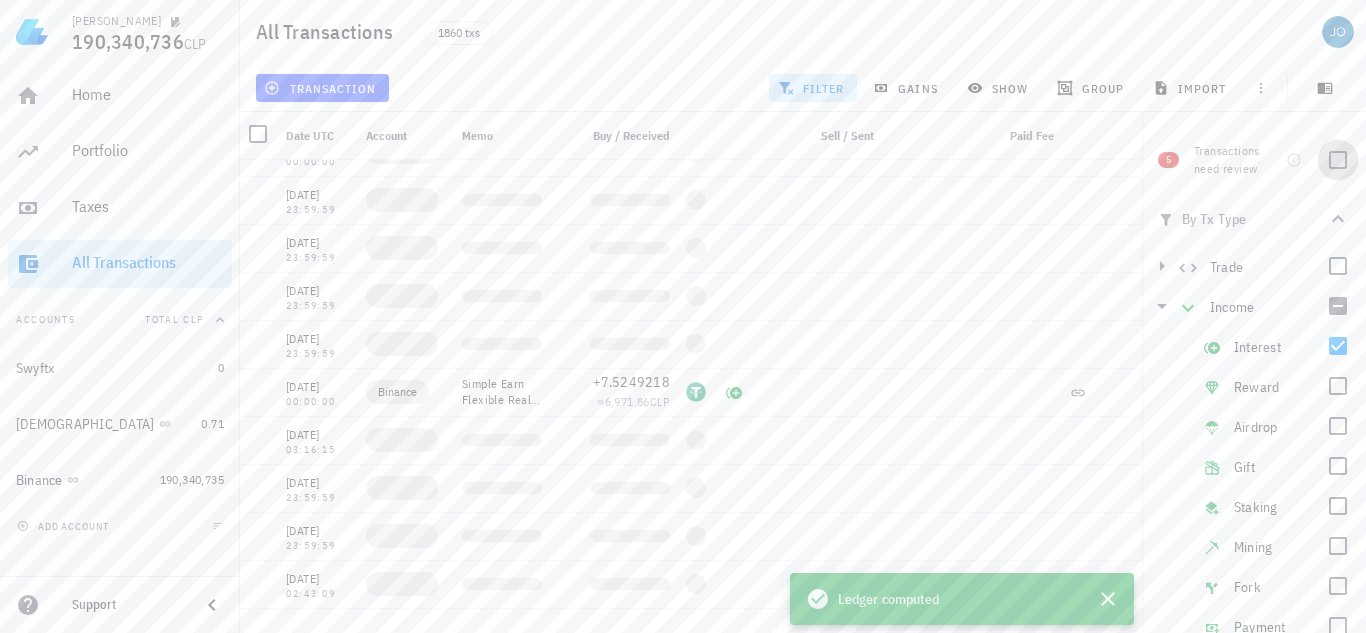 click at bounding box center (1338, 160) 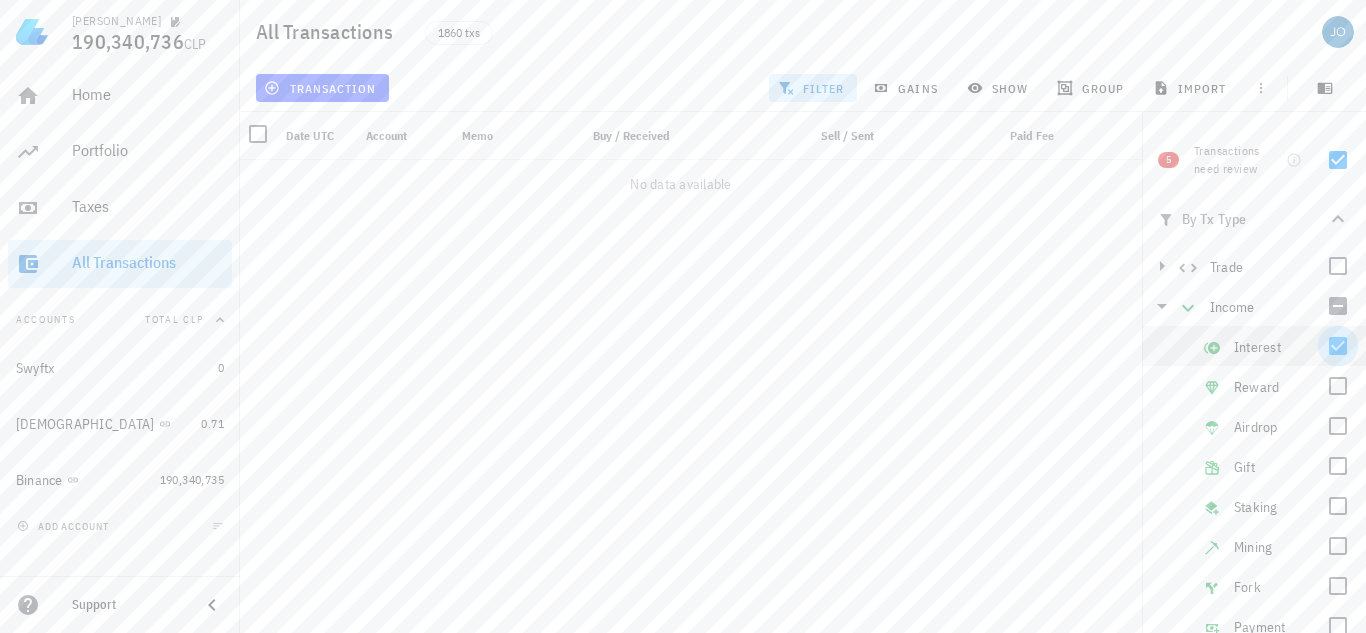 click at bounding box center [1338, 346] 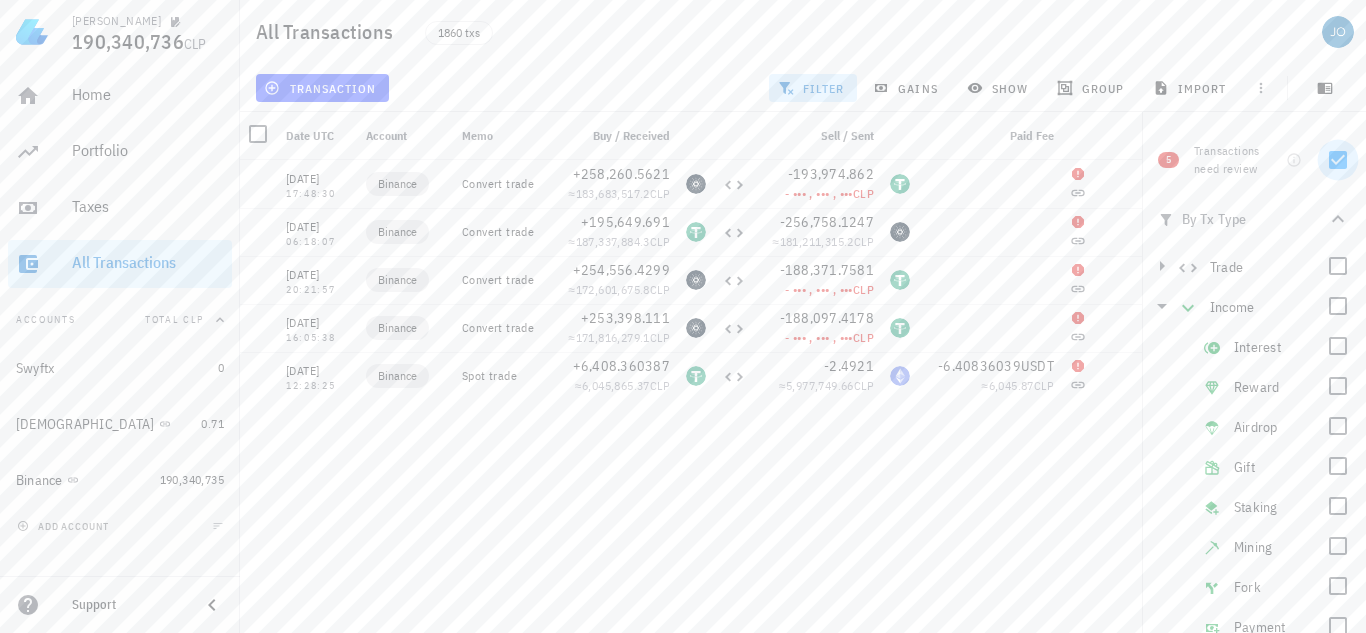 click at bounding box center [1338, 160] 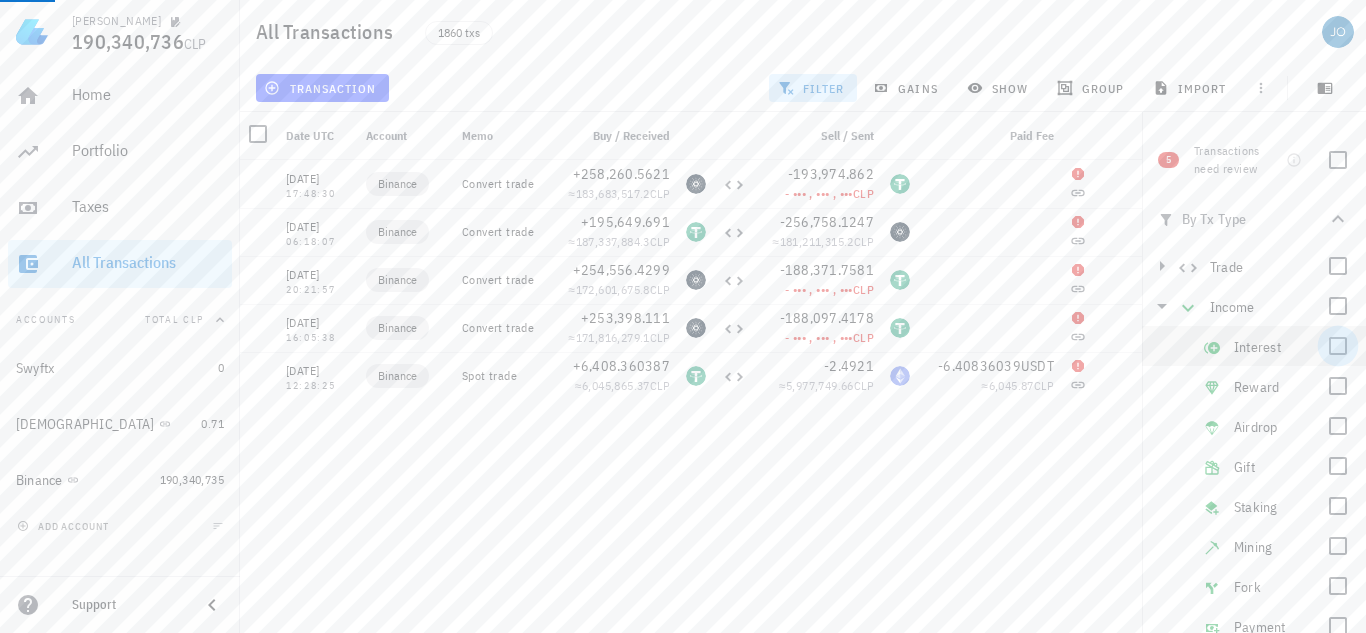 click at bounding box center [1338, 346] 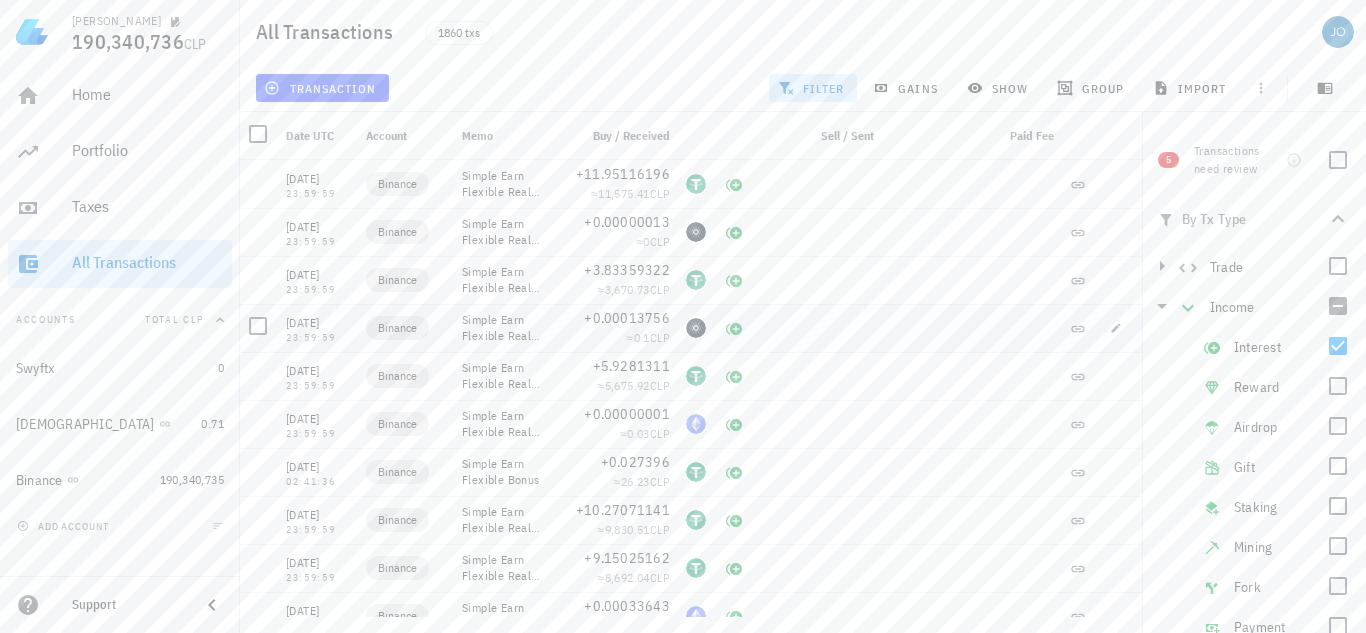 click at bounding box center (900, 328) 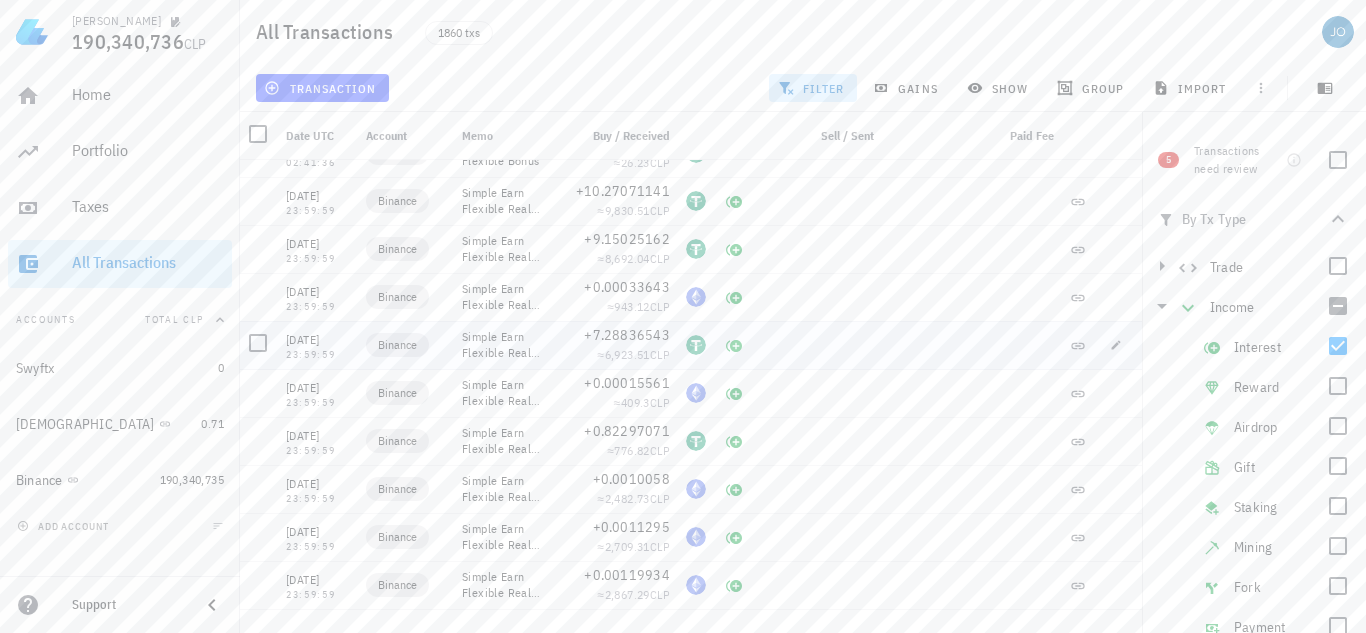 scroll, scrollTop: 320, scrollLeft: 0, axis: vertical 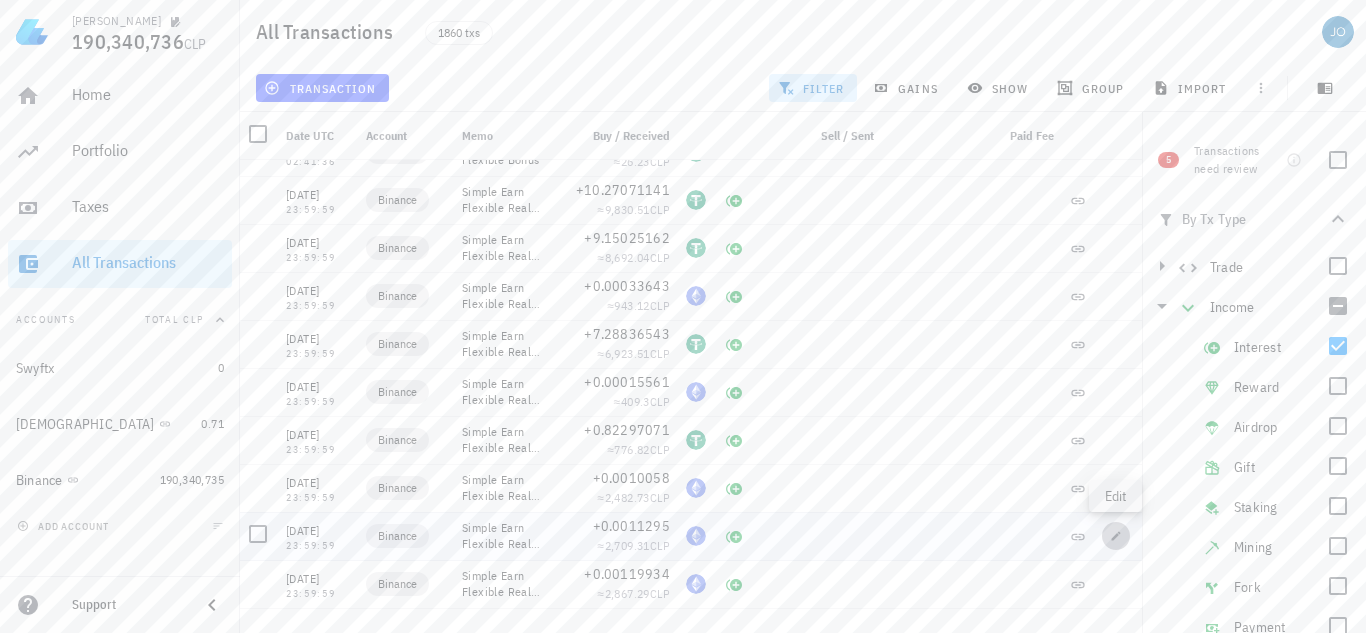 click 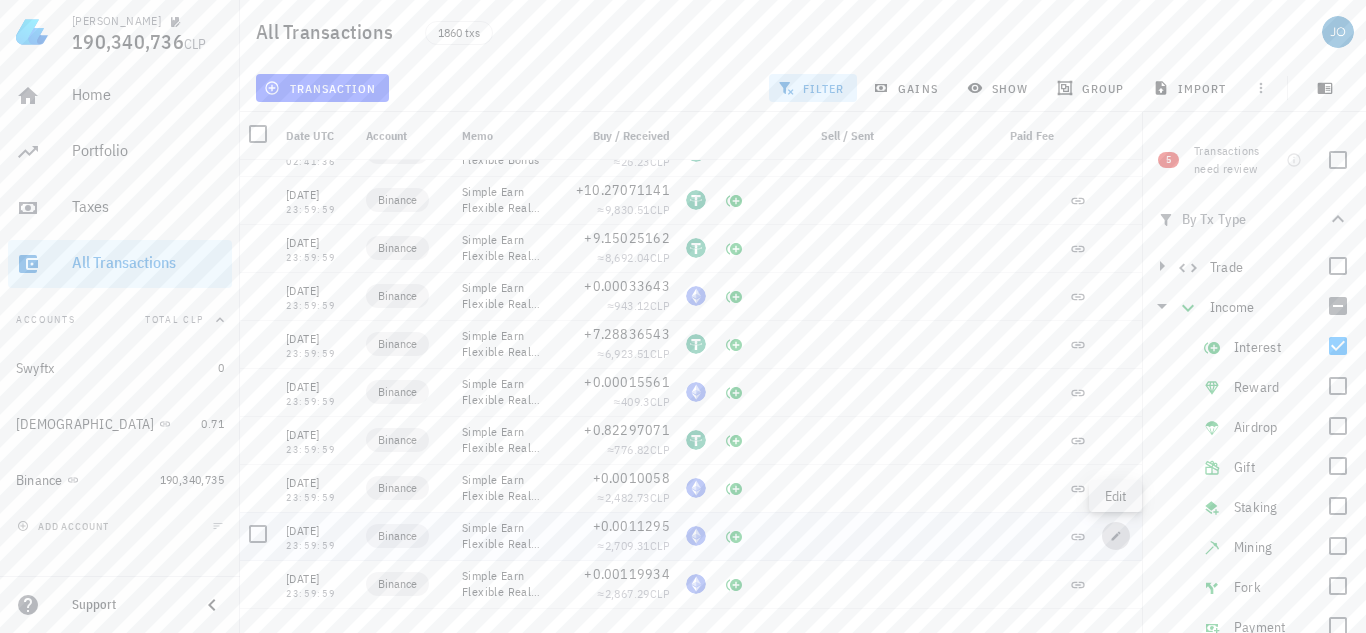 type on "2025-07-08" 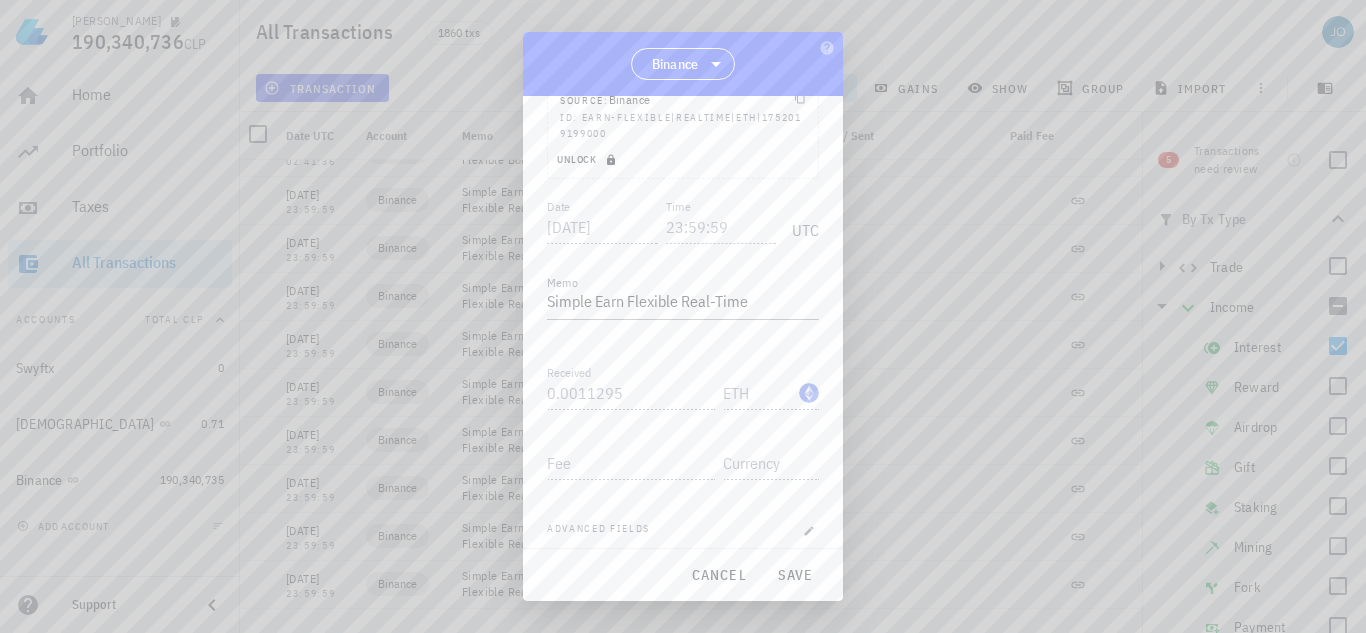 click on "Unlock" at bounding box center (588, 159) 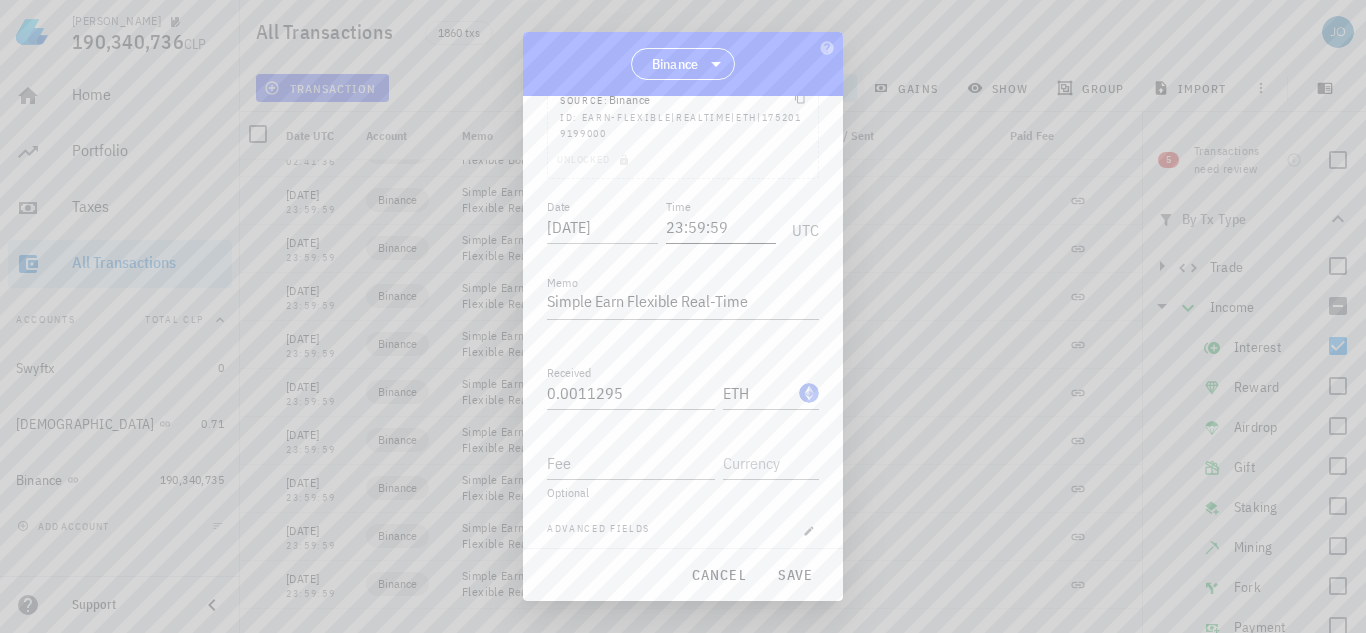 click on "23:59:59" at bounding box center [721, 227] 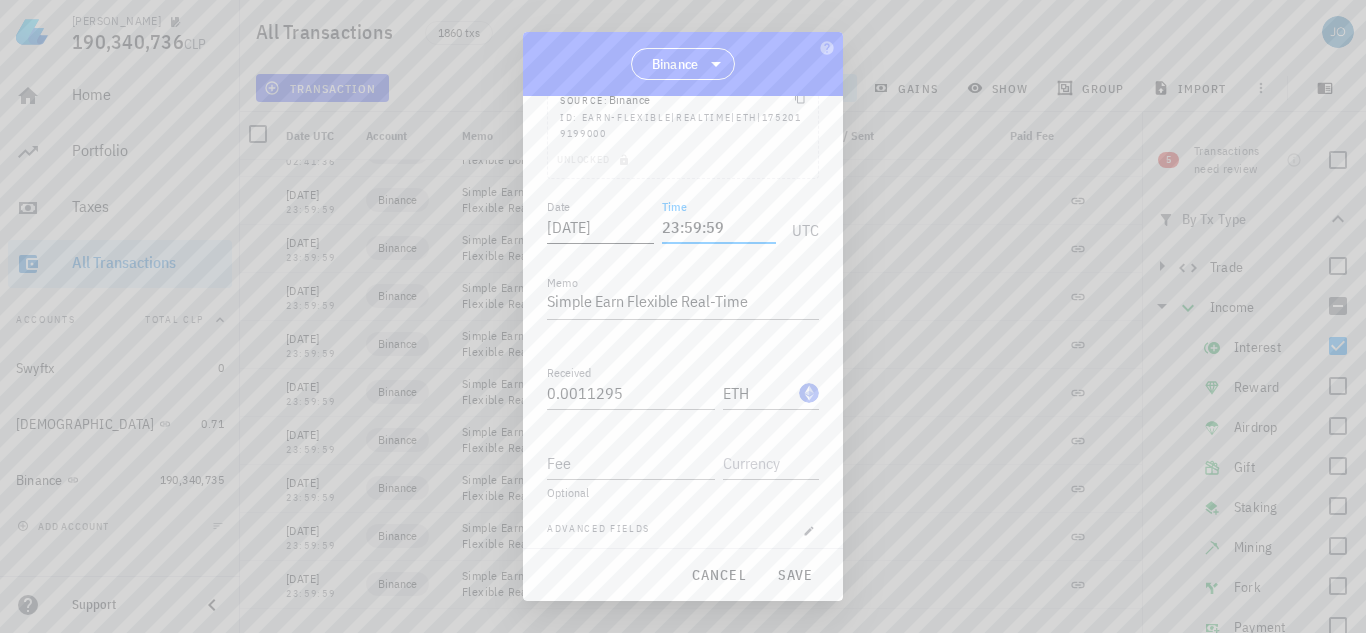 drag, startPoint x: 740, startPoint y: 223, endPoint x: 606, endPoint y: 223, distance: 134 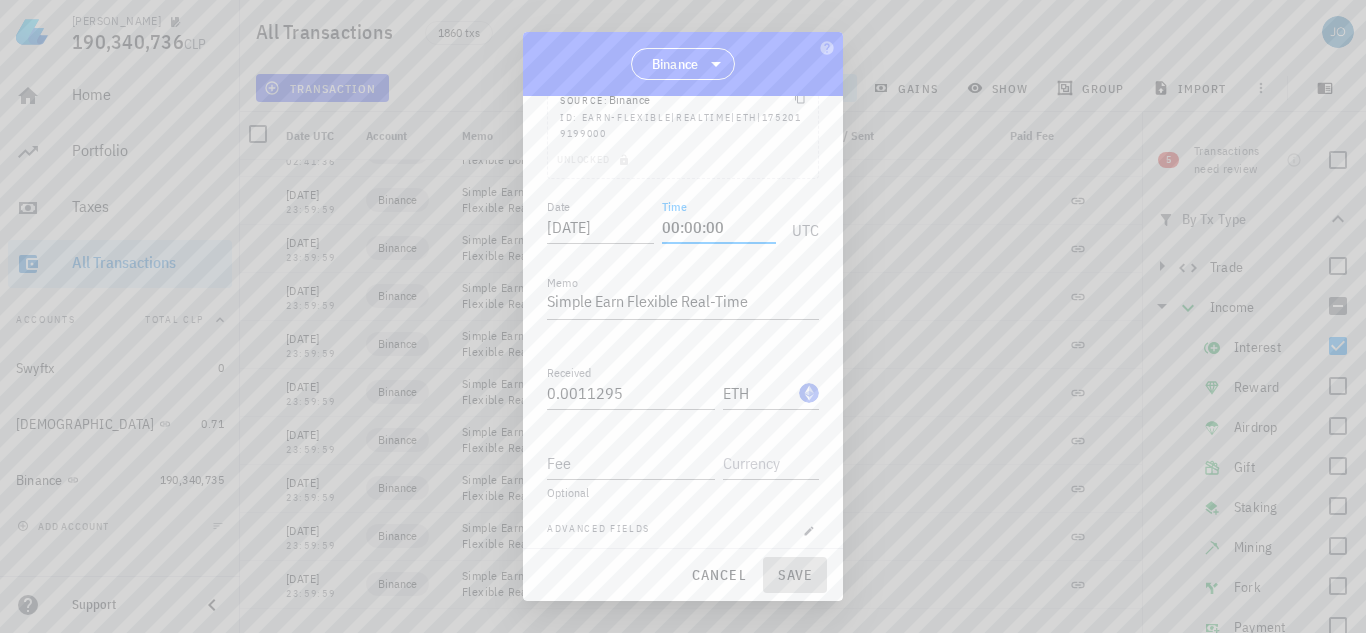 click on "save" at bounding box center (795, 575) 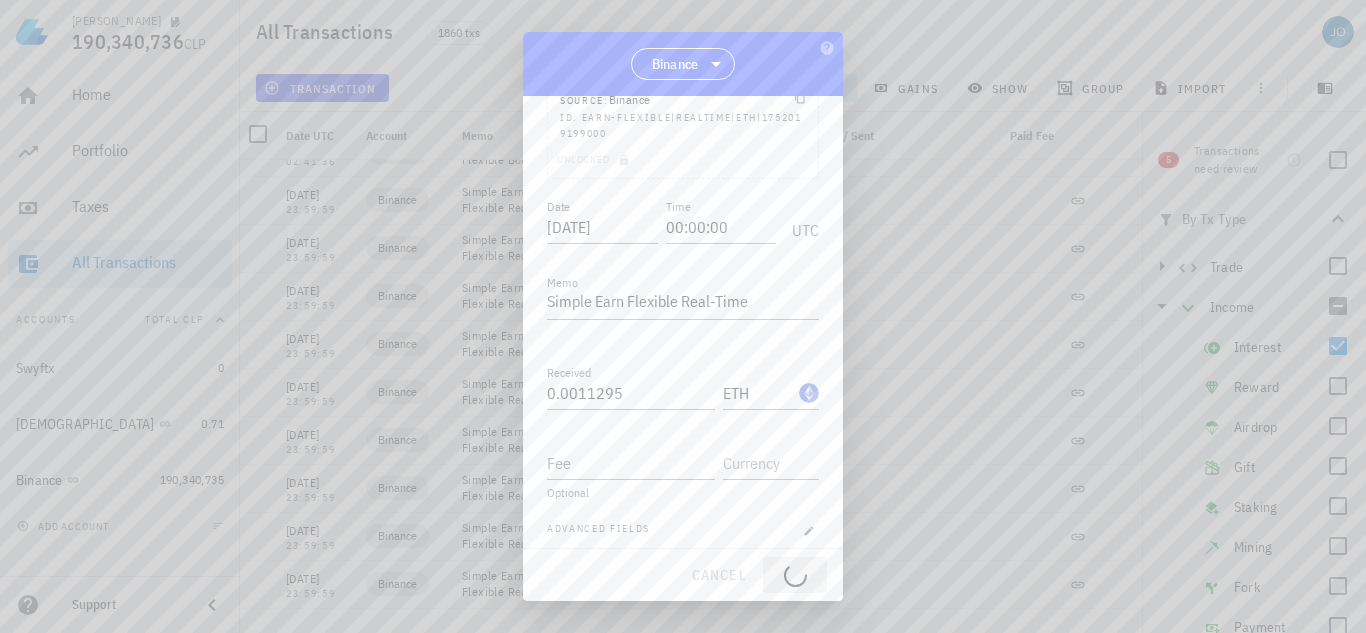 type on "23:59:59" 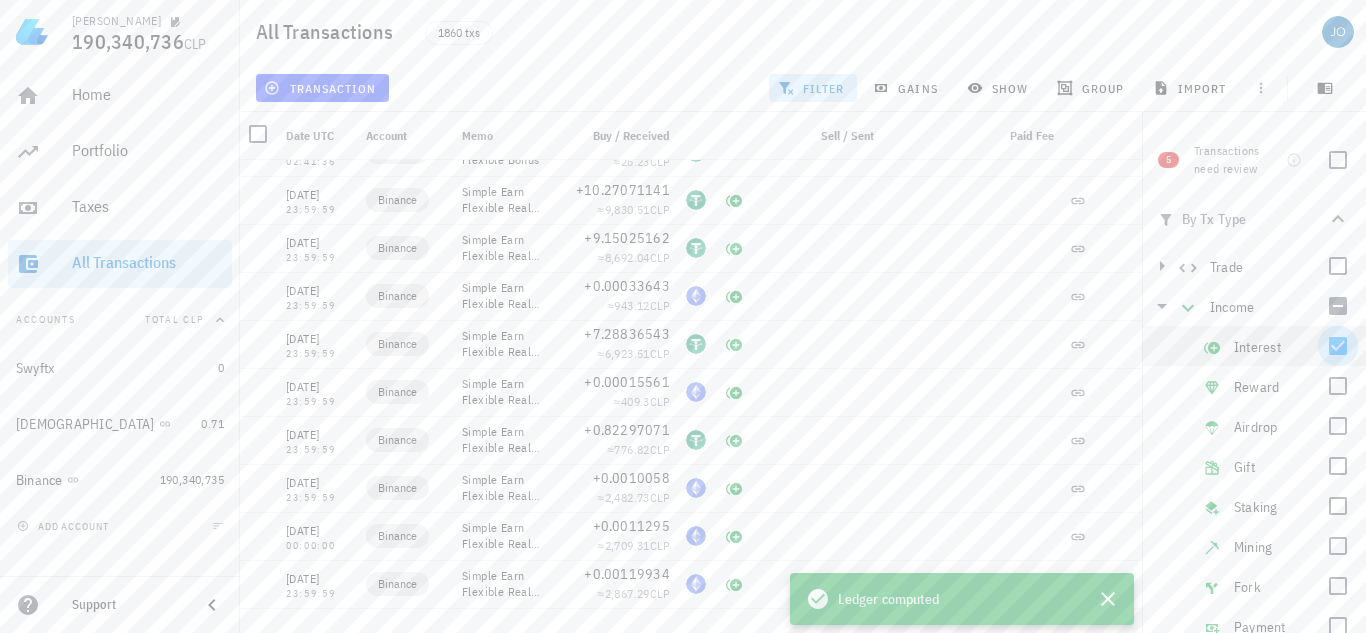 click at bounding box center (1338, 346) 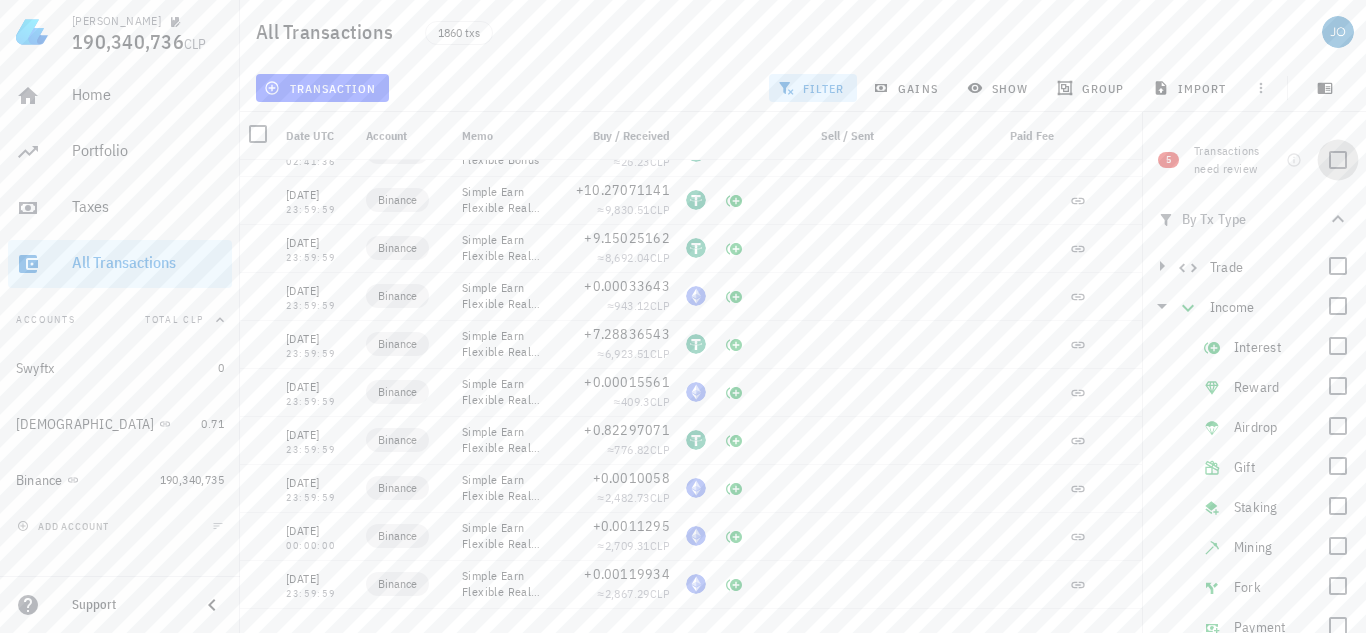 click at bounding box center (1338, 160) 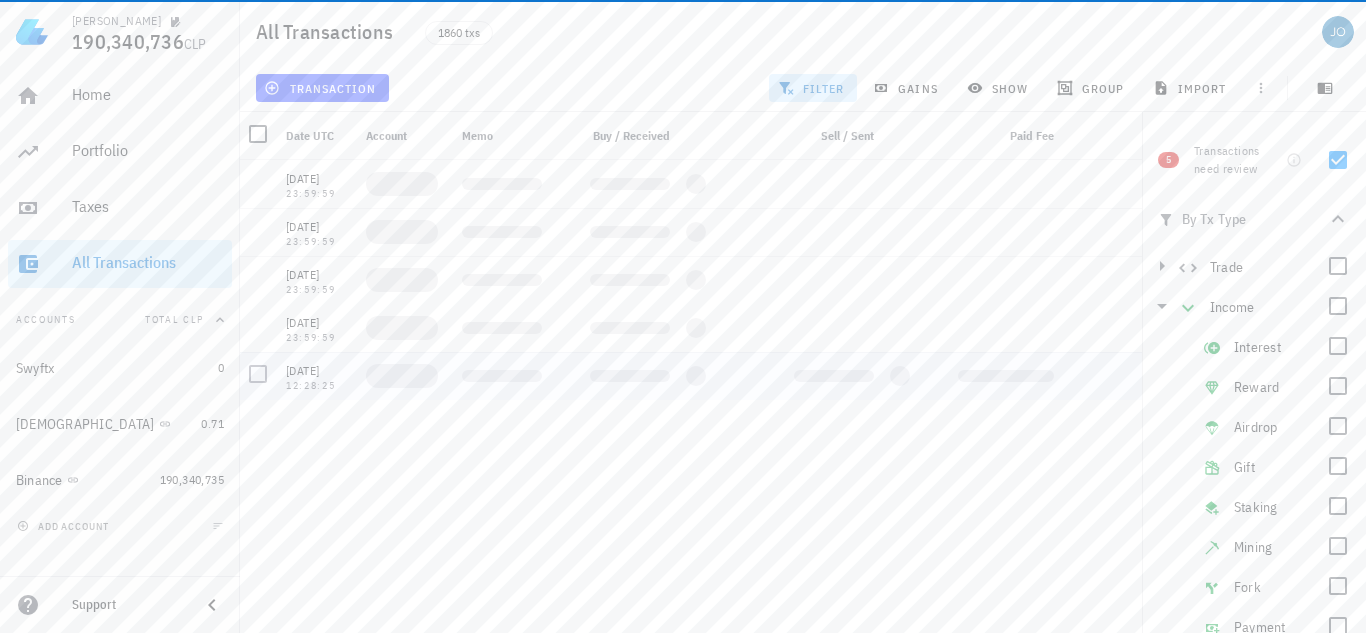 scroll, scrollTop: 0, scrollLeft: 0, axis: both 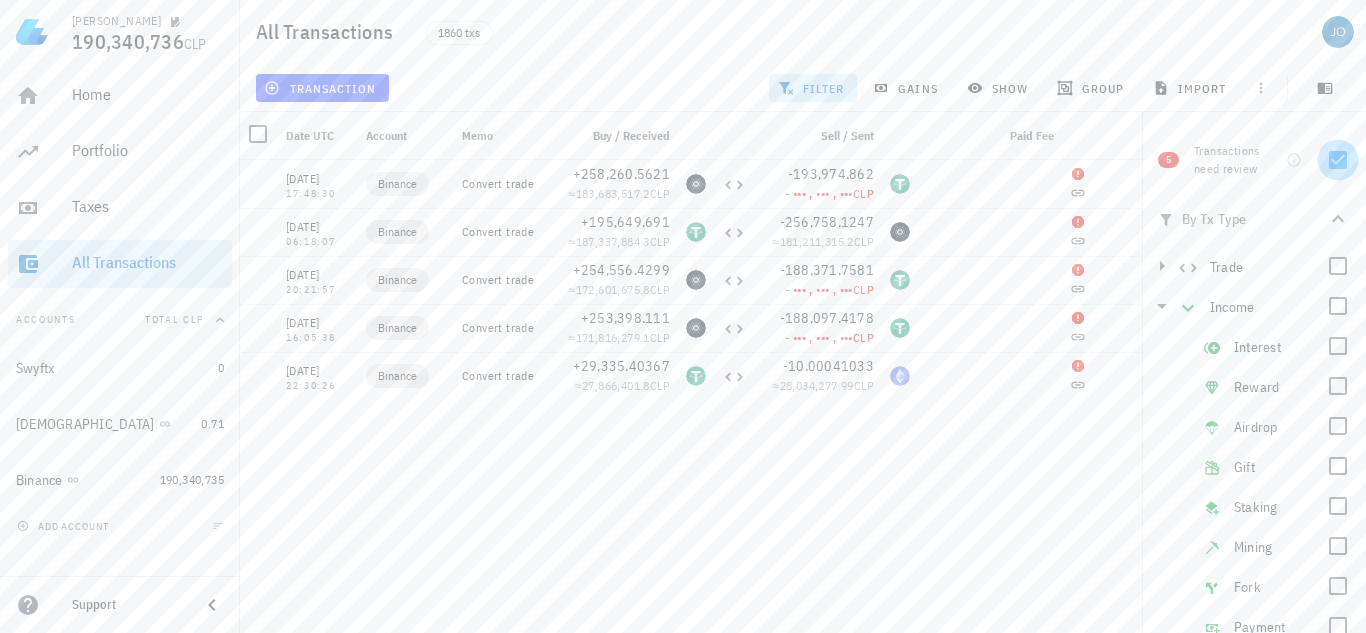 click at bounding box center (1338, 160) 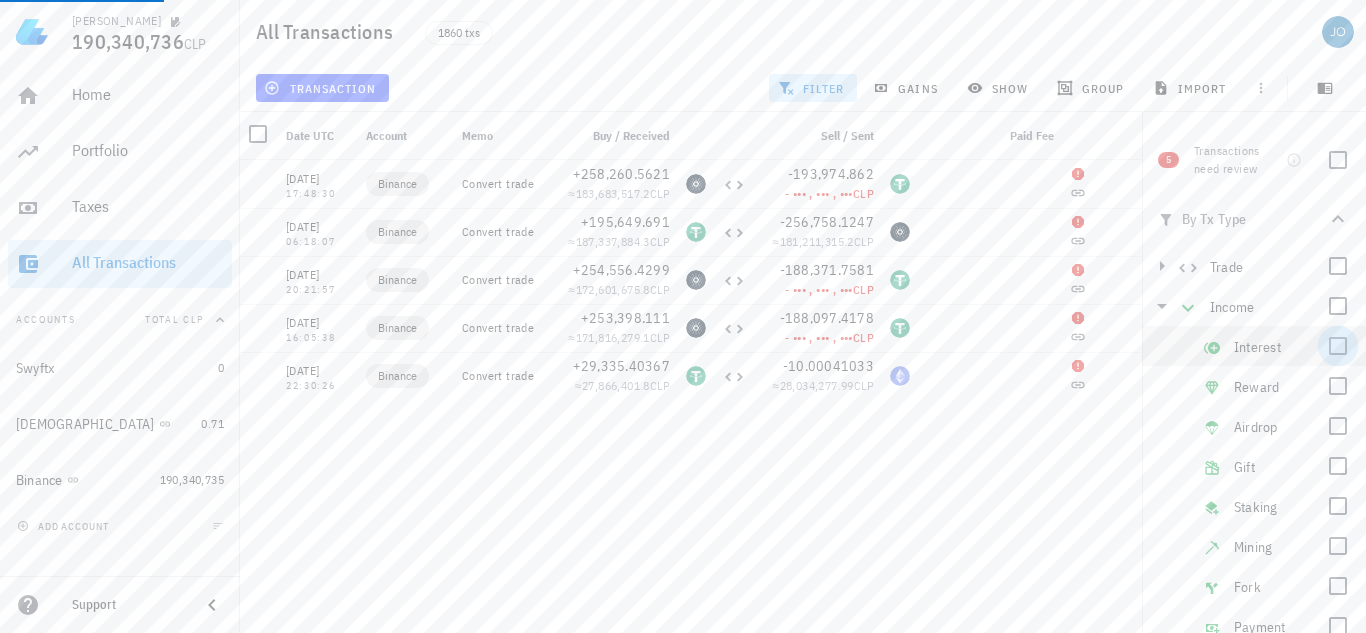 click at bounding box center [1338, 346] 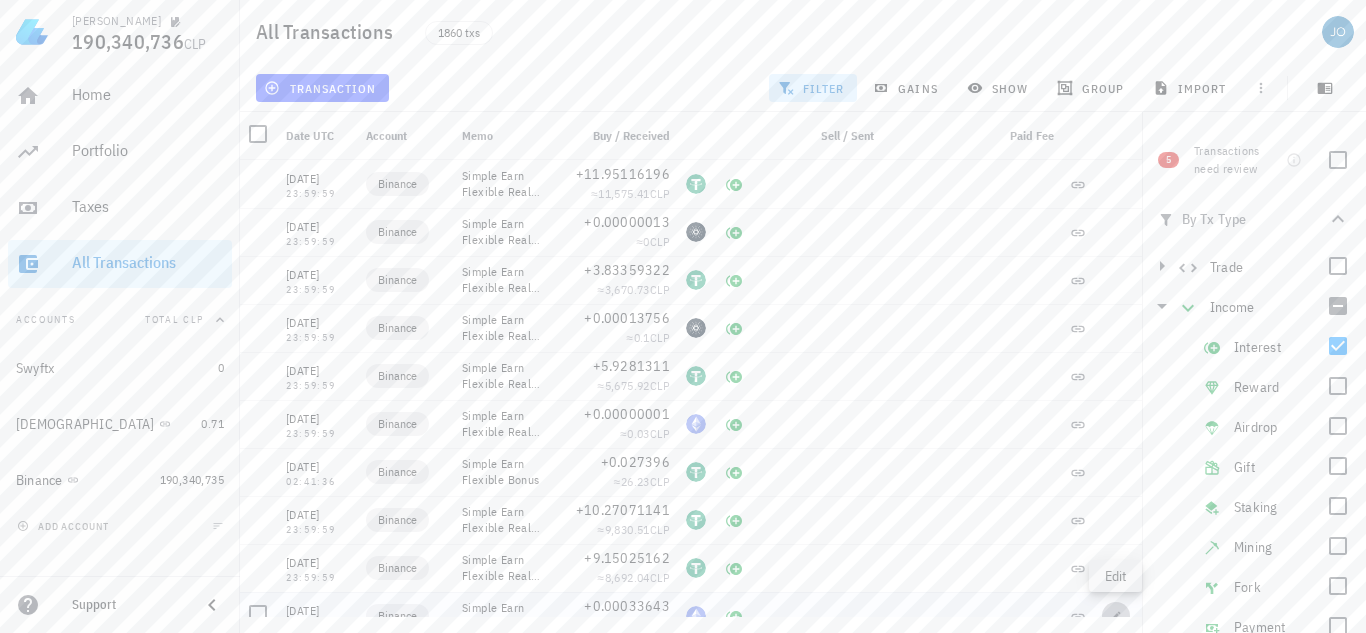 click 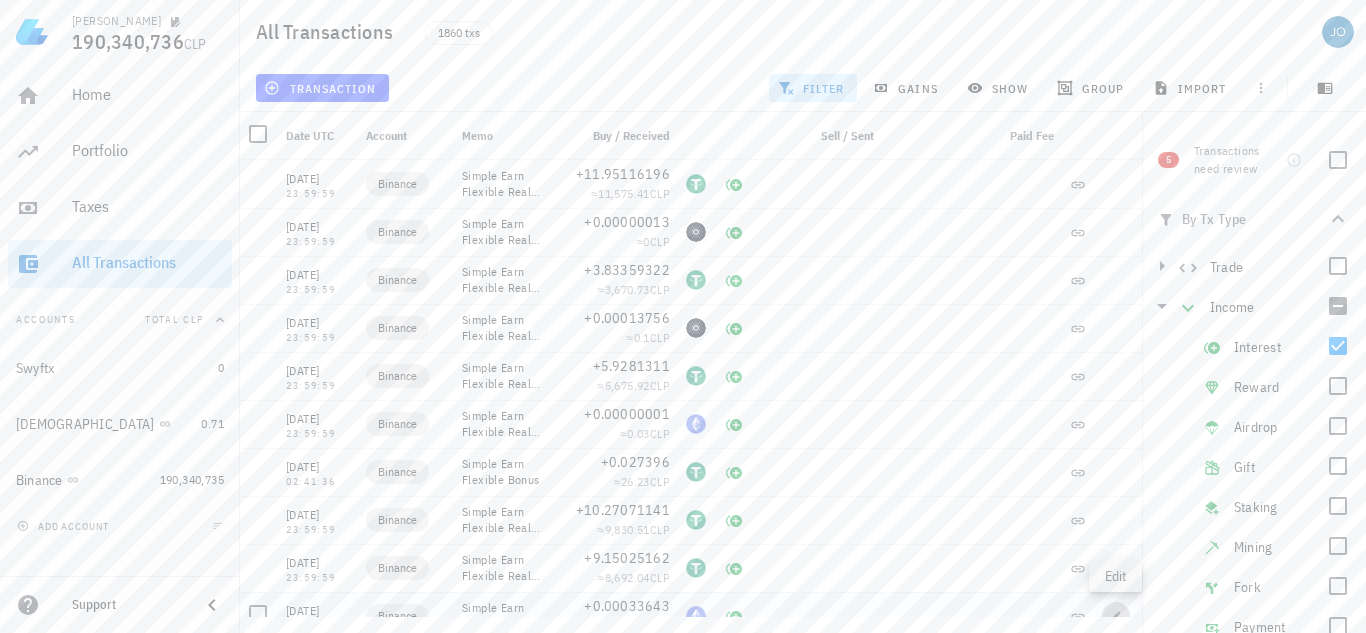 type on "2025-07-11" 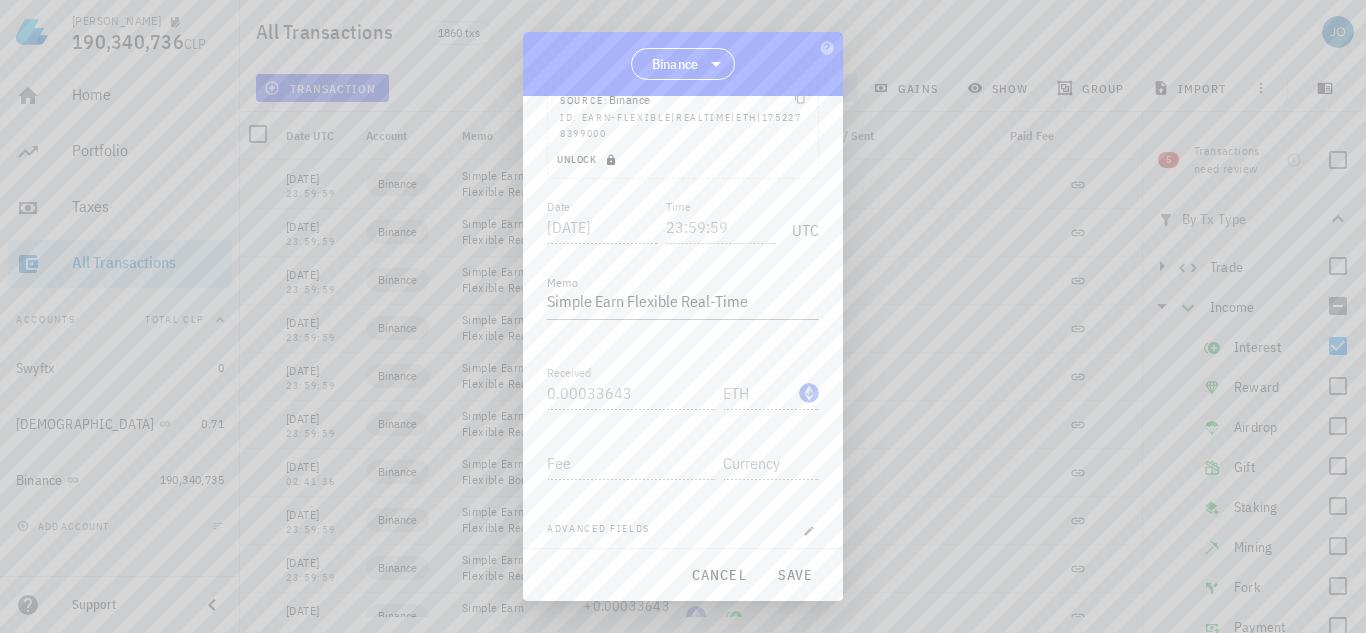 click on "Unlock" at bounding box center [588, 159] 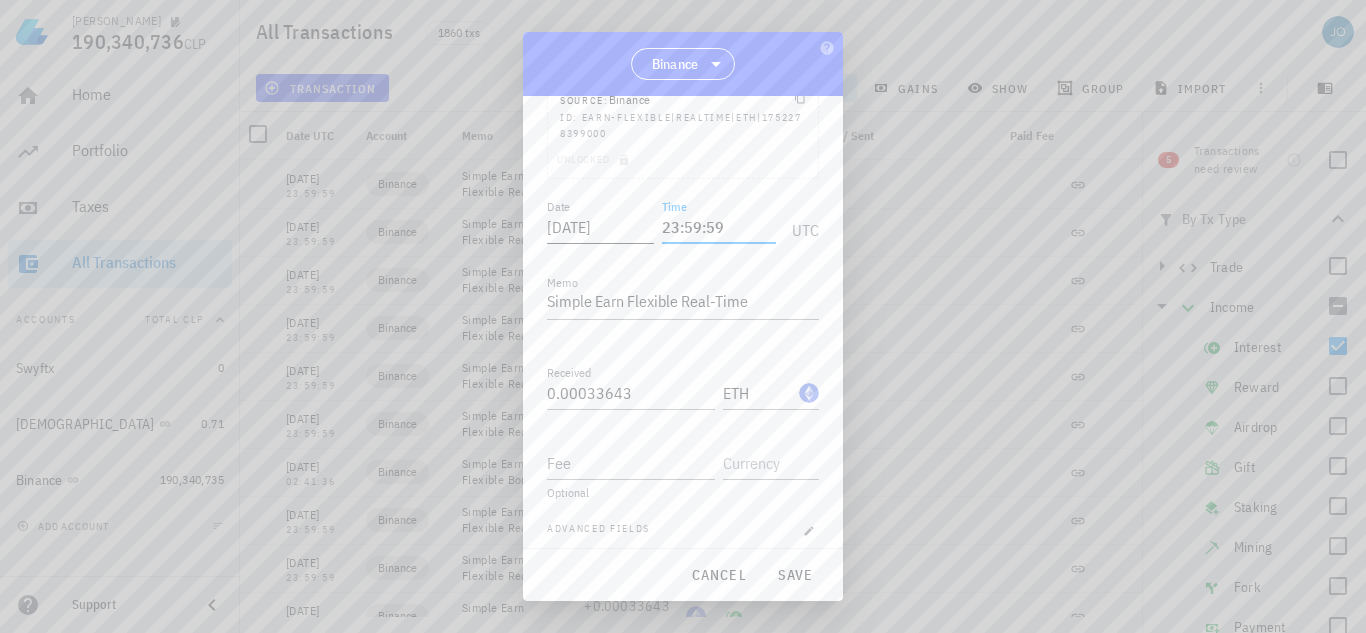 drag, startPoint x: 732, startPoint y: 232, endPoint x: 641, endPoint y: 229, distance: 91.04944 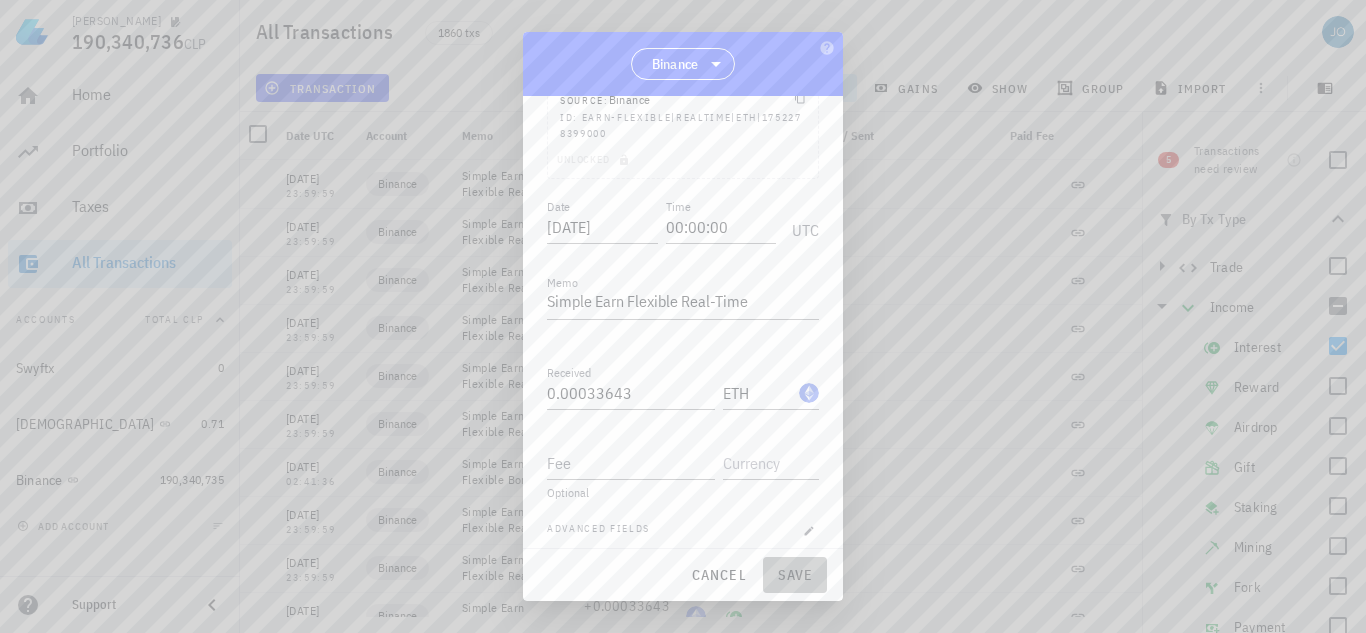 click on "save" at bounding box center [795, 575] 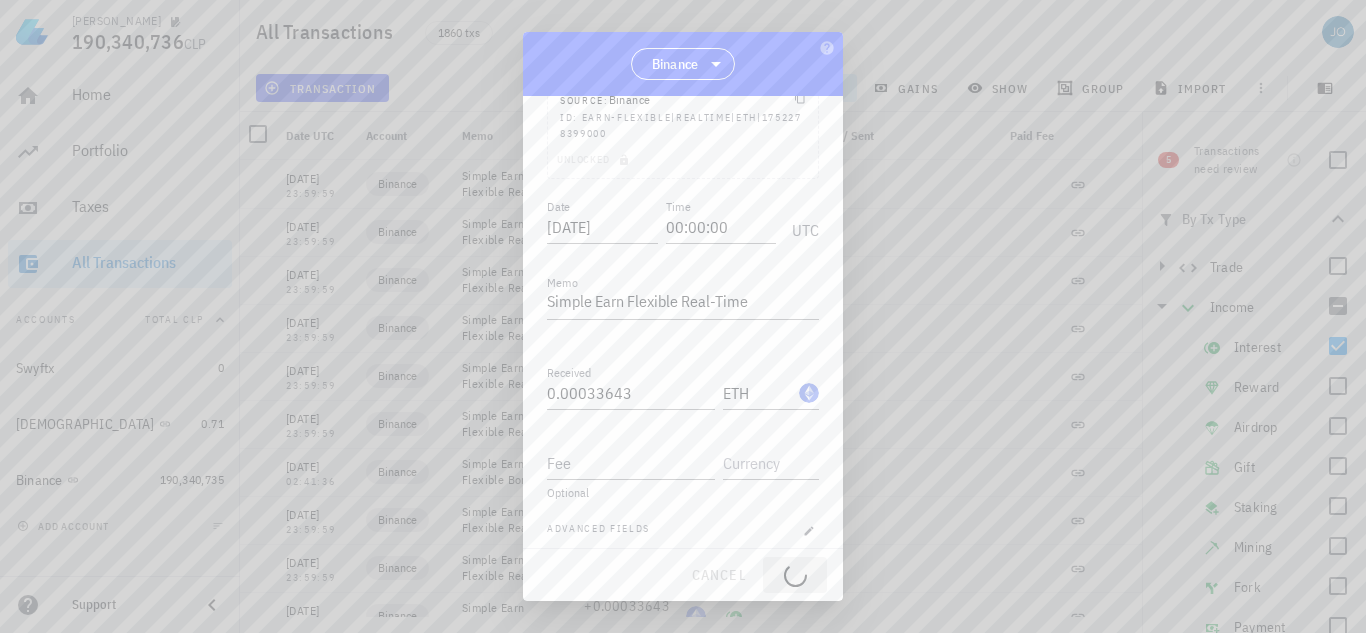 type on "23:59:59" 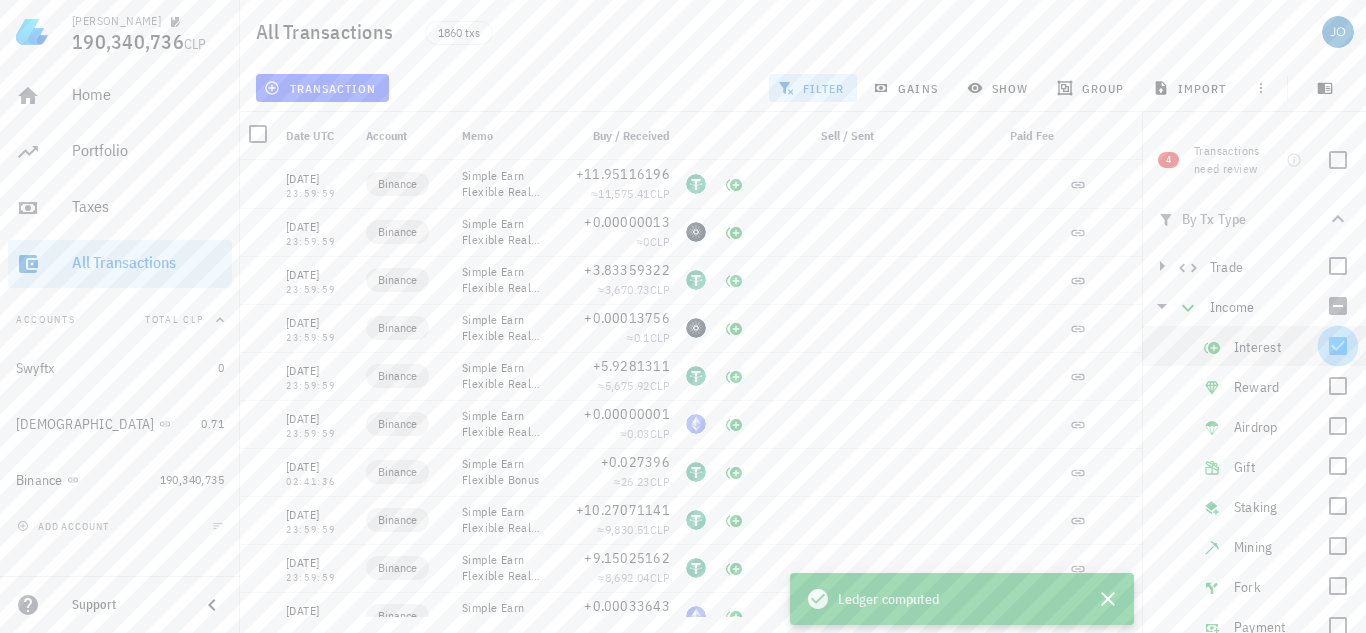 click at bounding box center [1338, 346] 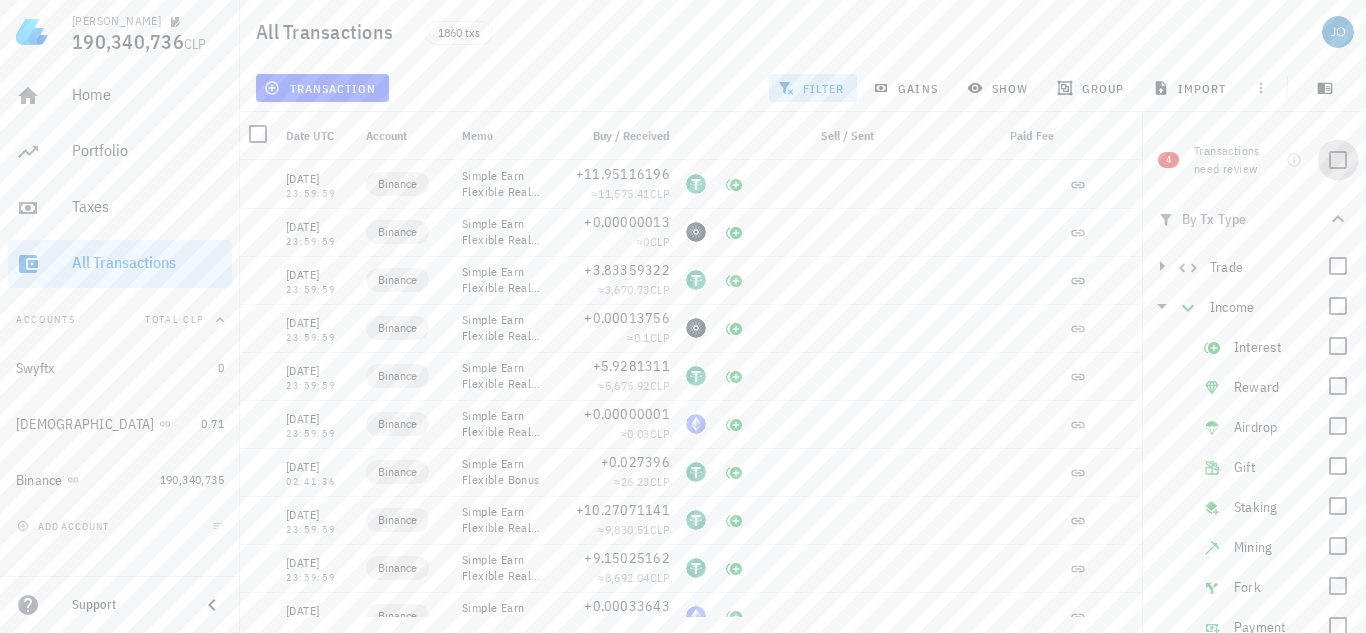 click at bounding box center (1338, 160) 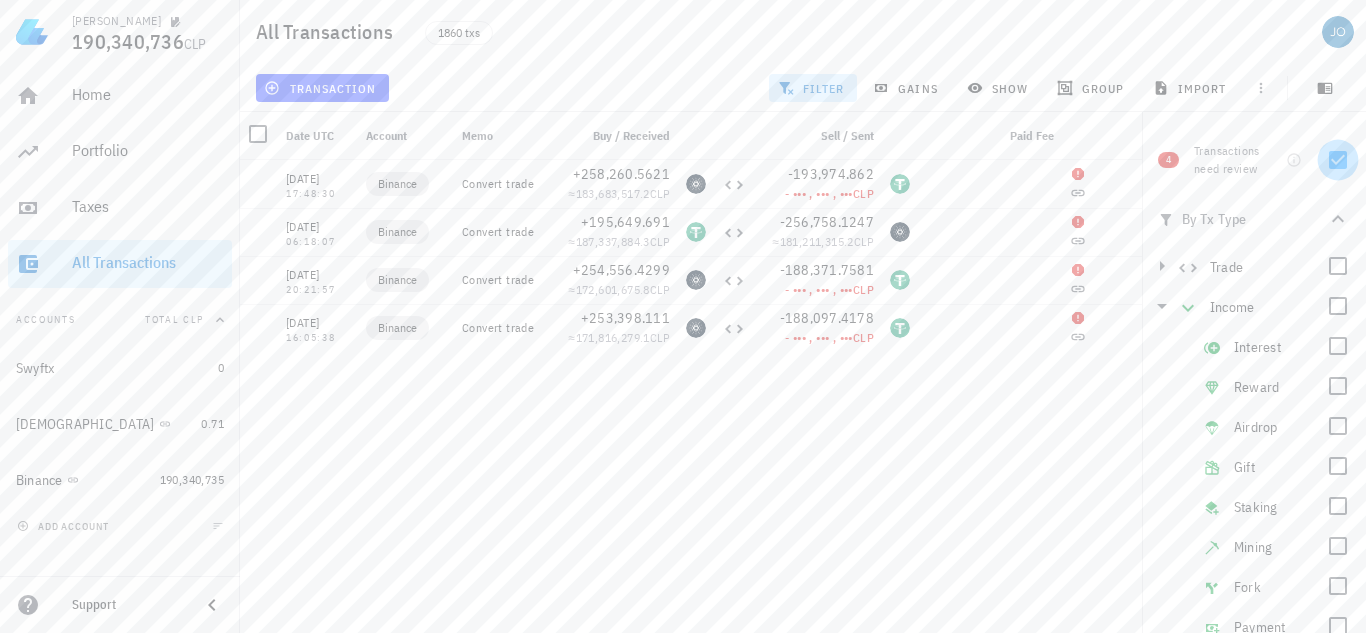 click at bounding box center [1338, 160] 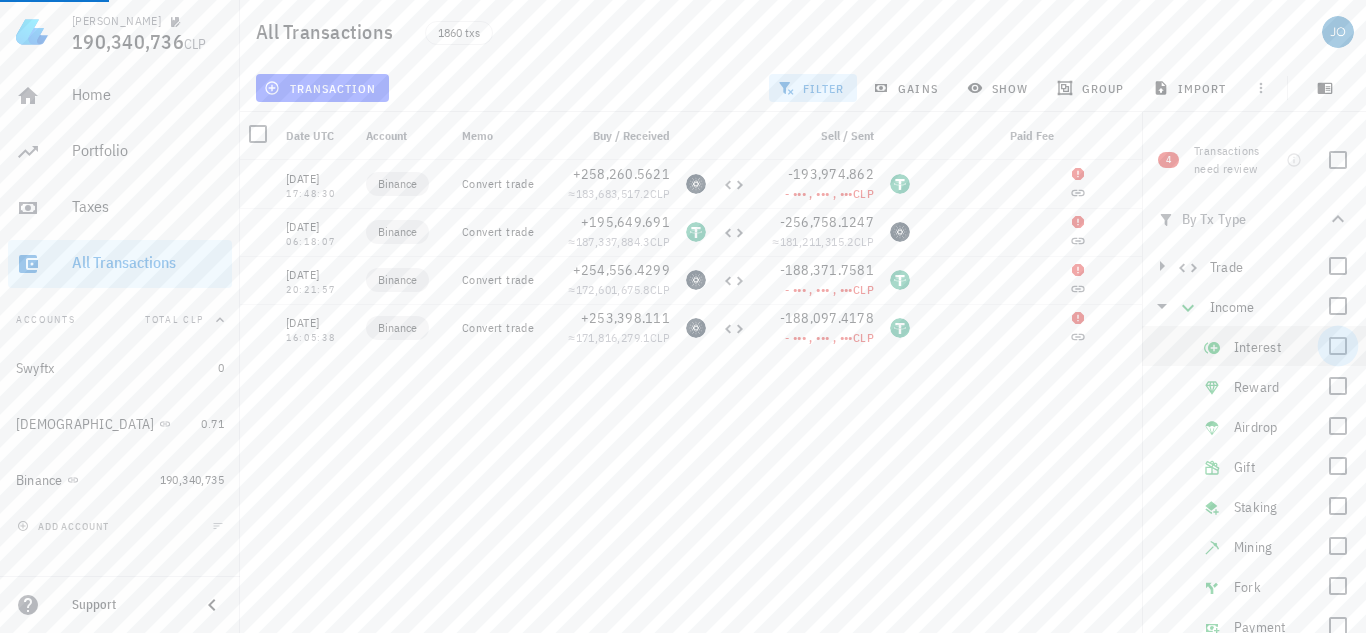 click at bounding box center [1338, 346] 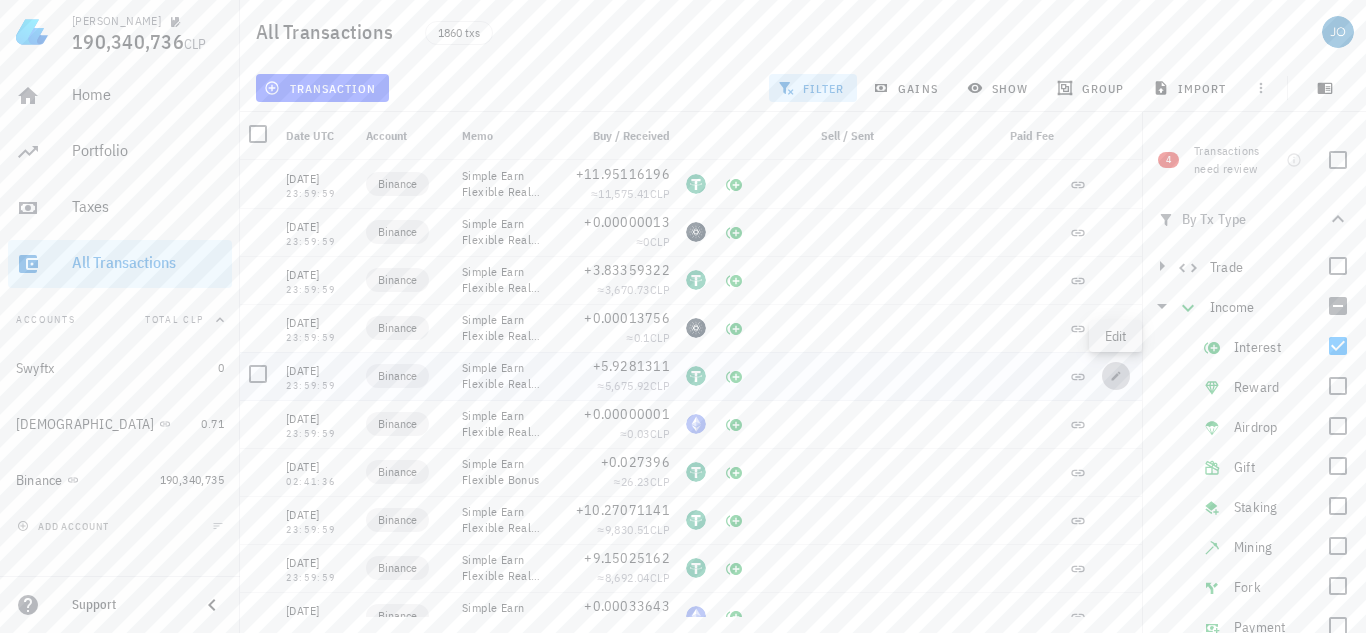 click 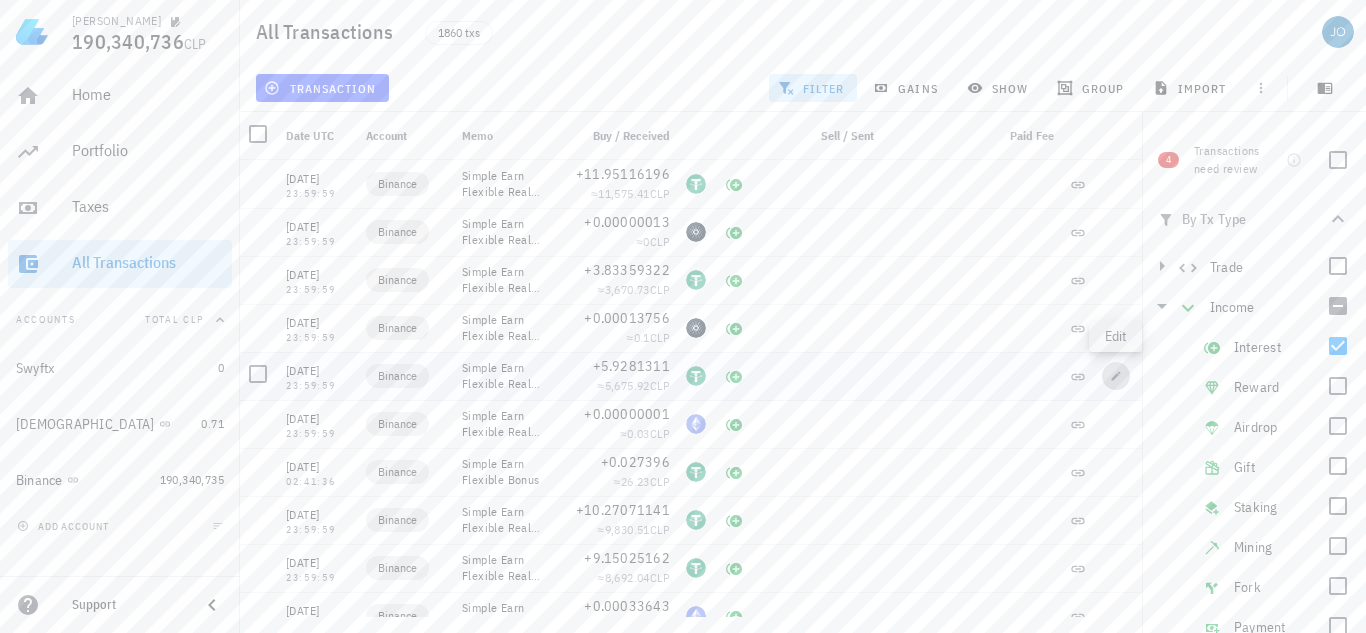 type on "2025-07-13" 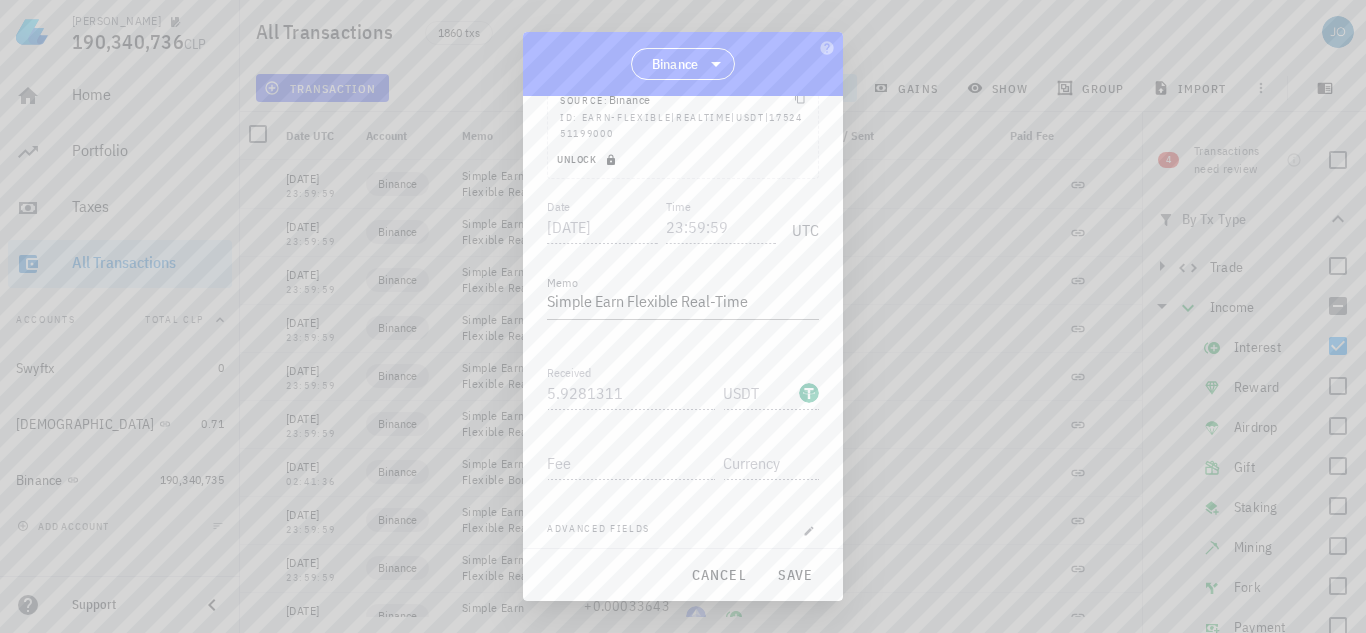 click on "Unlock" at bounding box center [588, 160] 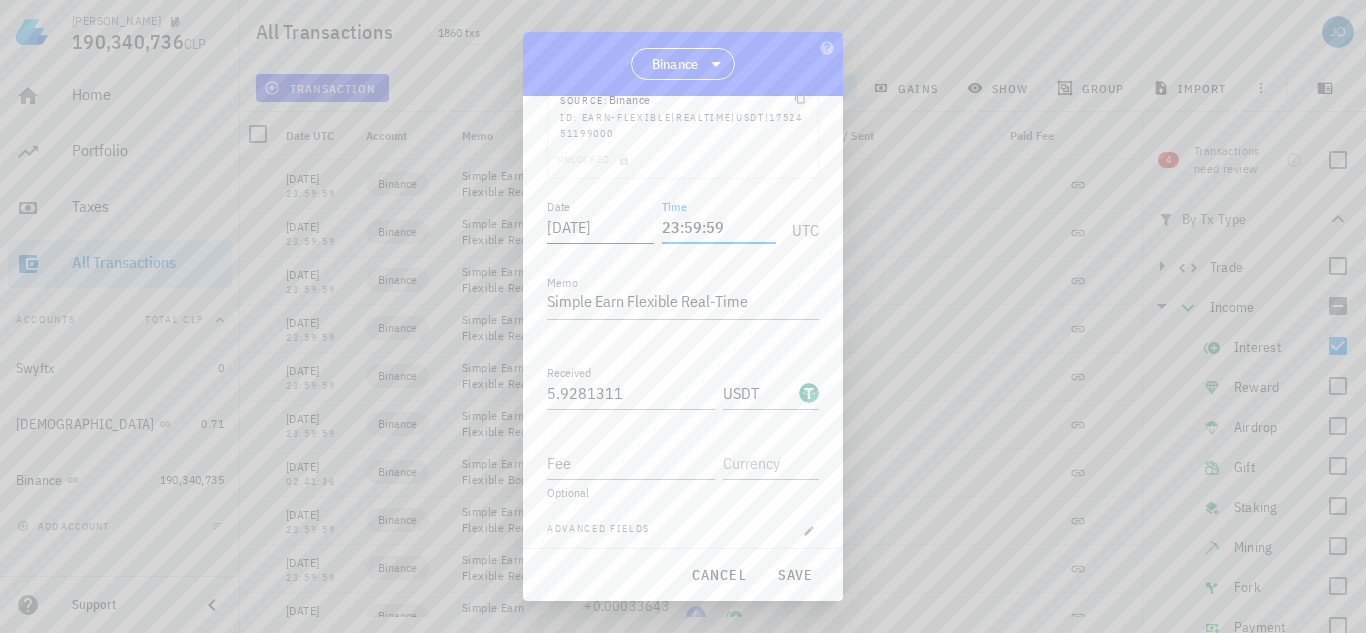 drag, startPoint x: 734, startPoint y: 231, endPoint x: 633, endPoint y: 238, distance: 101.24229 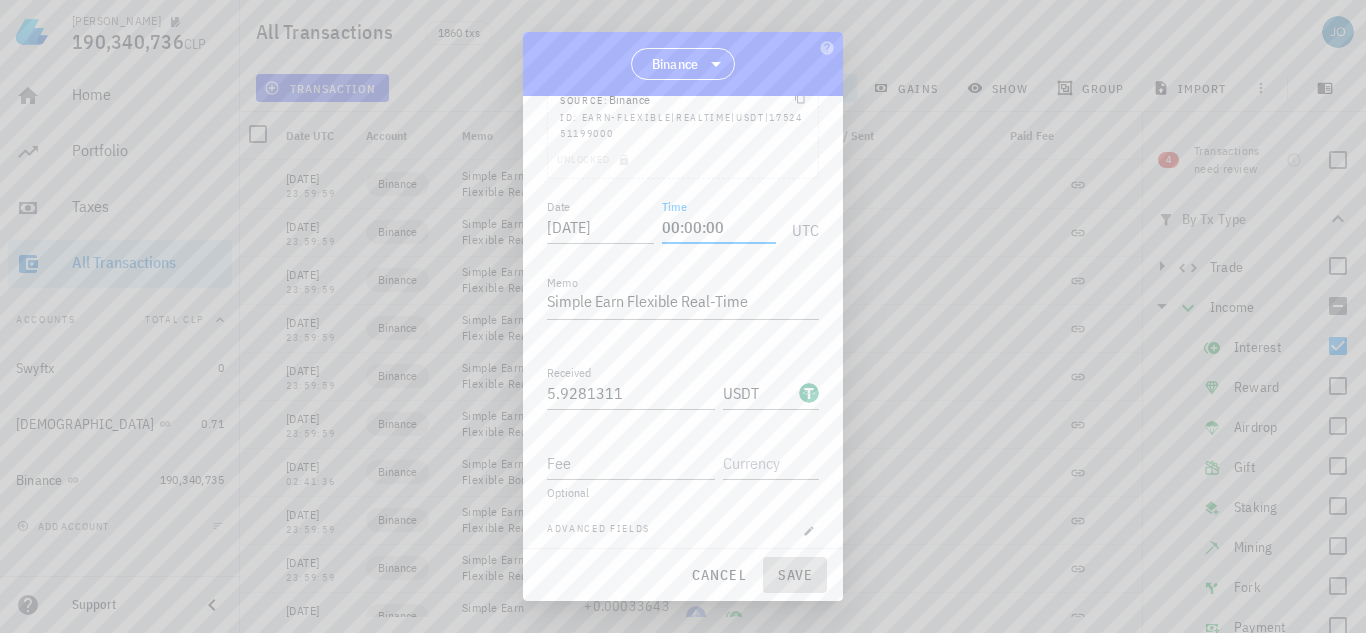 click on "save" at bounding box center [795, 575] 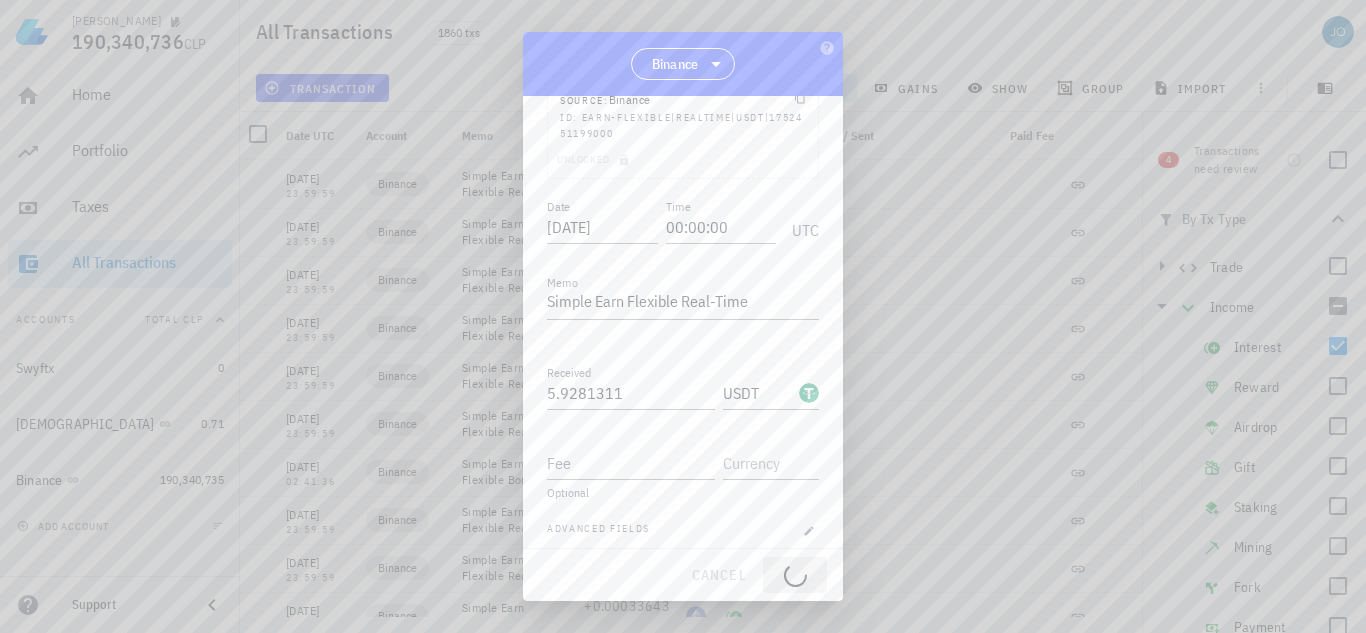 type on "23:59:59" 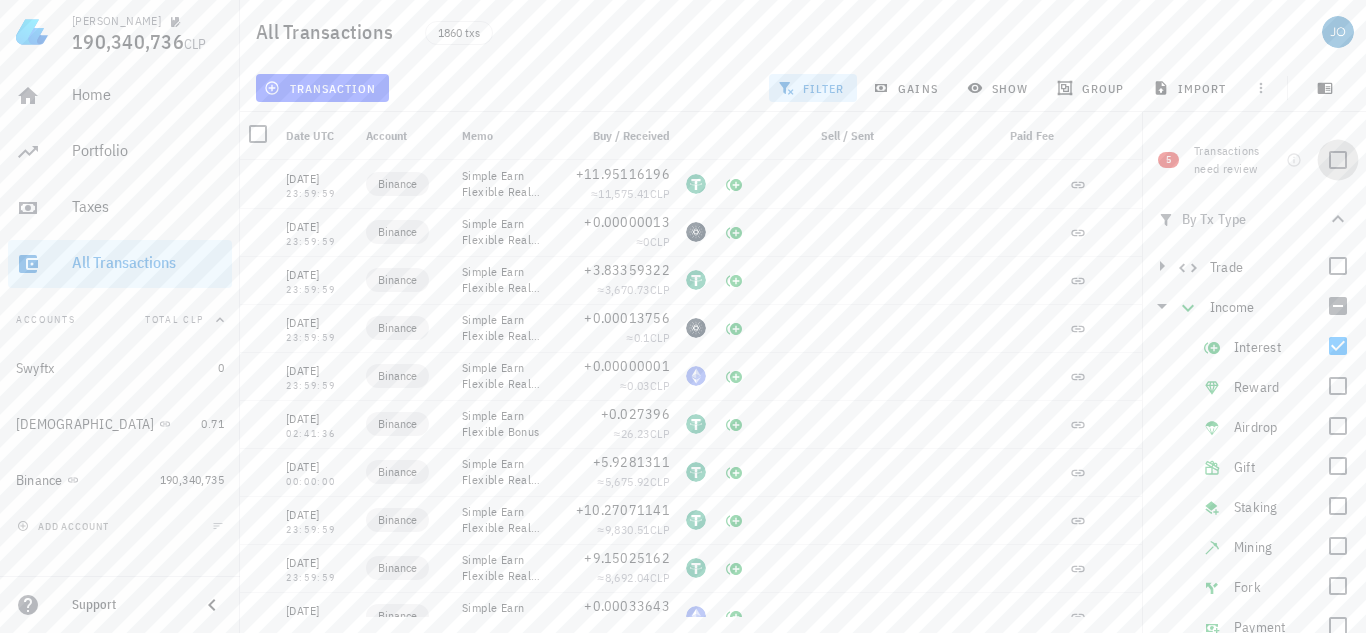 click at bounding box center [1338, 160] 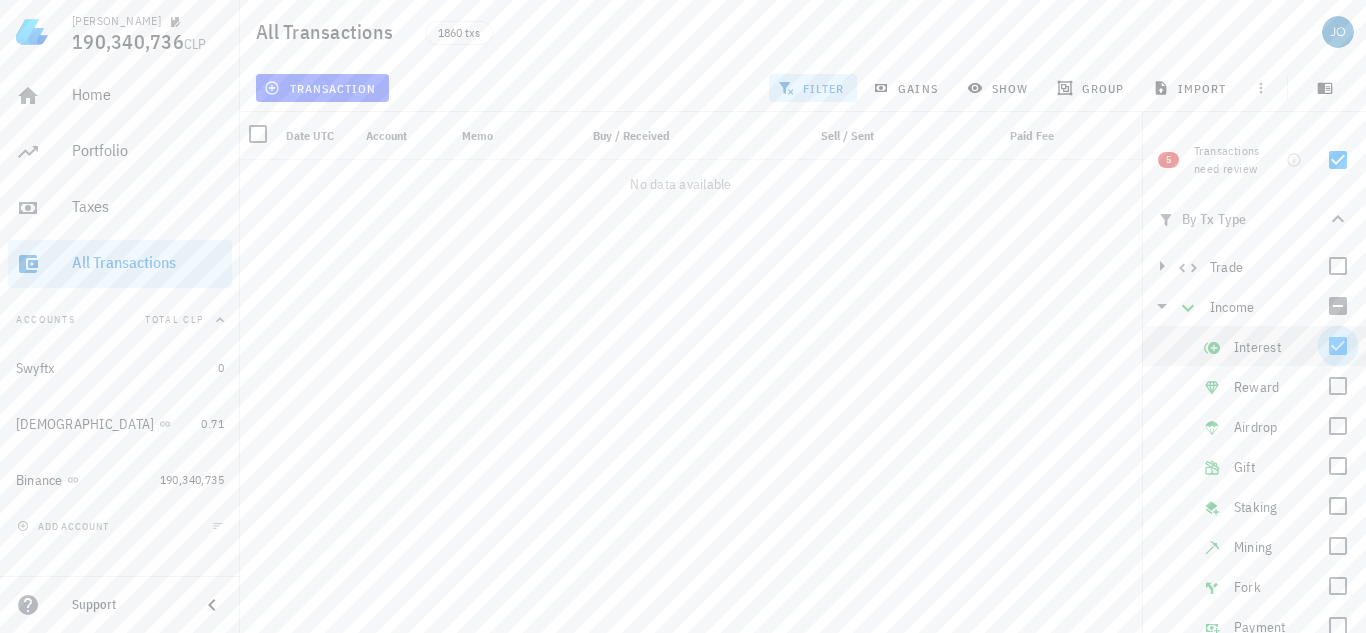 click at bounding box center (1338, 346) 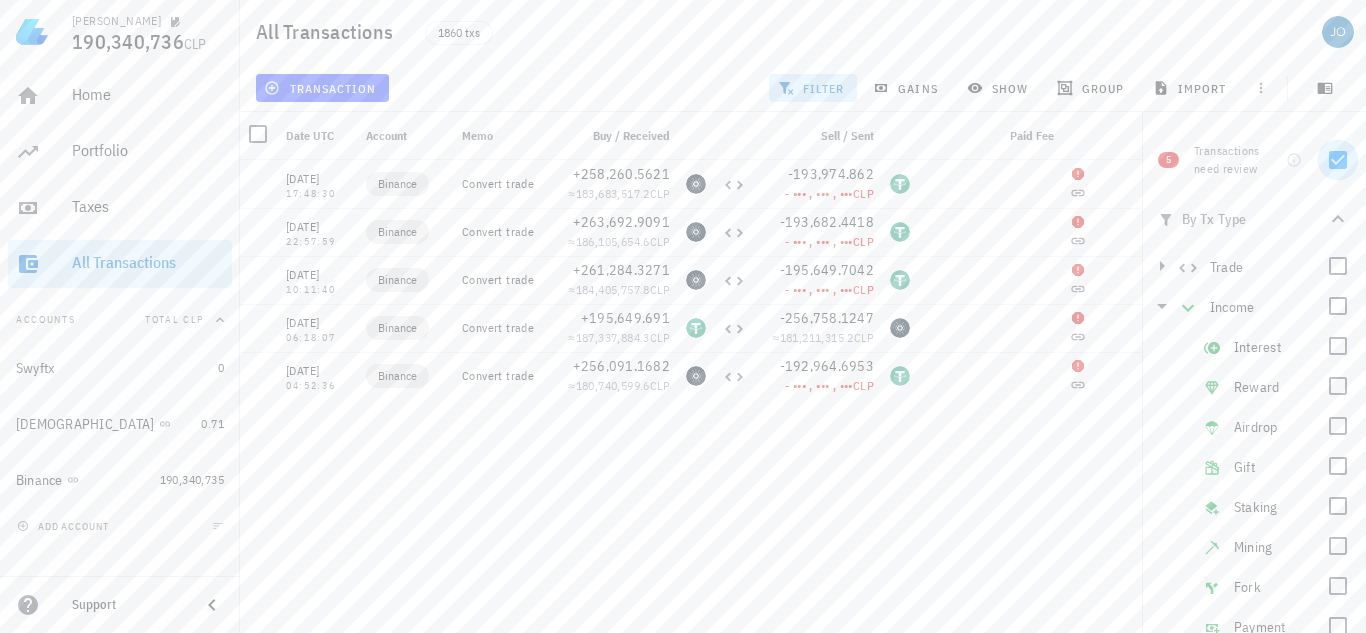 click at bounding box center [1338, 160] 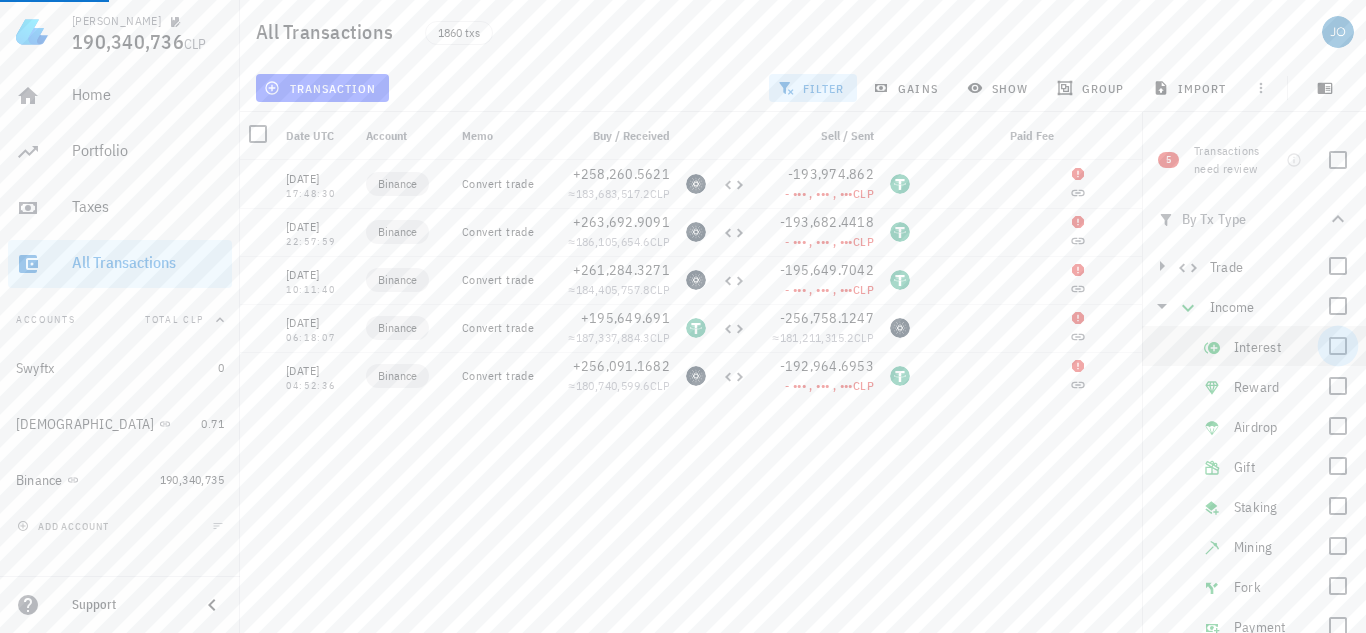 click at bounding box center [1338, 346] 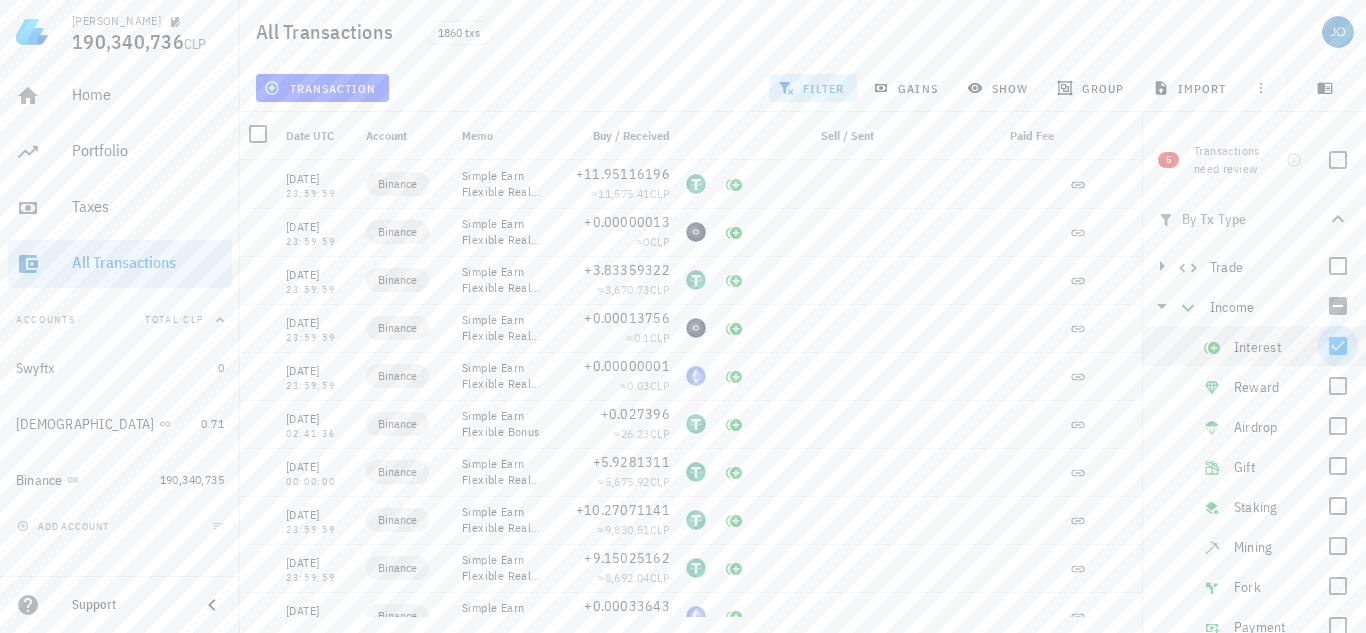 click at bounding box center (1338, 346) 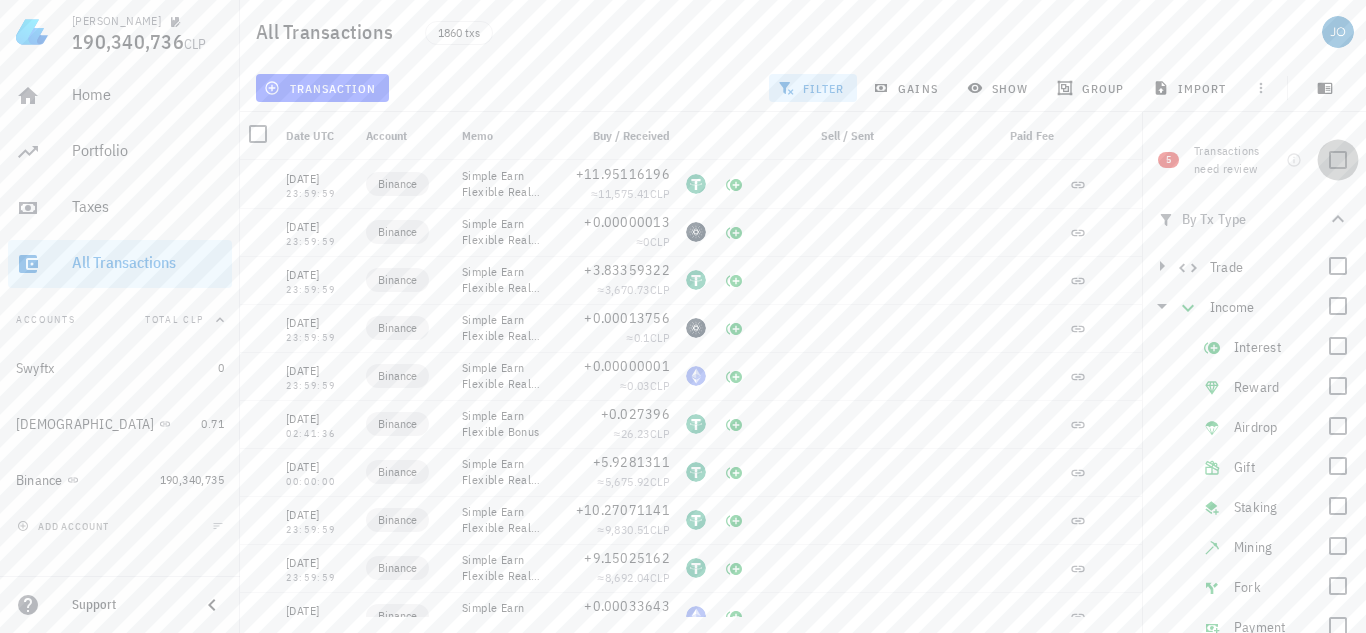 click at bounding box center [1338, 160] 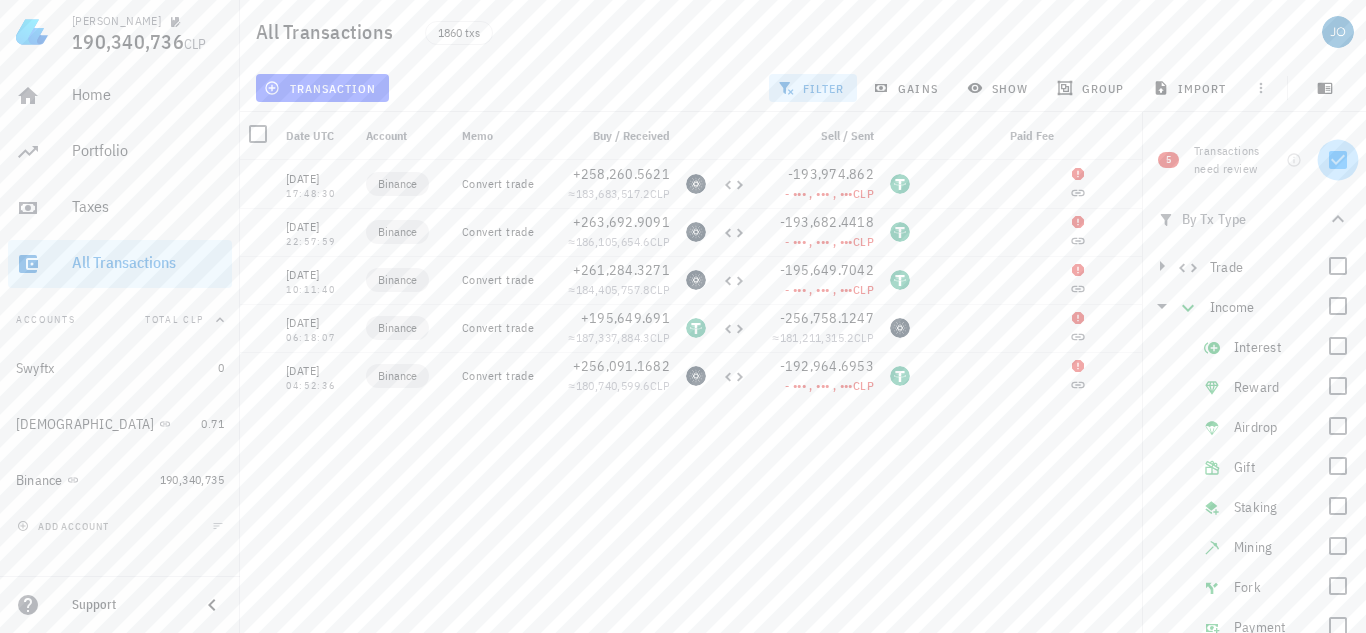 click at bounding box center (1338, 160) 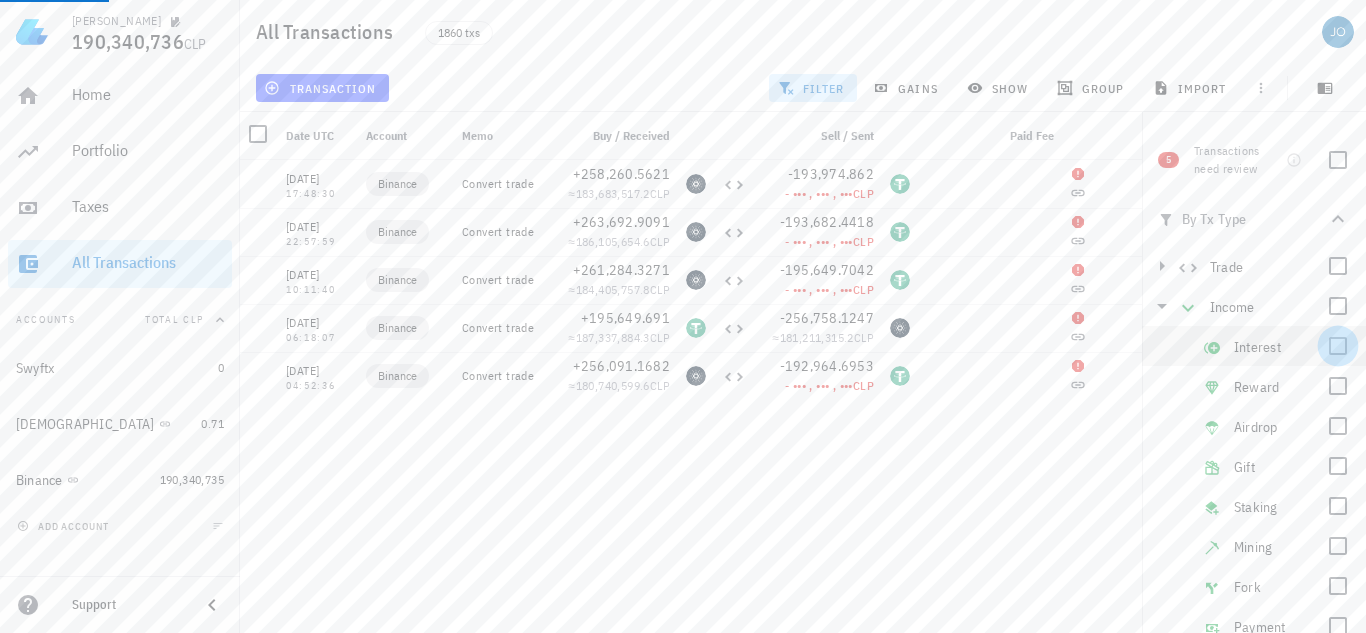 click at bounding box center (1338, 346) 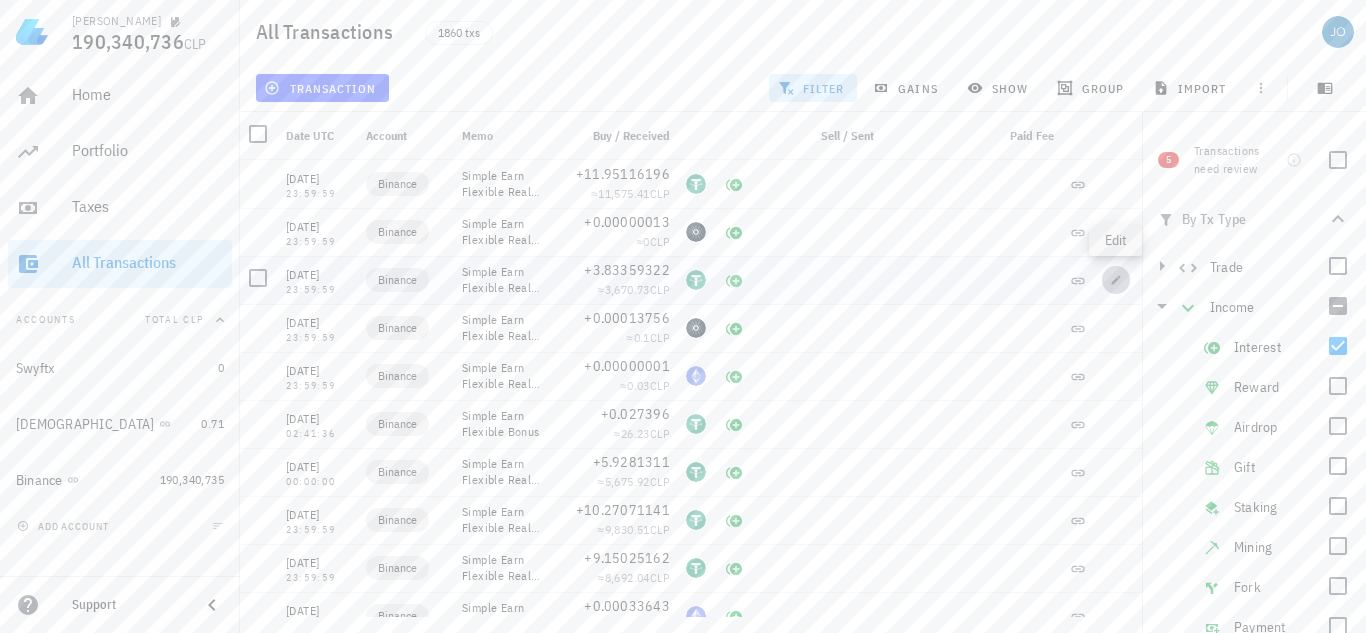 click 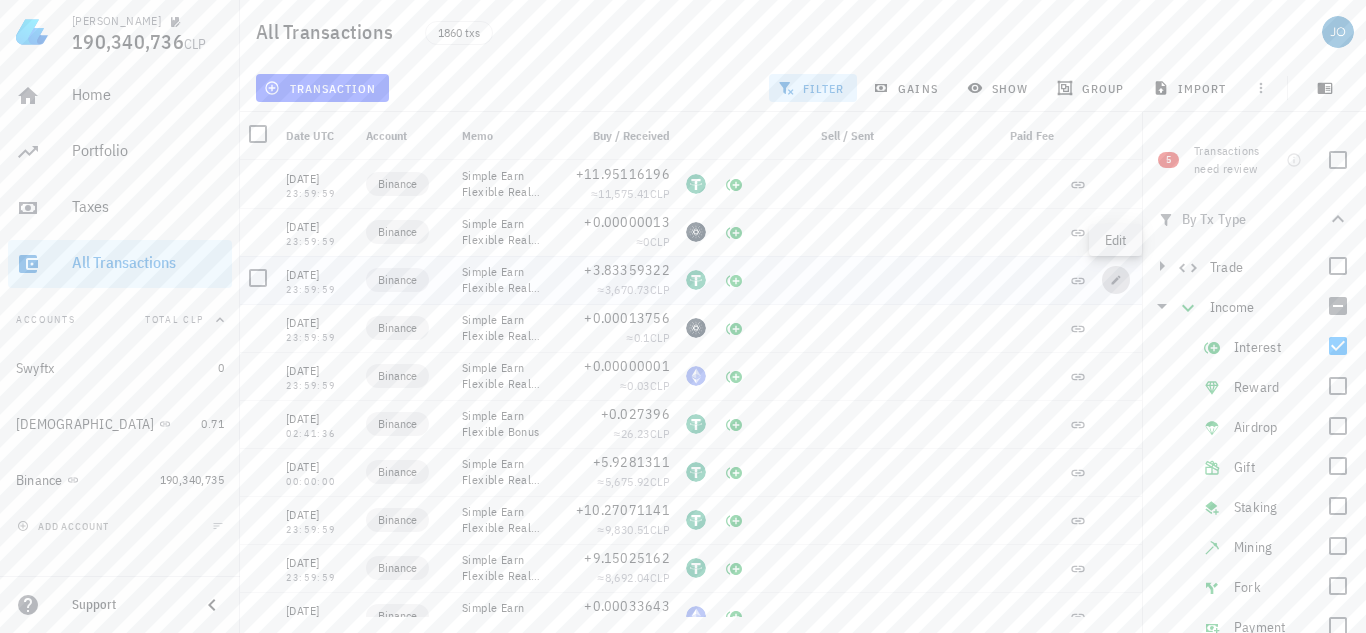 type on "[DATE]" 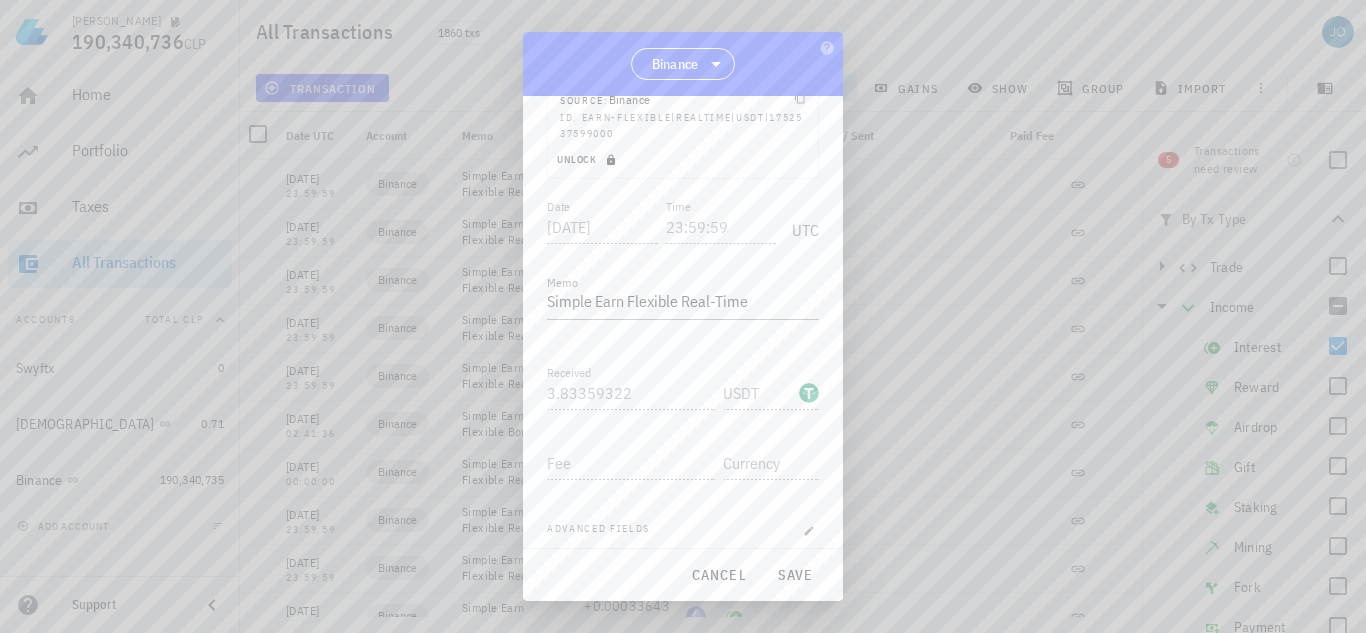 click on "Unlock" at bounding box center (588, 159) 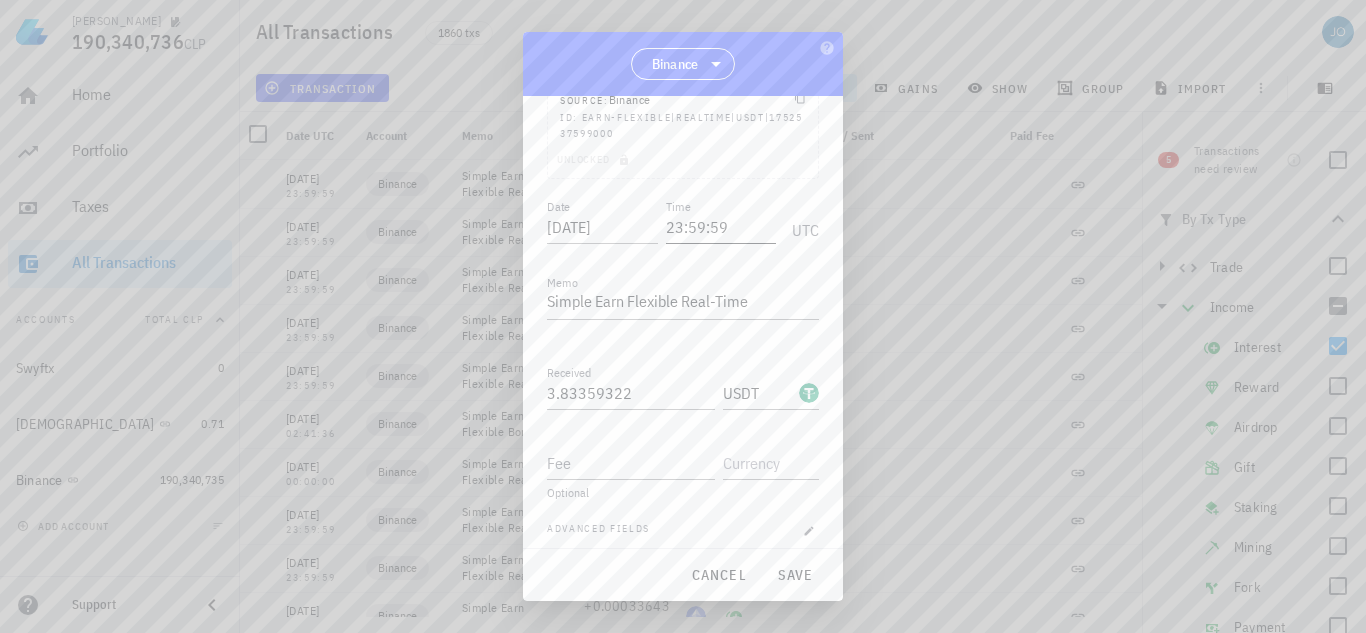 click on "23:59:59" at bounding box center (721, 227) 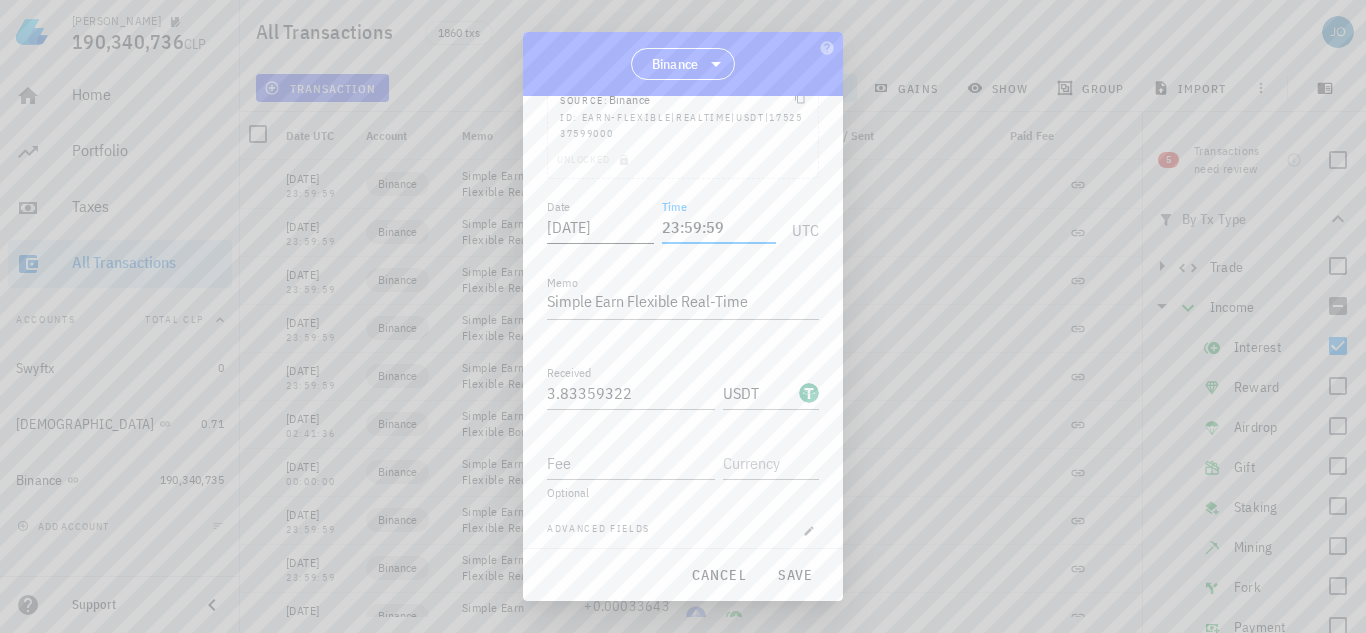 drag, startPoint x: 725, startPoint y: 230, endPoint x: 614, endPoint y: 236, distance: 111.16204 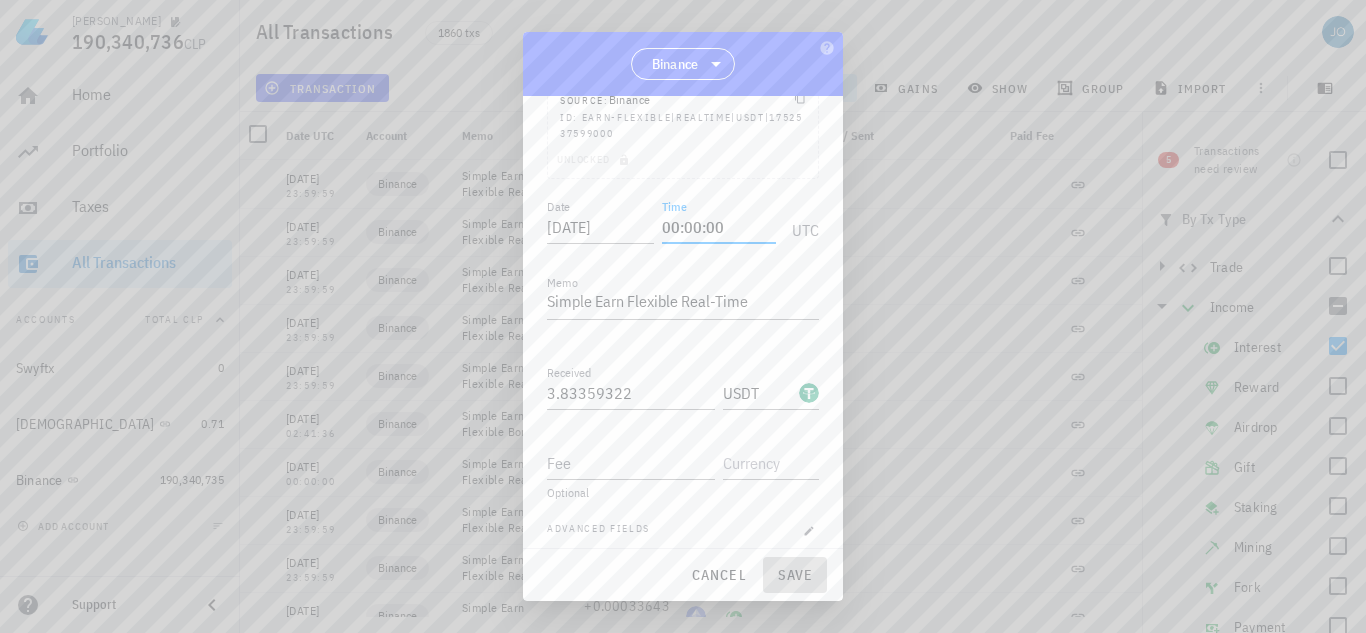 click on "save" at bounding box center (795, 575) 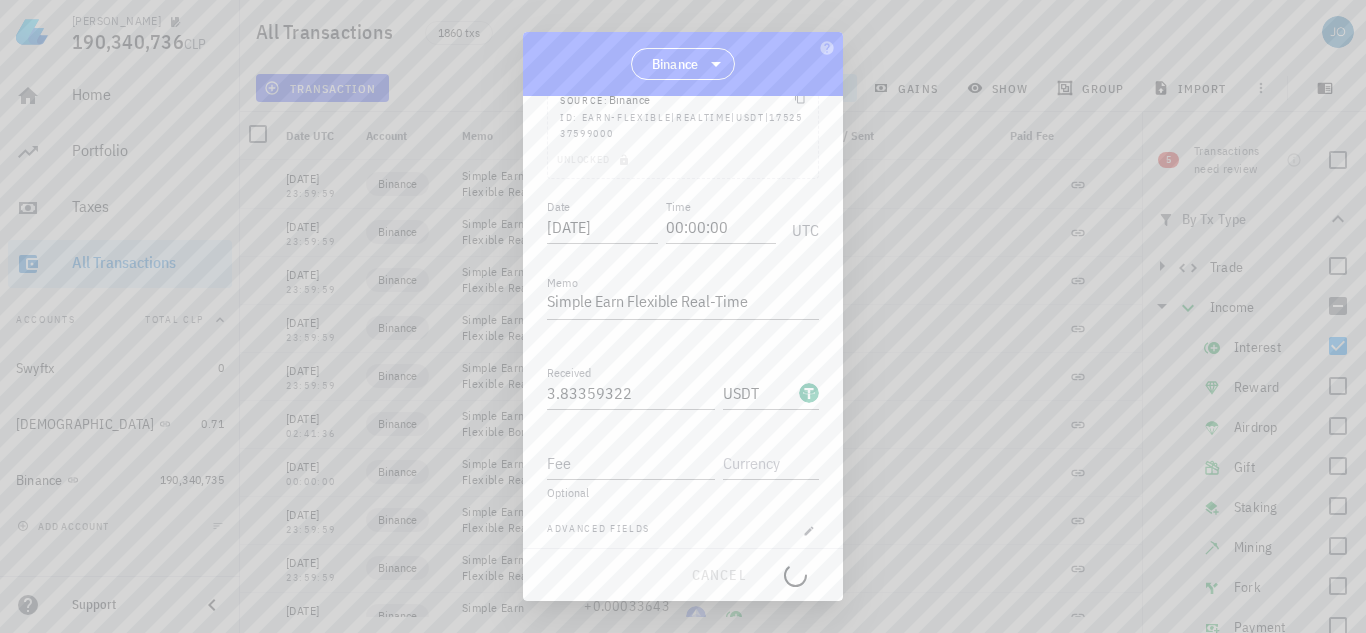 type on "23:59:59" 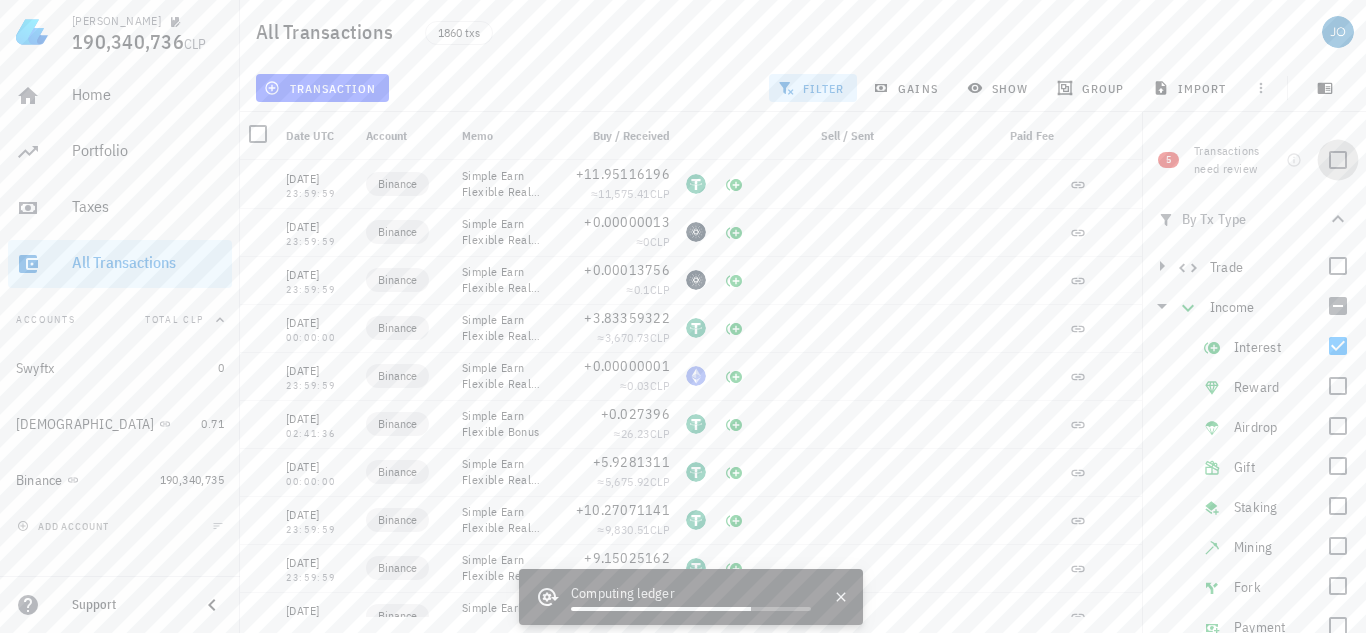 click at bounding box center (1338, 160) 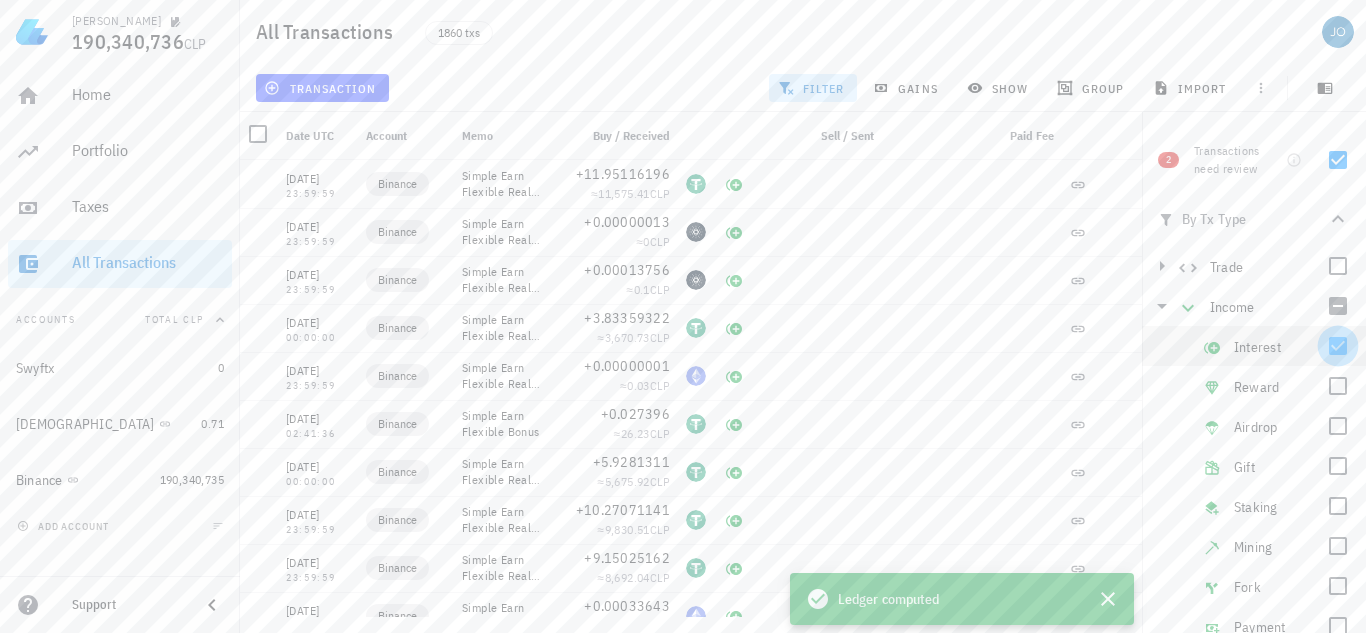 click at bounding box center [1338, 346] 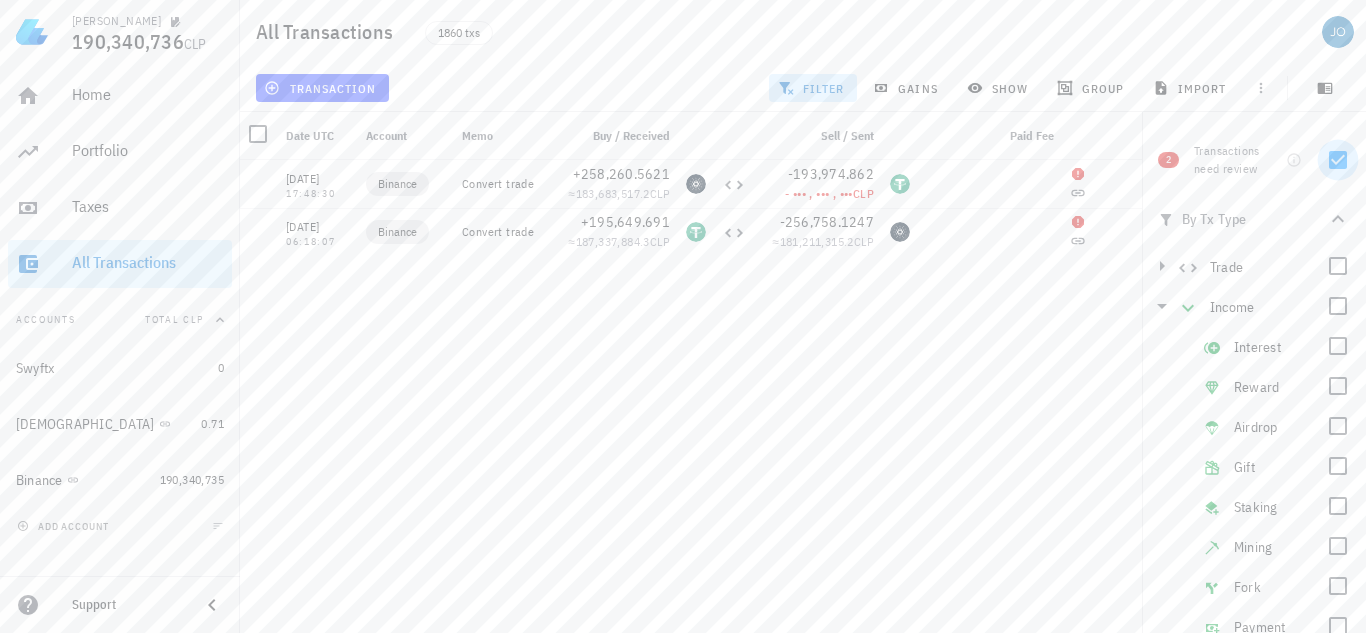 click at bounding box center [1338, 160] 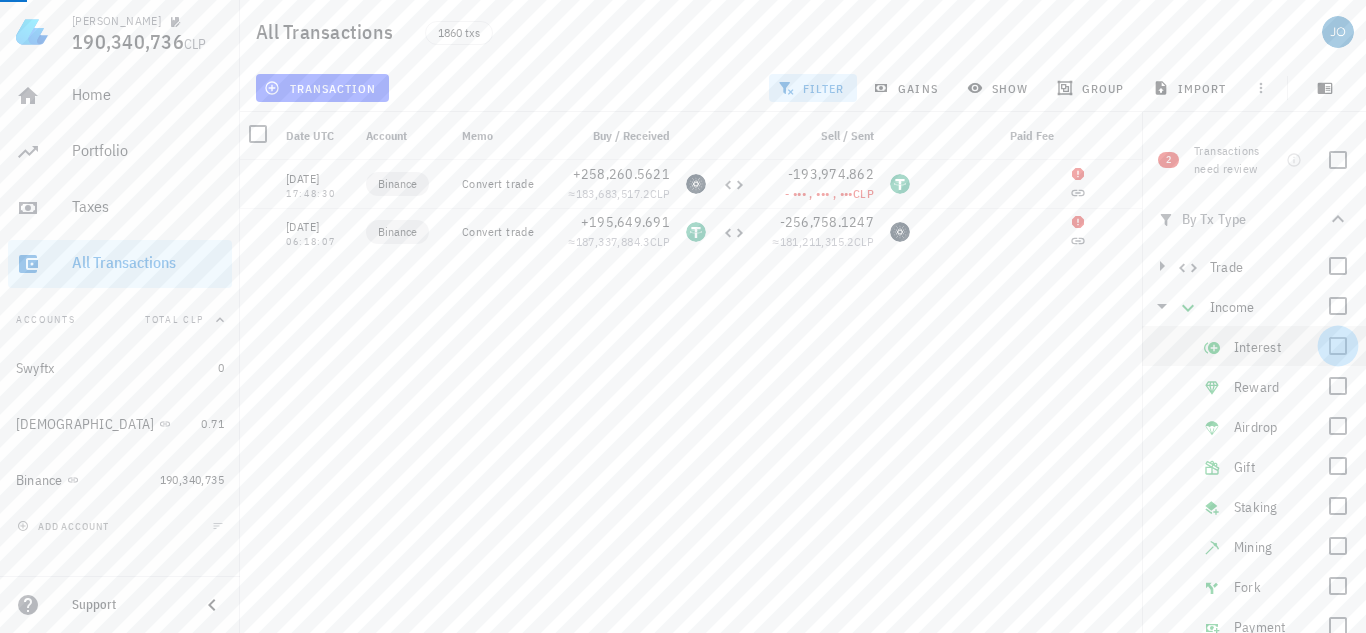 click at bounding box center (1338, 346) 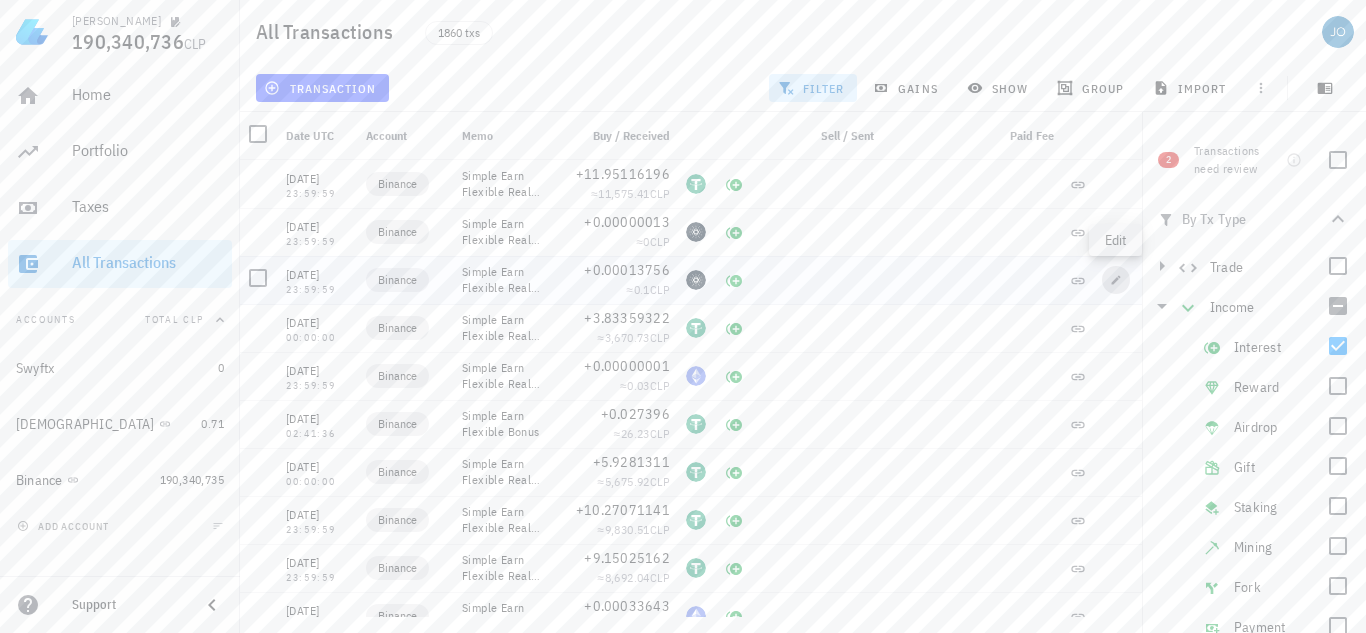 click 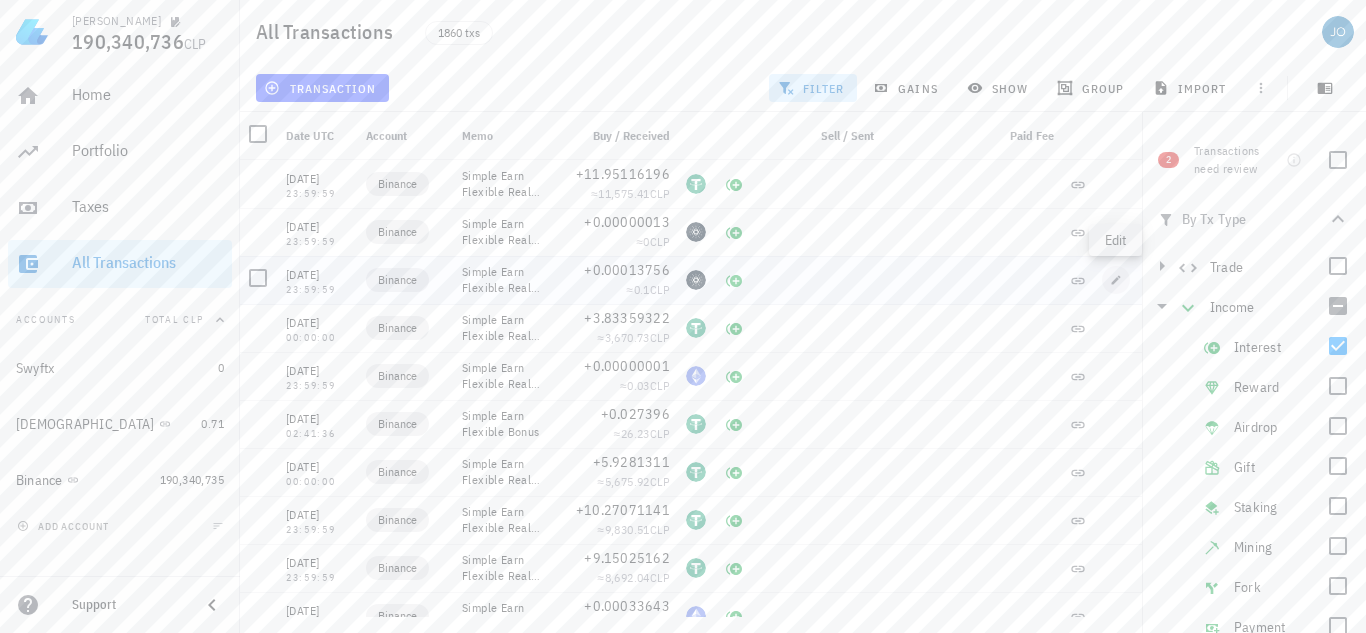type on "0.00013756" 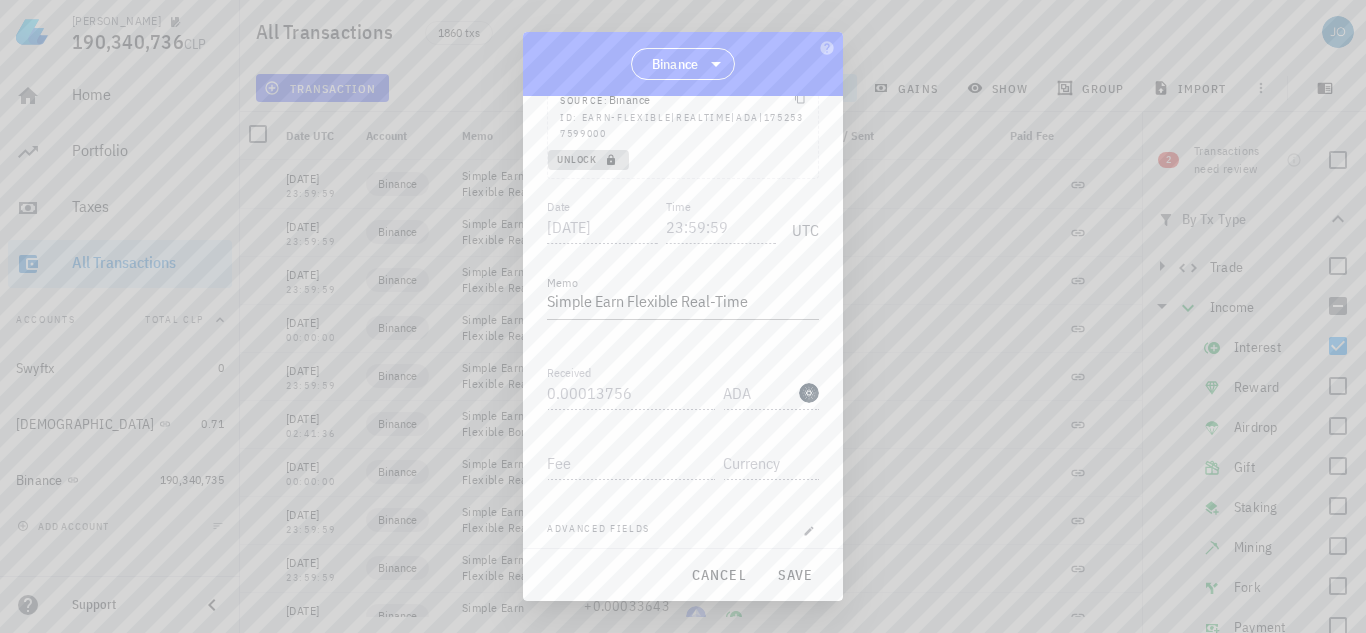 click on "Unlock" at bounding box center [588, 159] 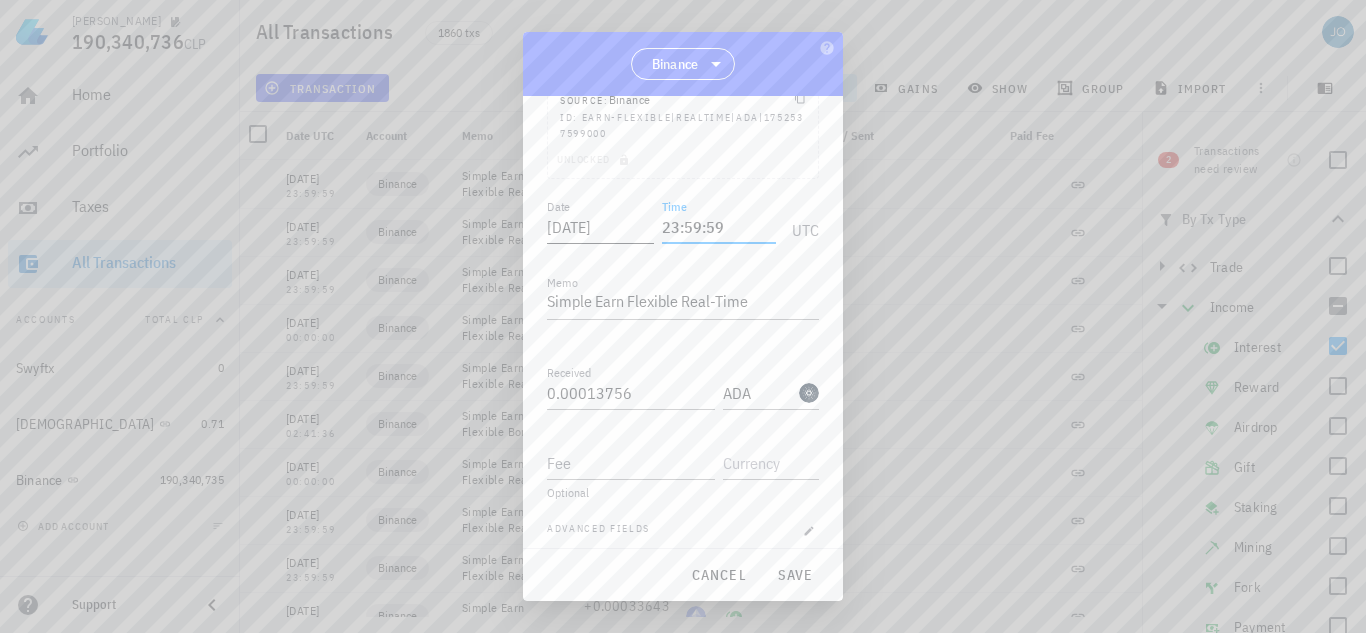 drag, startPoint x: 725, startPoint y: 224, endPoint x: 601, endPoint y: 233, distance: 124.32619 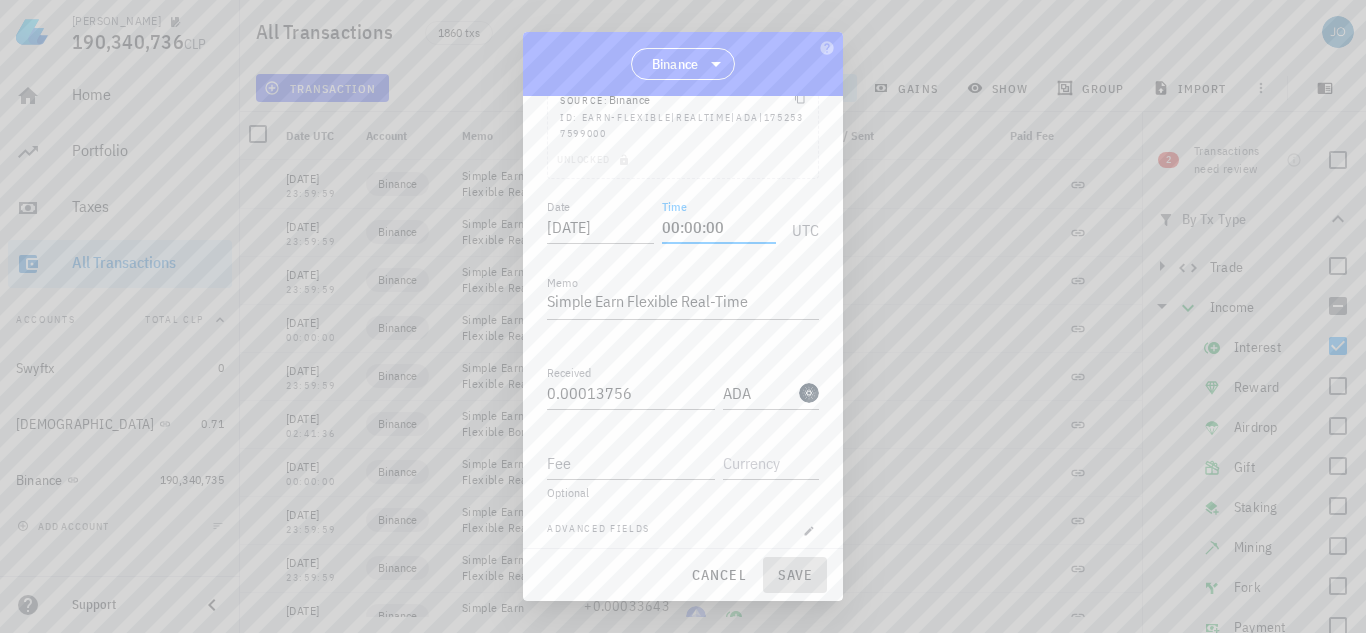 click on "save" at bounding box center [795, 575] 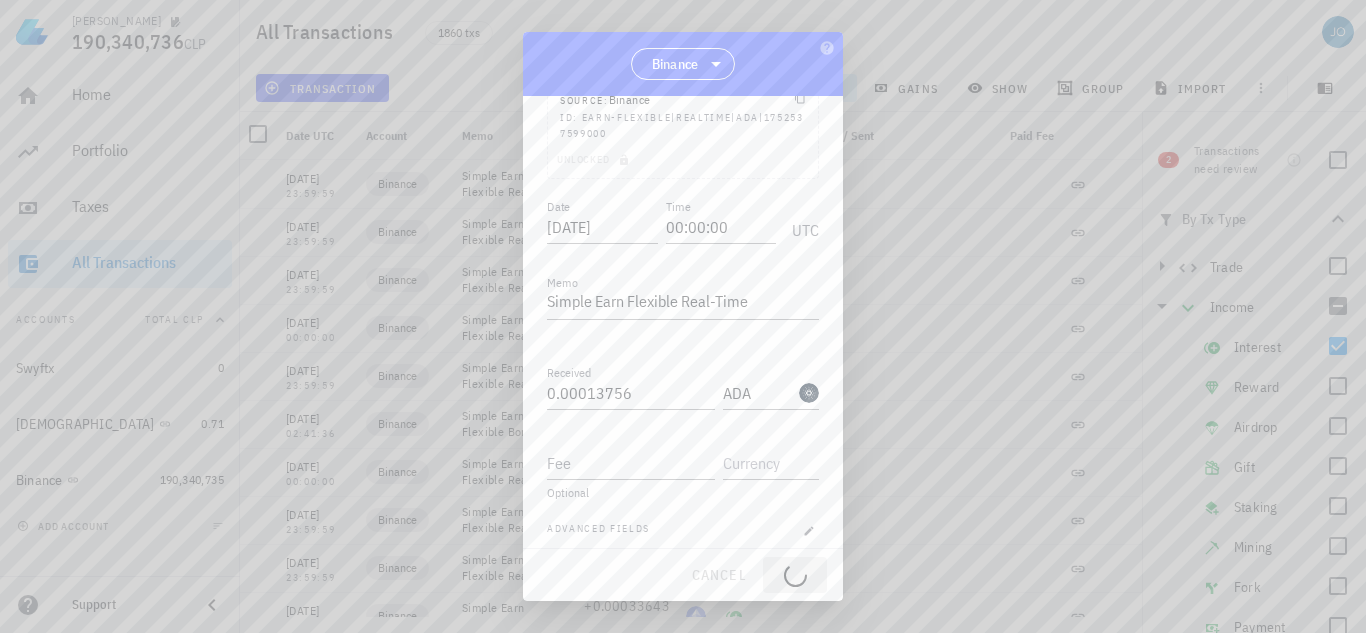 type on "23:59:59" 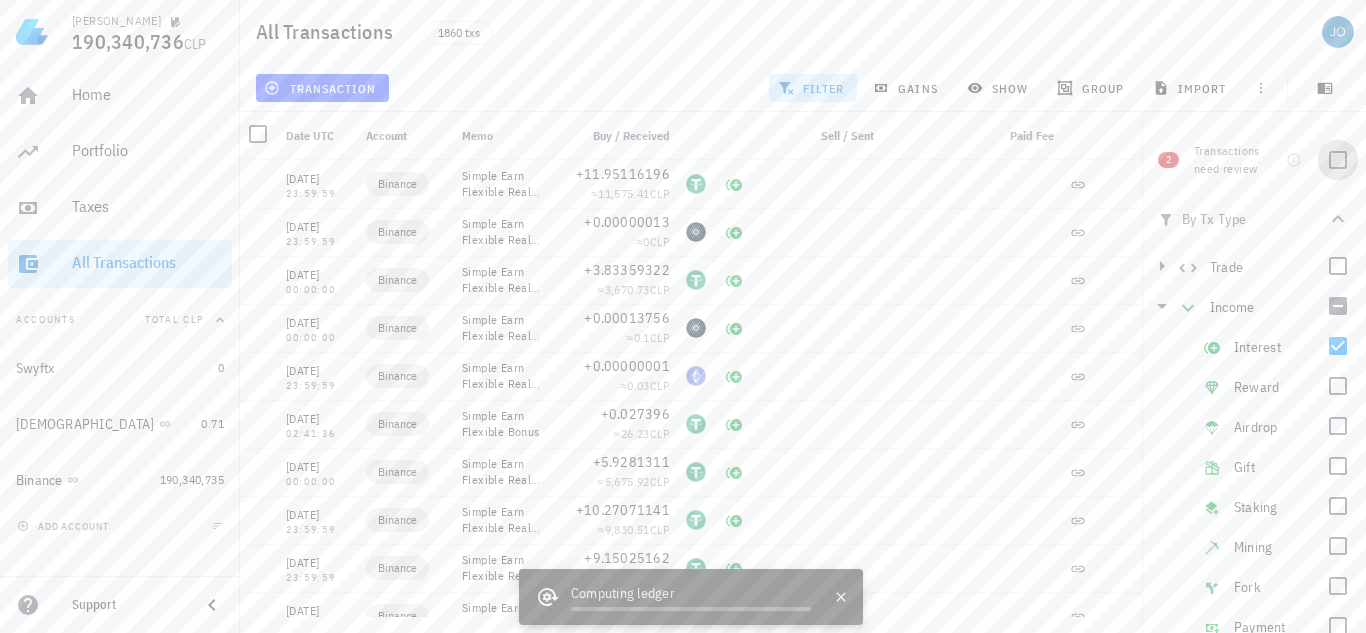 click at bounding box center (1338, 160) 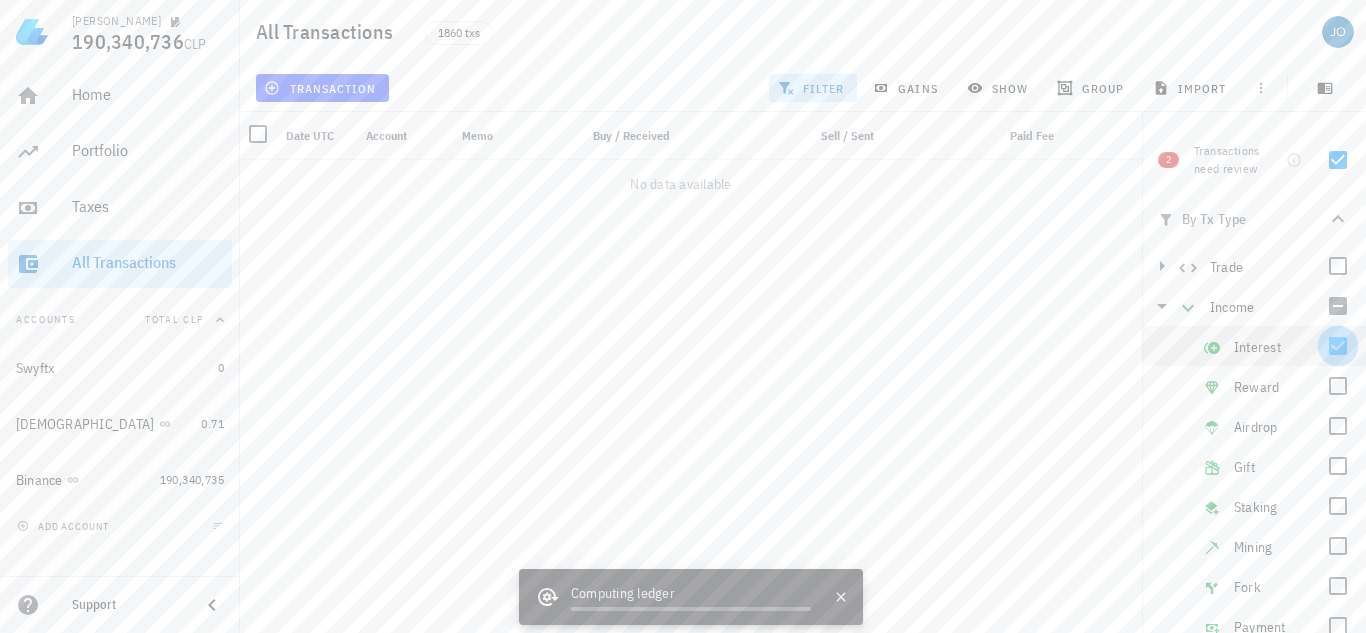 click at bounding box center (1338, 346) 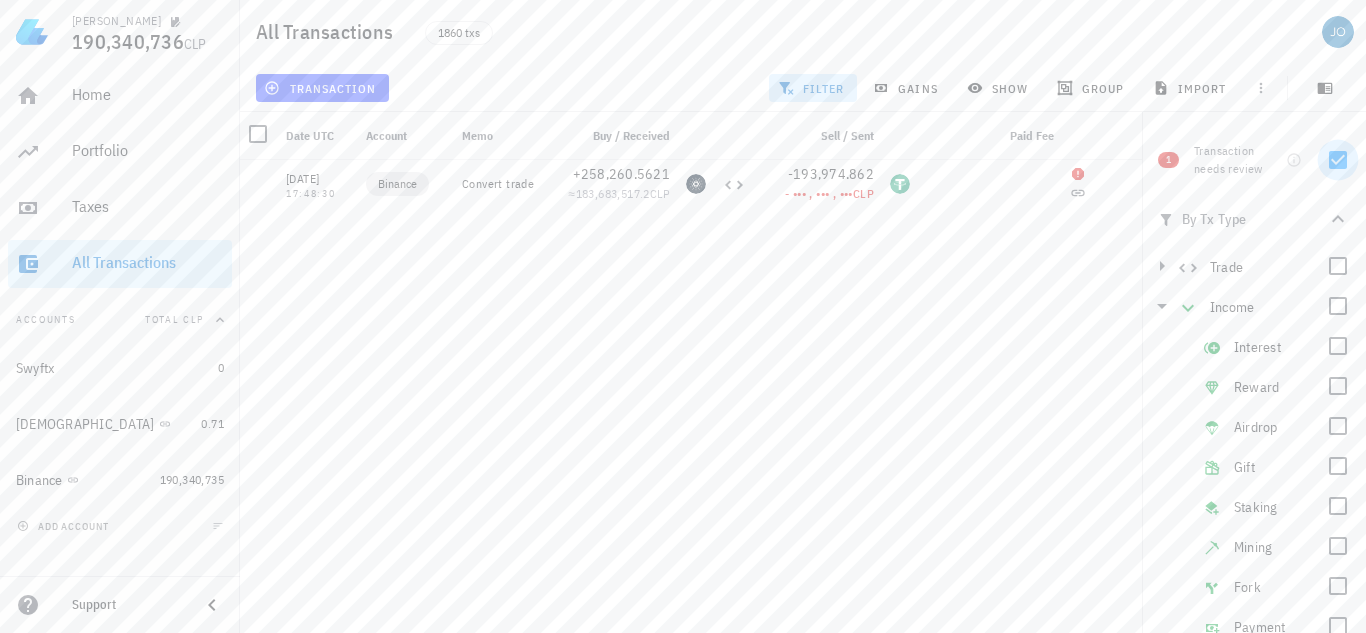 click at bounding box center [1338, 160] 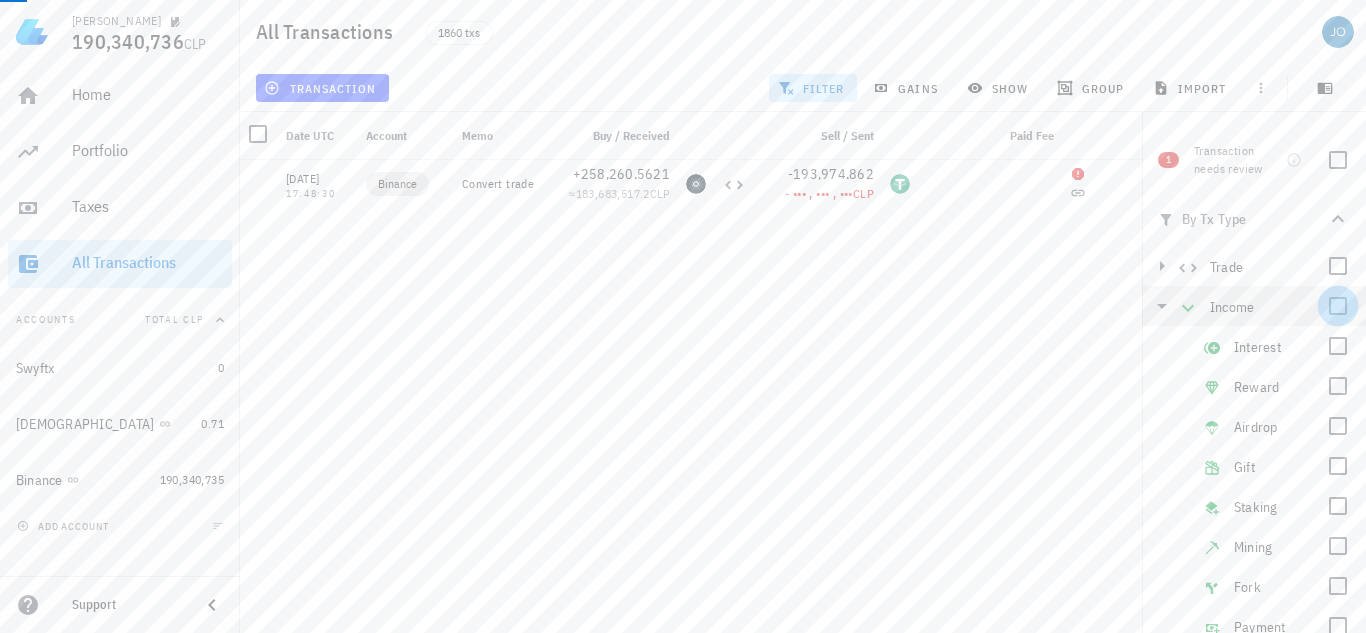 click at bounding box center [1338, 306] 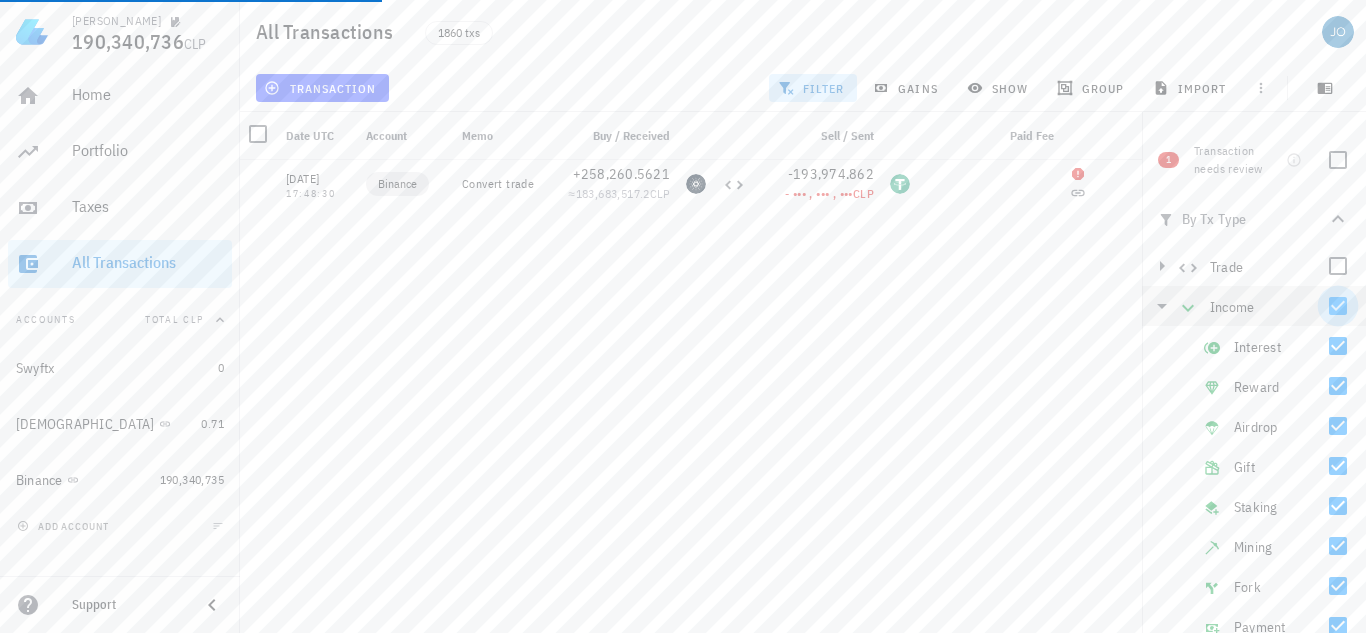 click at bounding box center [1338, 306] 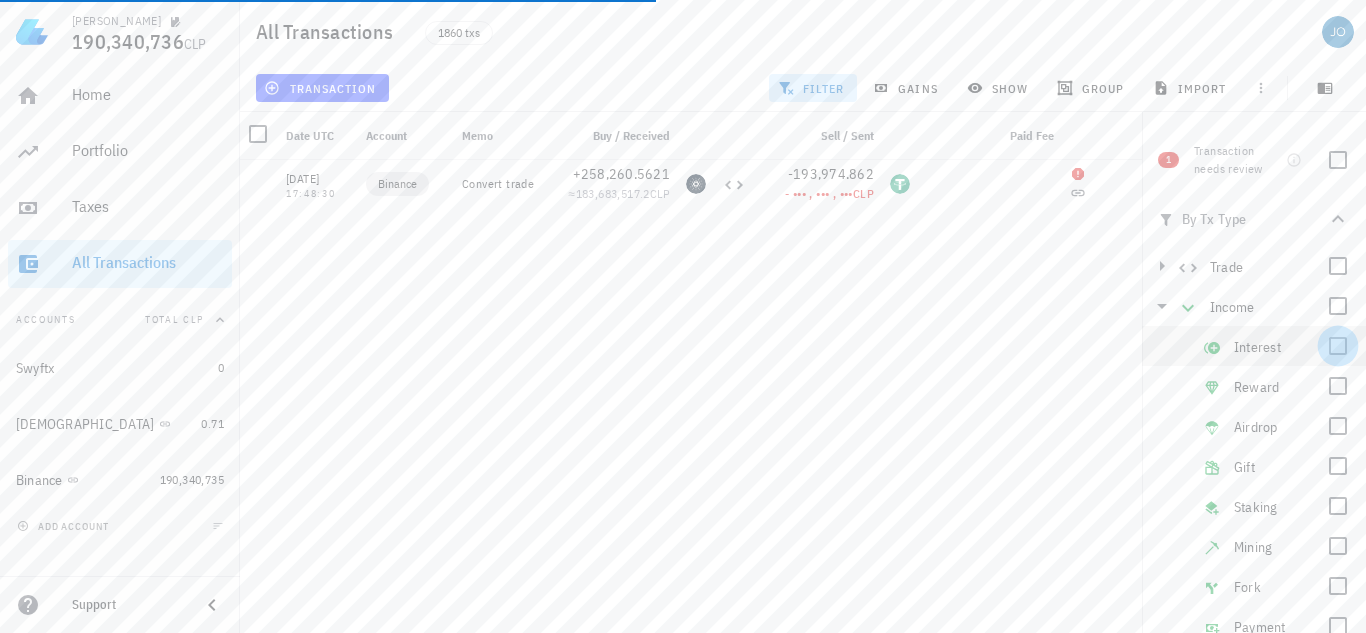 click at bounding box center (1338, 346) 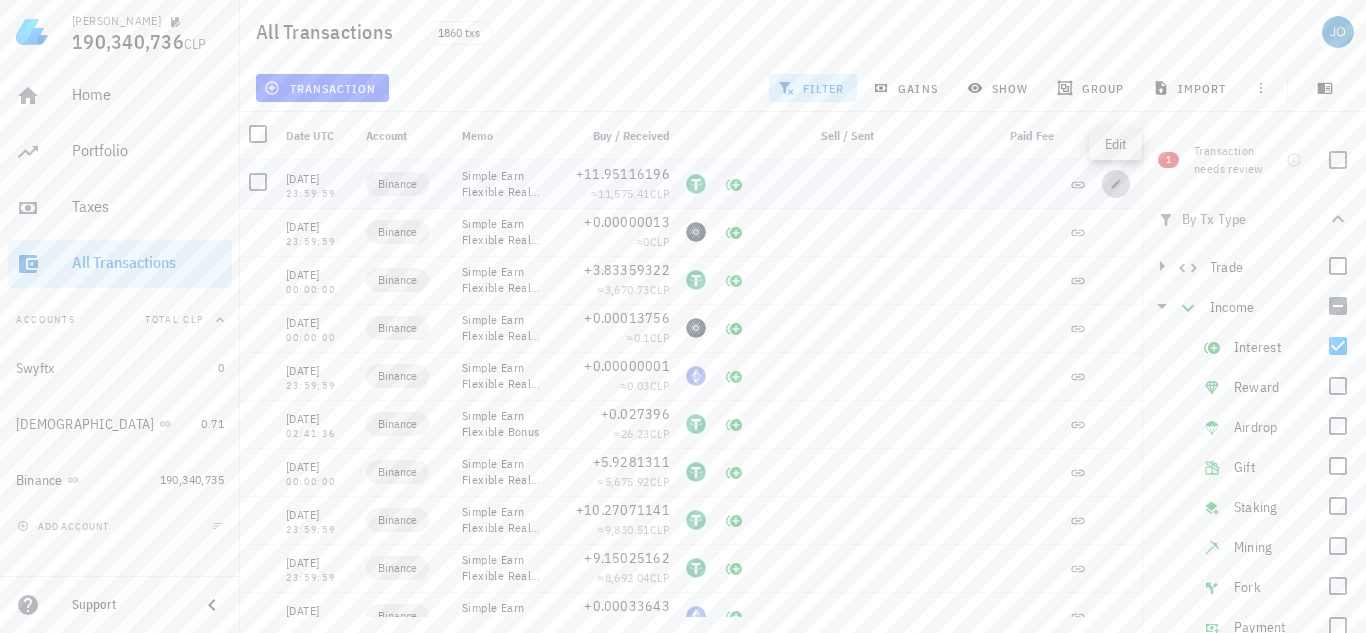 click 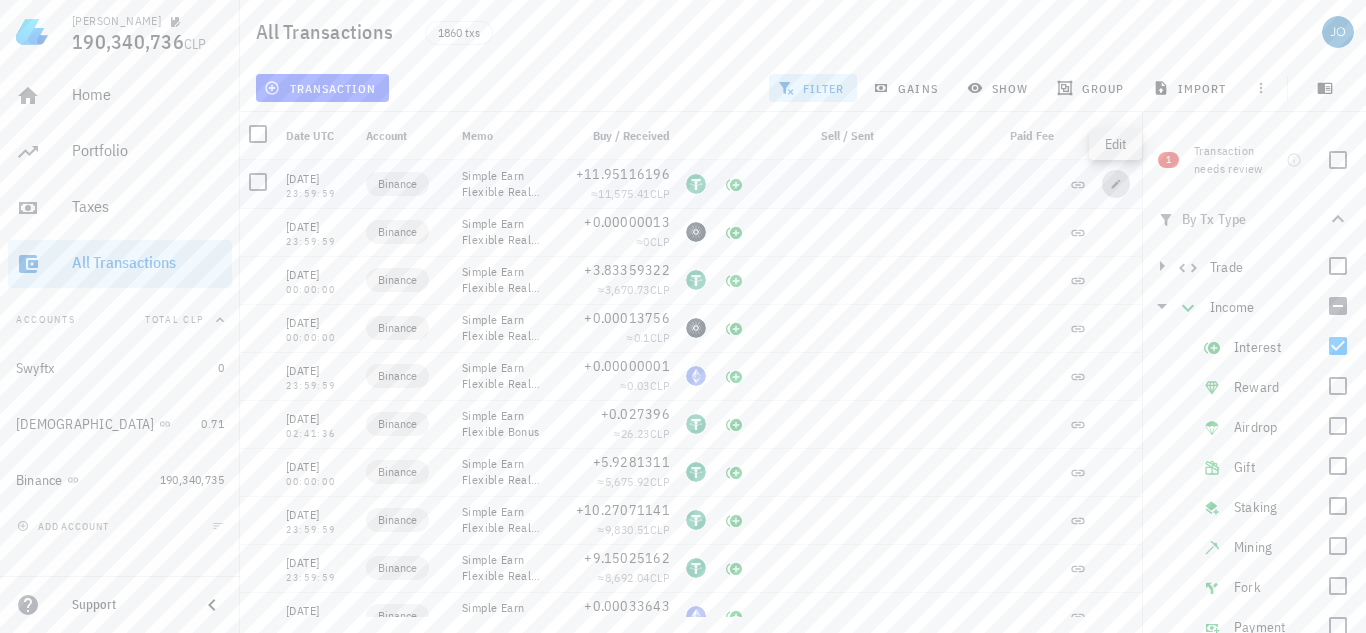 type on "2025-07-15" 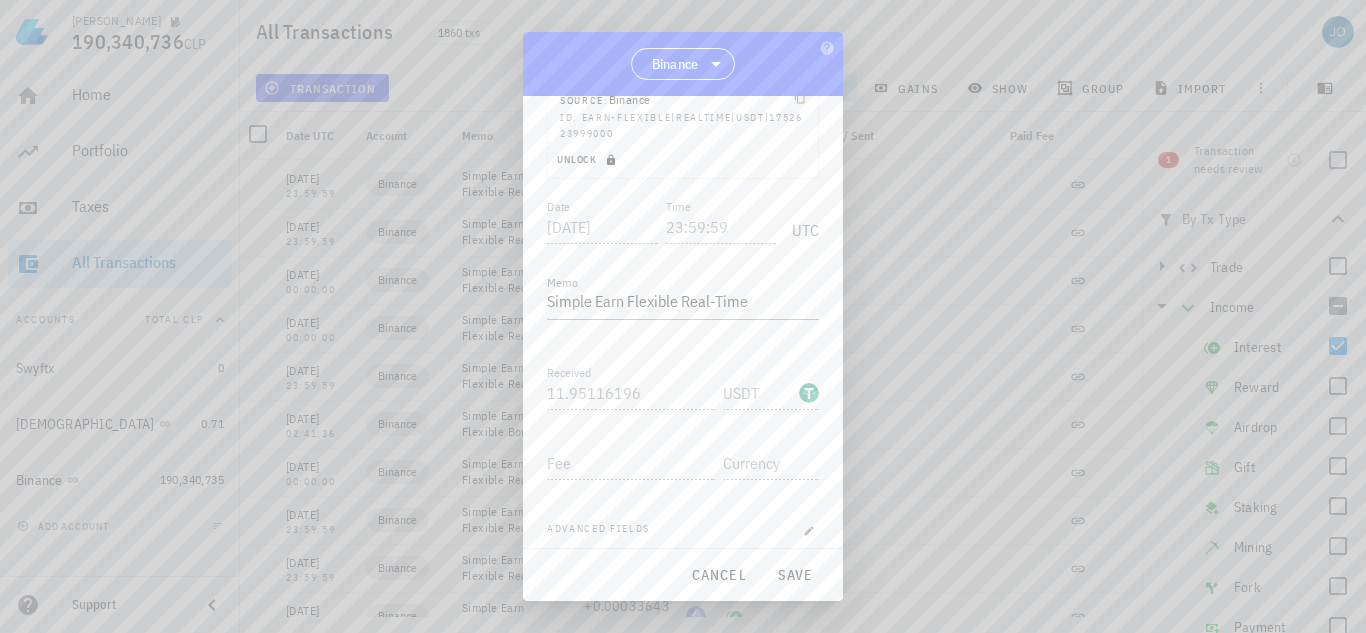 click on "Unlock" at bounding box center [588, 160] 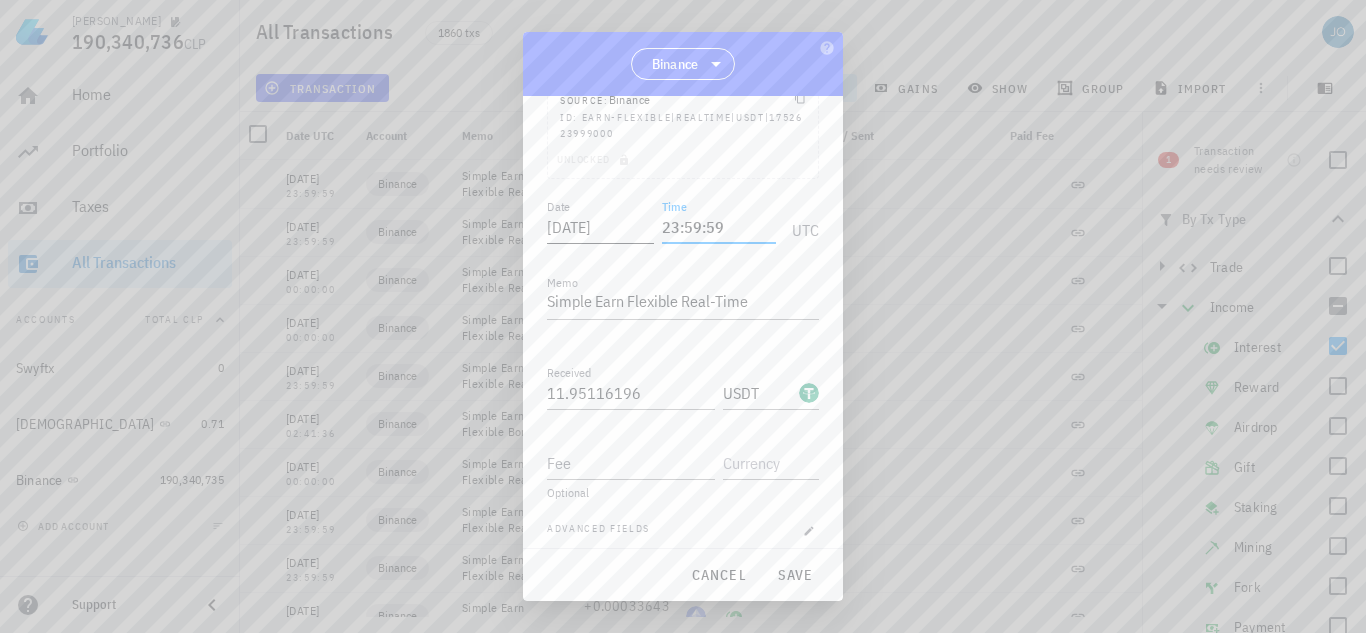 drag, startPoint x: 726, startPoint y: 231, endPoint x: 630, endPoint y: 234, distance: 96.04687 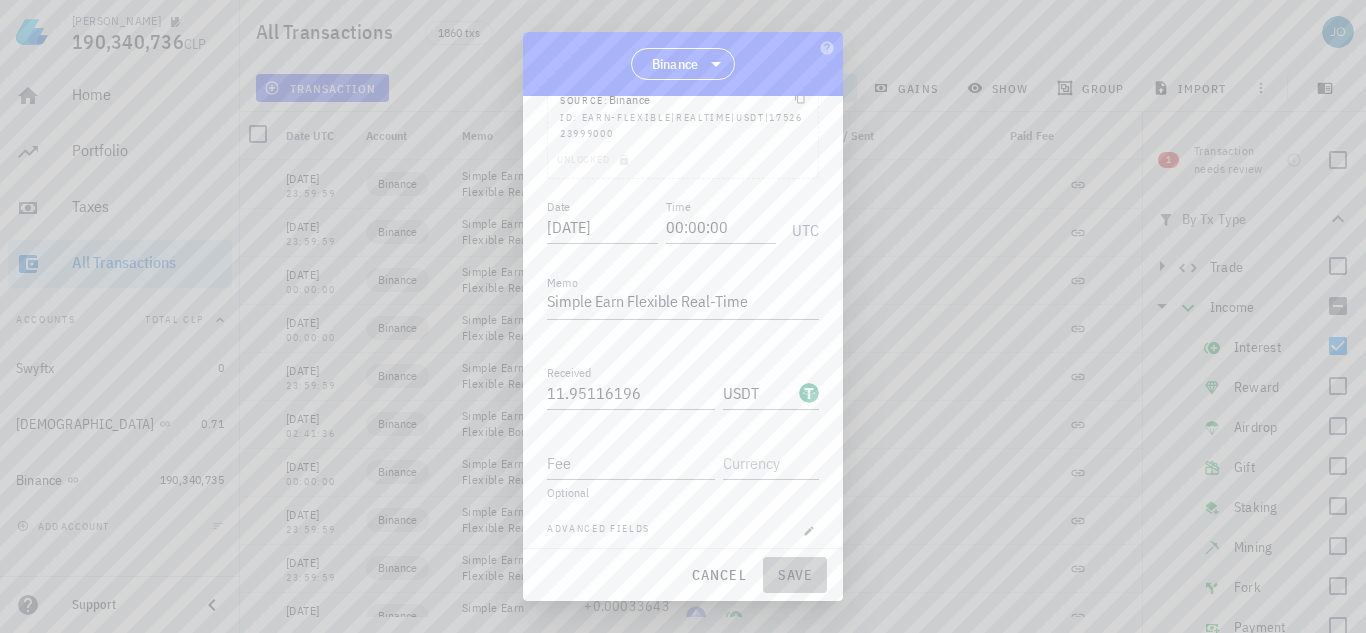 click on "save" at bounding box center (795, 575) 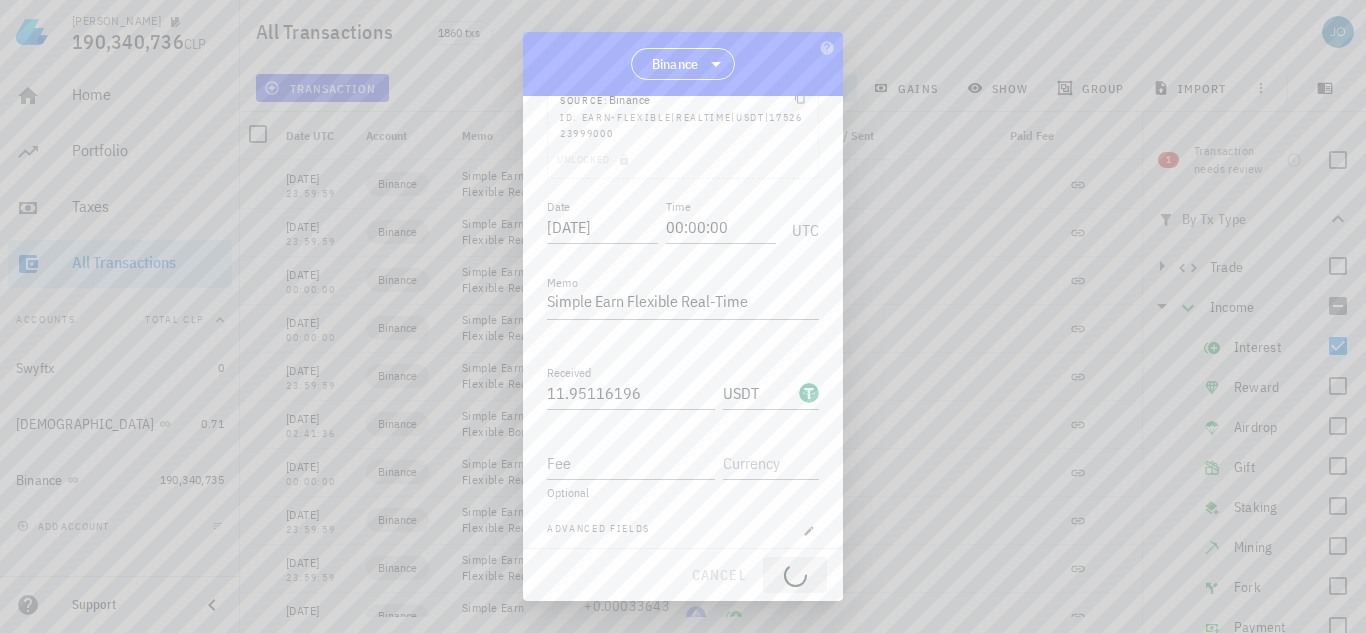 type on "23:59:59" 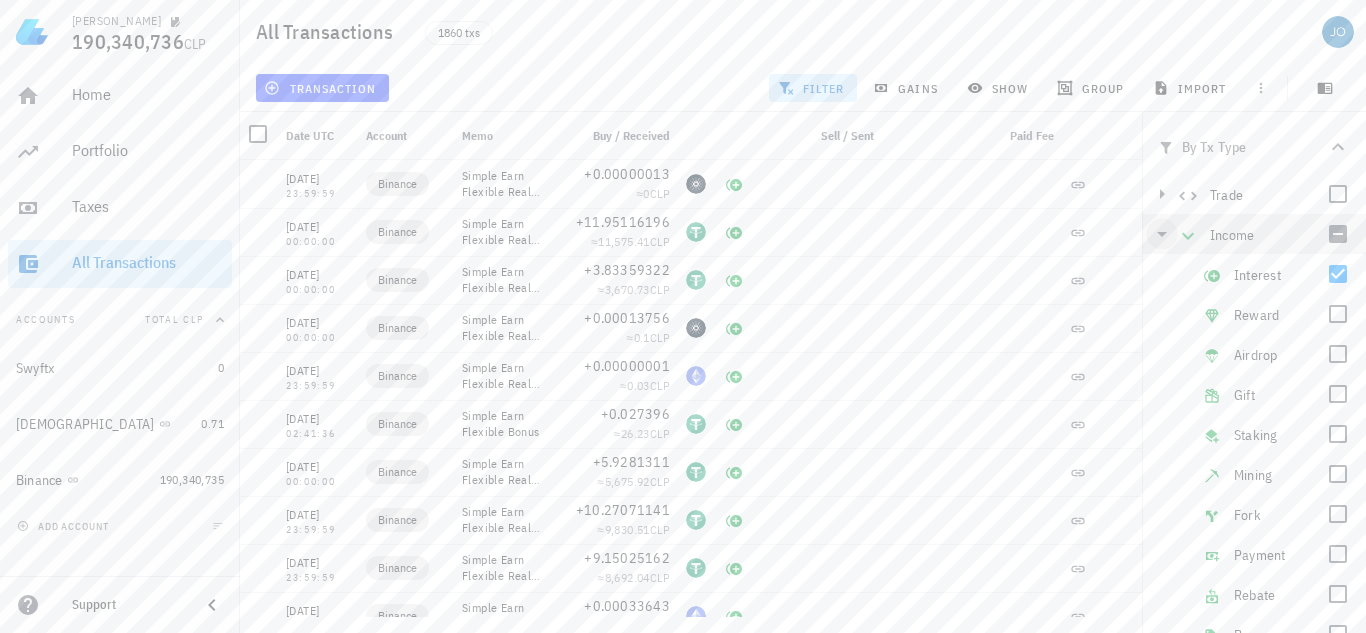 click 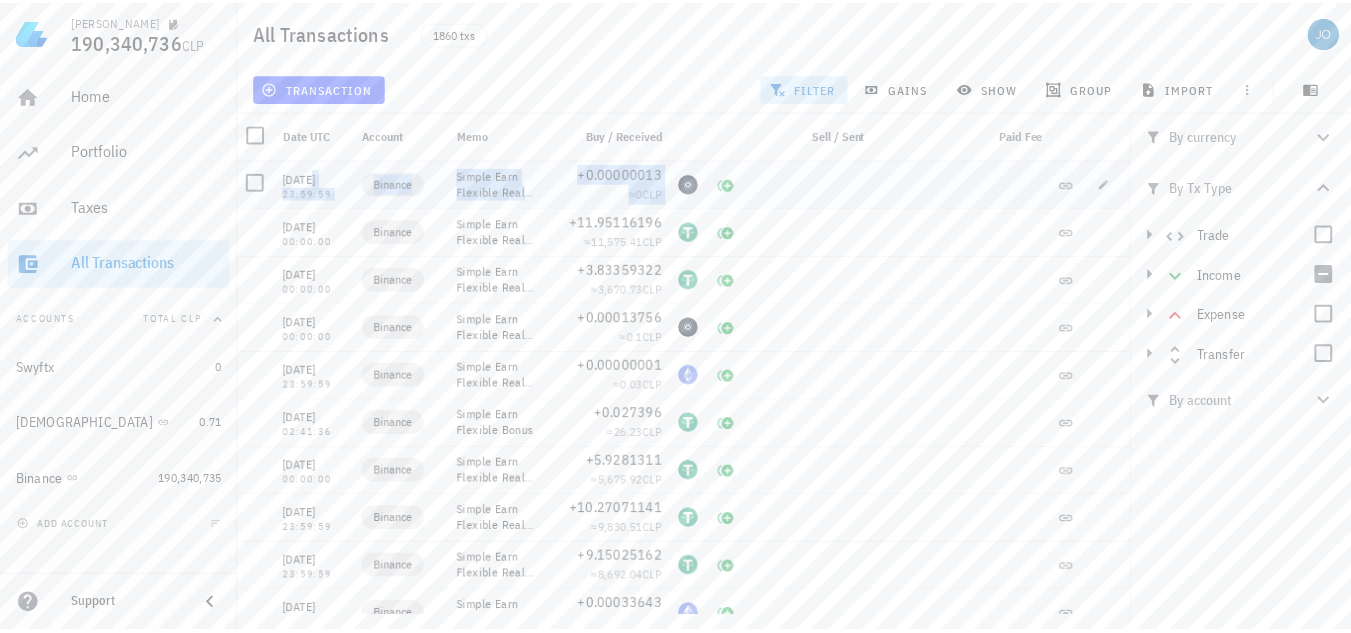 scroll, scrollTop: 0, scrollLeft: 14, axis: horizontal 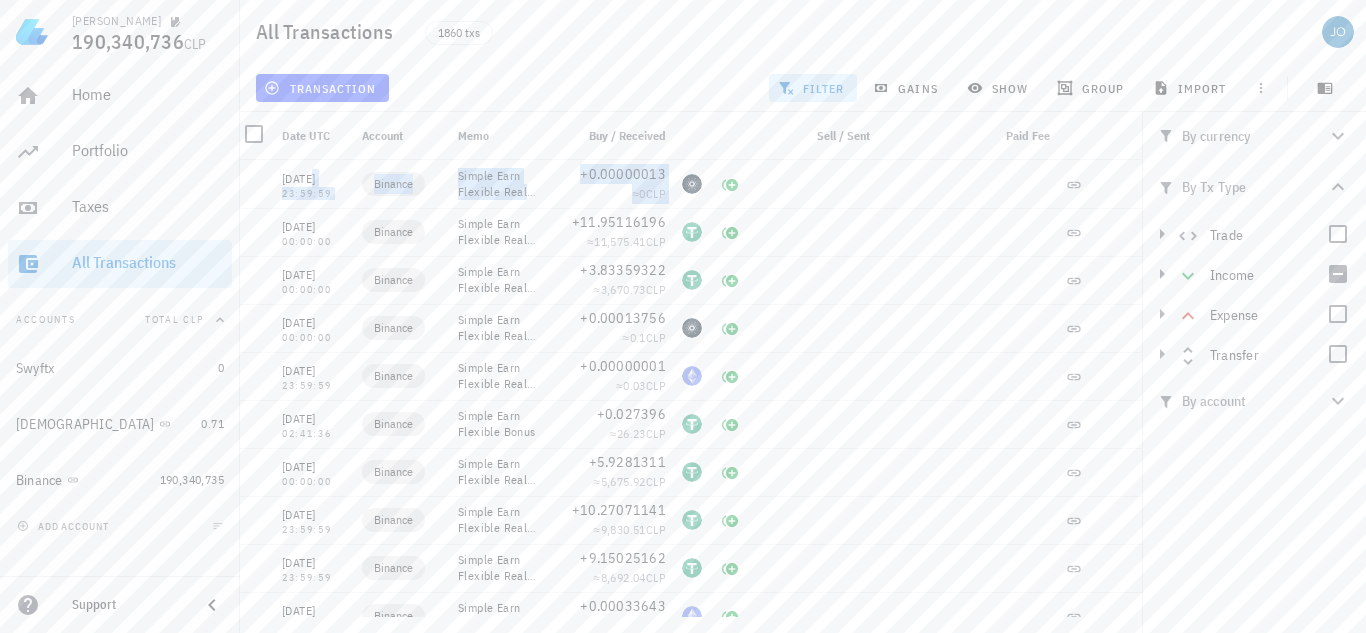 drag, startPoint x: 1133, startPoint y: 181, endPoint x: 1125, endPoint y: 128, distance: 53.600372 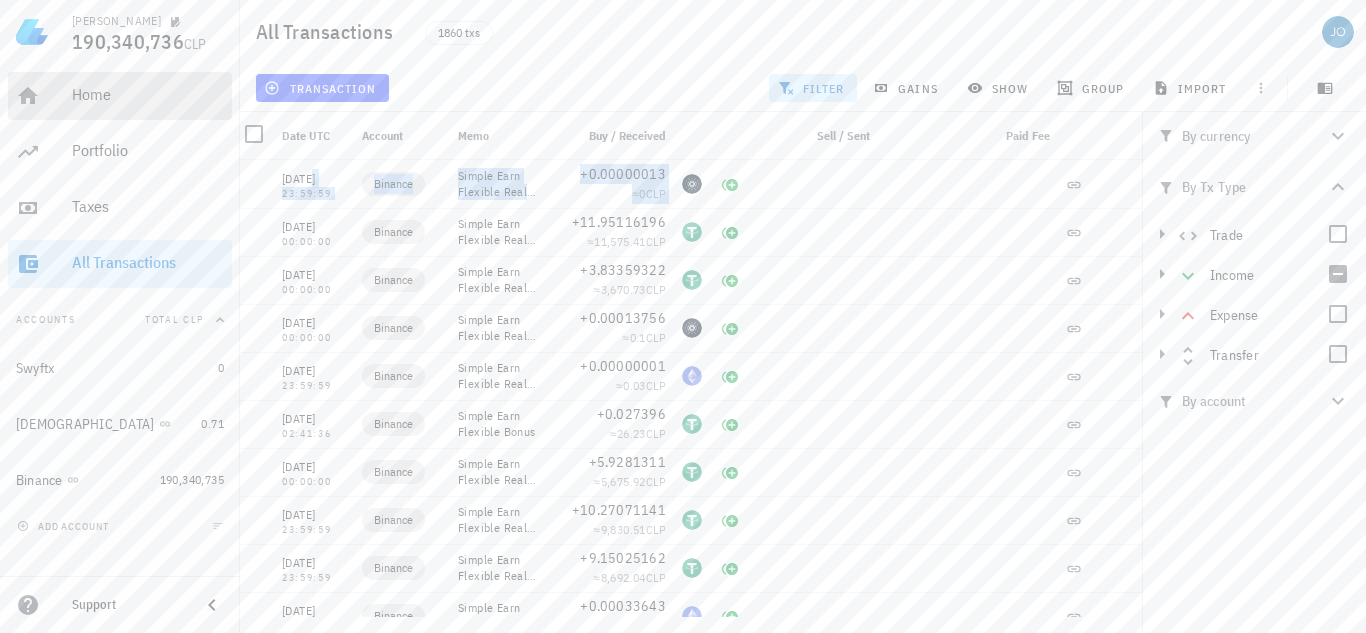 click on "Home" at bounding box center [148, 94] 